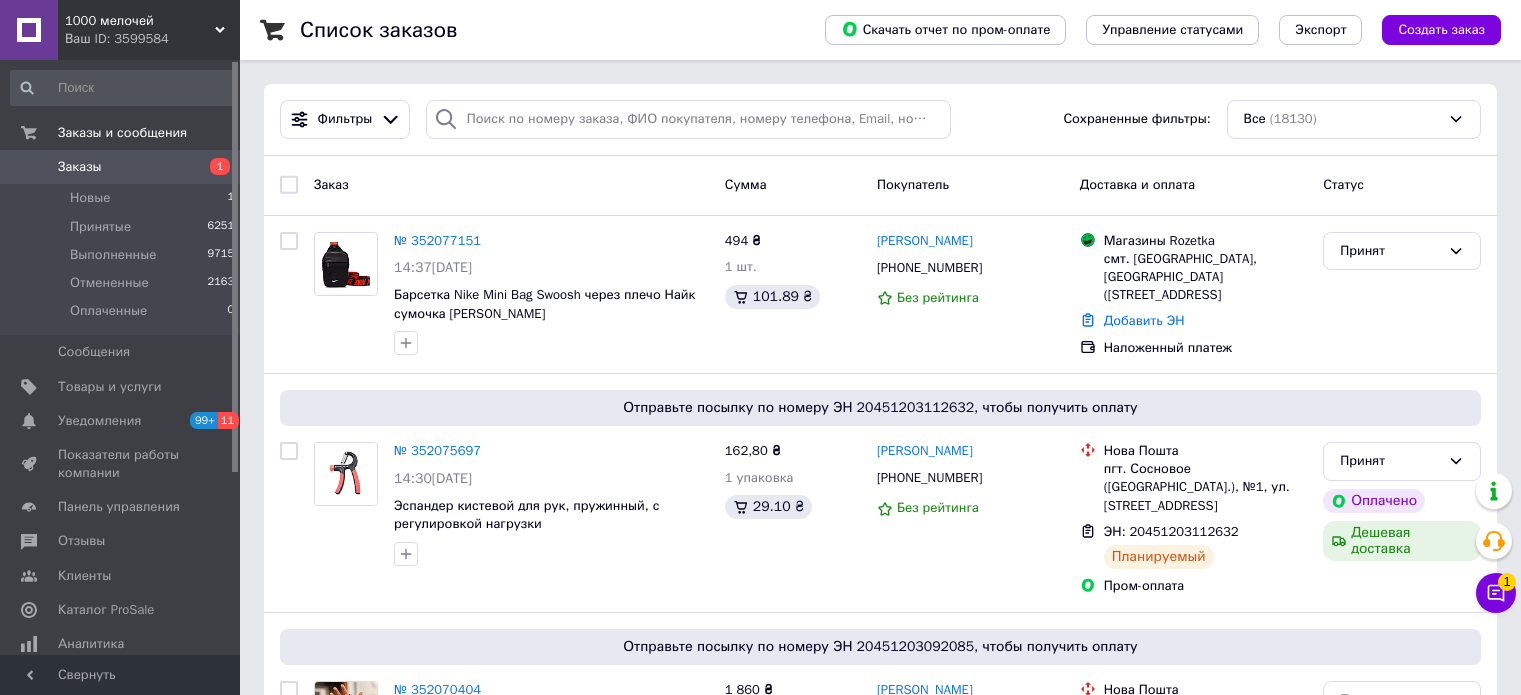 scroll, scrollTop: 0, scrollLeft: 0, axis: both 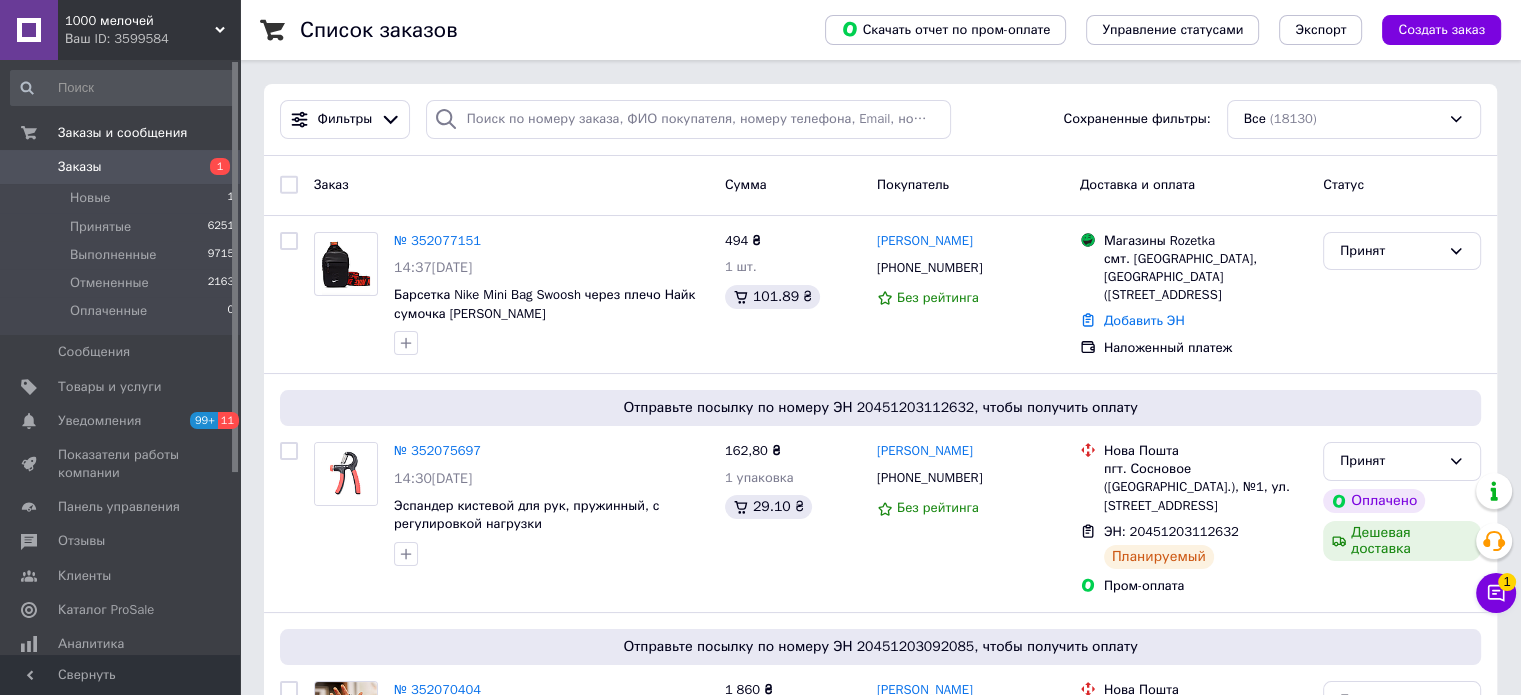click on "Чат с покупателем 1" at bounding box center [1496, 593] 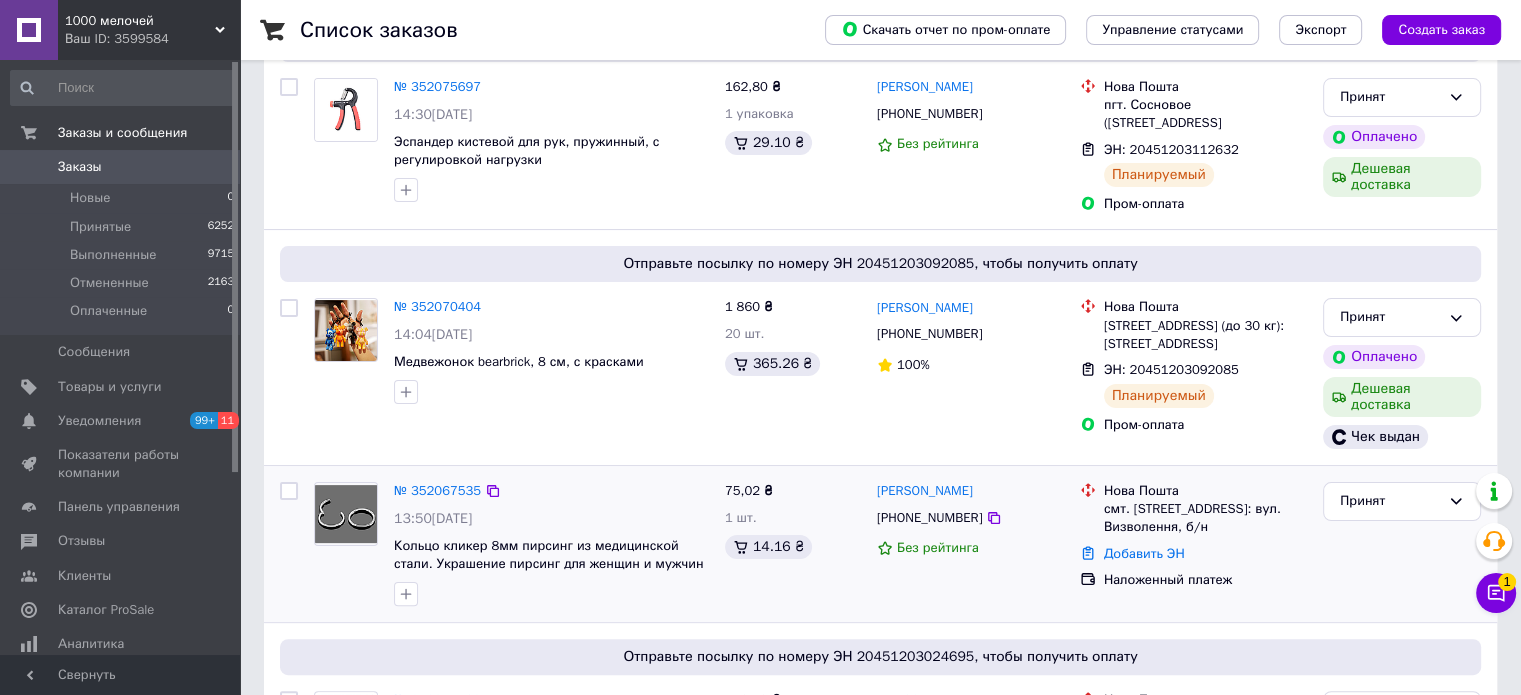 scroll, scrollTop: 500, scrollLeft: 0, axis: vertical 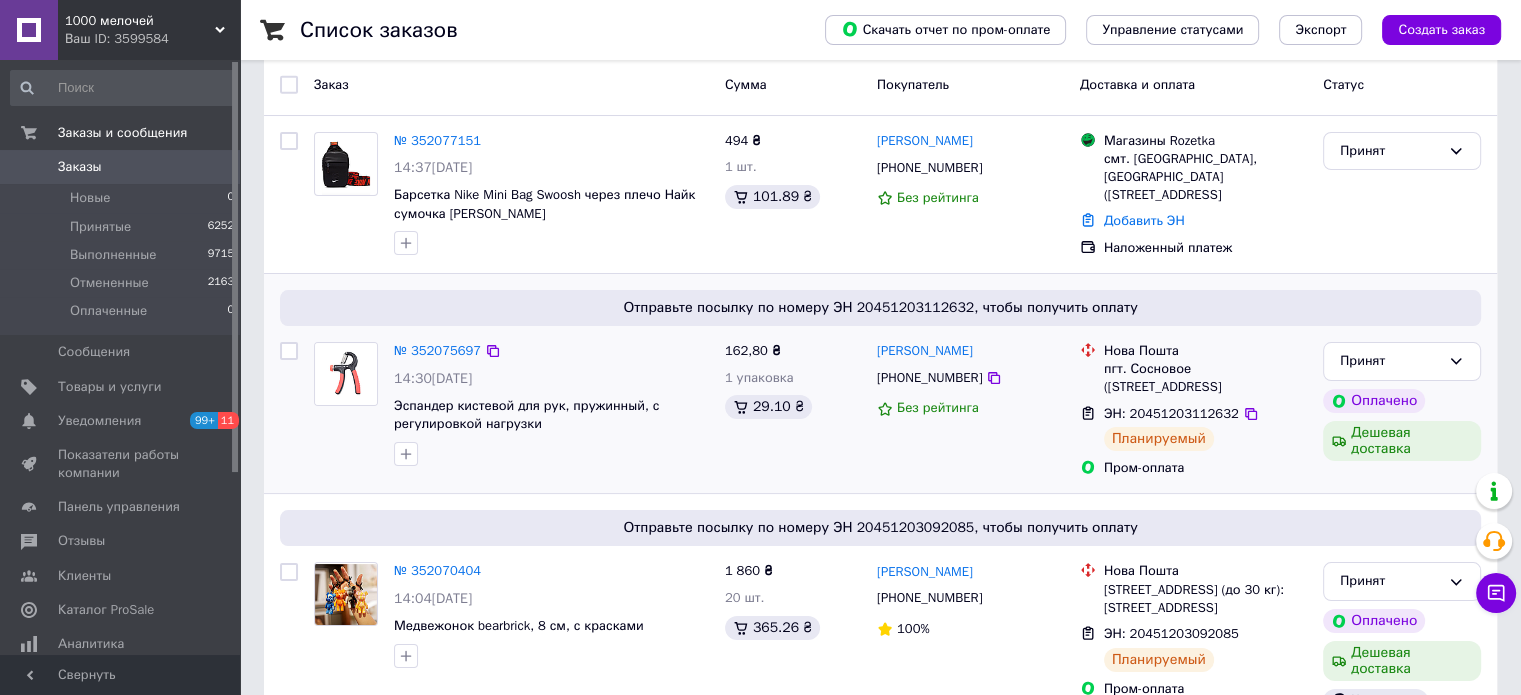 click on "Нова Пошта" at bounding box center (1205, 351) 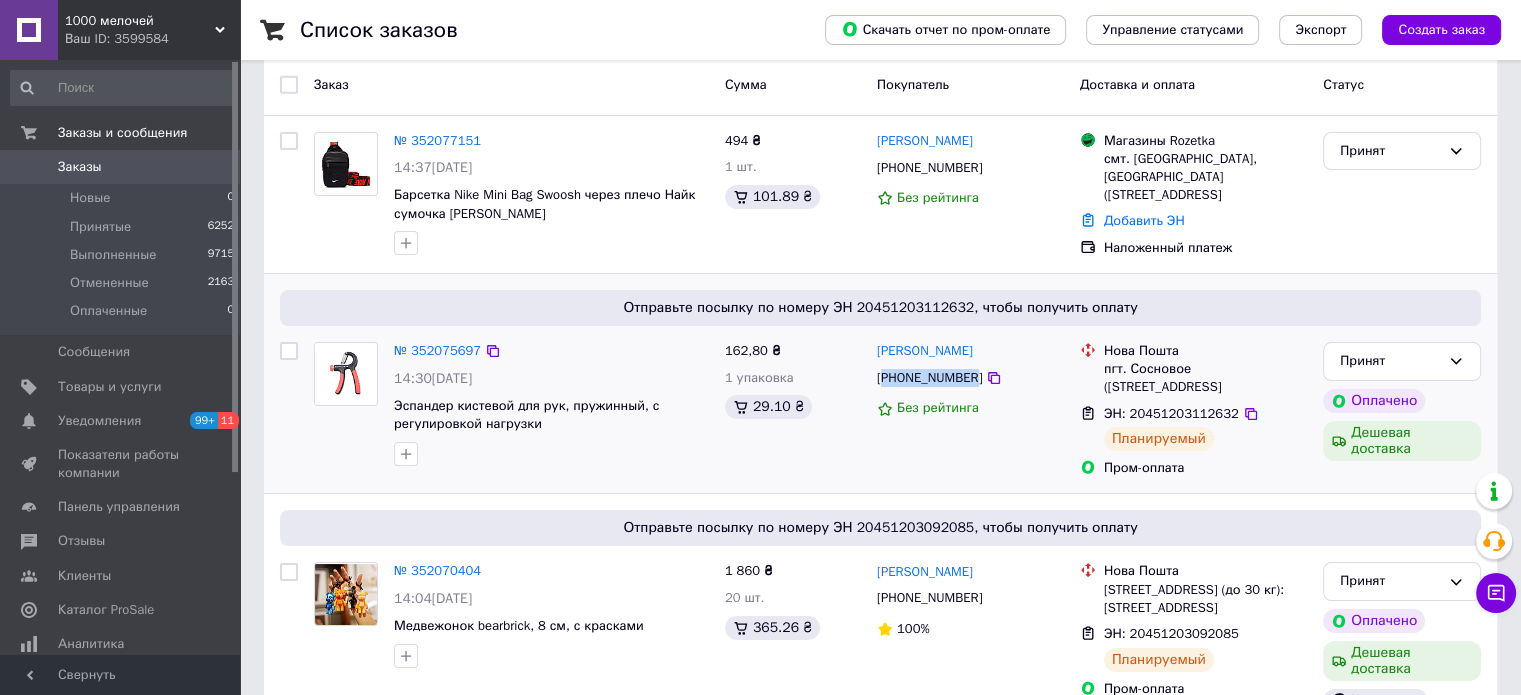 click on "[PHONE_NUMBER]" at bounding box center [929, 378] 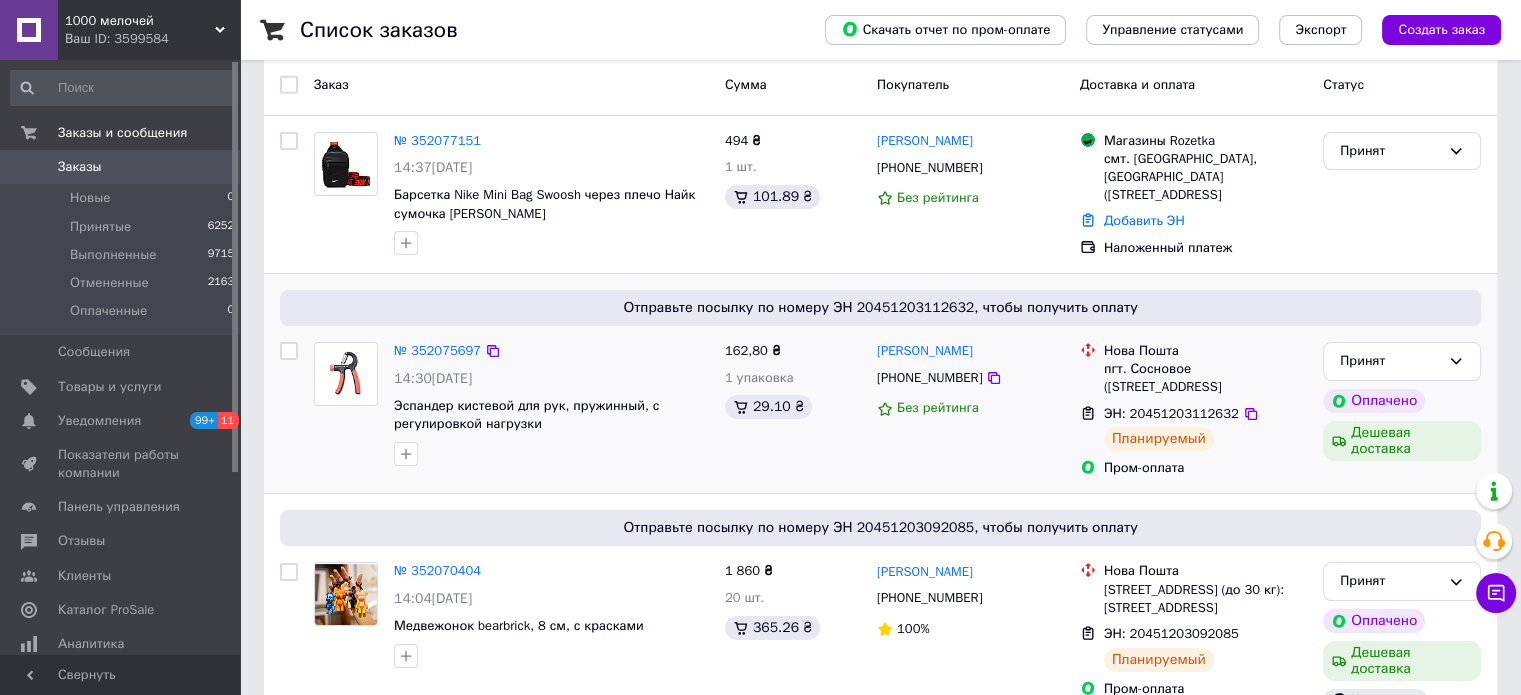 click on "ЭН: 20451203112632" at bounding box center (1171, 413) 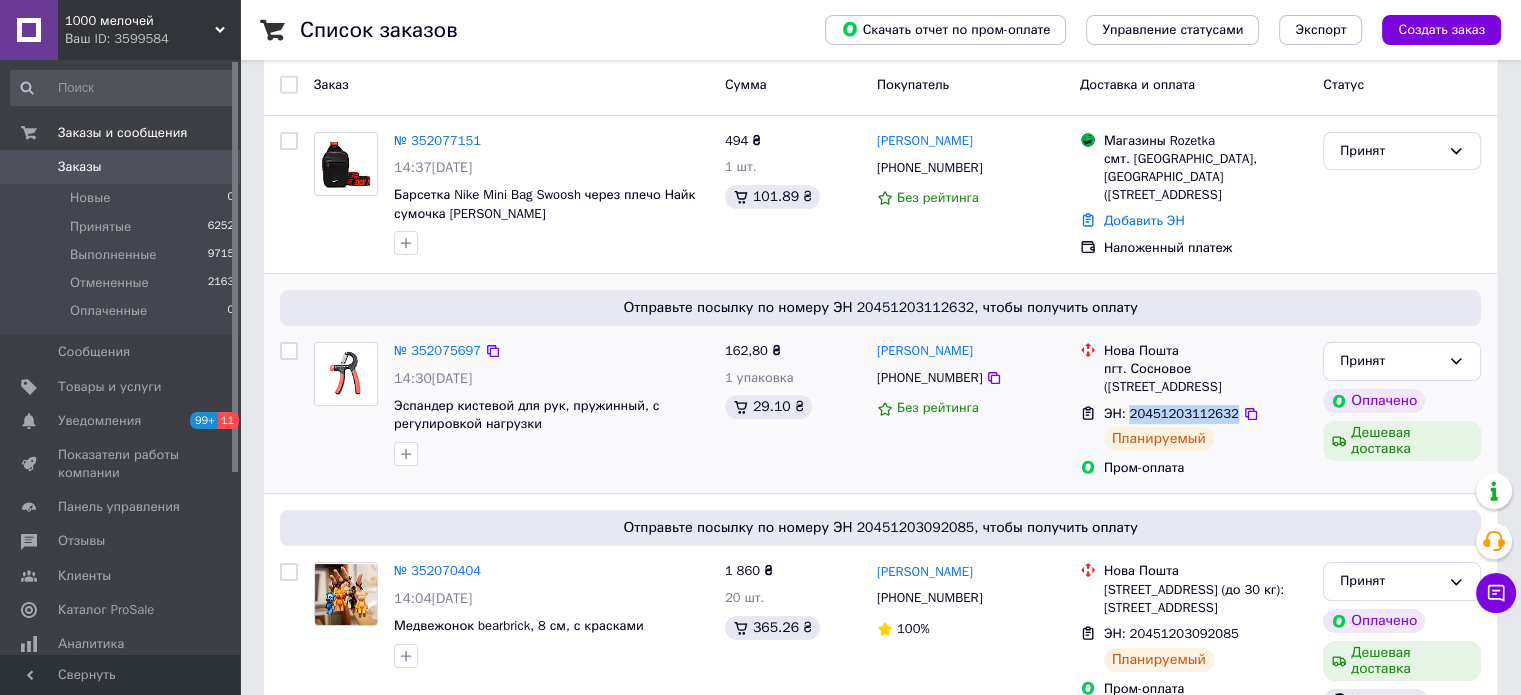 click on "ЭН: 20451203112632" at bounding box center [1171, 413] 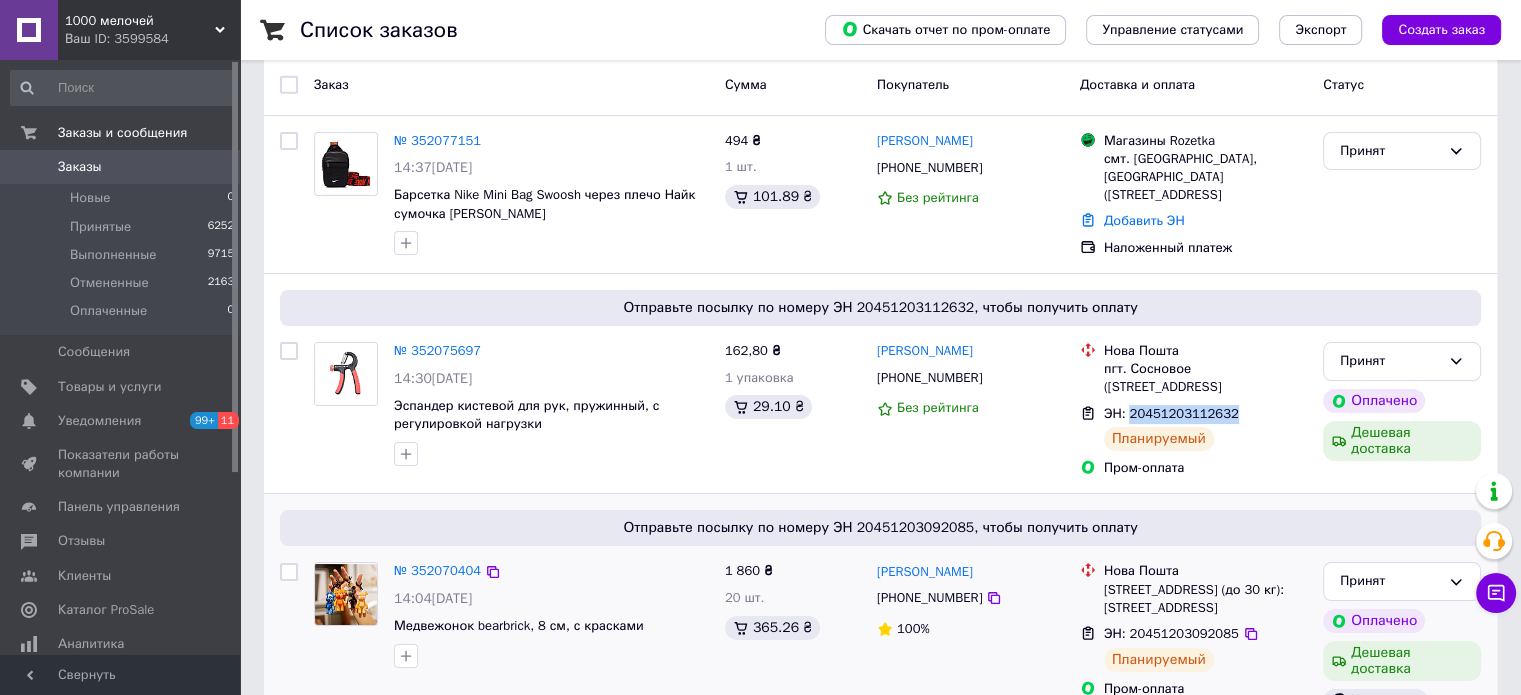 copy on "20451203112632" 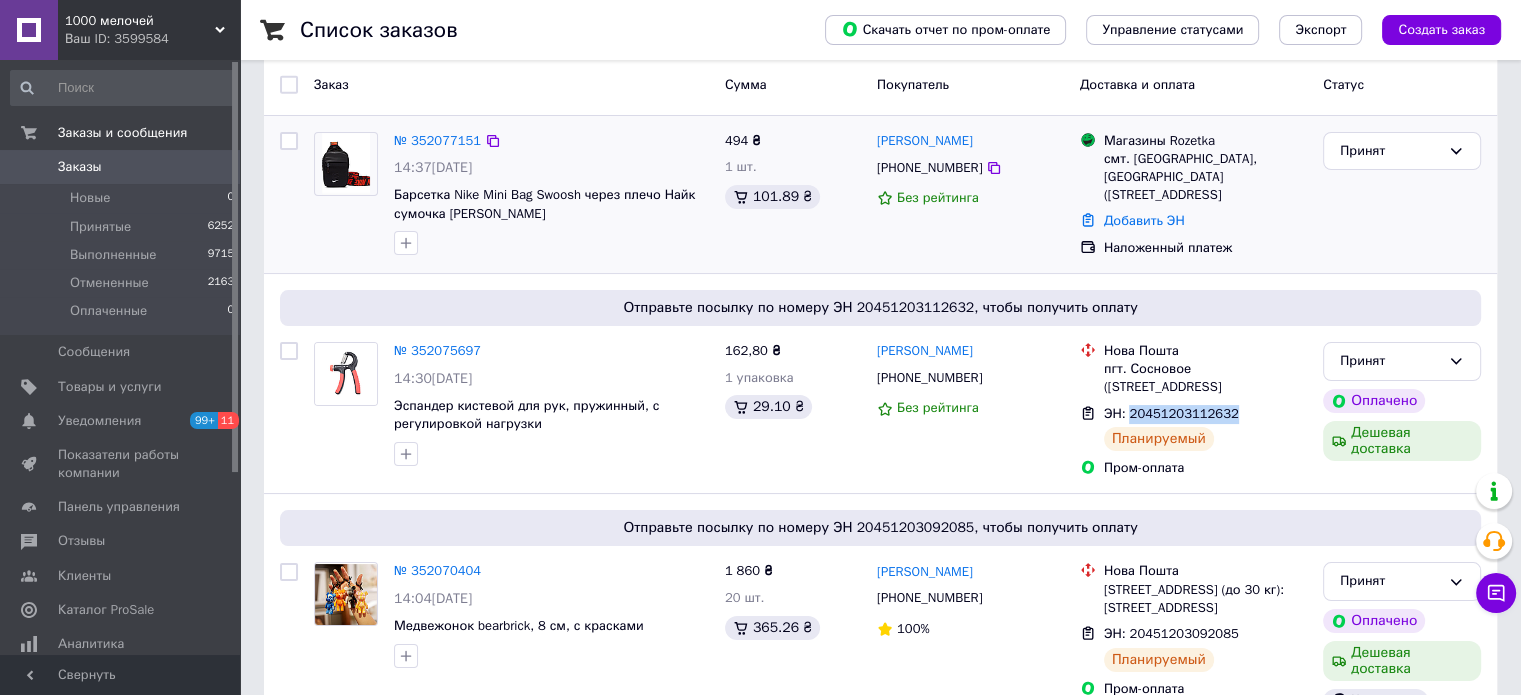 drag, startPoint x: 1268, startPoint y: 271, endPoint x: 1252, endPoint y: 269, distance: 16.124516 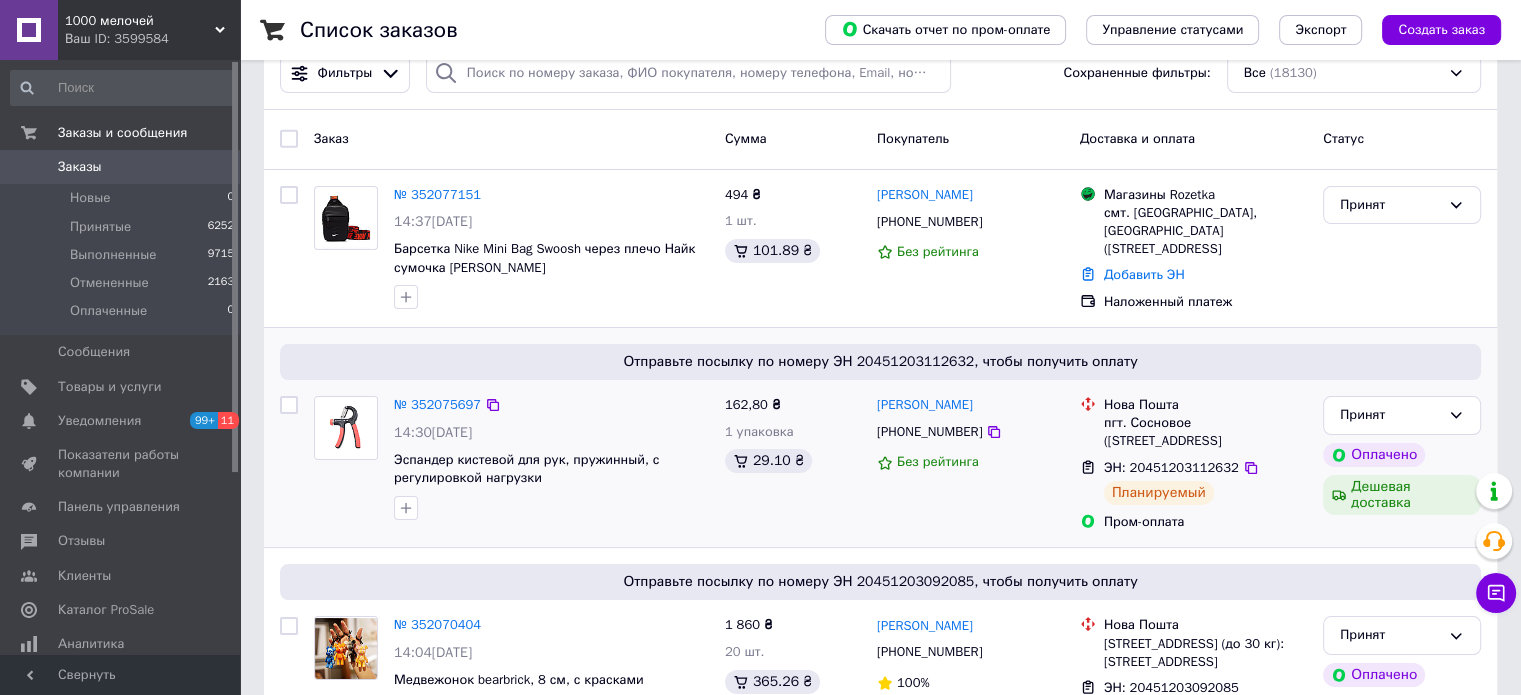 scroll, scrollTop: 0, scrollLeft: 0, axis: both 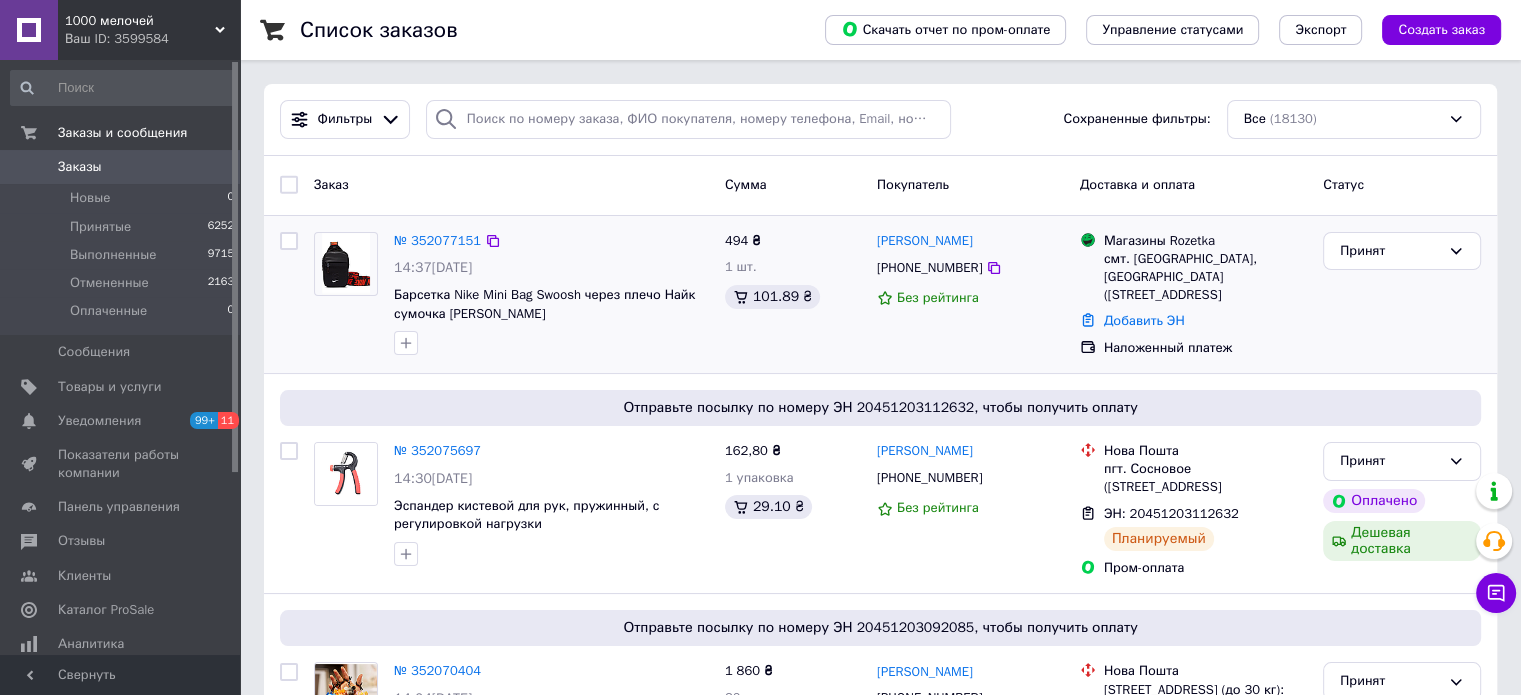click on "Принят" at bounding box center (1402, 295) 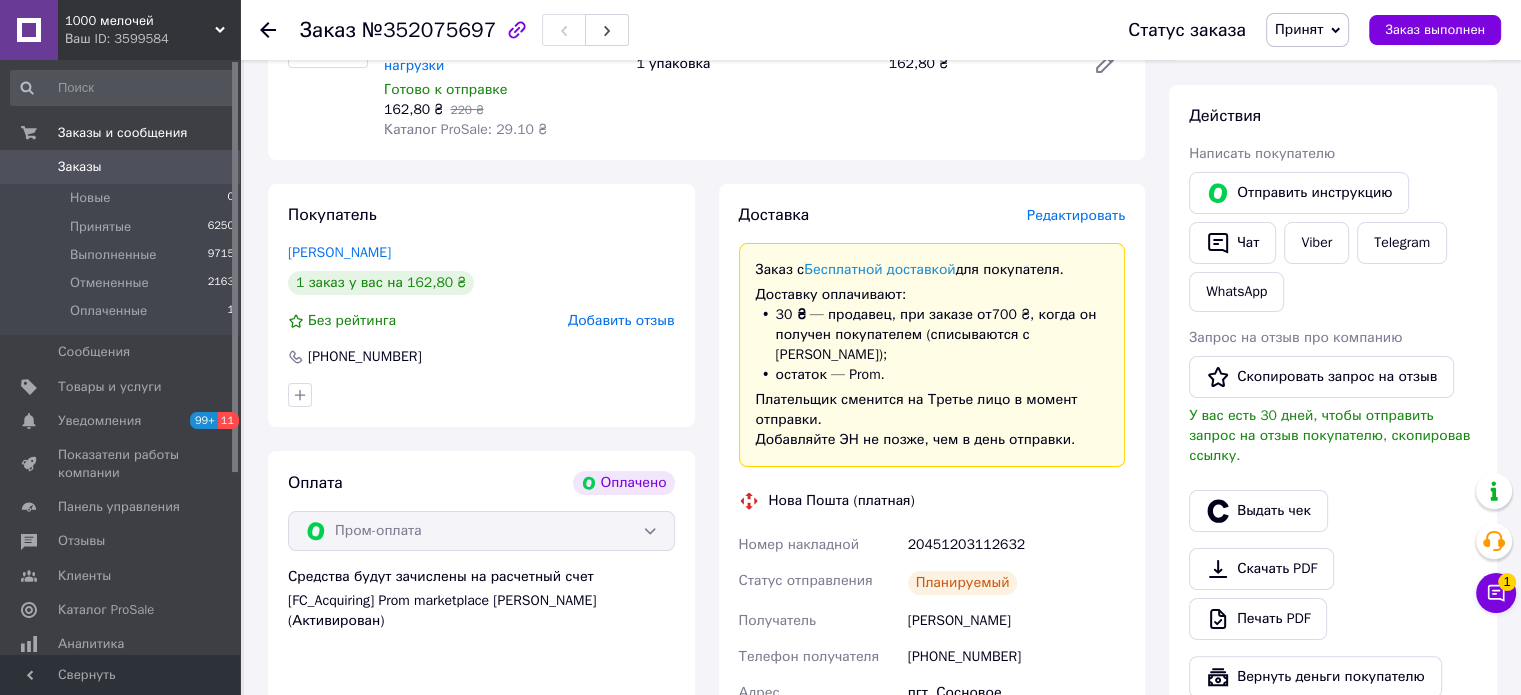 scroll, scrollTop: 336, scrollLeft: 0, axis: vertical 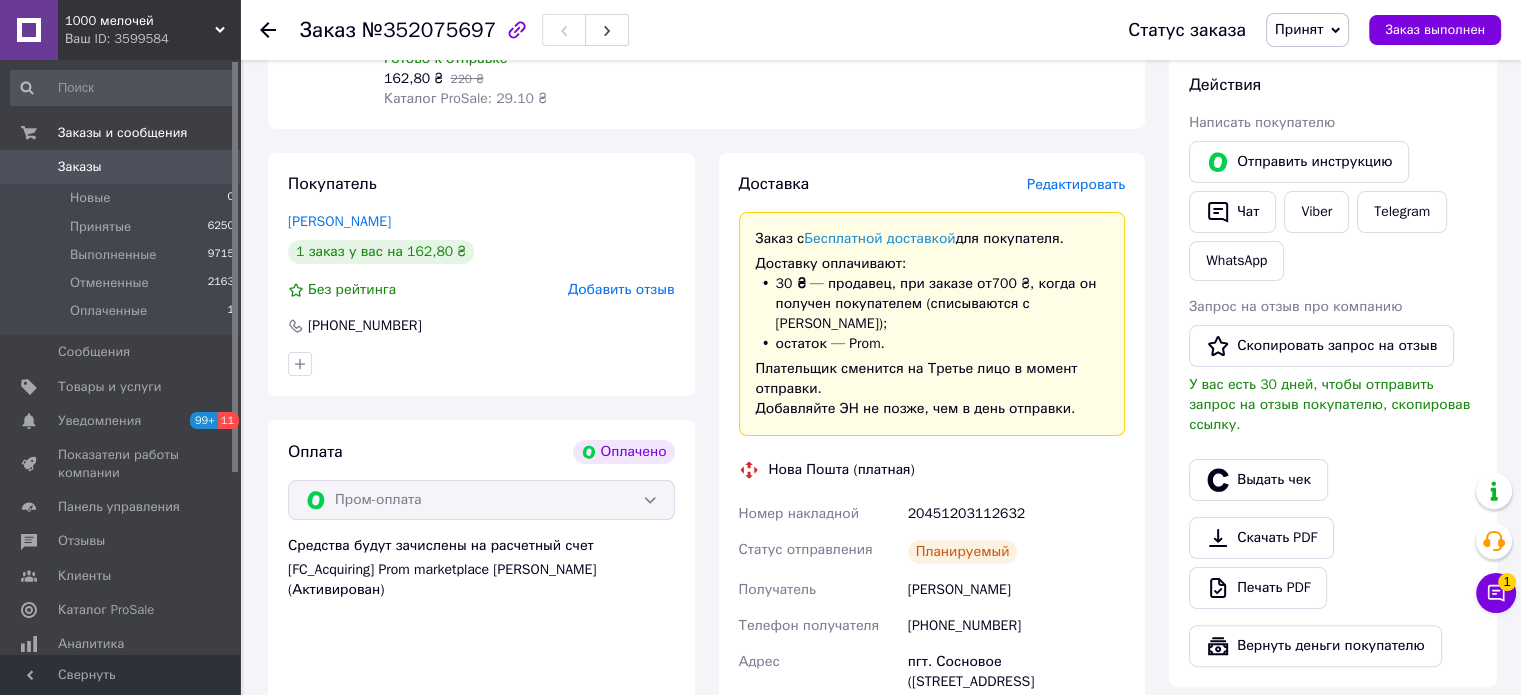 click on "Редактировать" at bounding box center (1076, 184) 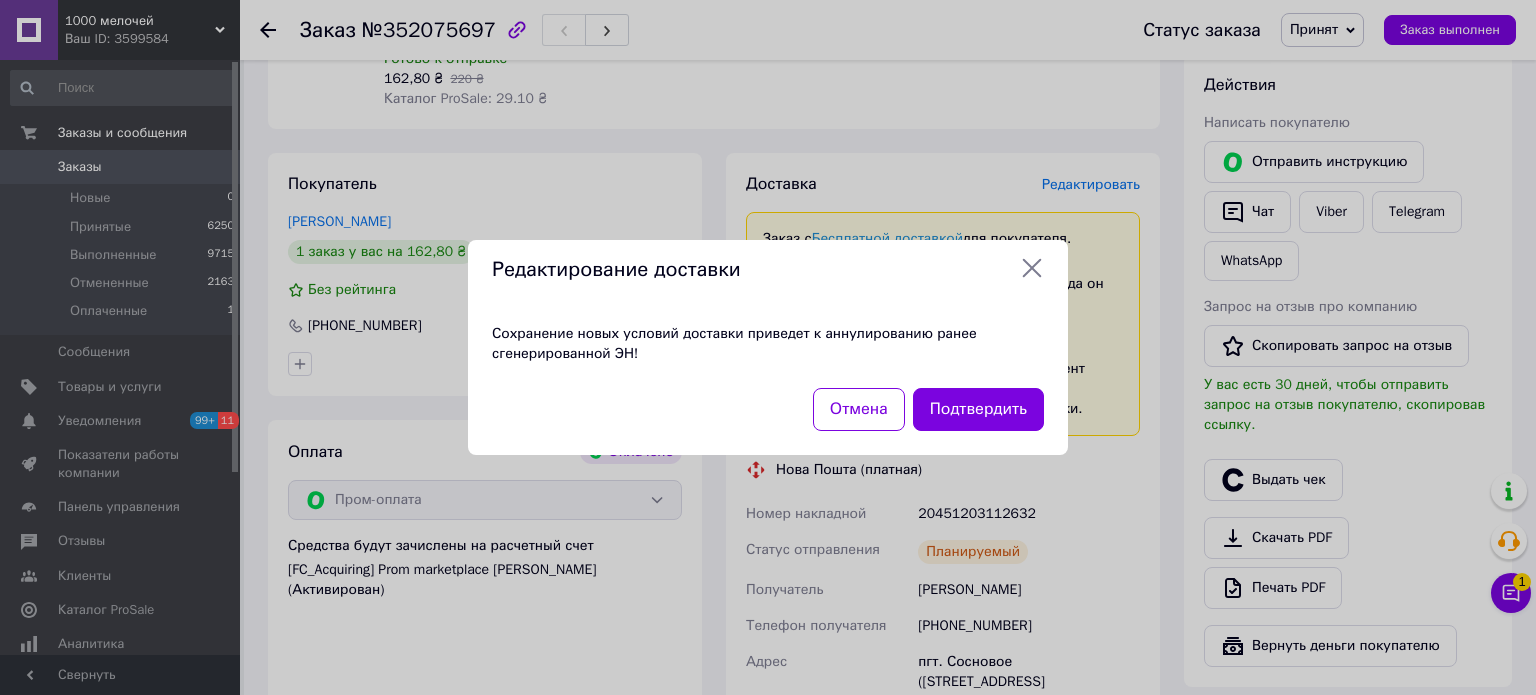 click 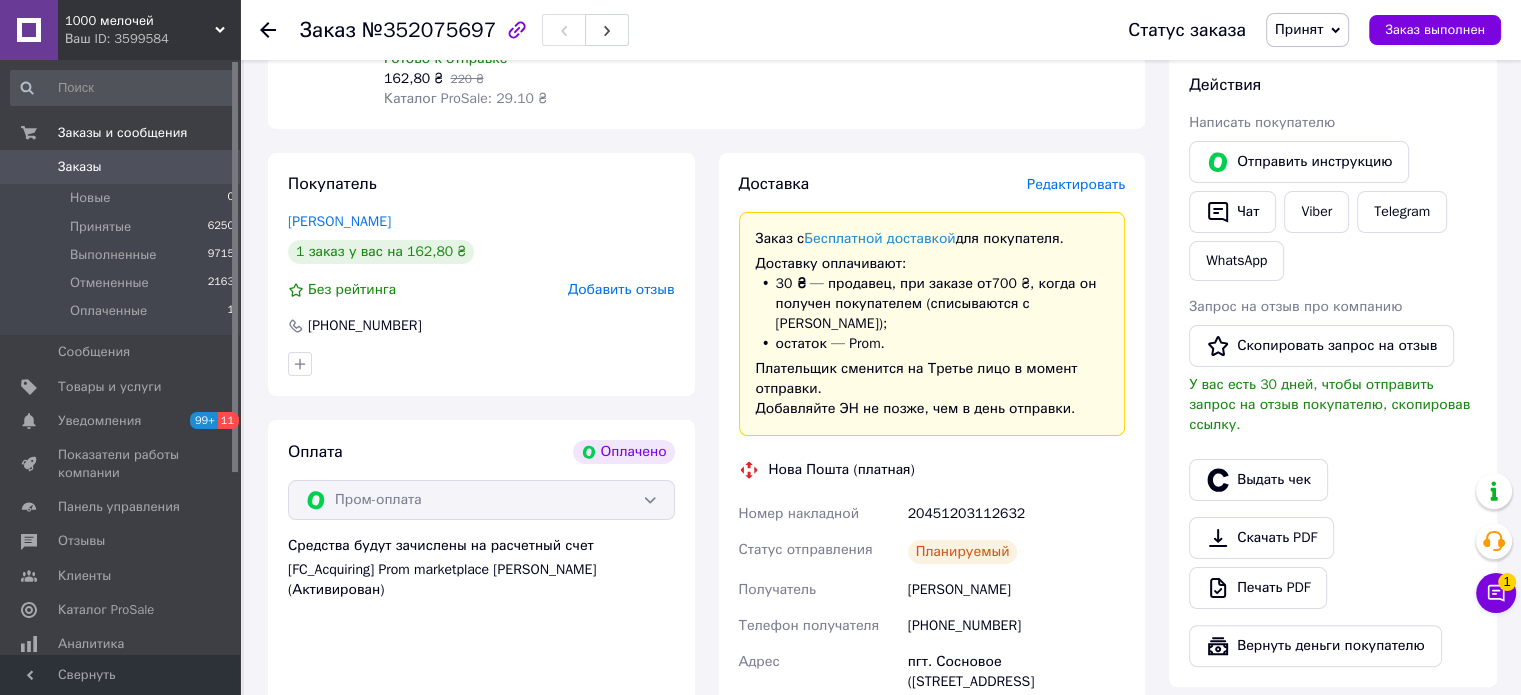 click on "20451203112632" at bounding box center (1016, 514) 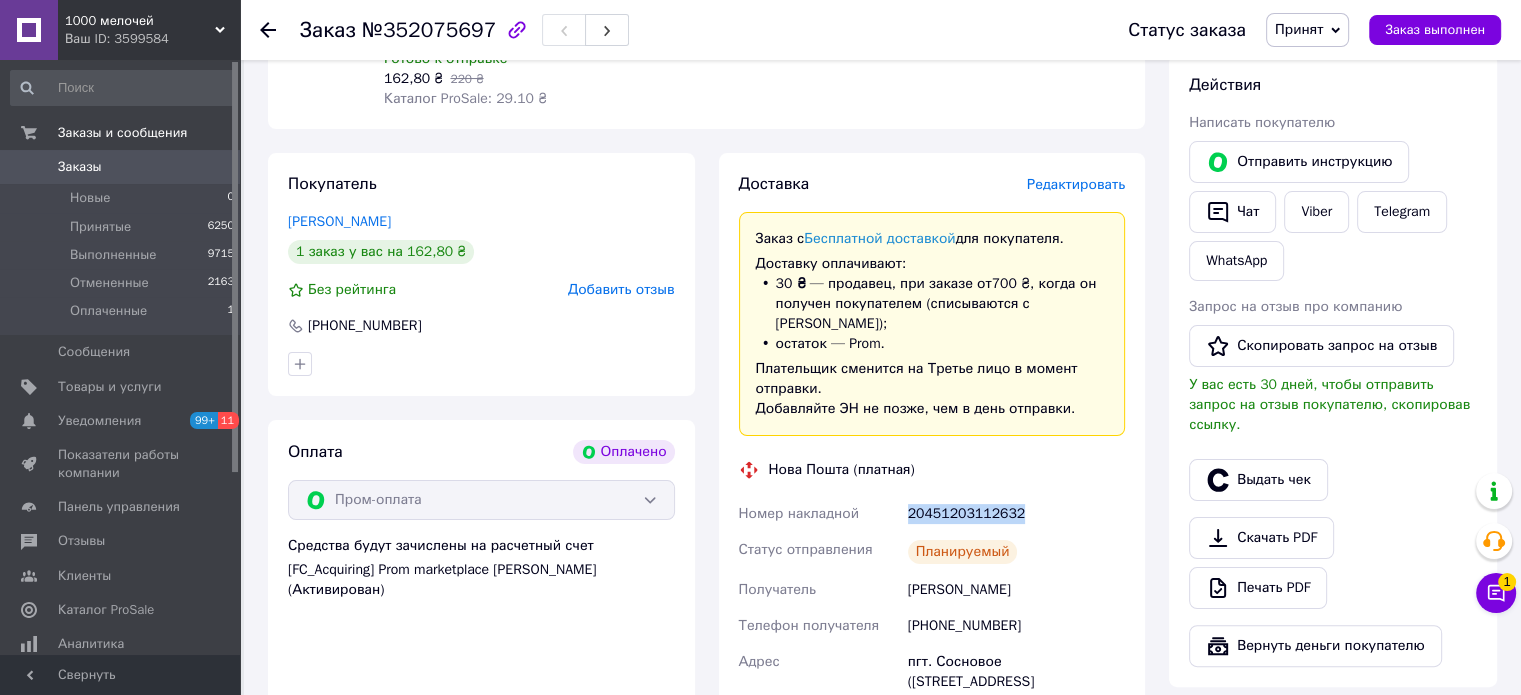 click on "20451203112632" at bounding box center [1016, 514] 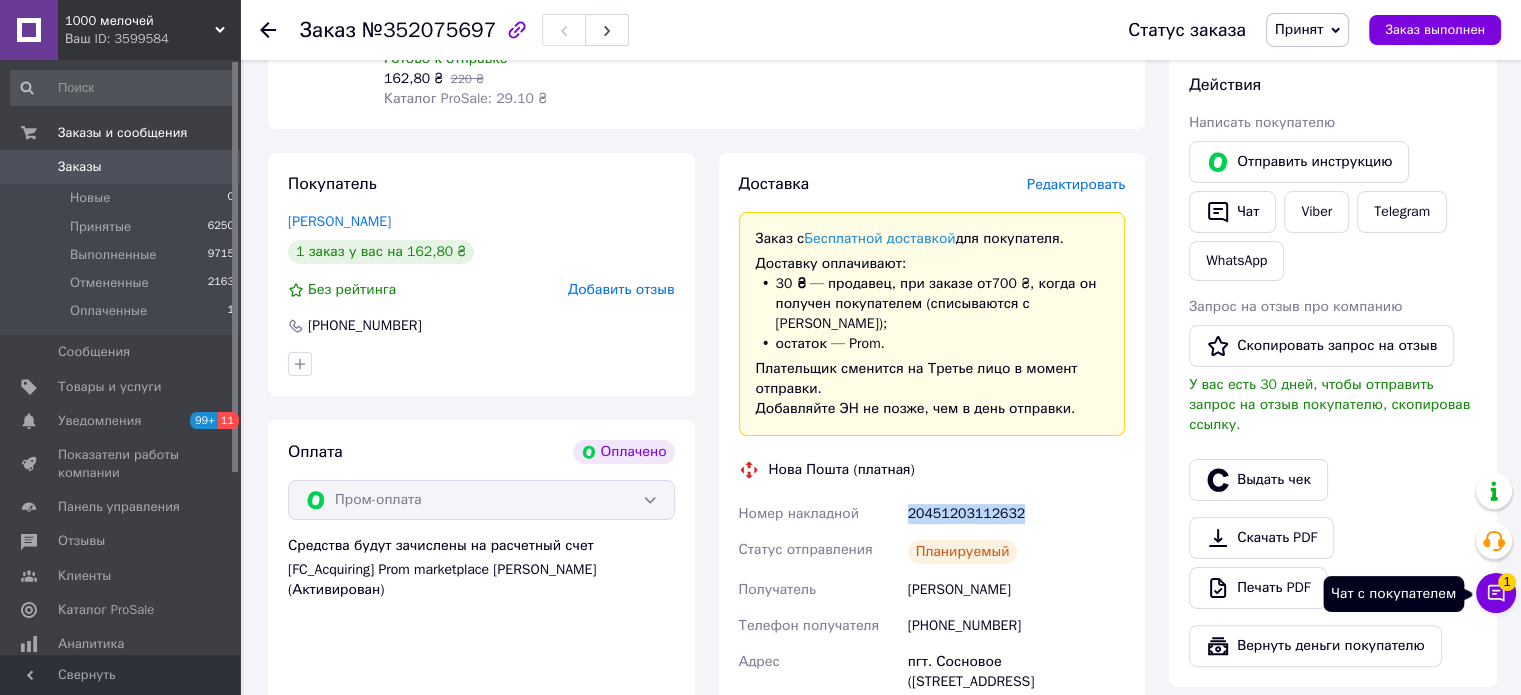 click 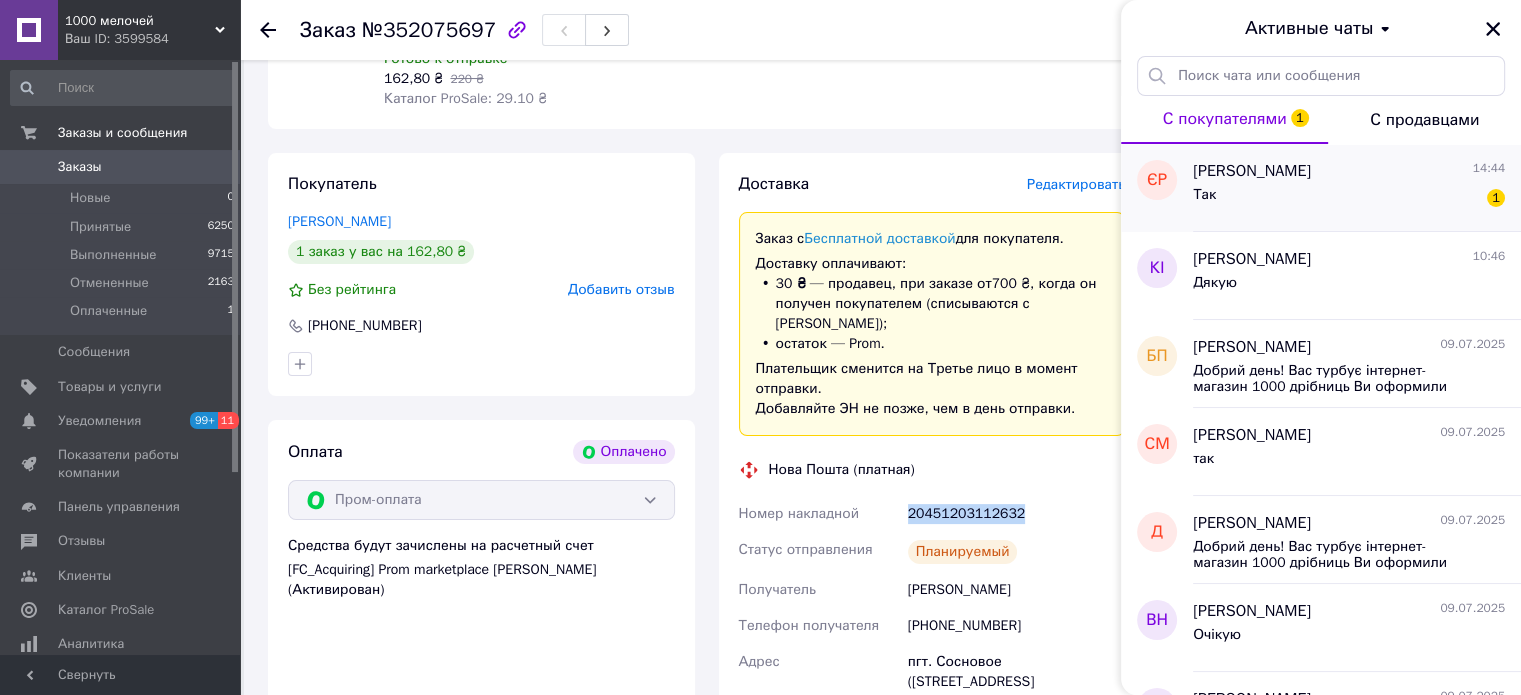 click on "Так 1" at bounding box center (1349, 199) 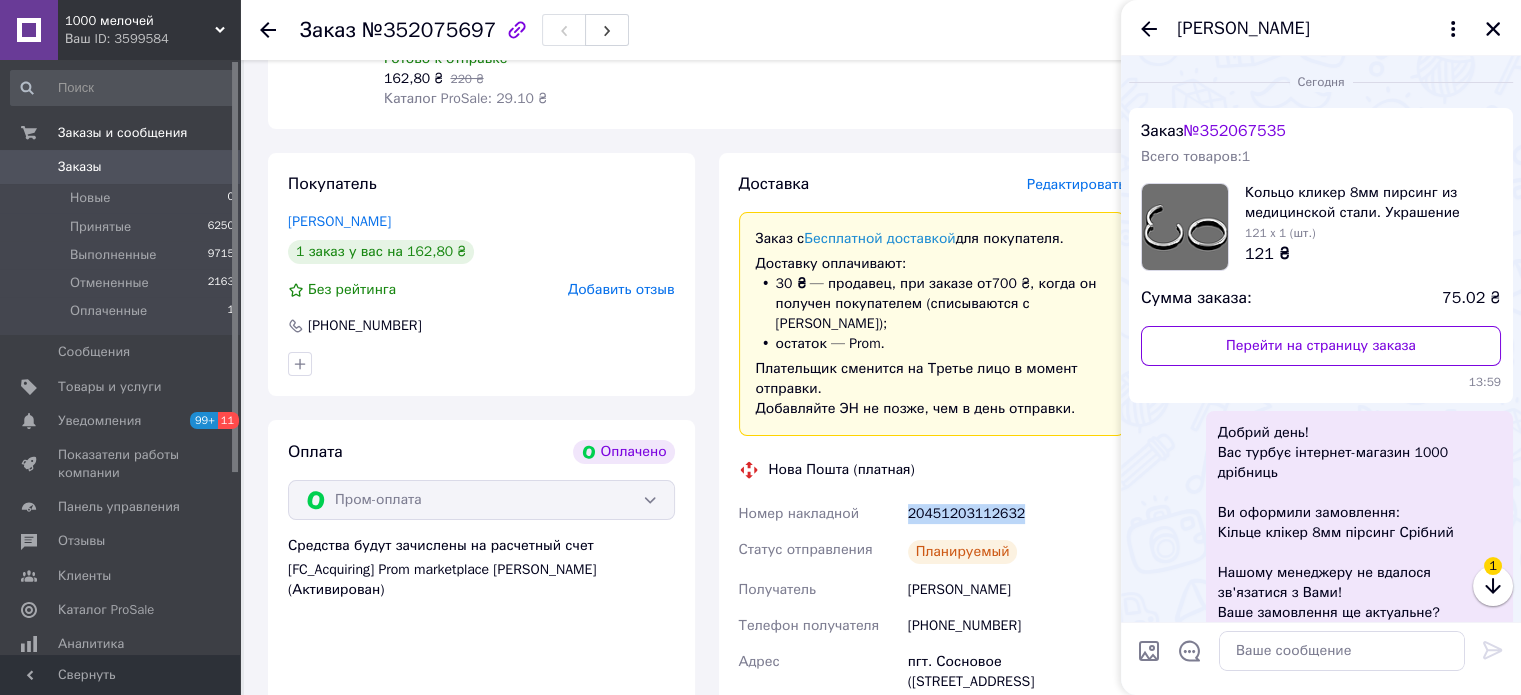 scroll, scrollTop: 203, scrollLeft: 0, axis: vertical 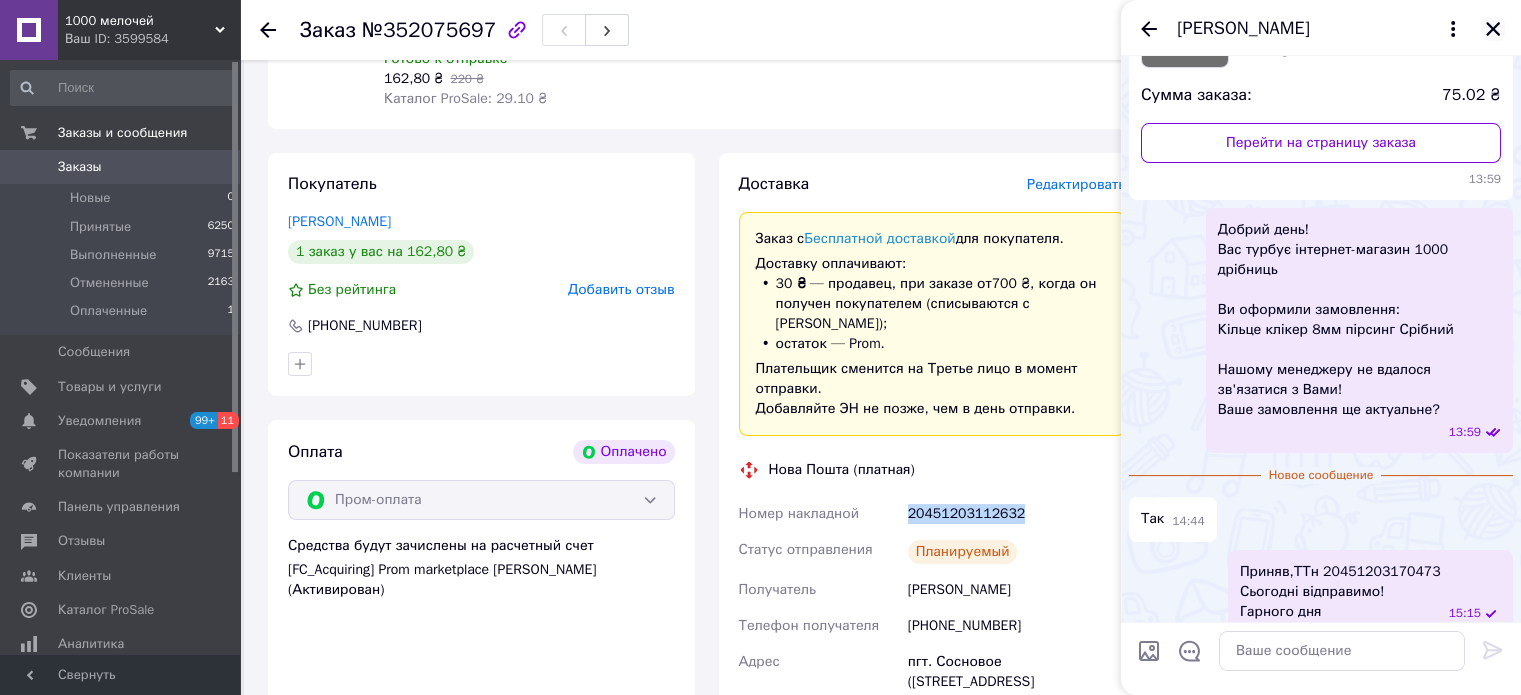 click 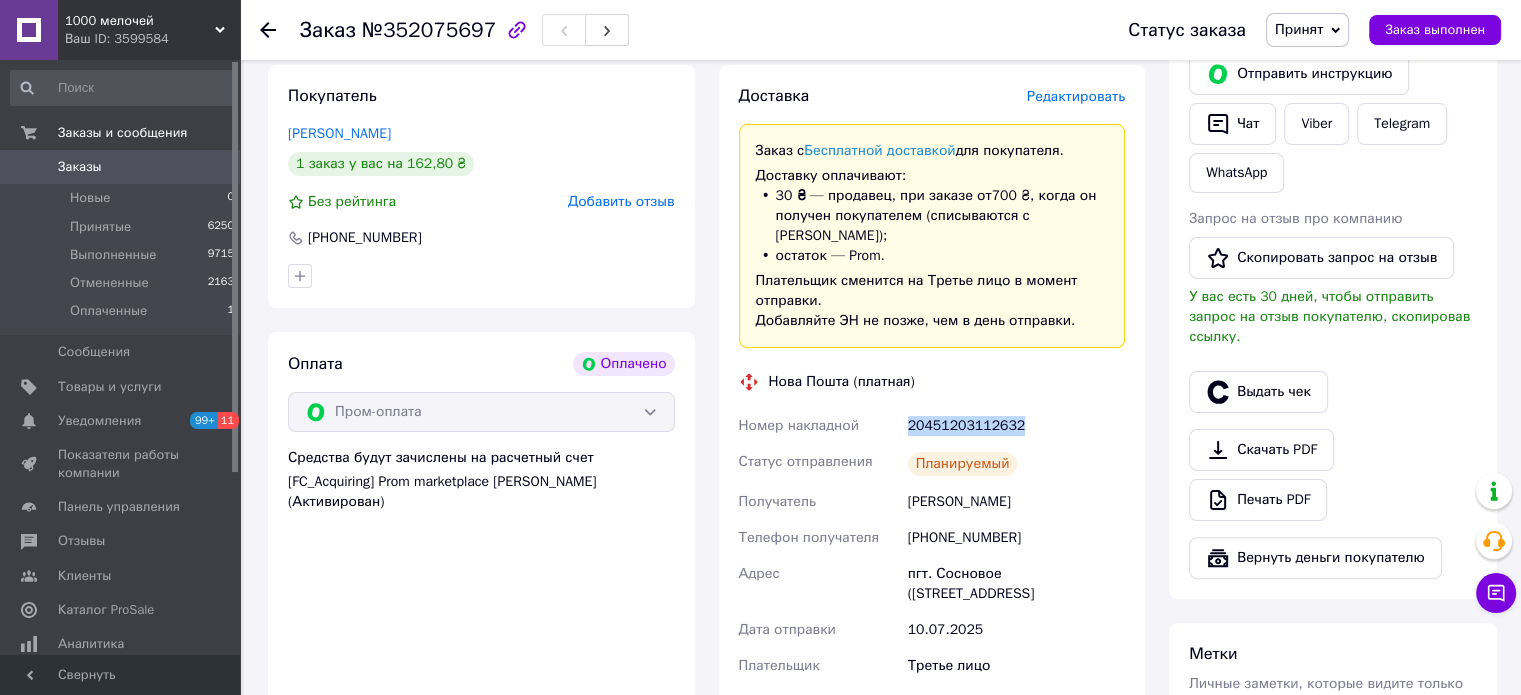 scroll, scrollTop: 536, scrollLeft: 0, axis: vertical 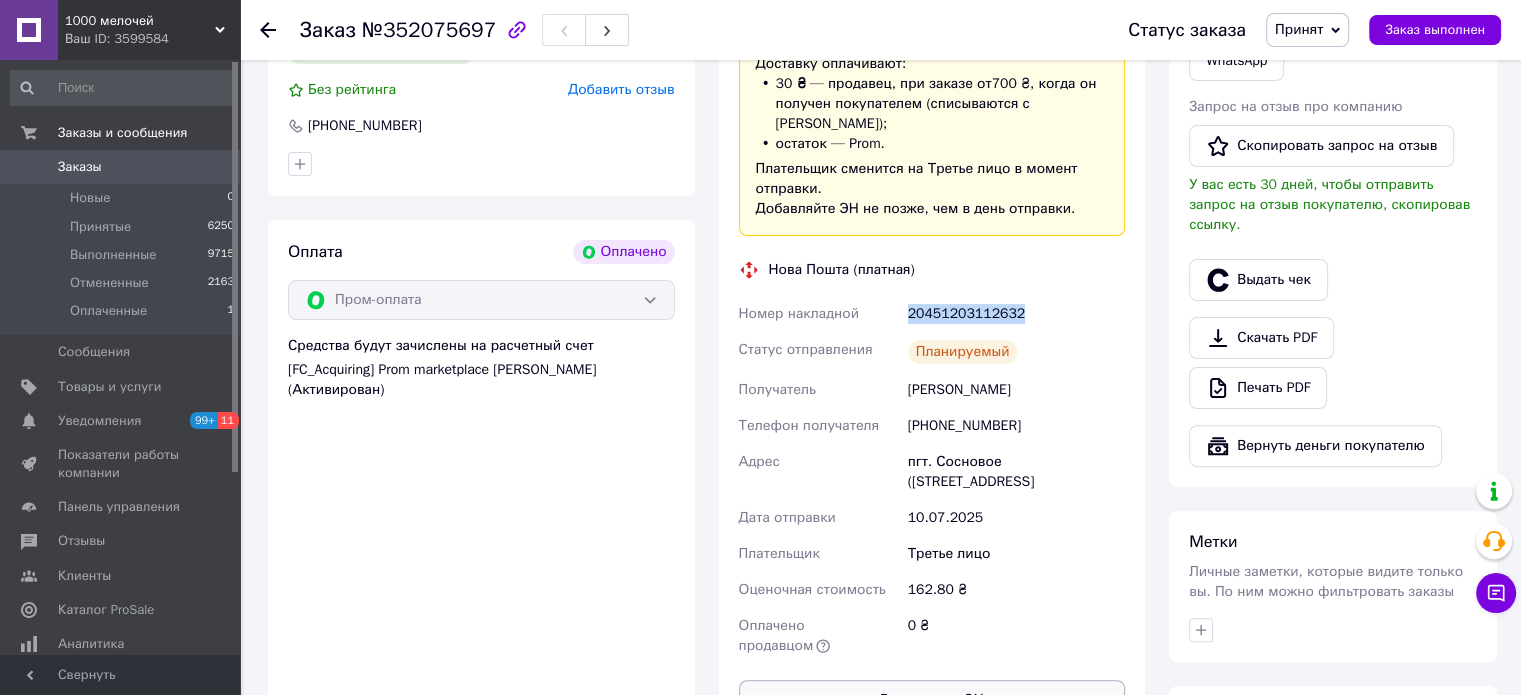 copy on "20451203112632" 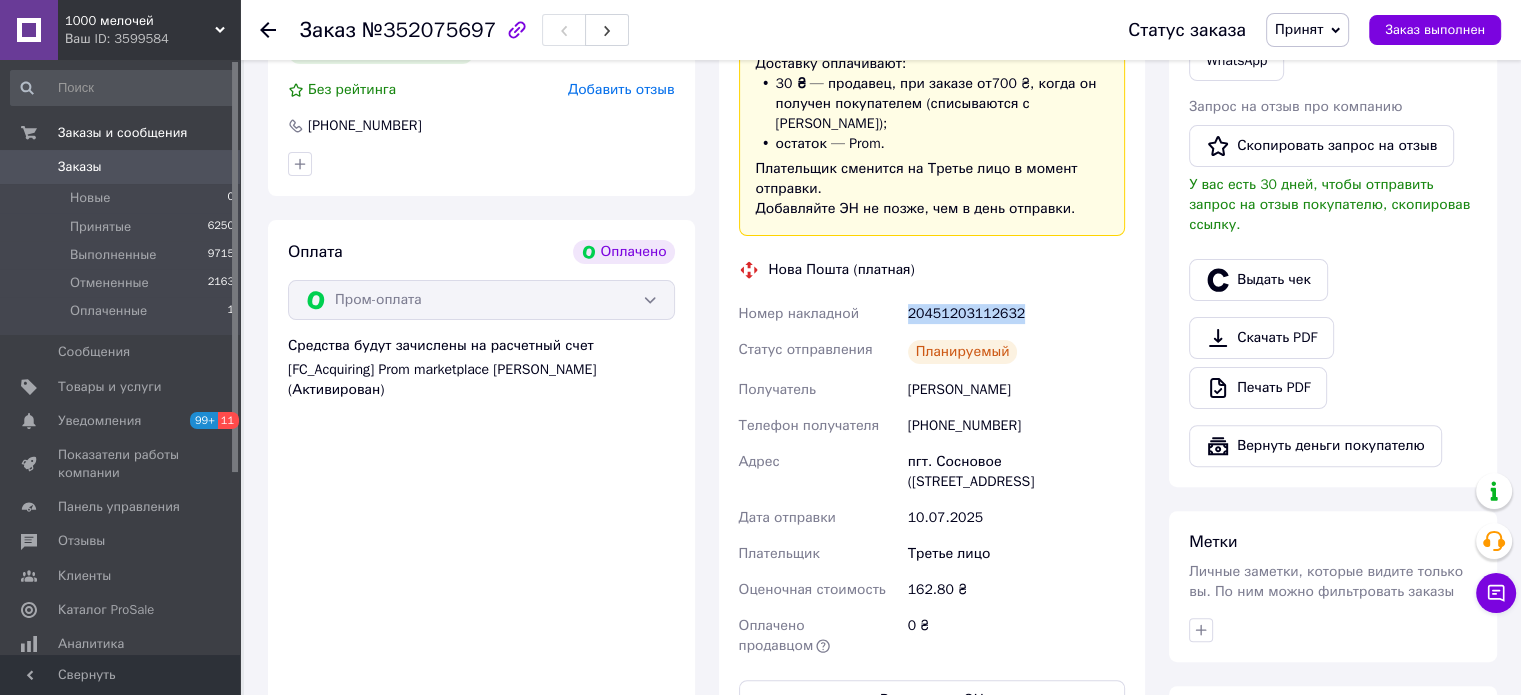 drag, startPoint x: 1136, startPoint y: 302, endPoint x: 1060, endPoint y: 330, distance: 80.99383 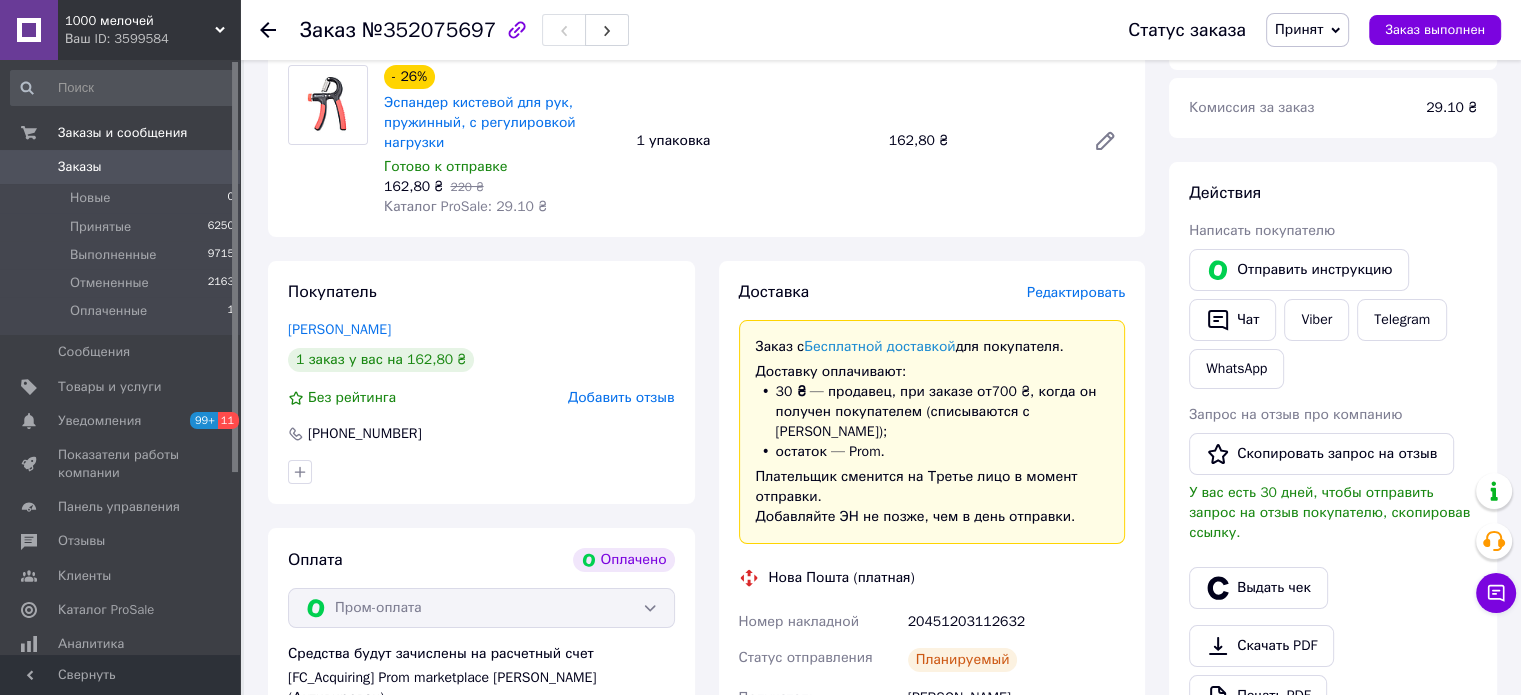 scroll, scrollTop: 0, scrollLeft: 0, axis: both 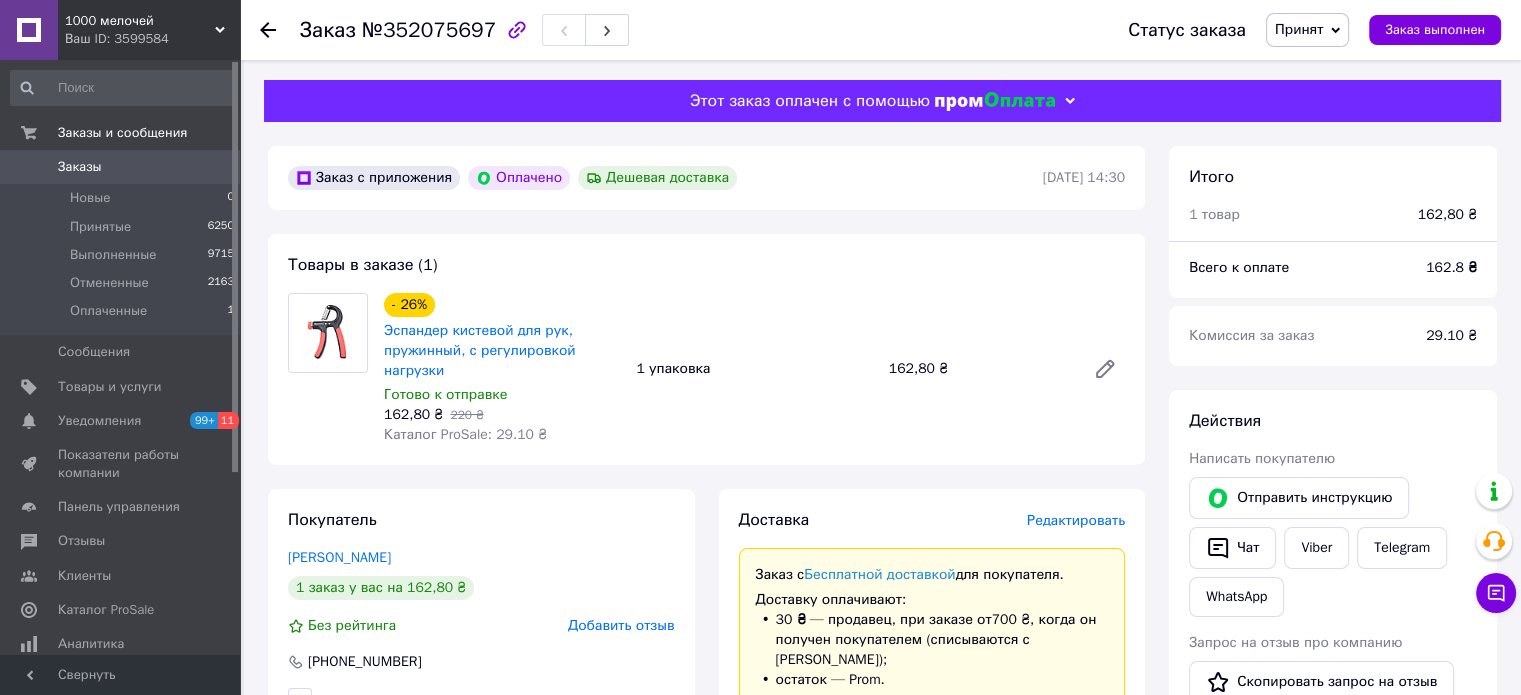 click on "- 26% Эспандер кистевой для рук, пружинный, с регулировкой нагрузки Готово к отправке 162,80 ₴   220 ₴ Каталог ProSale: 29.10 ₴  1 упаковка 162,80 ₴" at bounding box center [754, 369] 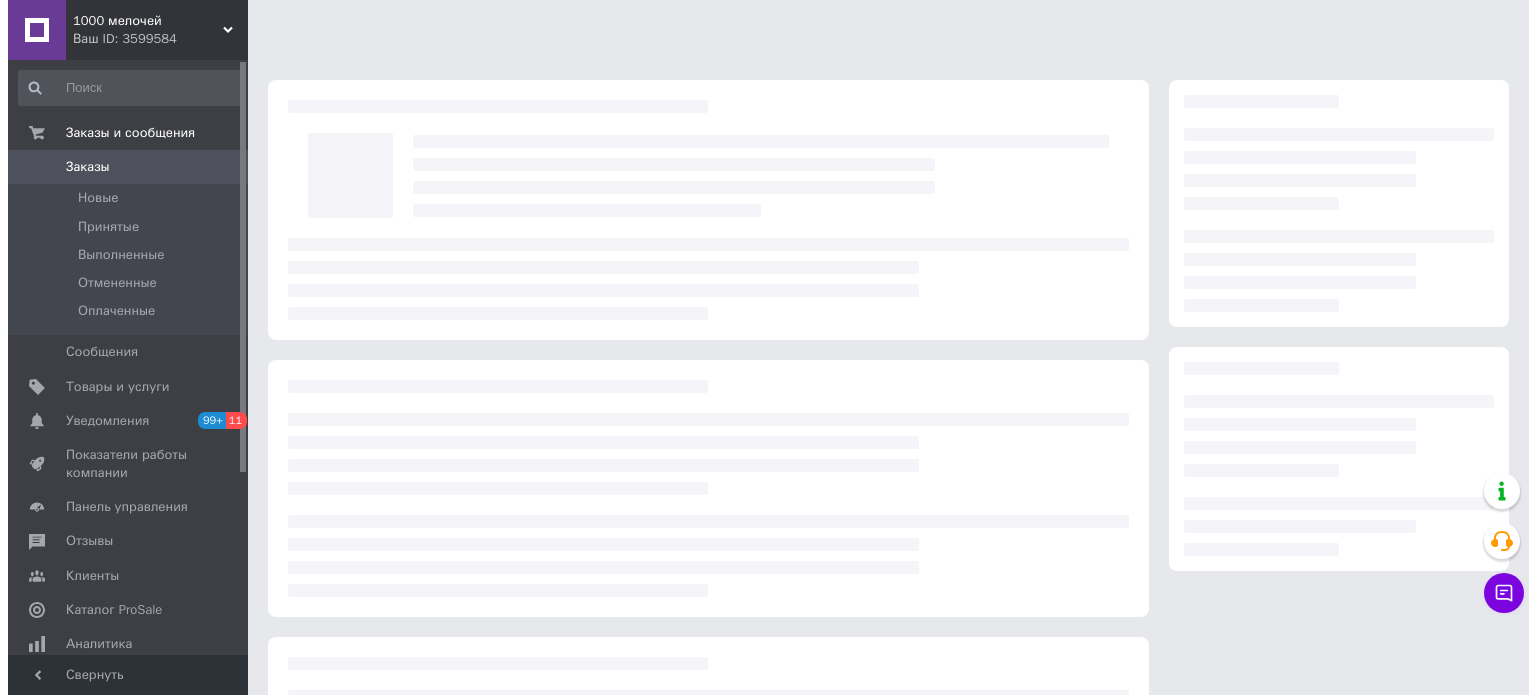 scroll, scrollTop: 0, scrollLeft: 0, axis: both 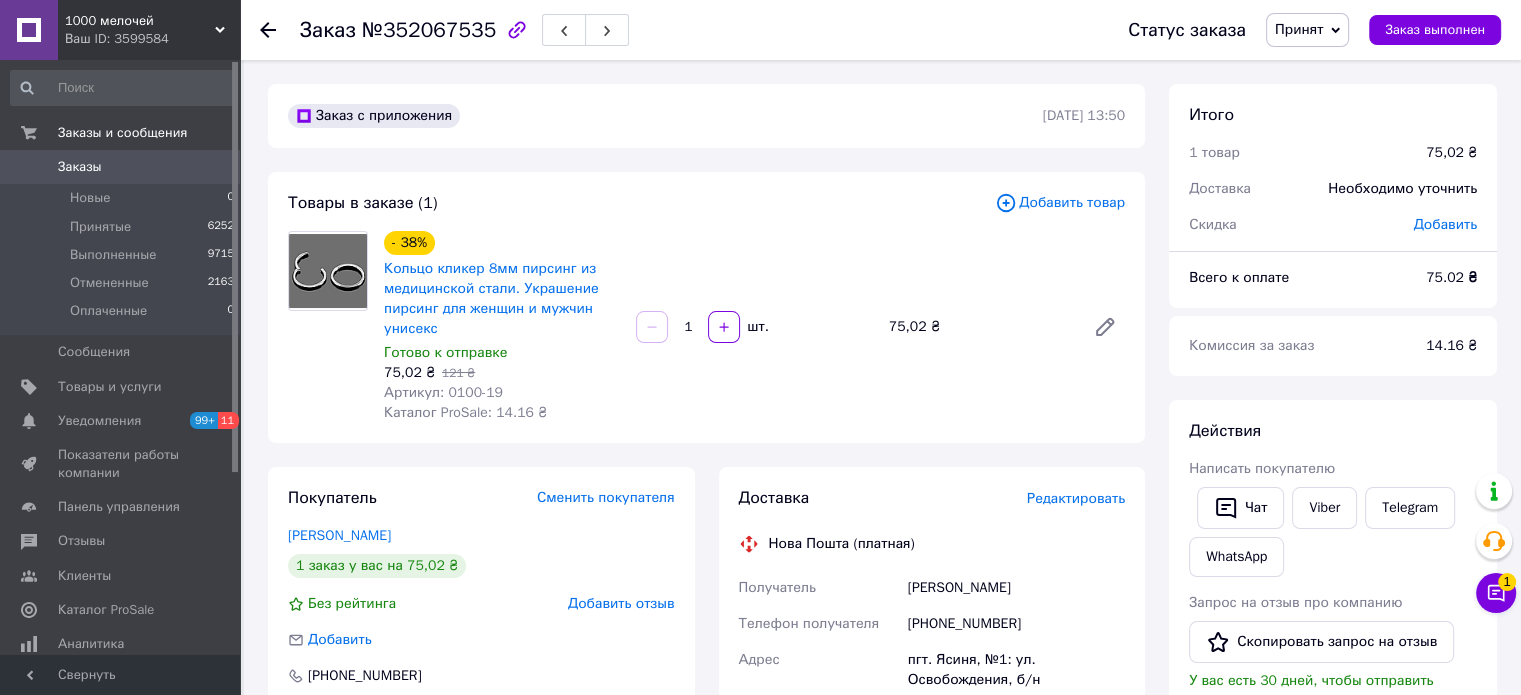 click on "Редактировать" at bounding box center (1076, 498) 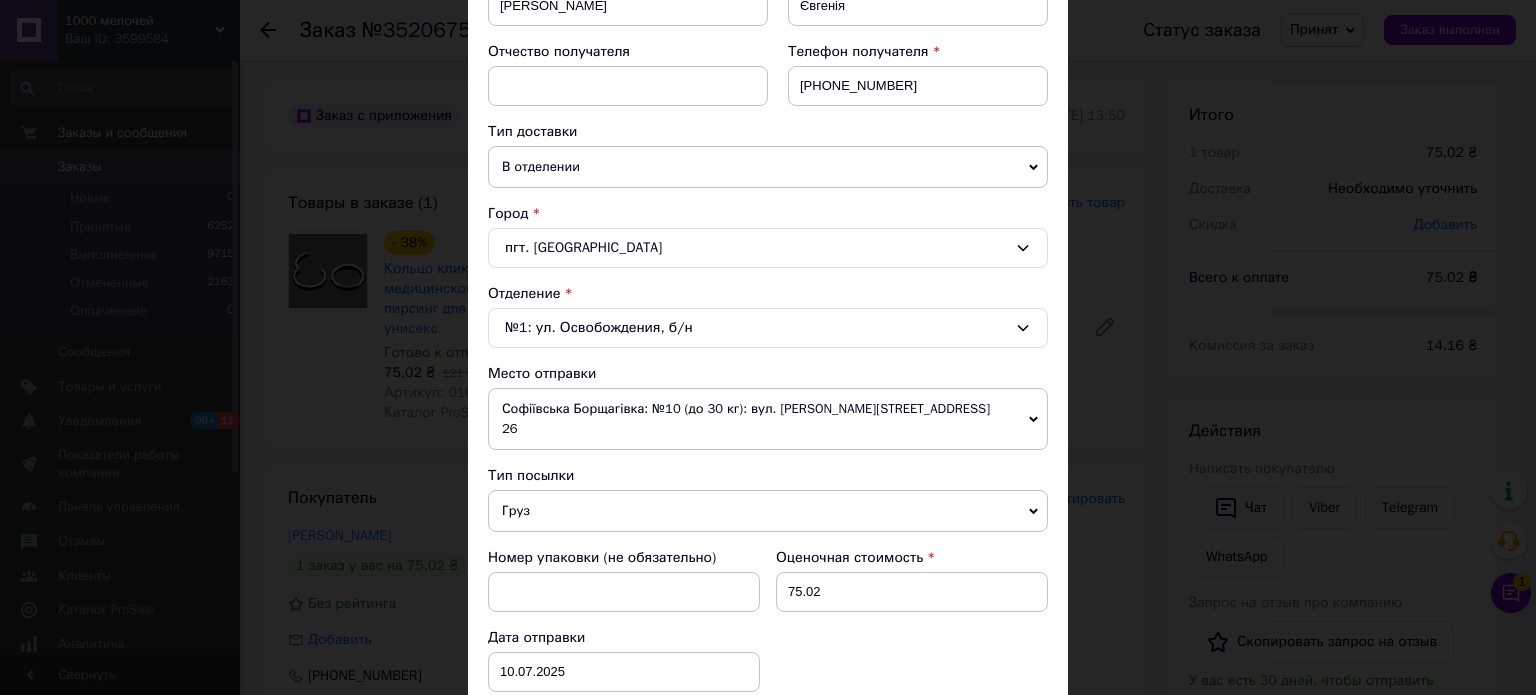 scroll, scrollTop: 700, scrollLeft: 0, axis: vertical 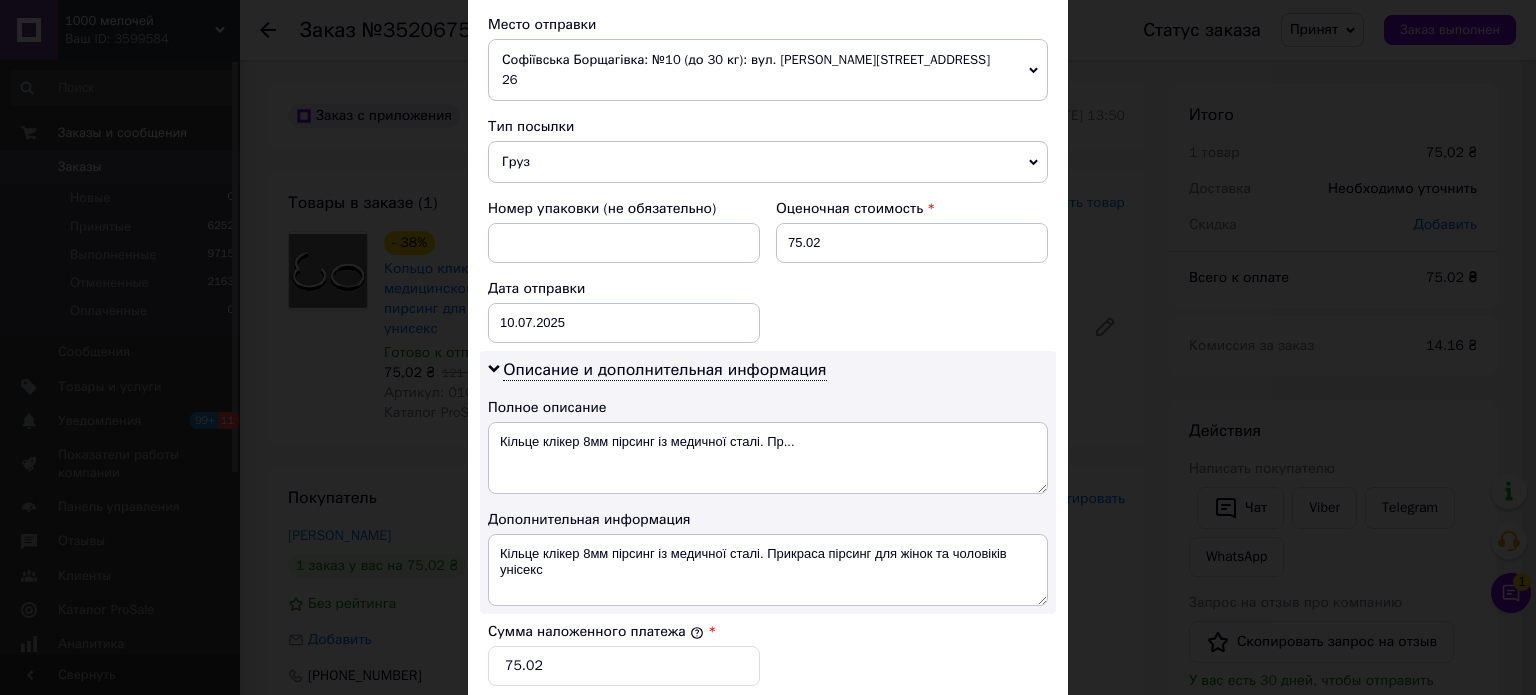 click on "Груз" at bounding box center (768, 162) 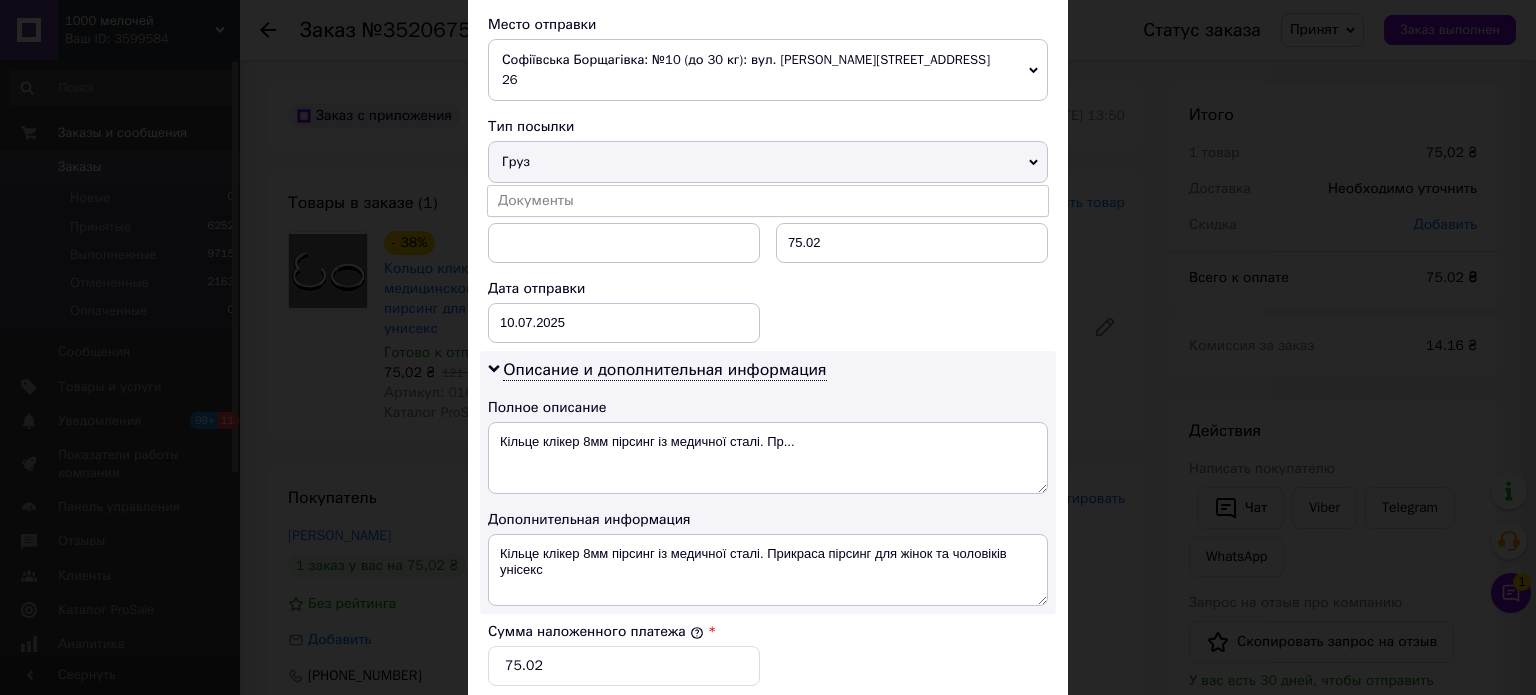 click on "Документы" at bounding box center [768, 201] 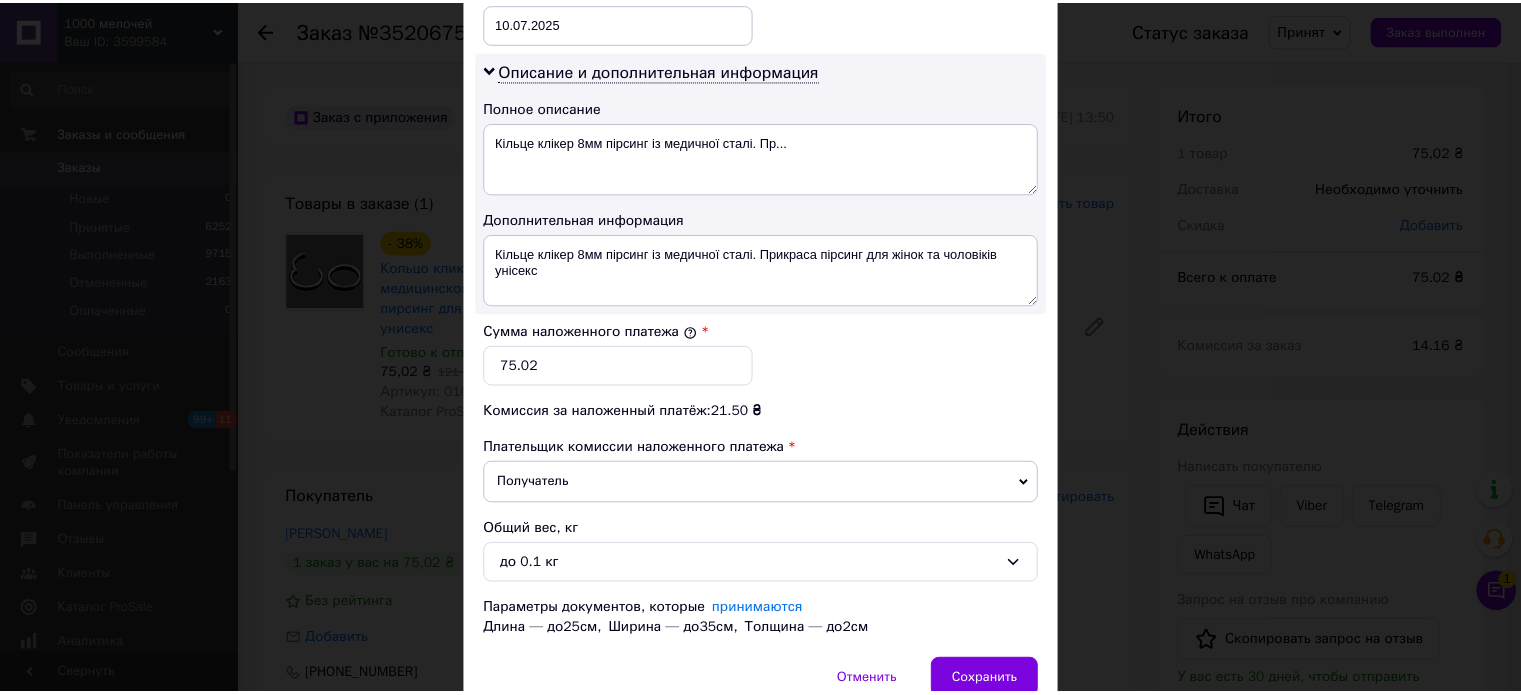scroll, scrollTop: 1068, scrollLeft: 0, axis: vertical 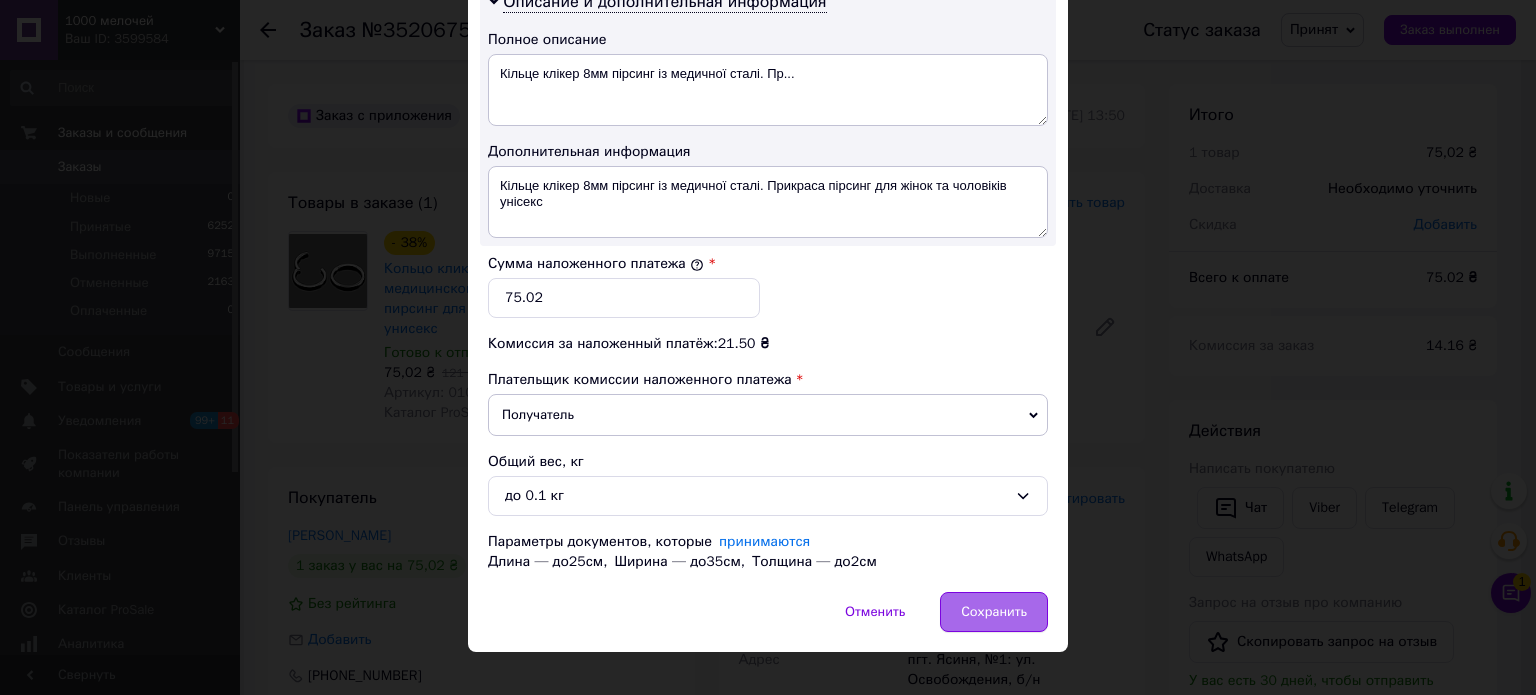 click on "Сохранить" at bounding box center [994, 612] 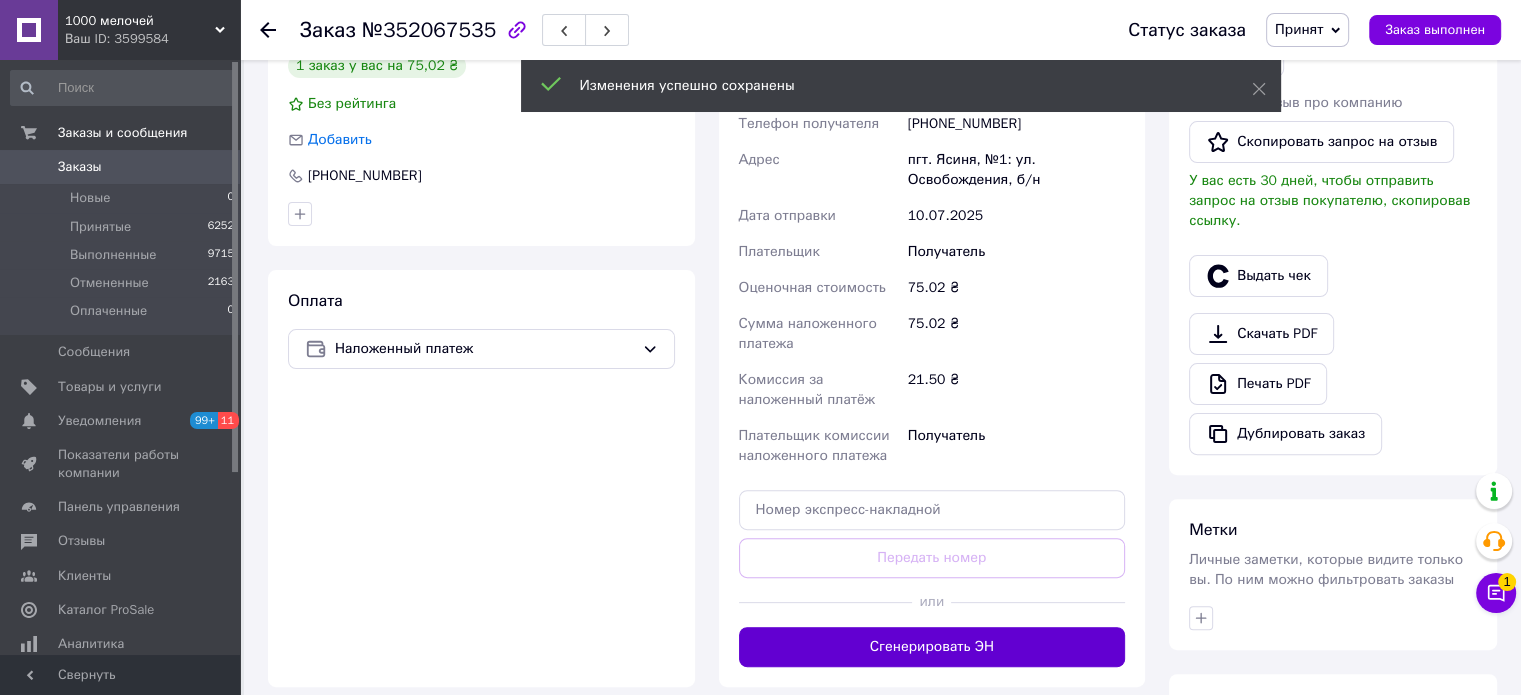 drag, startPoint x: 1012, startPoint y: 644, endPoint x: 993, endPoint y: 604, distance: 44.28318 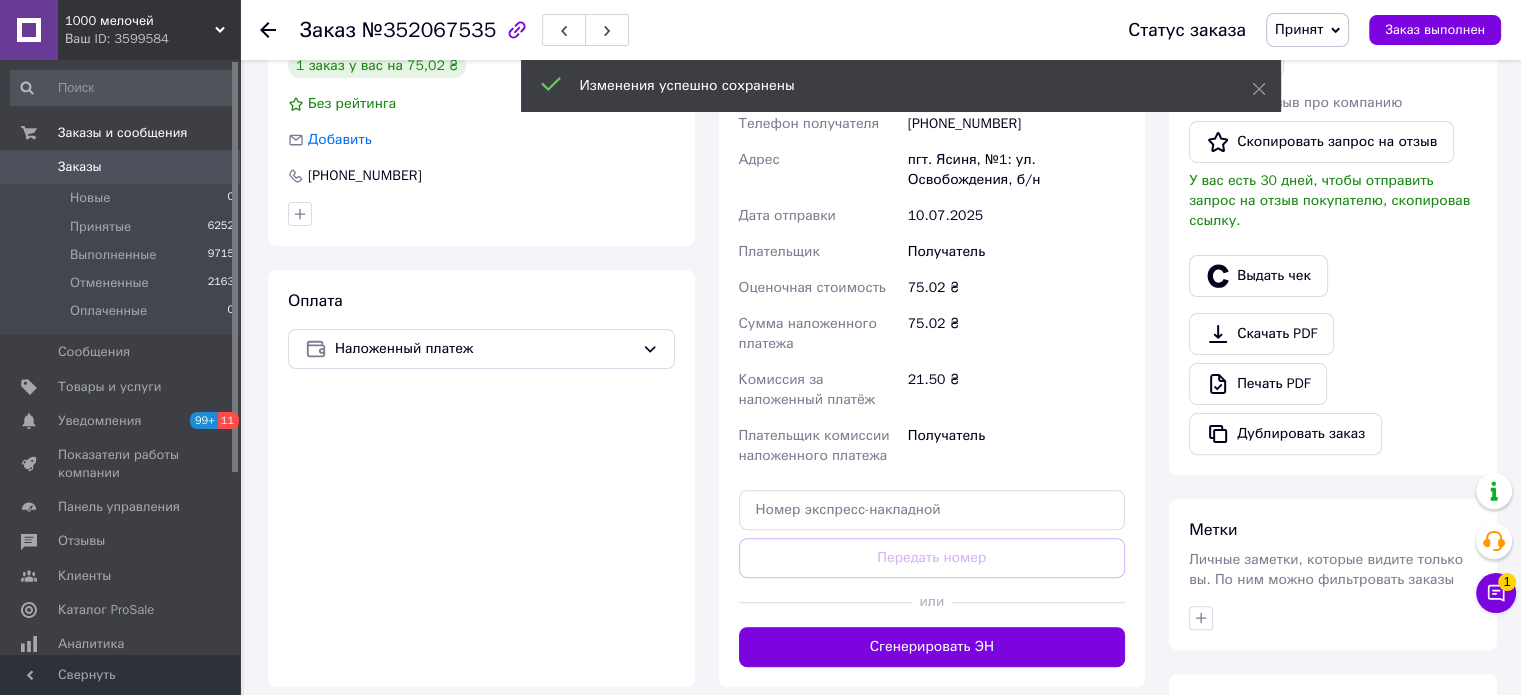 click on "Сгенерировать ЭН" at bounding box center (932, 647) 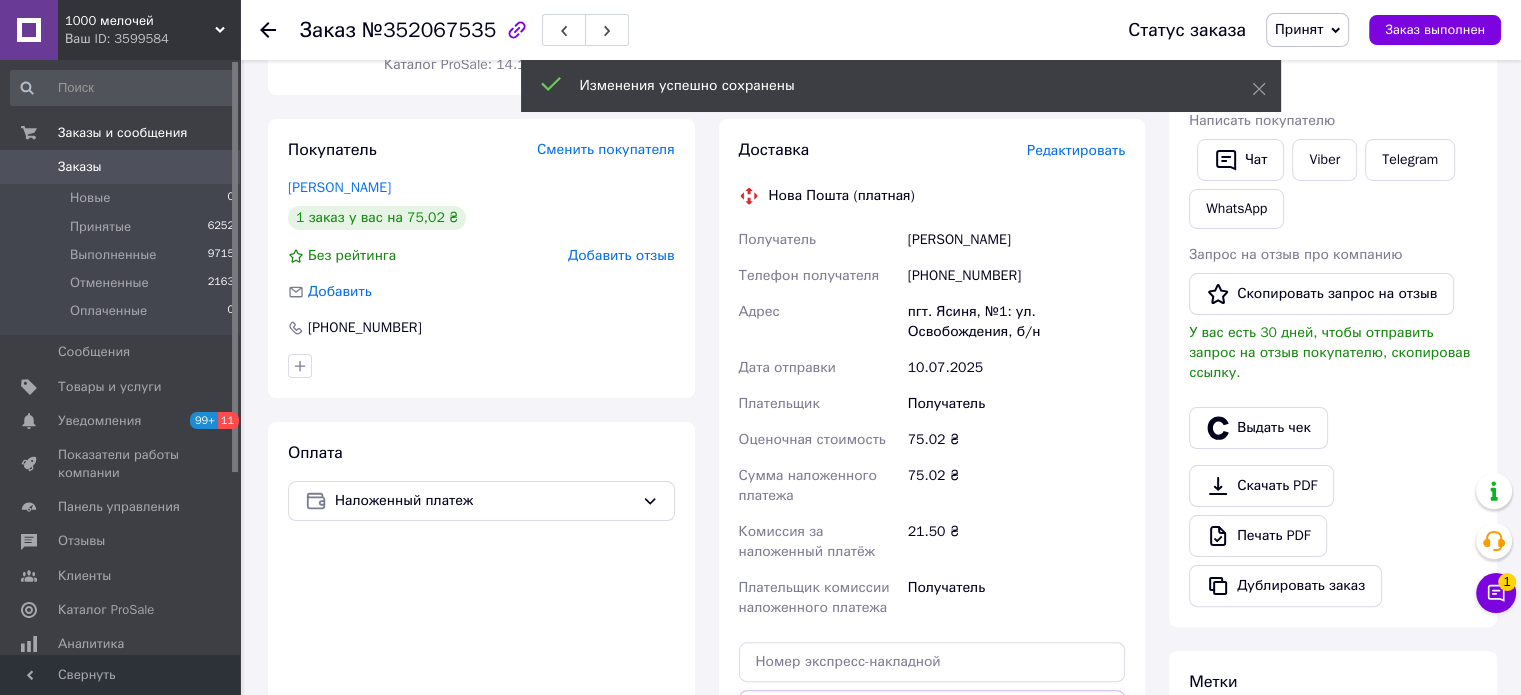 scroll, scrollTop: 200, scrollLeft: 0, axis: vertical 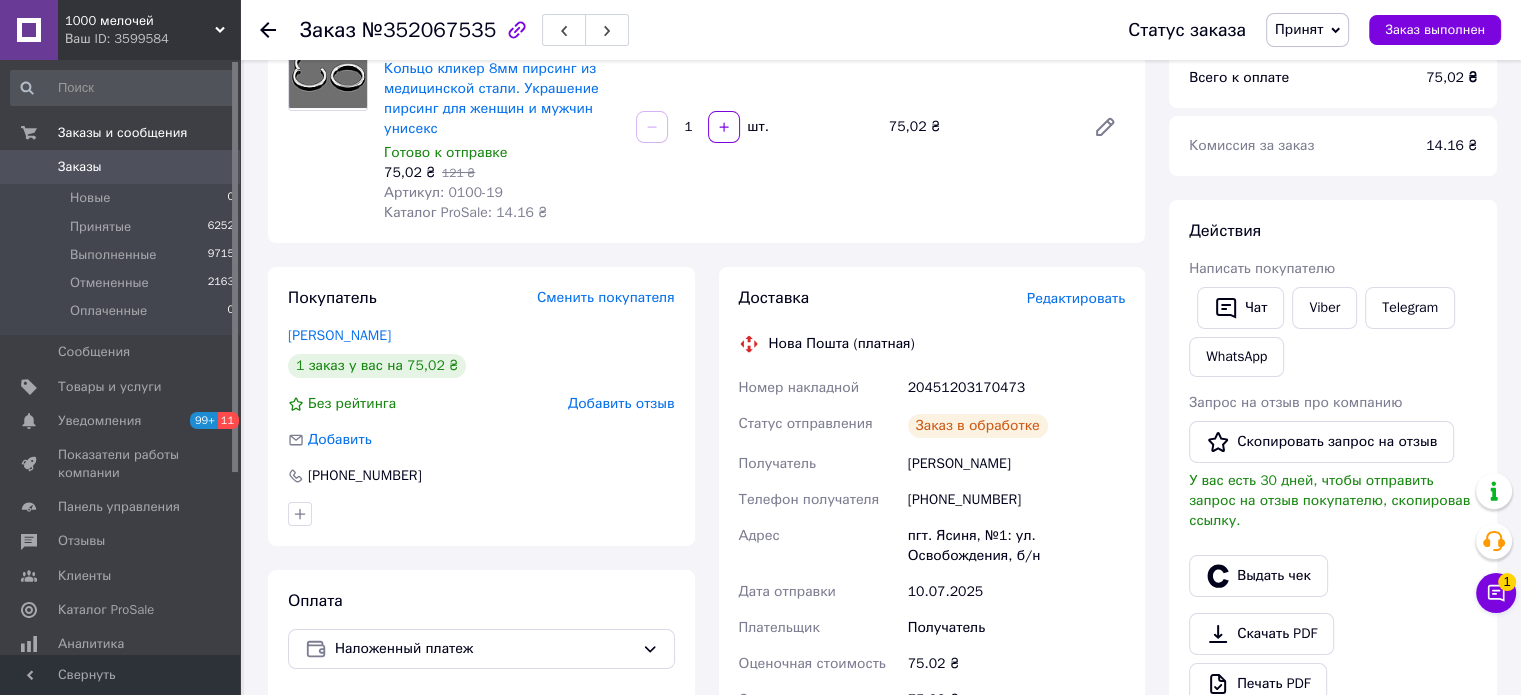 click on "20451203170473" at bounding box center [1016, 388] 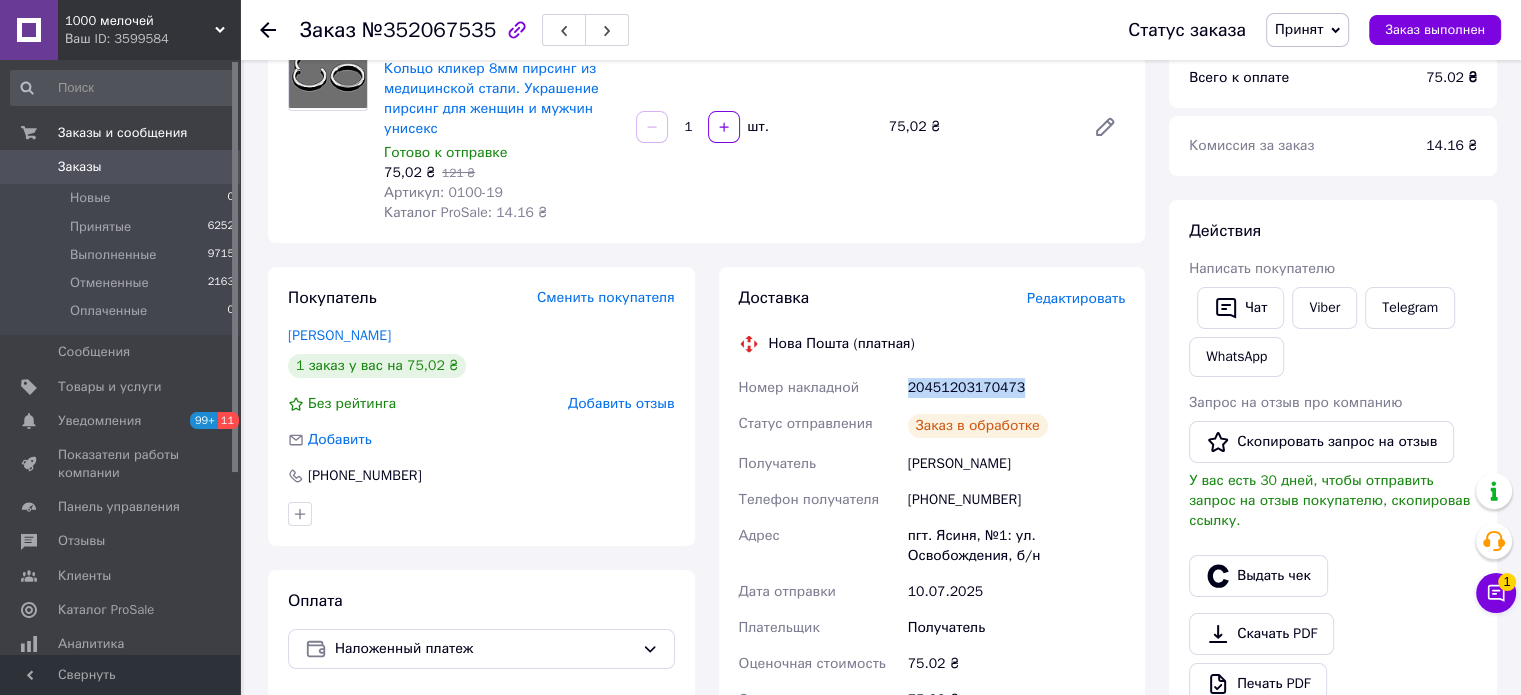copy on "20451203170473" 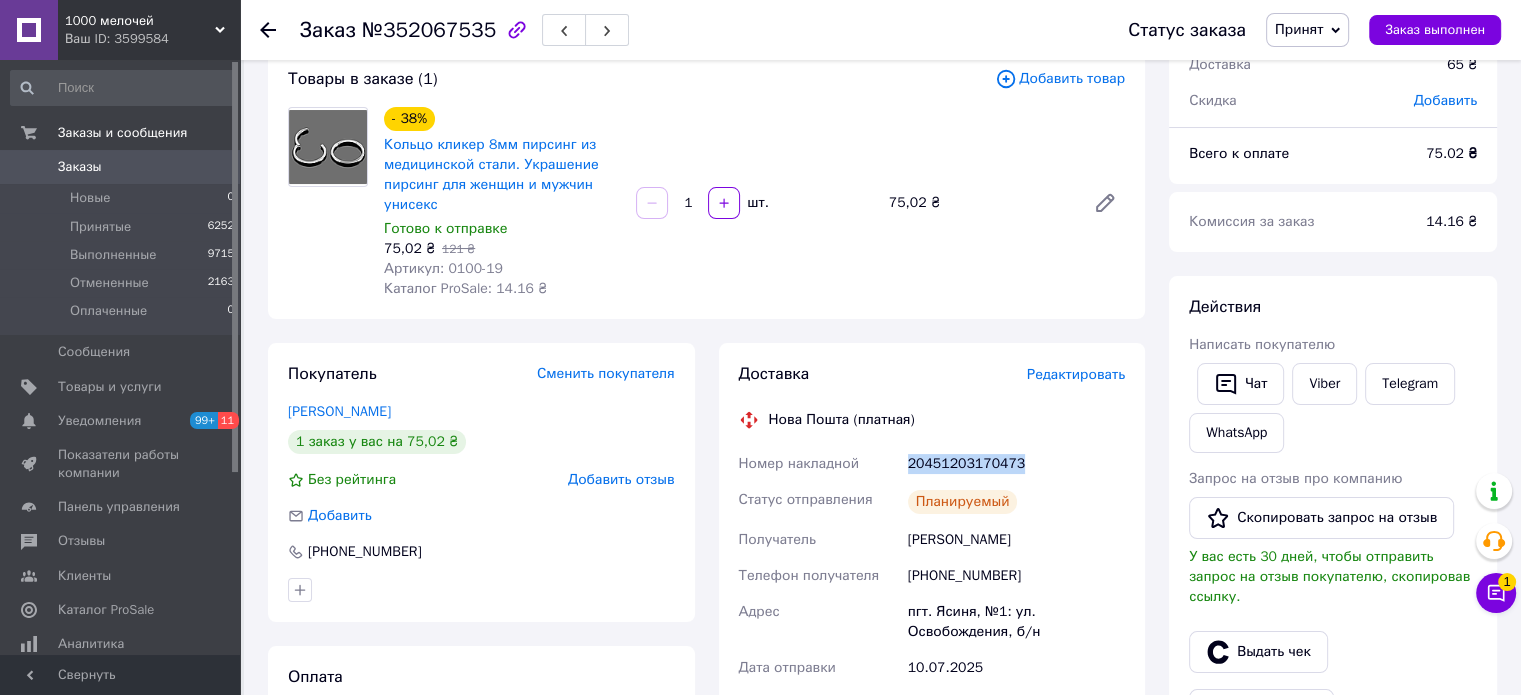 scroll, scrollTop: 0, scrollLeft: 0, axis: both 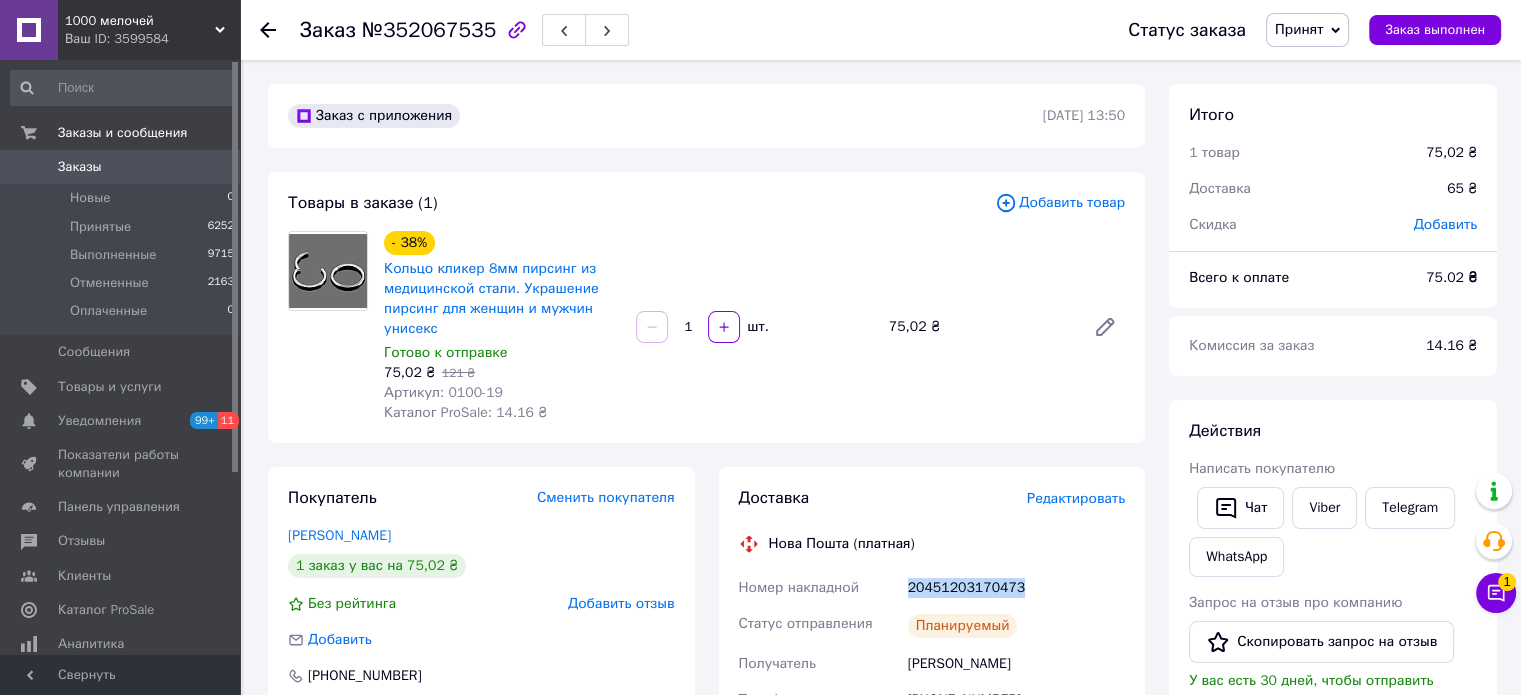 drag, startPoint x: 1029, startPoint y: 583, endPoint x: 1130, endPoint y: 565, distance: 102.59142 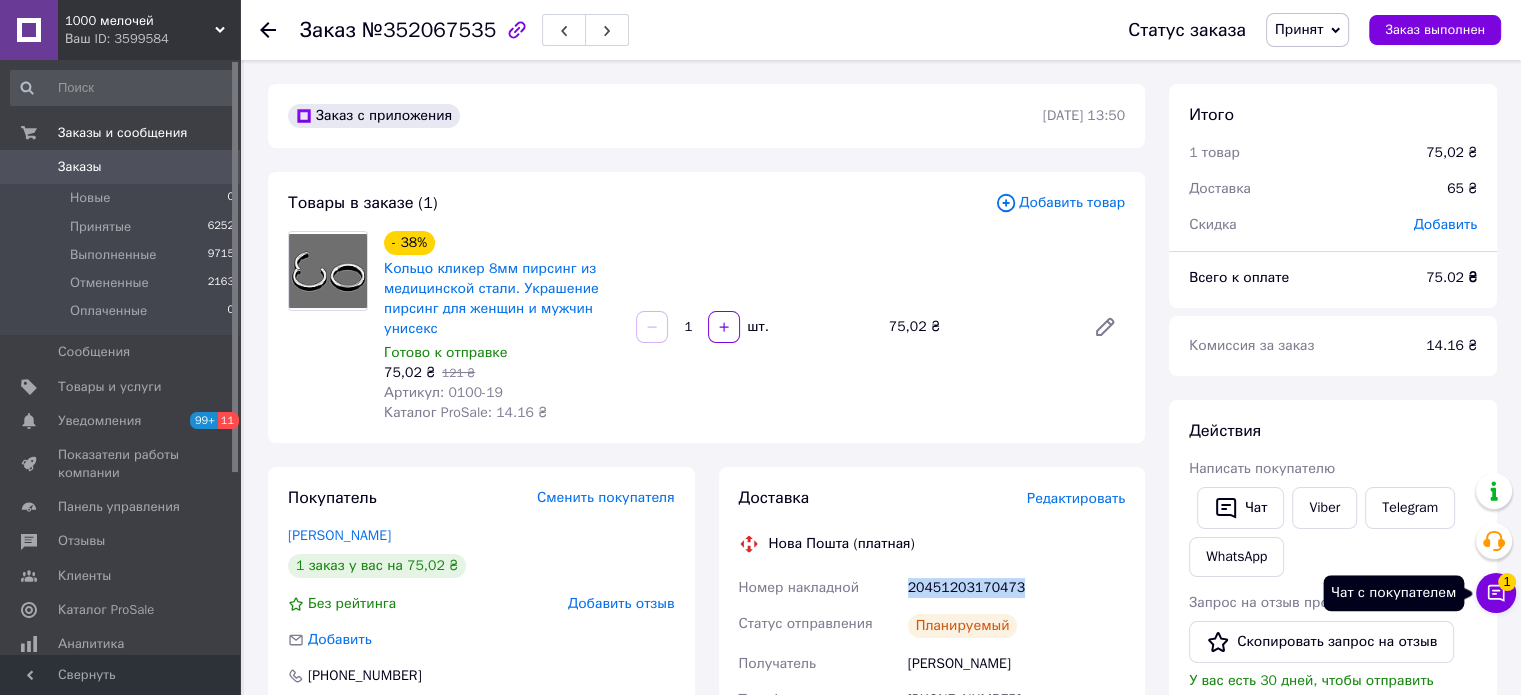 click 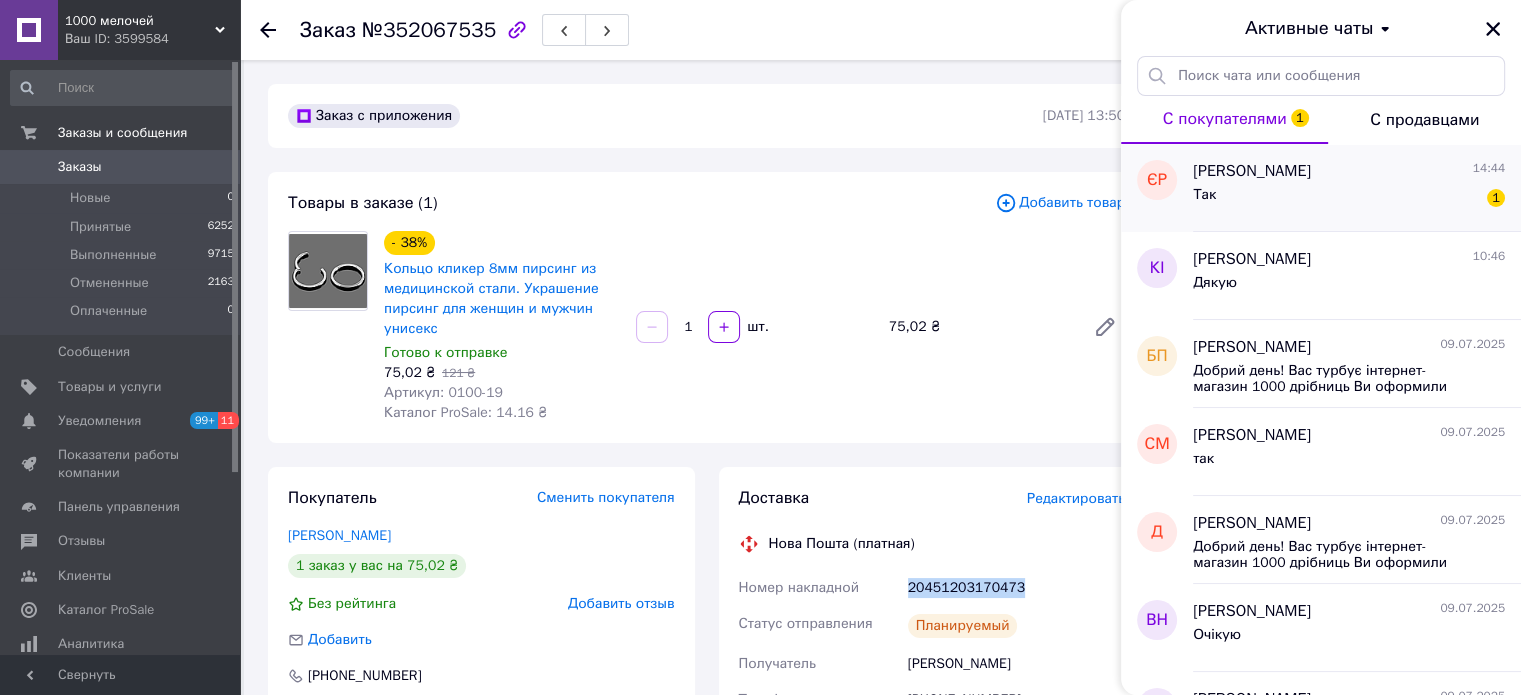 click on "Так 1" at bounding box center (1349, 199) 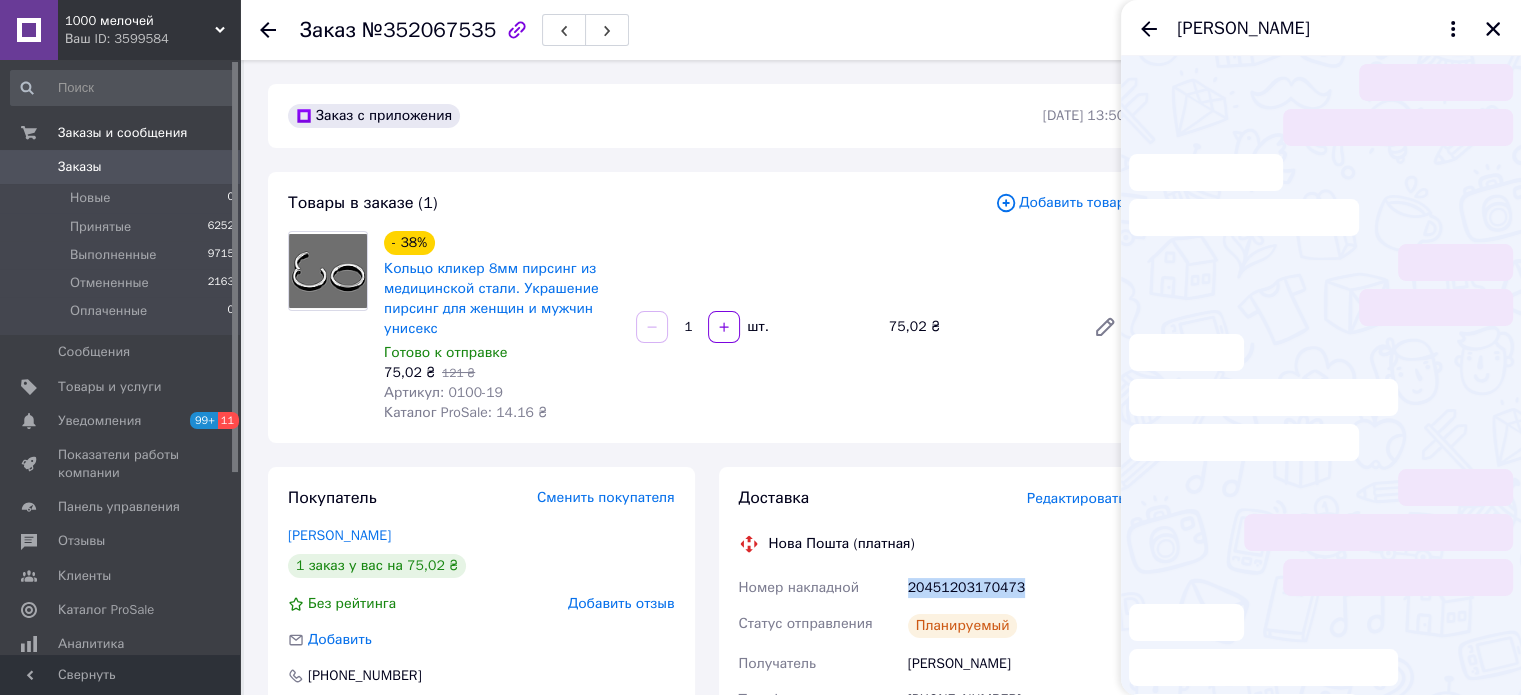 scroll, scrollTop: 111, scrollLeft: 0, axis: vertical 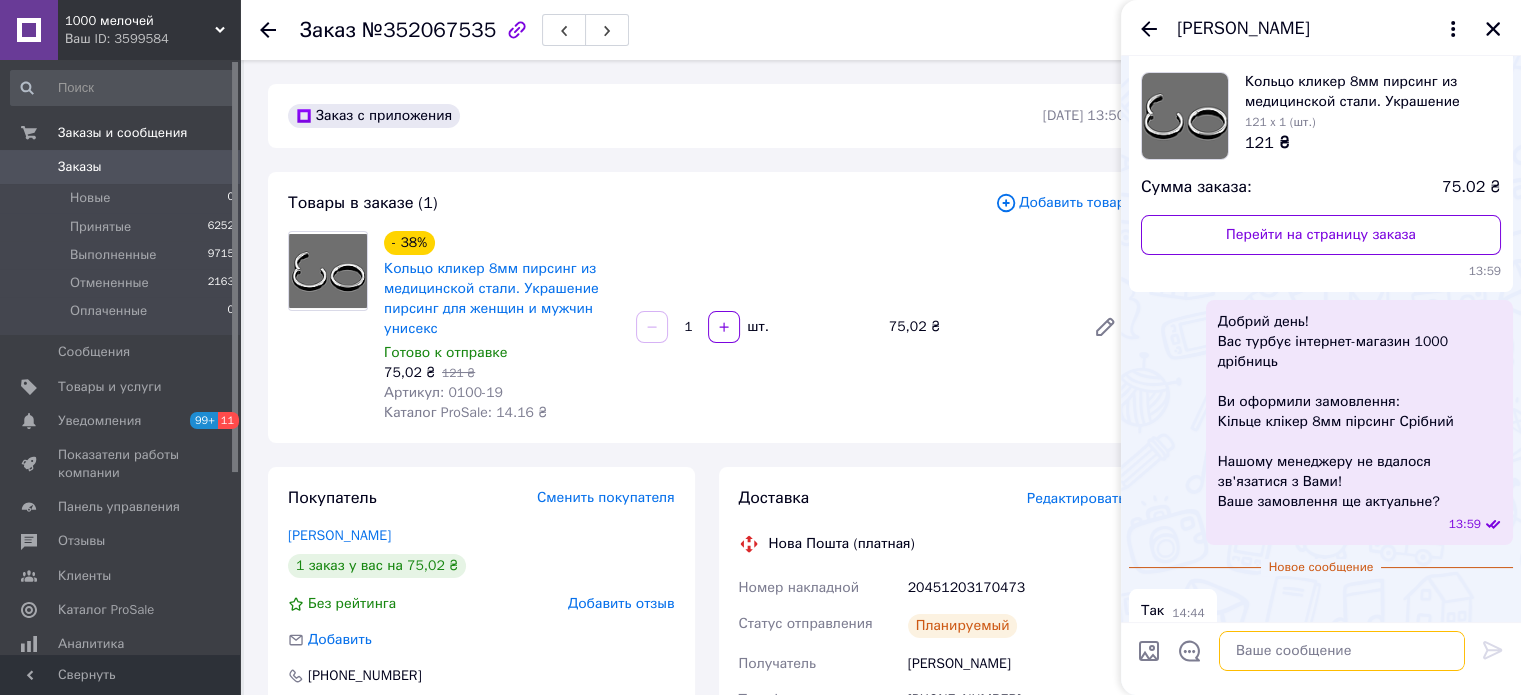 click at bounding box center [1342, 651] 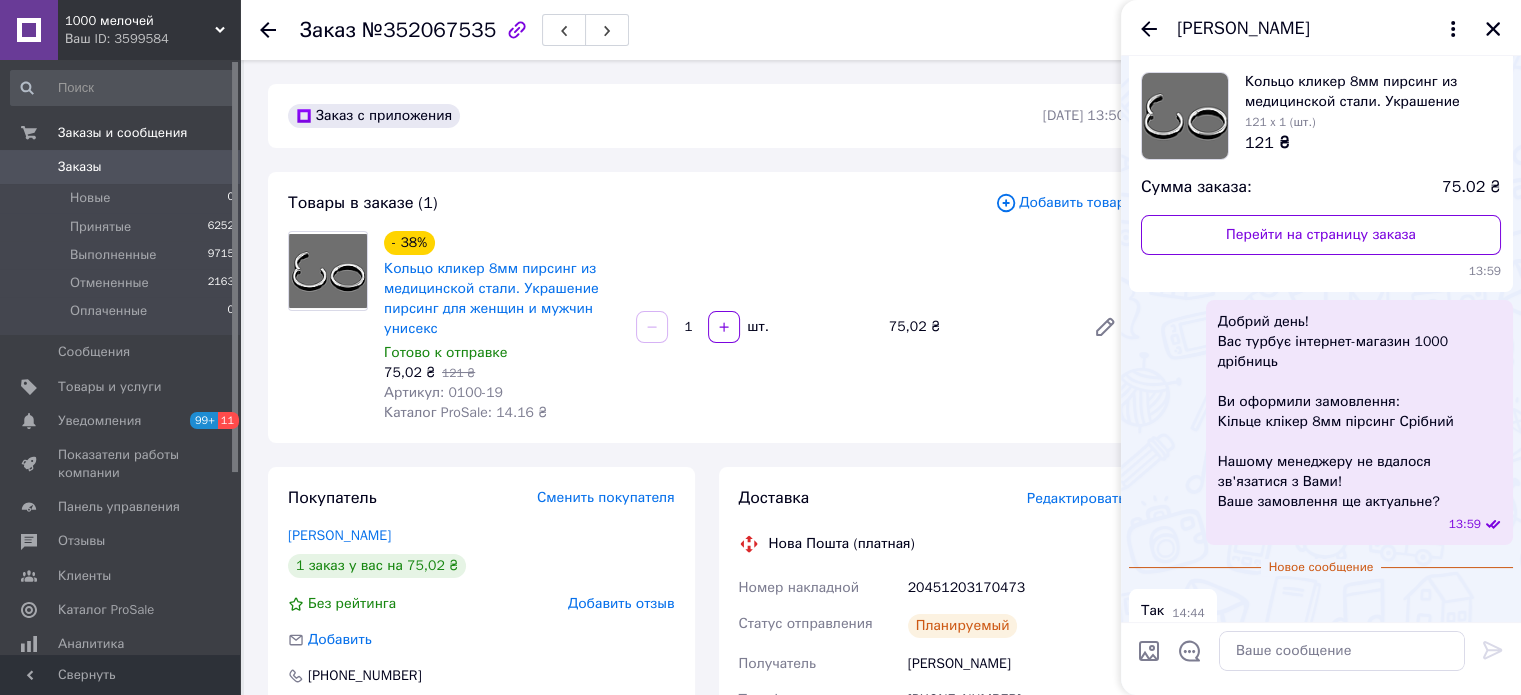 click on "20451203170473" at bounding box center (1016, 588) 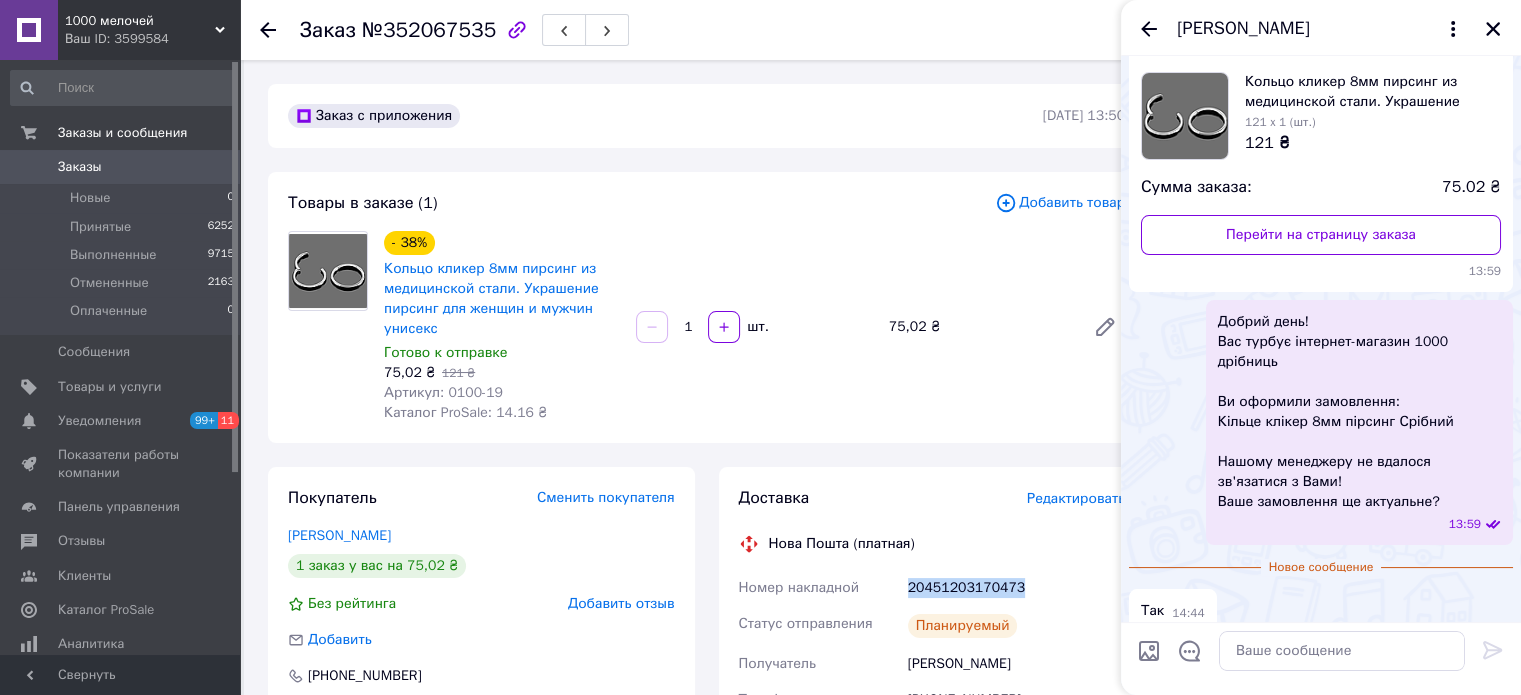 click on "20451203170473" at bounding box center [1016, 588] 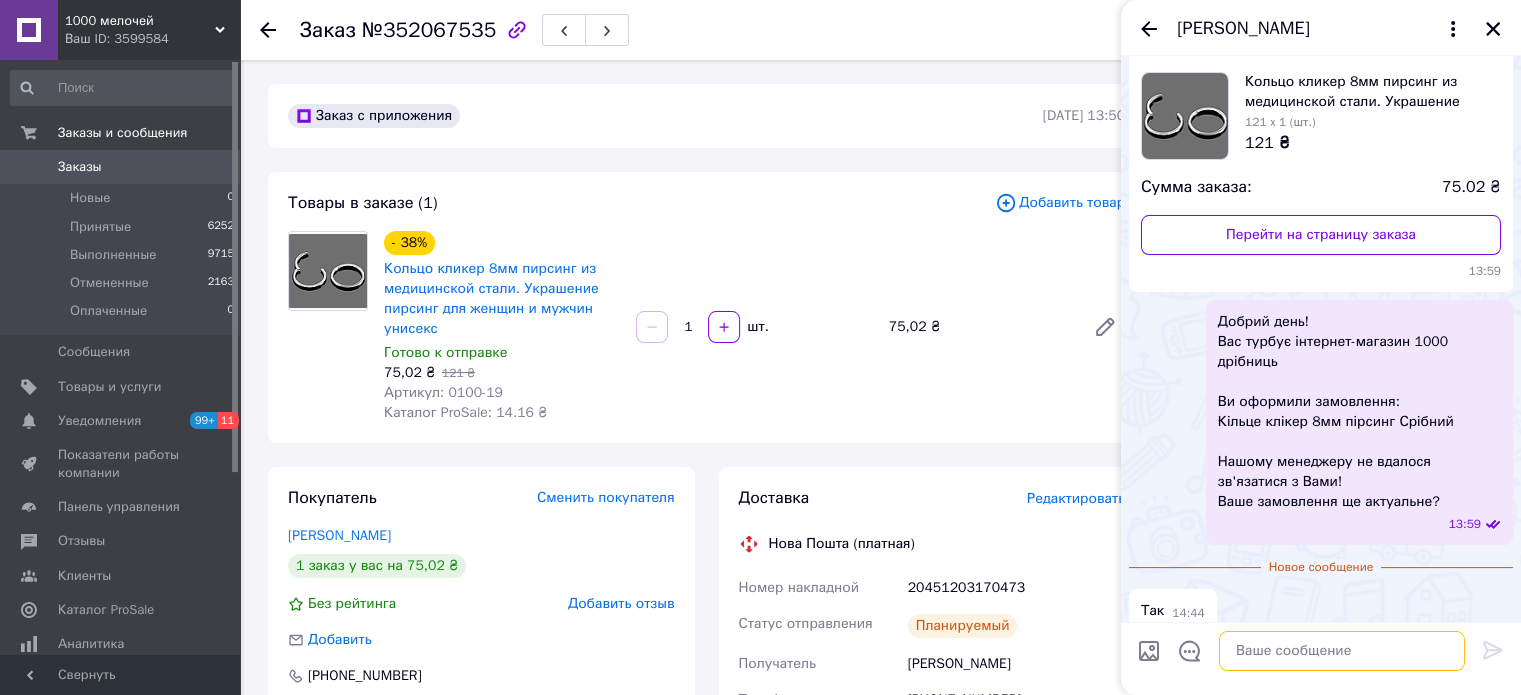 click at bounding box center [1342, 651] 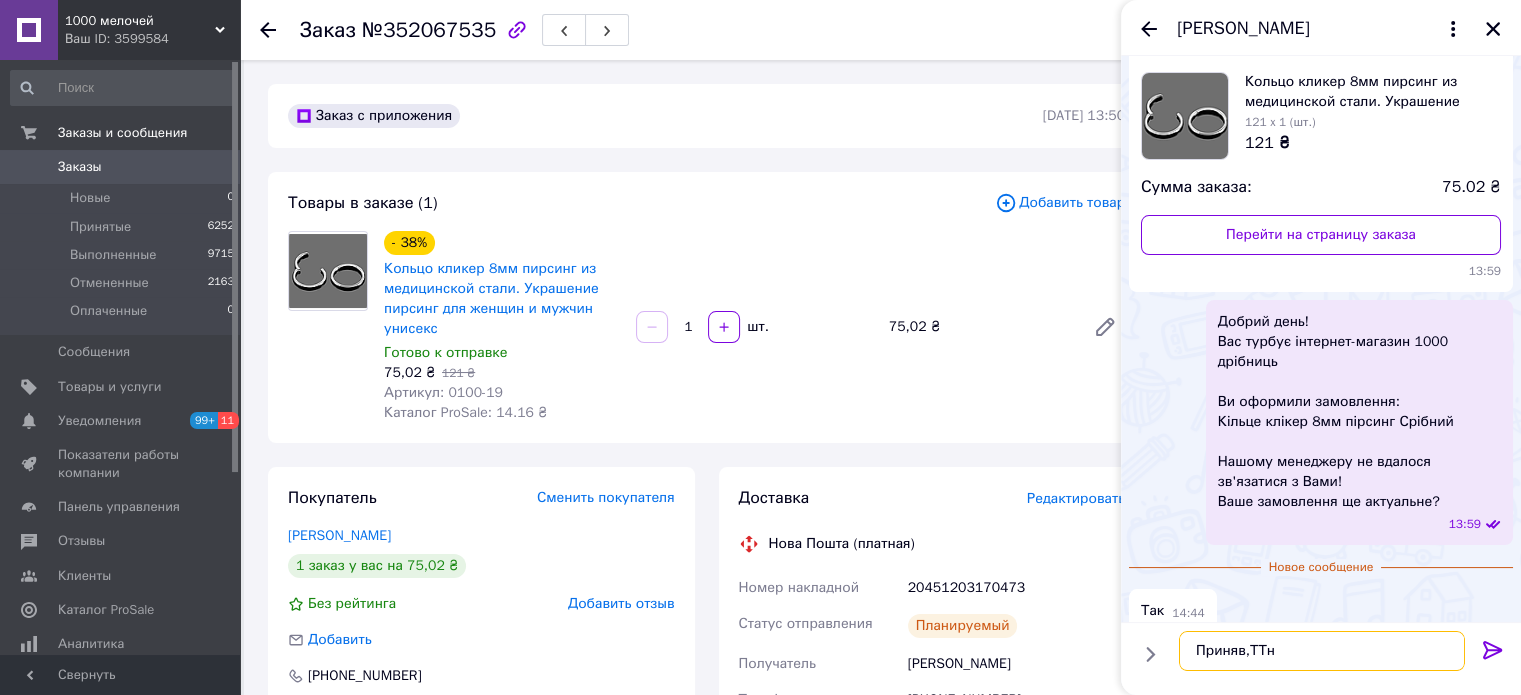 paste on "20451203170473" 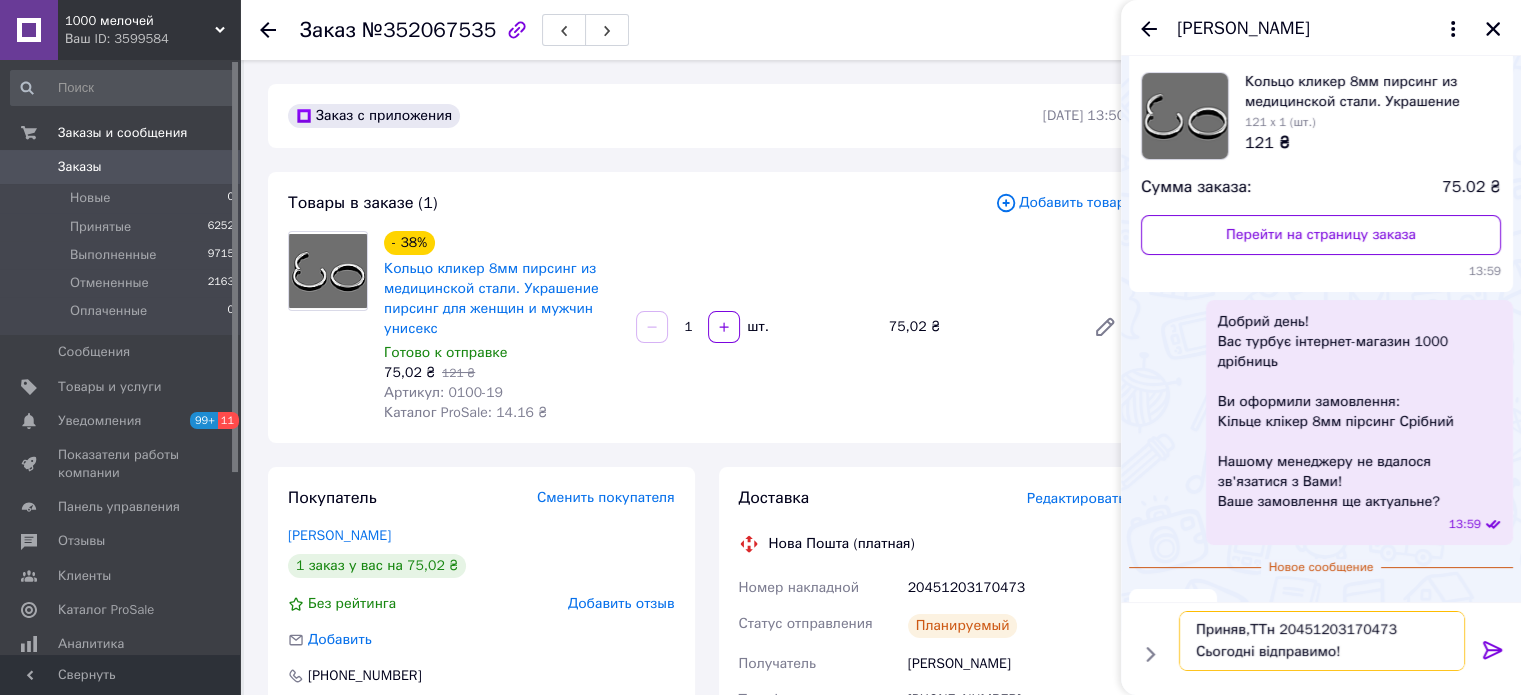 scroll, scrollTop: 13, scrollLeft: 0, axis: vertical 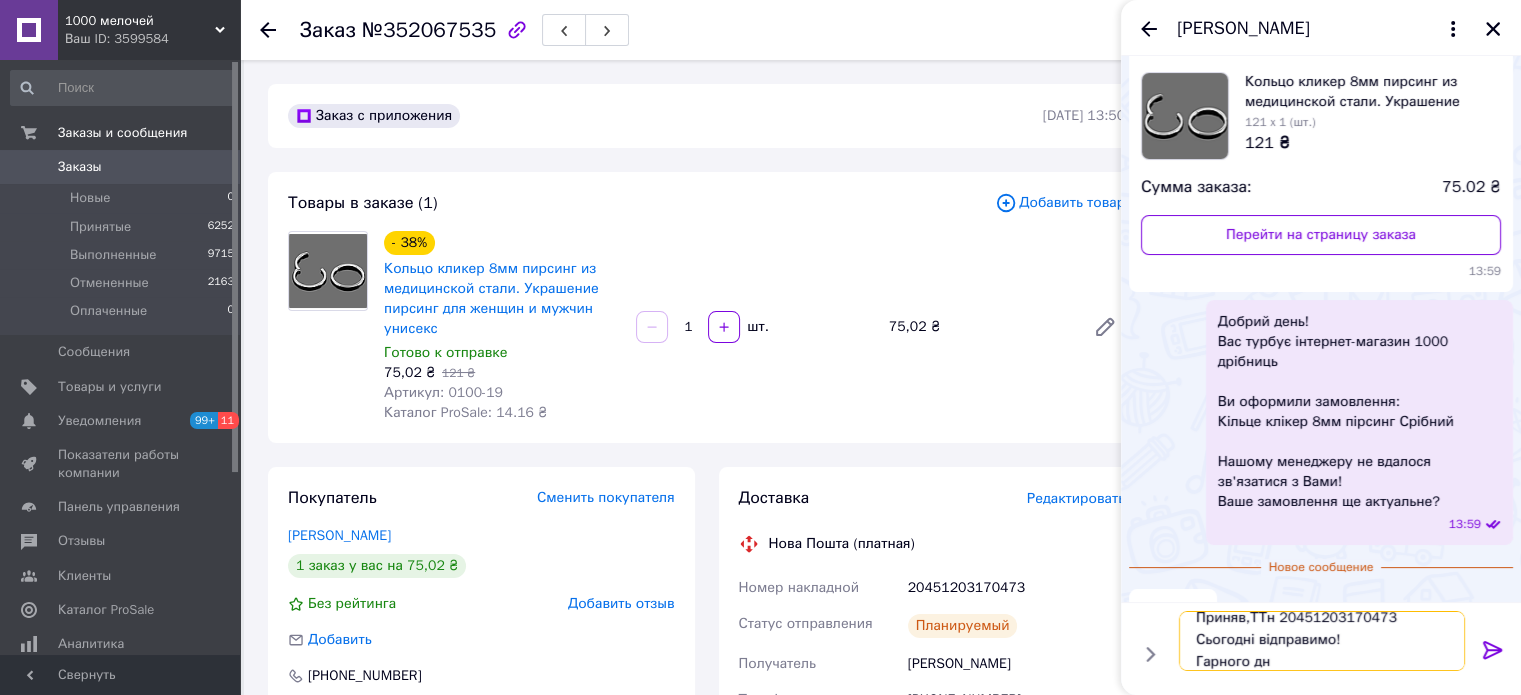 type on "Приняв,ТТн 20451203170473
Сьогодні відправимо!
Гарного дня" 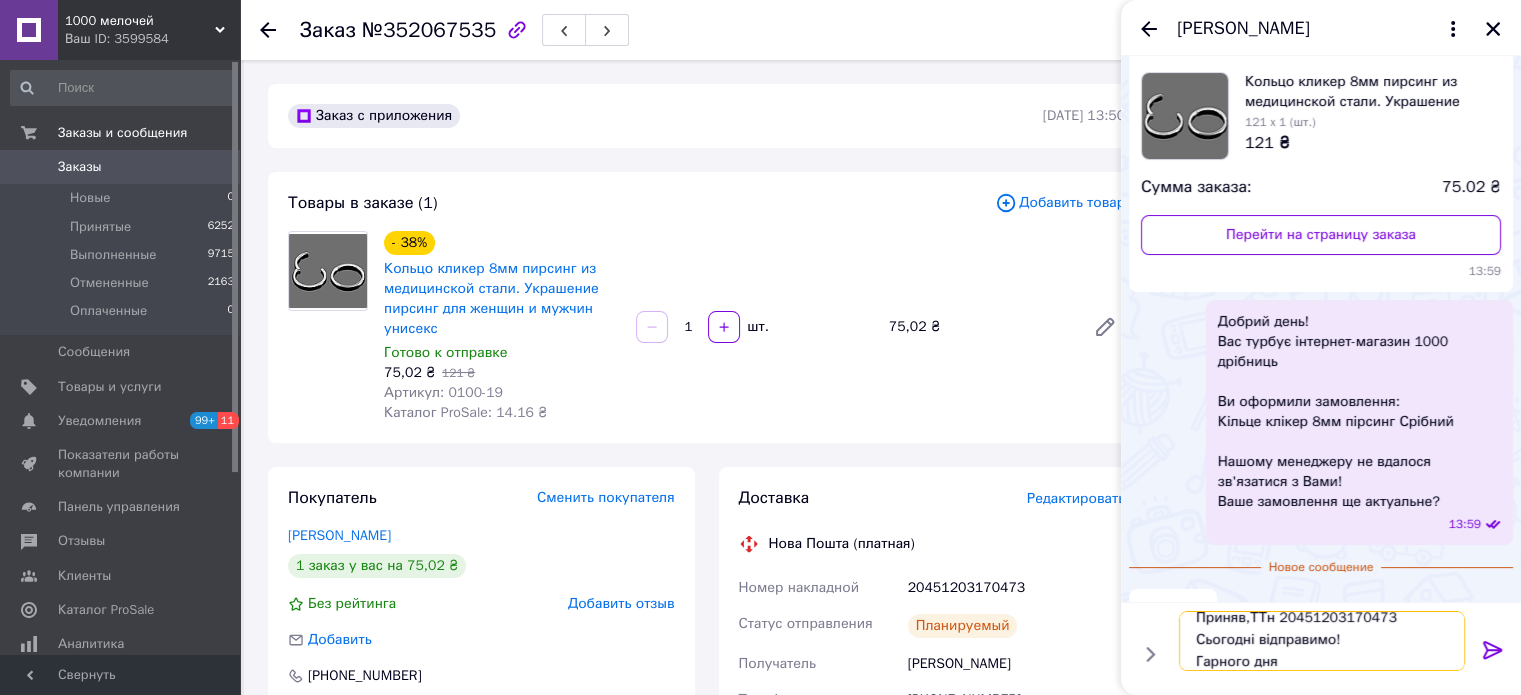 type 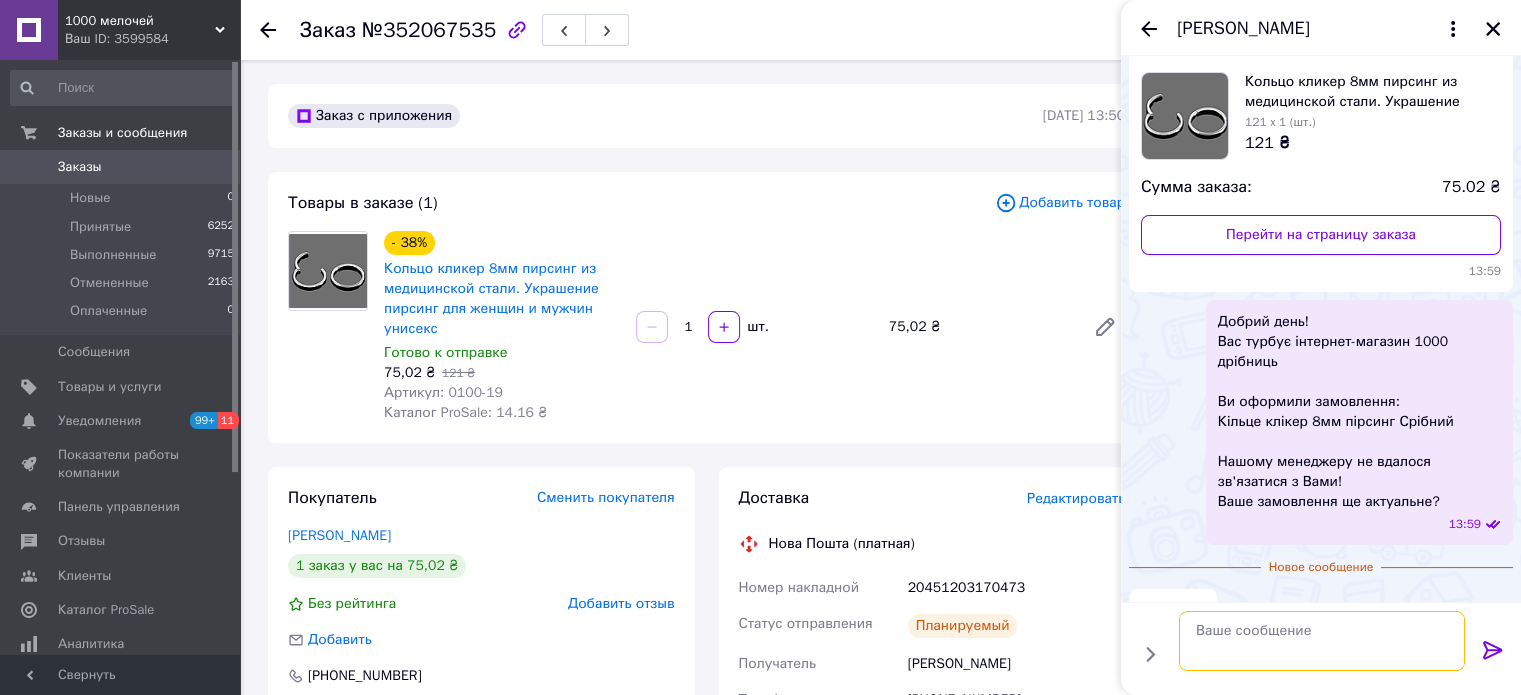 scroll, scrollTop: 0, scrollLeft: 0, axis: both 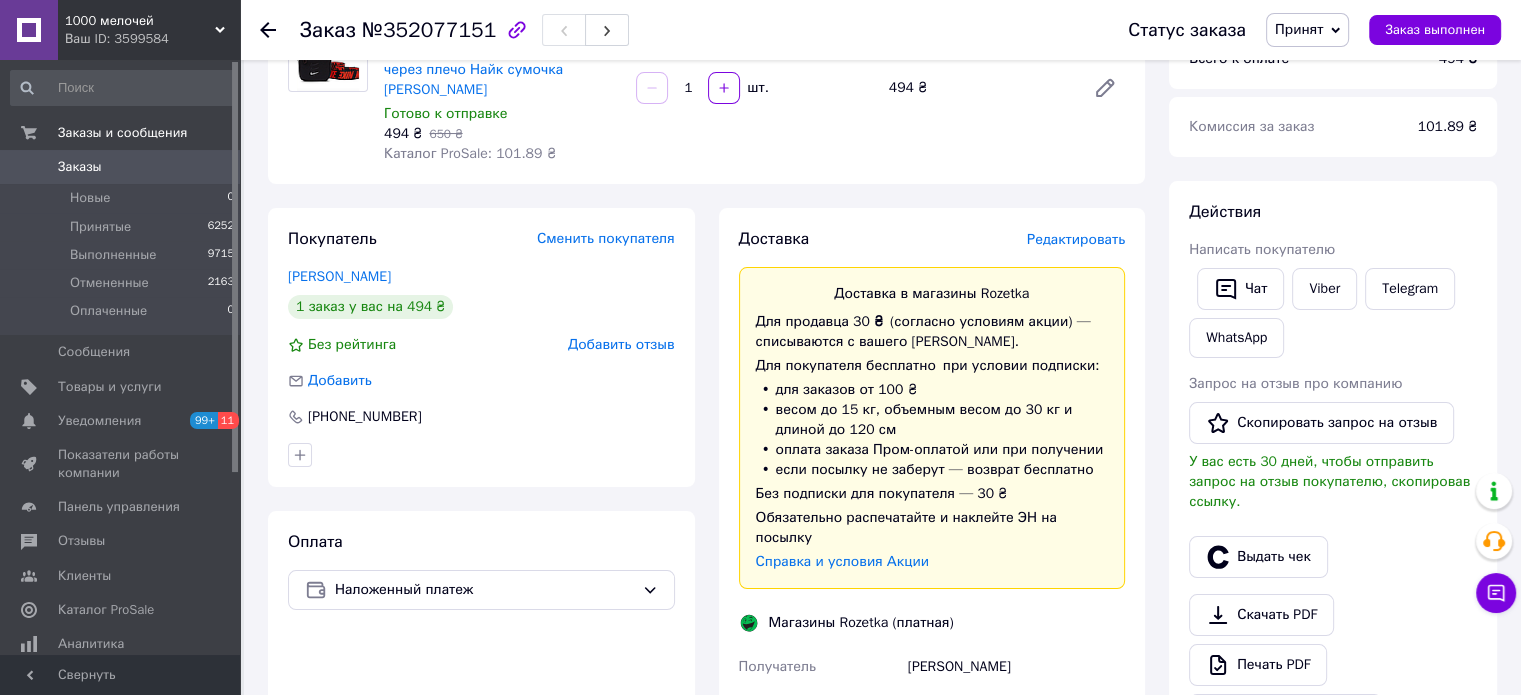 click on "Редактировать" at bounding box center [1076, 239] 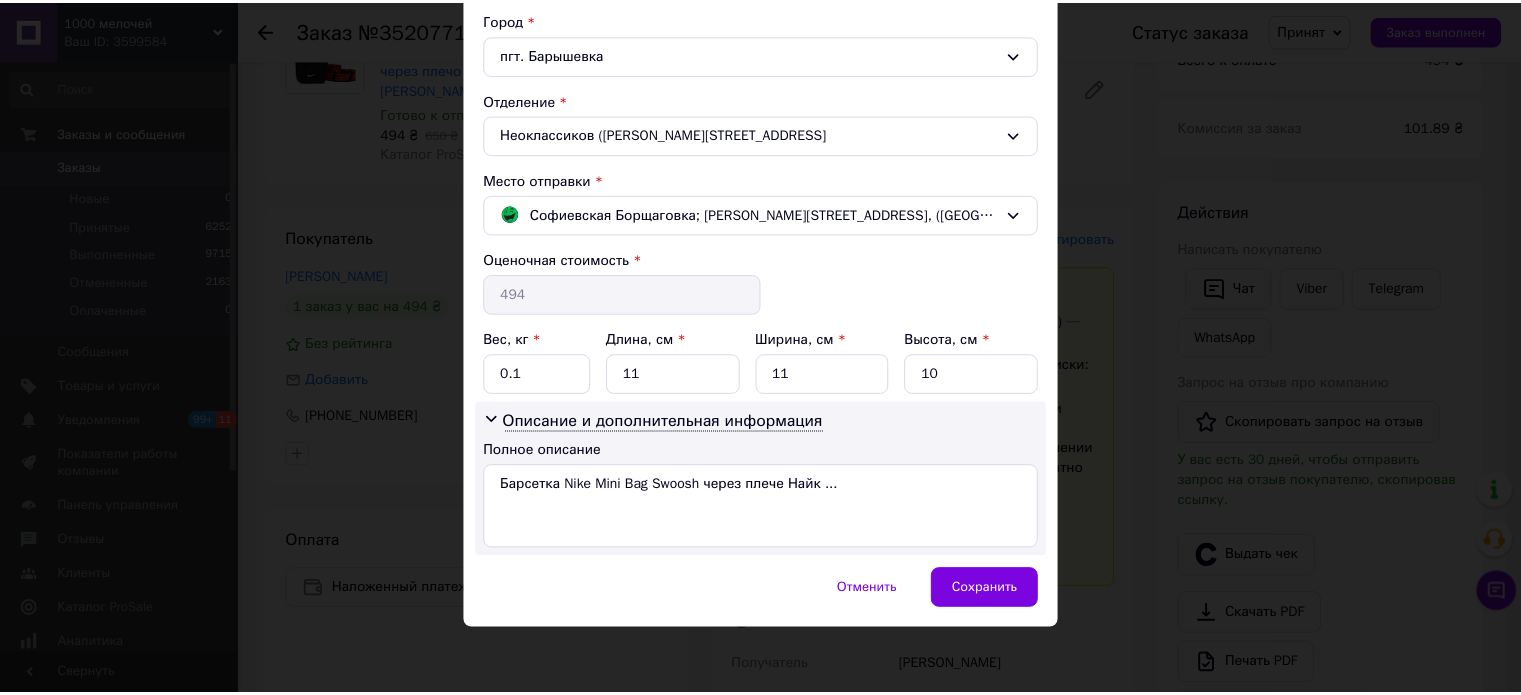scroll, scrollTop: 40, scrollLeft: 0, axis: vertical 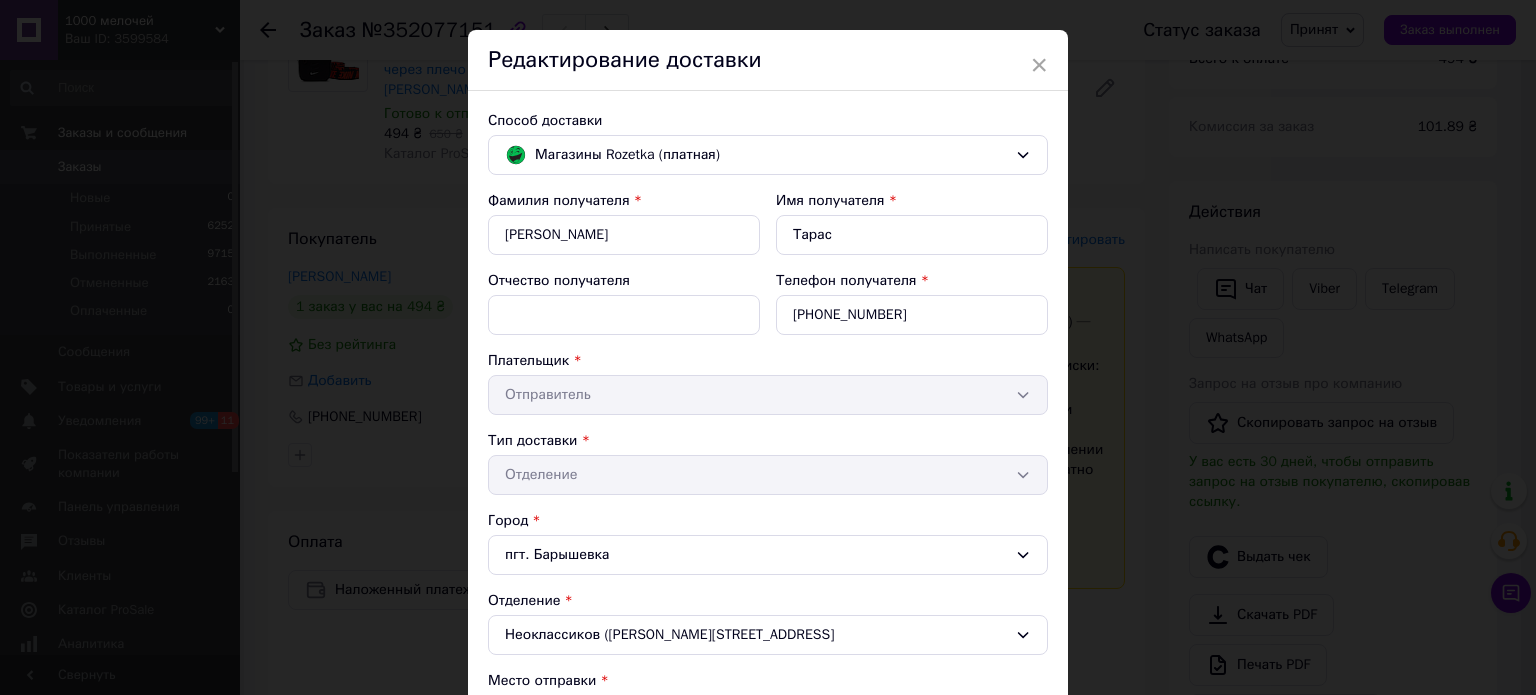 click on "×" at bounding box center (1039, 65) 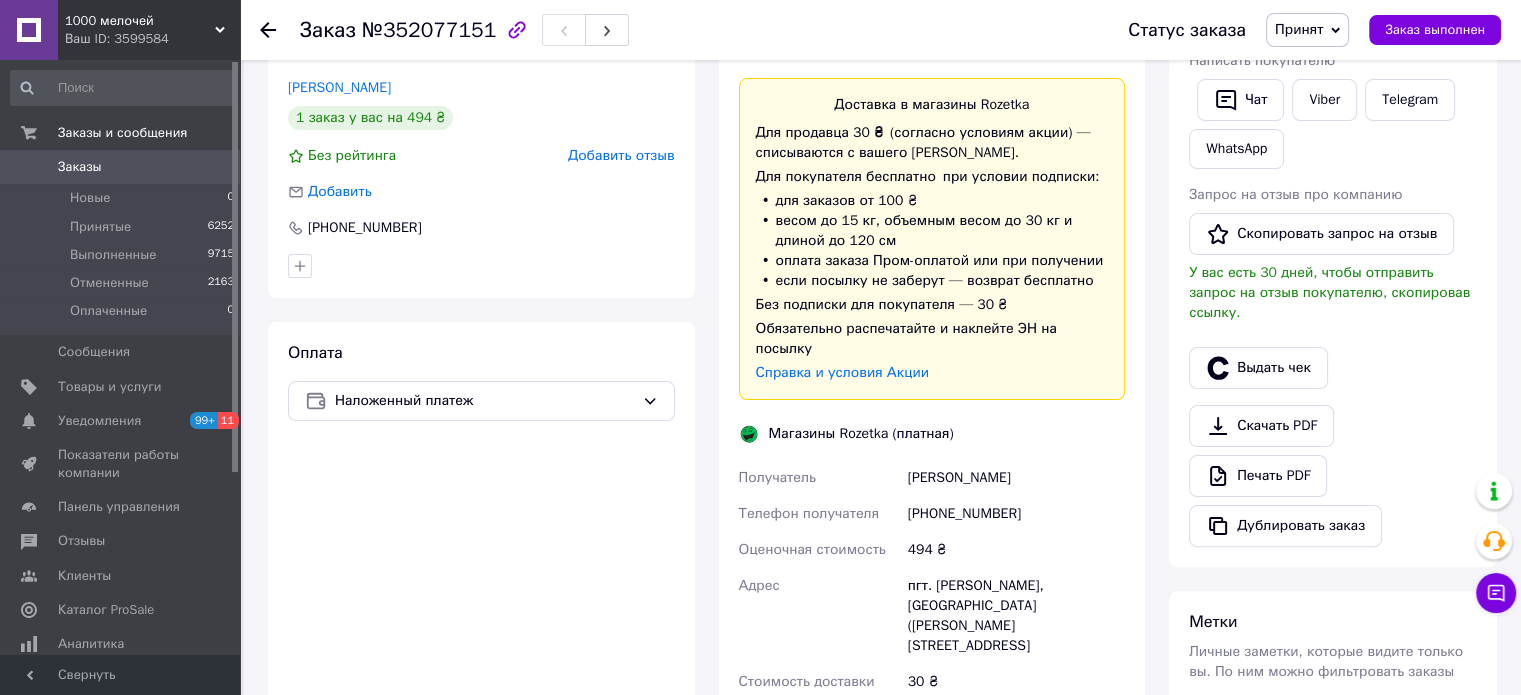 scroll, scrollTop: 719, scrollLeft: 0, axis: vertical 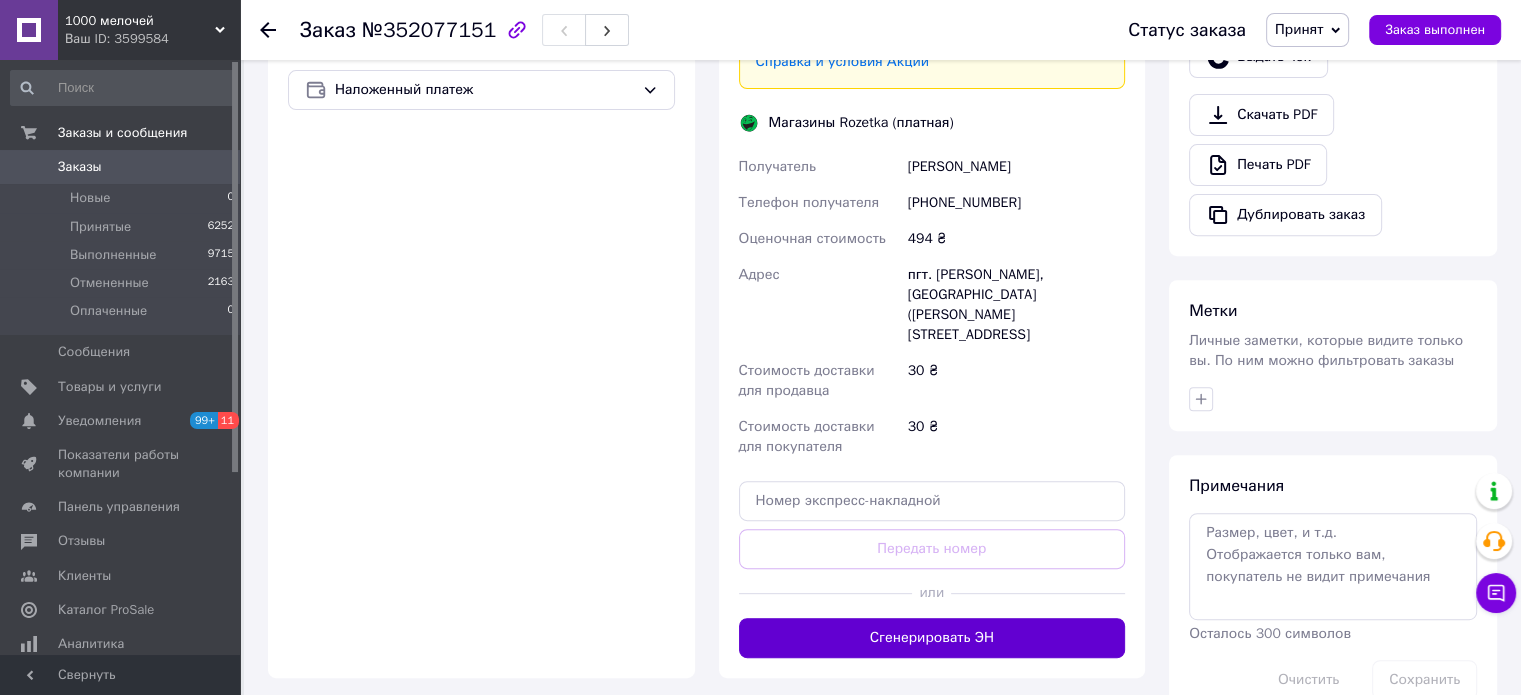 click on "Сгенерировать ЭН" at bounding box center [932, 638] 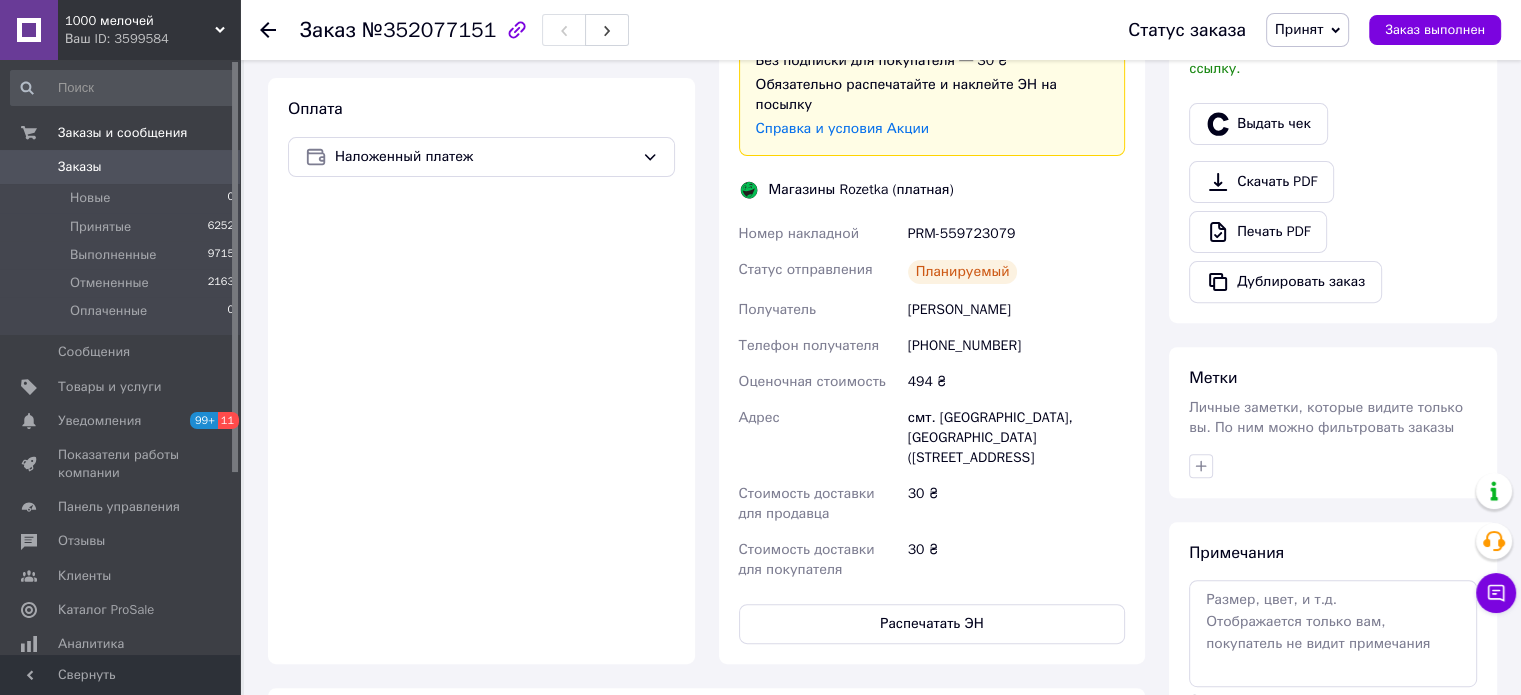scroll, scrollTop: 419, scrollLeft: 0, axis: vertical 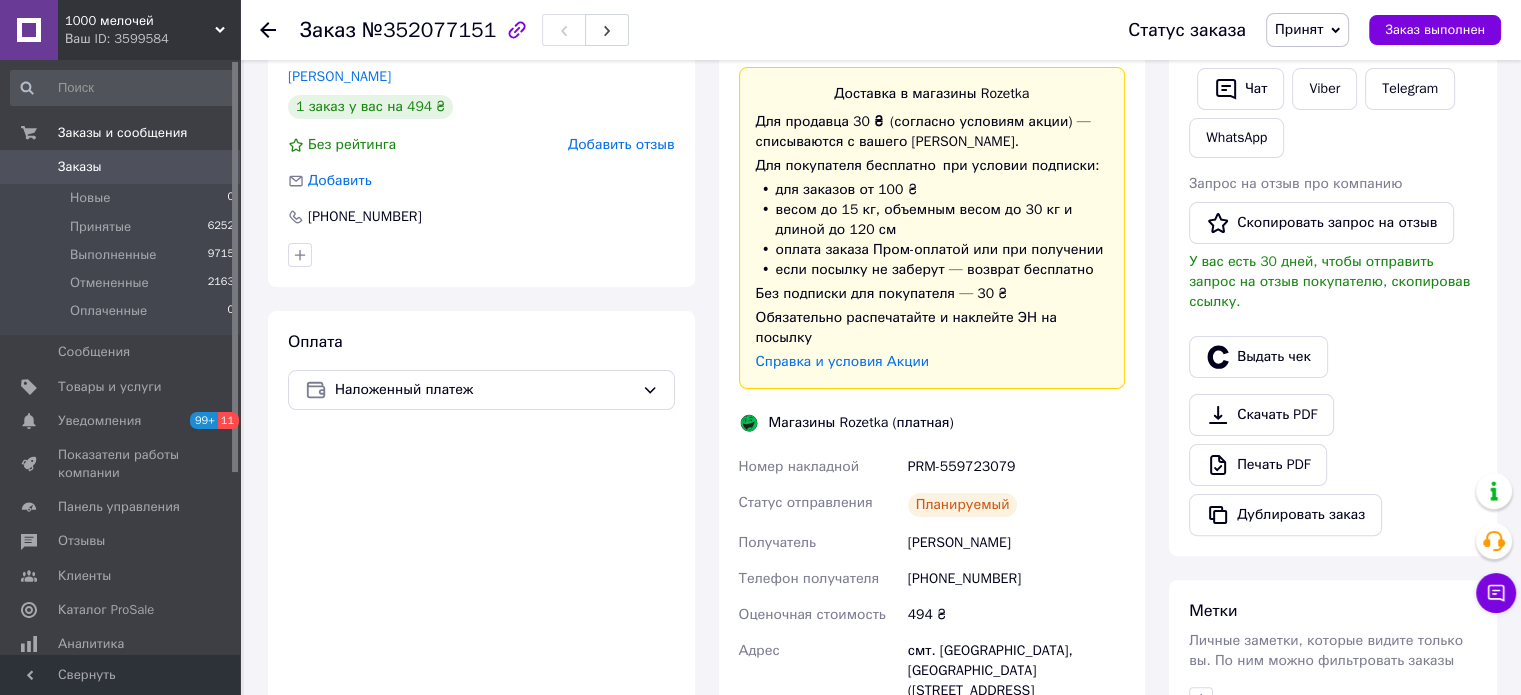 click on "PRM-559723079" at bounding box center [1016, 467] 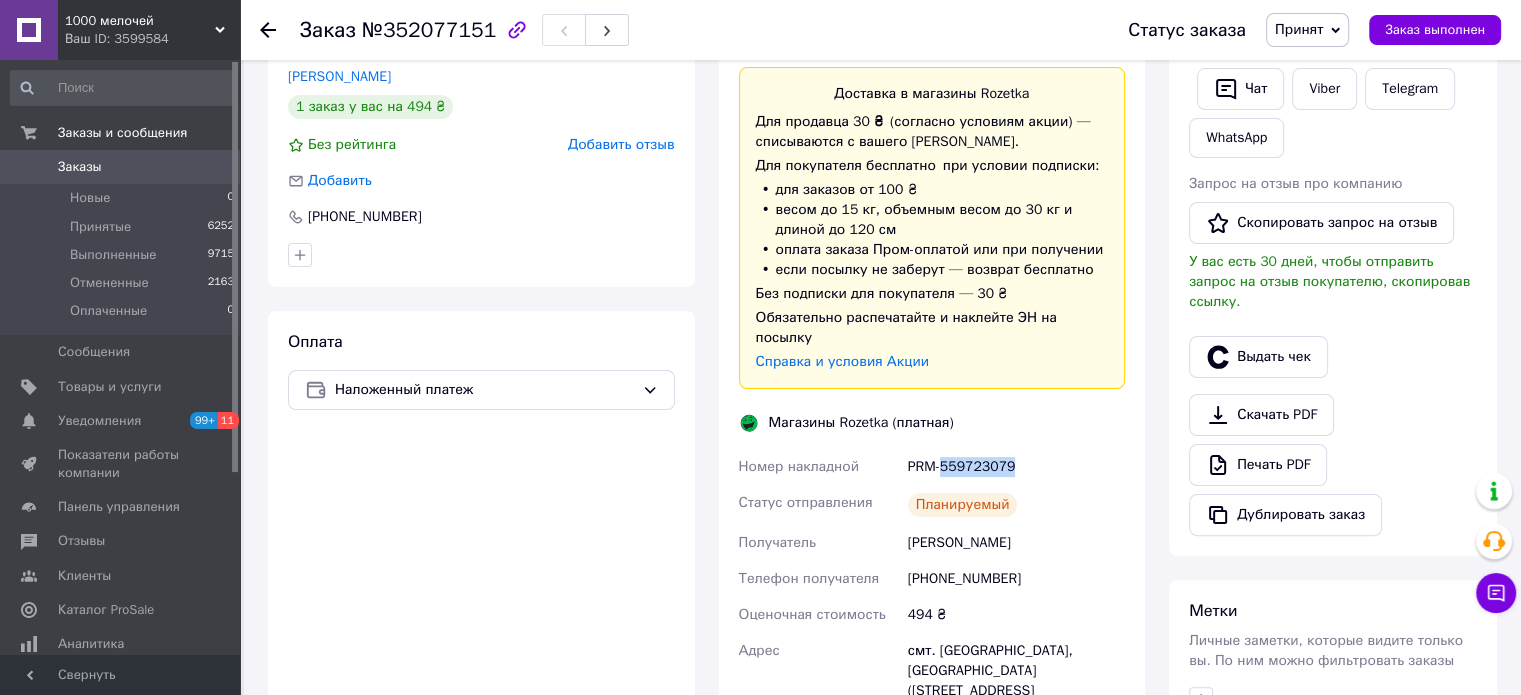 click on "PRM-559723079" at bounding box center [1016, 467] 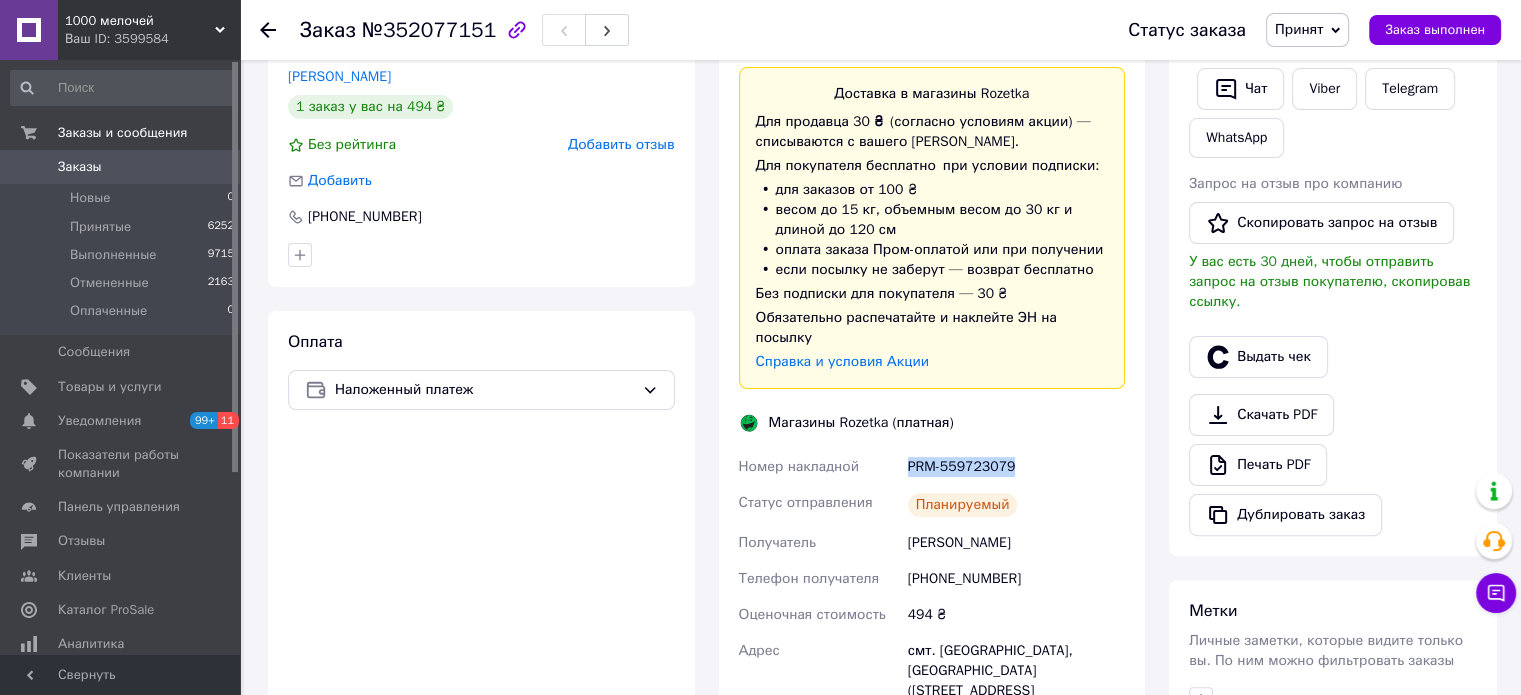 click on "PRM-559723079" at bounding box center (1016, 467) 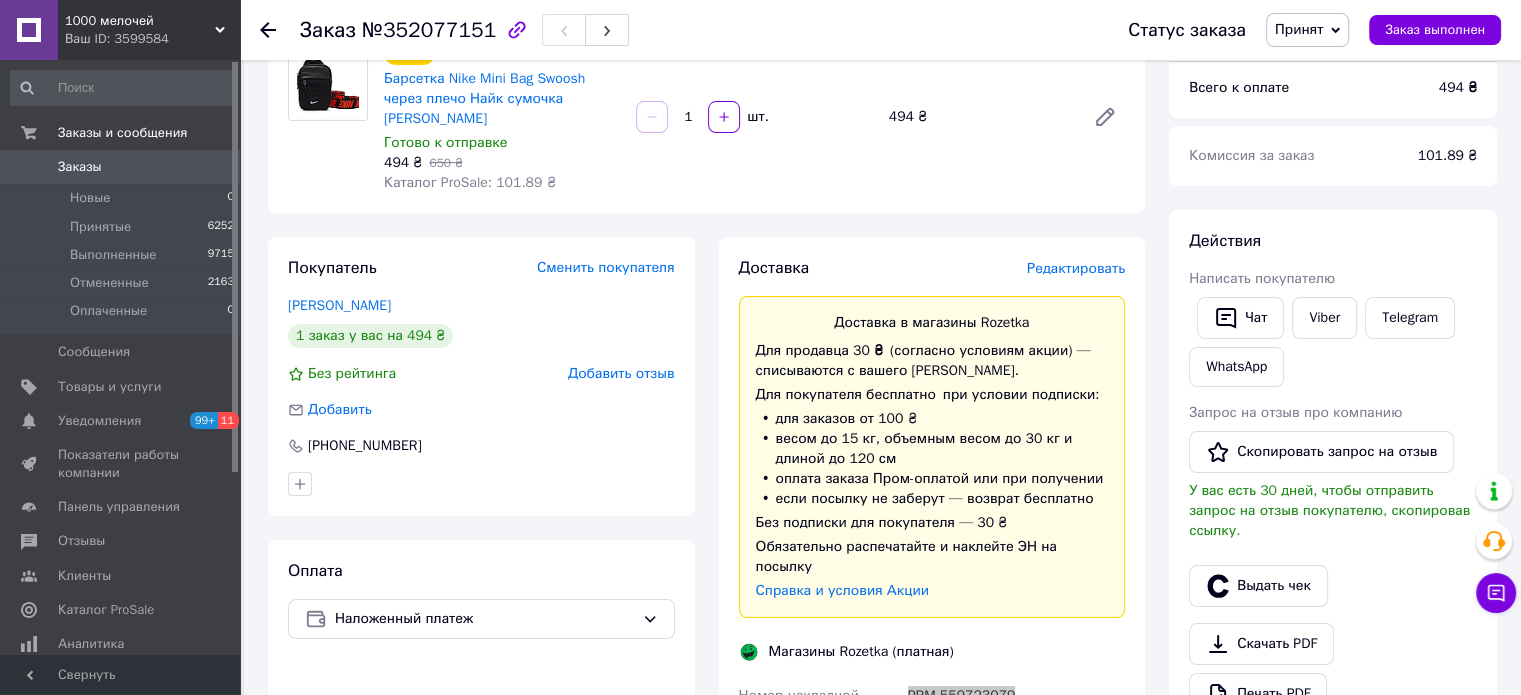 scroll, scrollTop: 0, scrollLeft: 0, axis: both 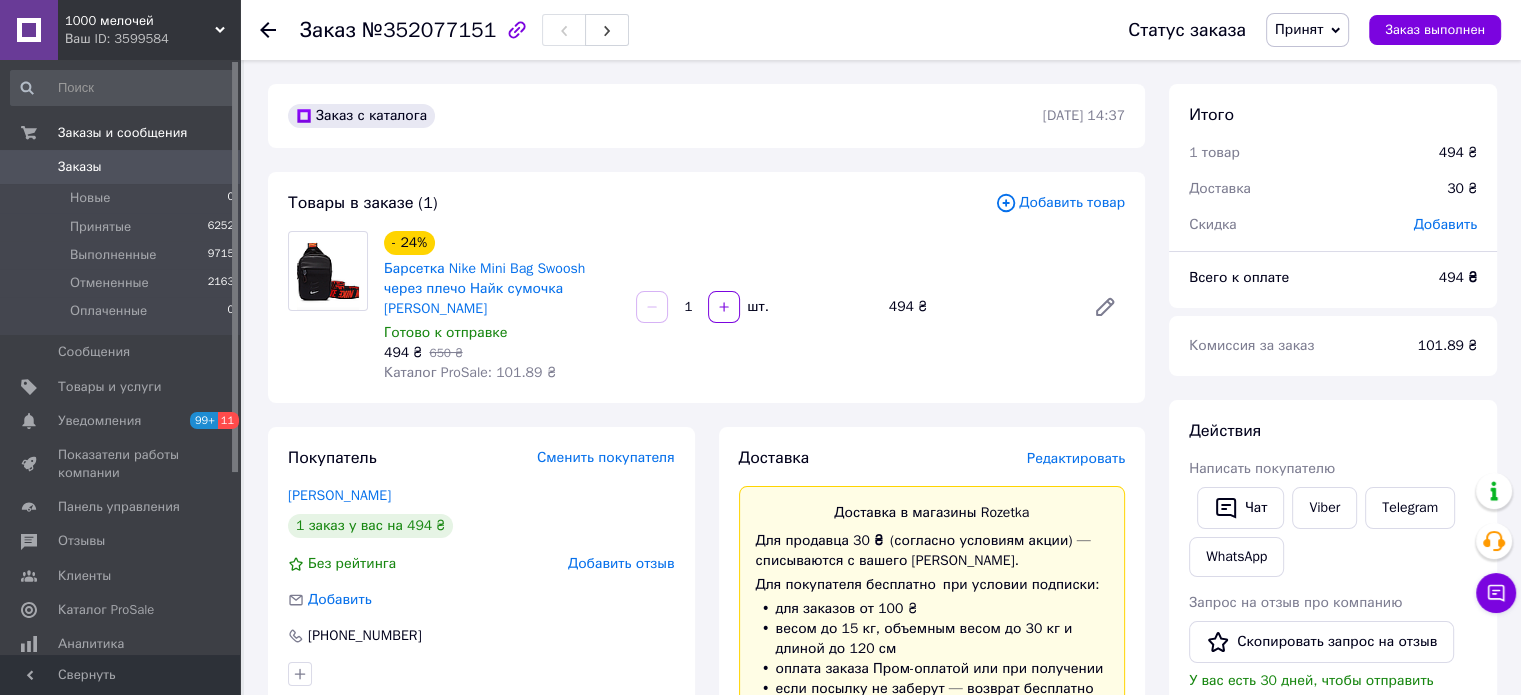 drag, startPoint x: 1155, startPoint y: 226, endPoint x: 584, endPoint y: 259, distance: 571.9528 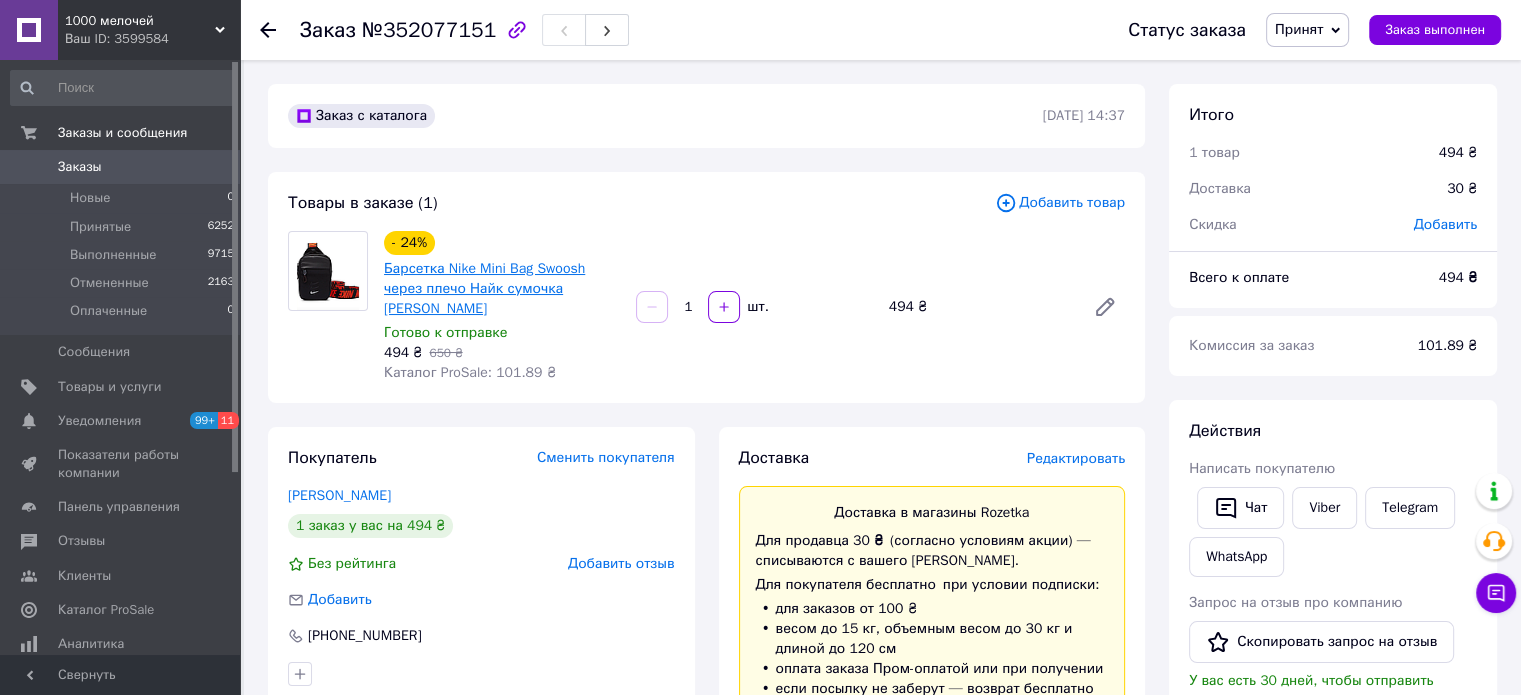 drag, startPoint x: 551, startPoint y: 259, endPoint x: 509, endPoint y: 278, distance: 46.09772 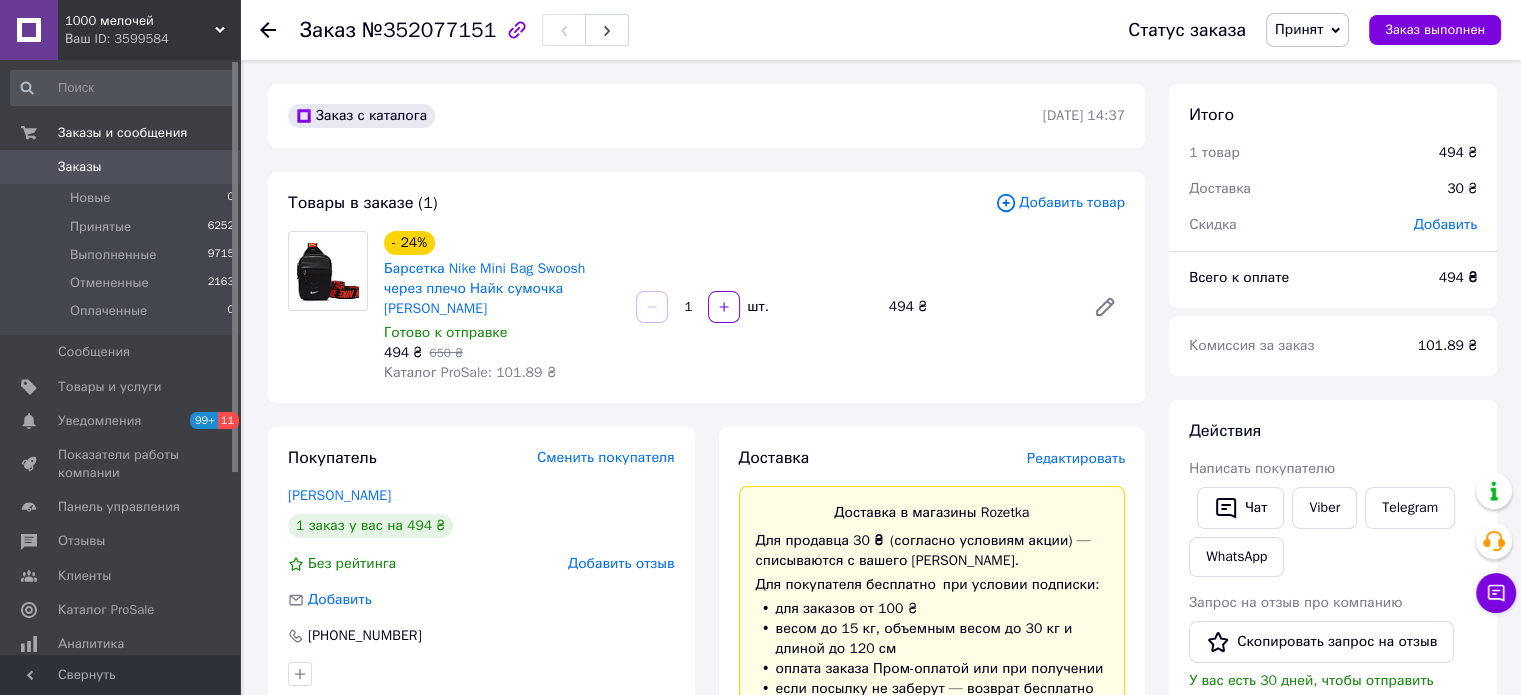 click on "- 24% Барсетка Nike Mini Bag Swoosh через плечо Найк сумочка мессенджер Черная Готово к отправке 494 ₴   650 ₴ Каталог ProSale: 101.89 ₴  1   шт. 494 ₴" at bounding box center [754, 307] 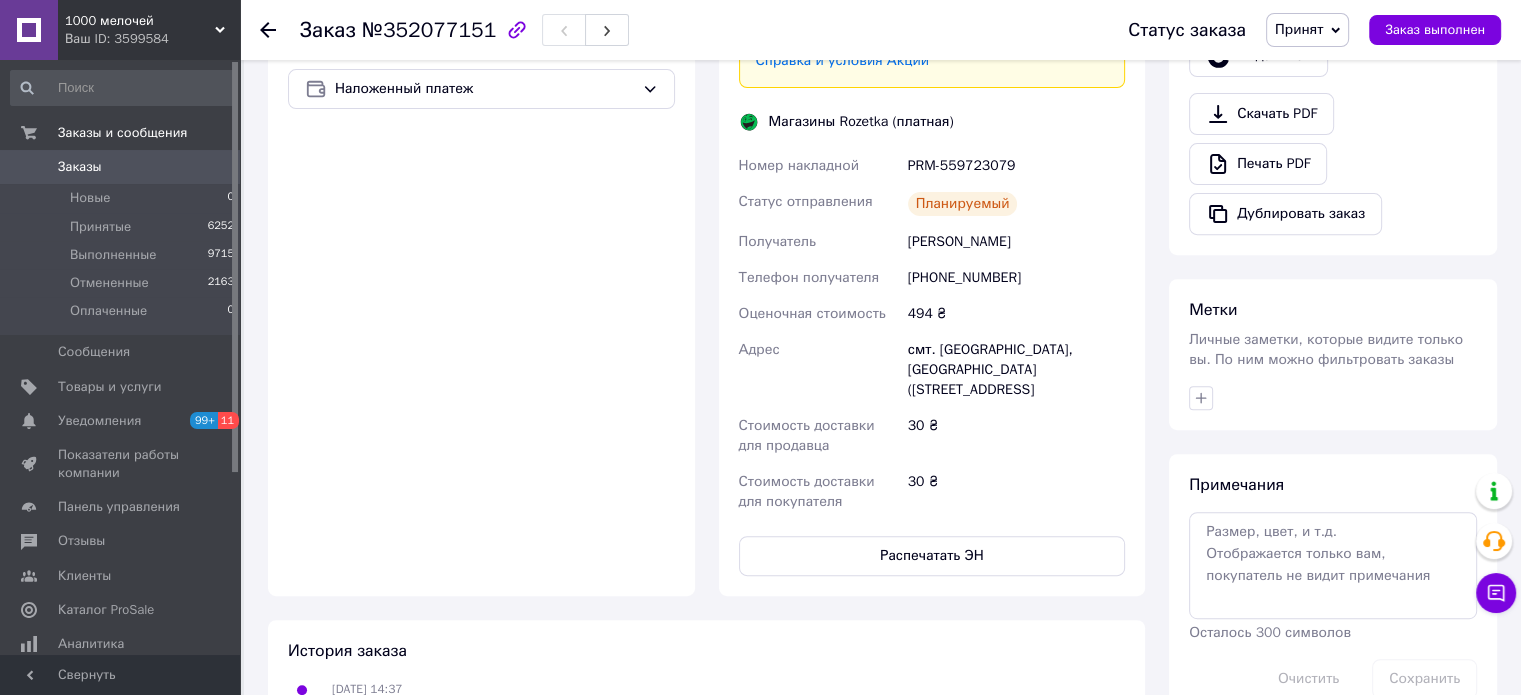 scroll, scrollTop: 800, scrollLeft: 0, axis: vertical 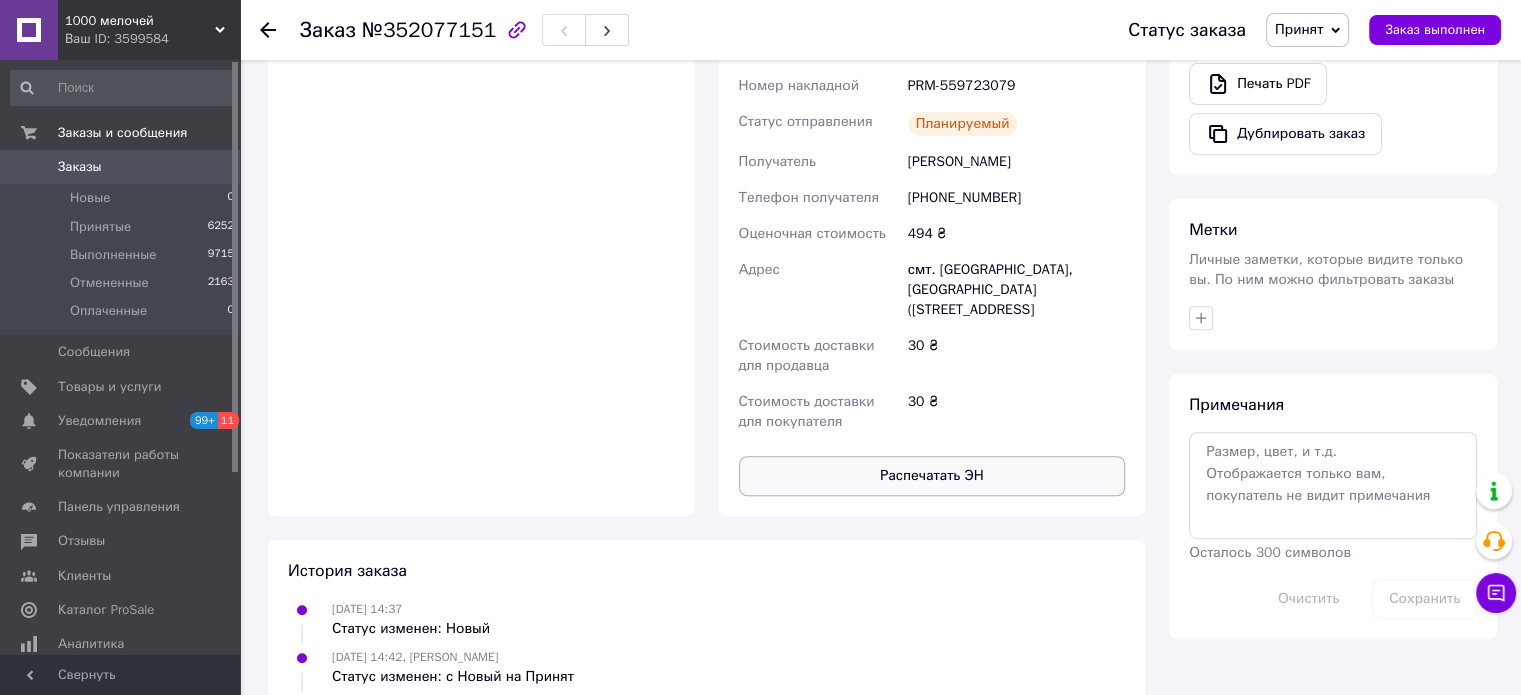 click on "Распечатать ЭН" at bounding box center (932, 476) 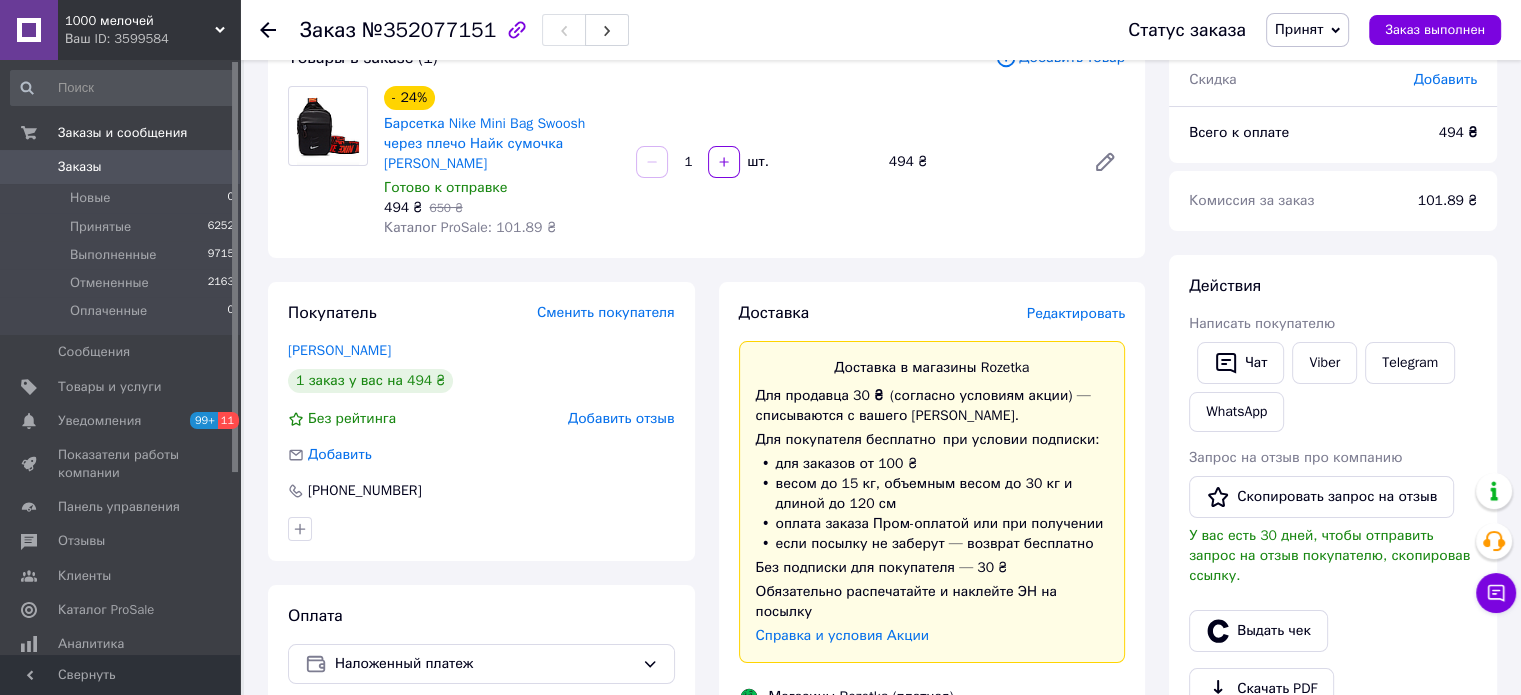 scroll, scrollTop: 100, scrollLeft: 0, axis: vertical 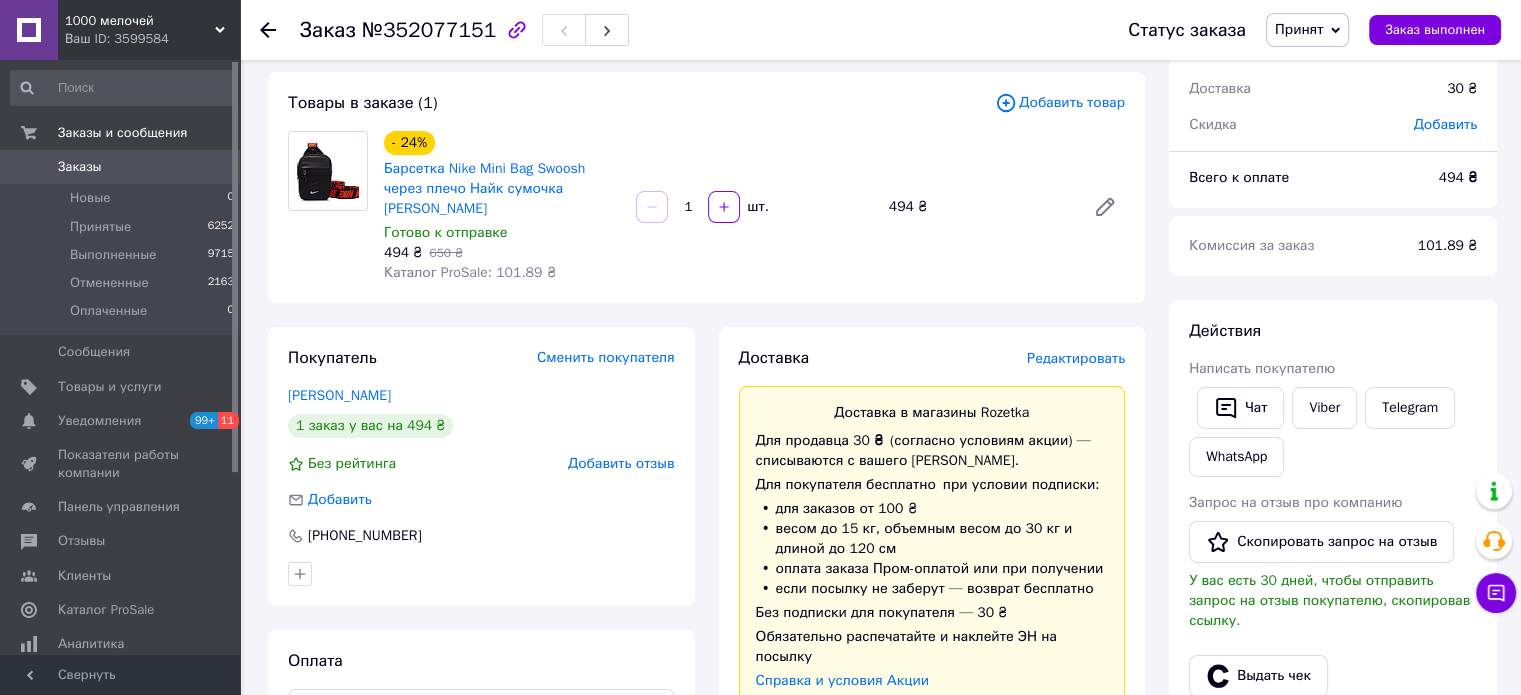 click on "Заказы" at bounding box center [121, 167] 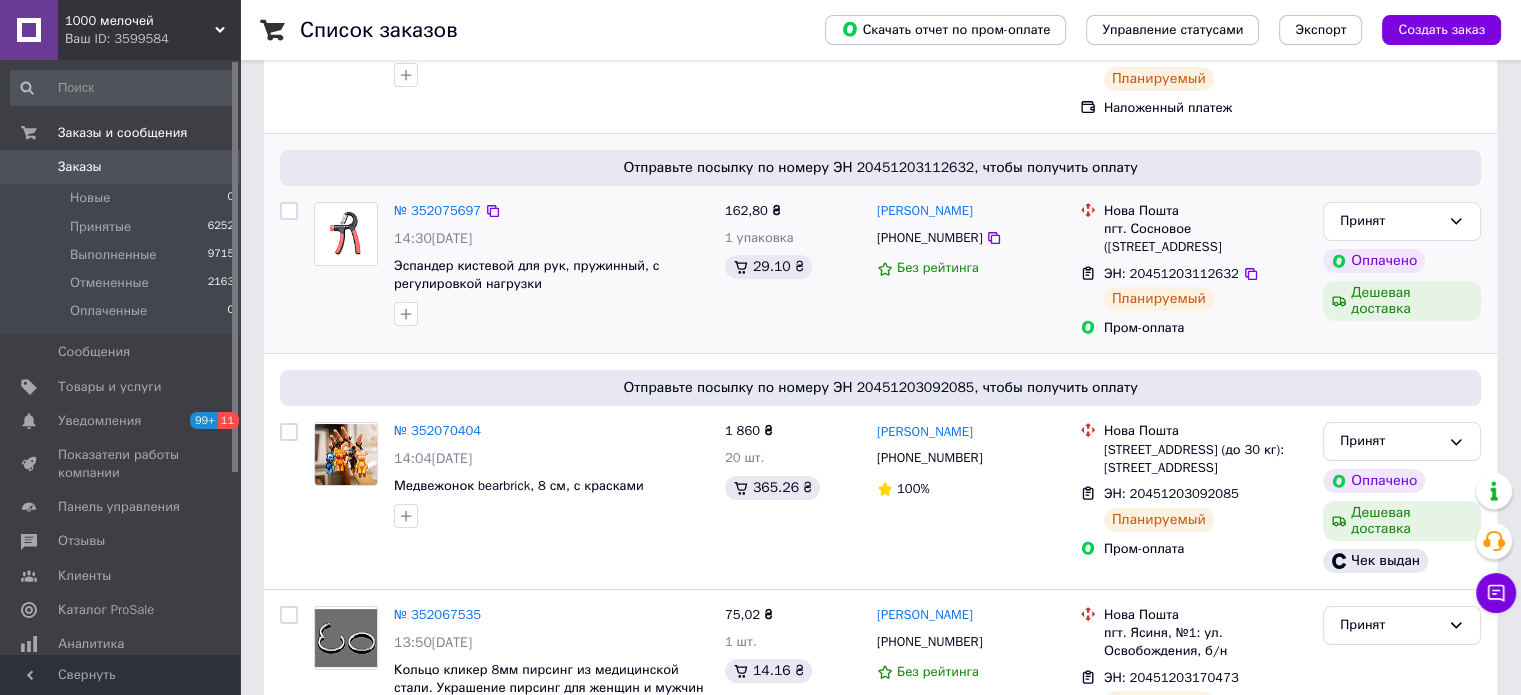 scroll, scrollTop: 300, scrollLeft: 0, axis: vertical 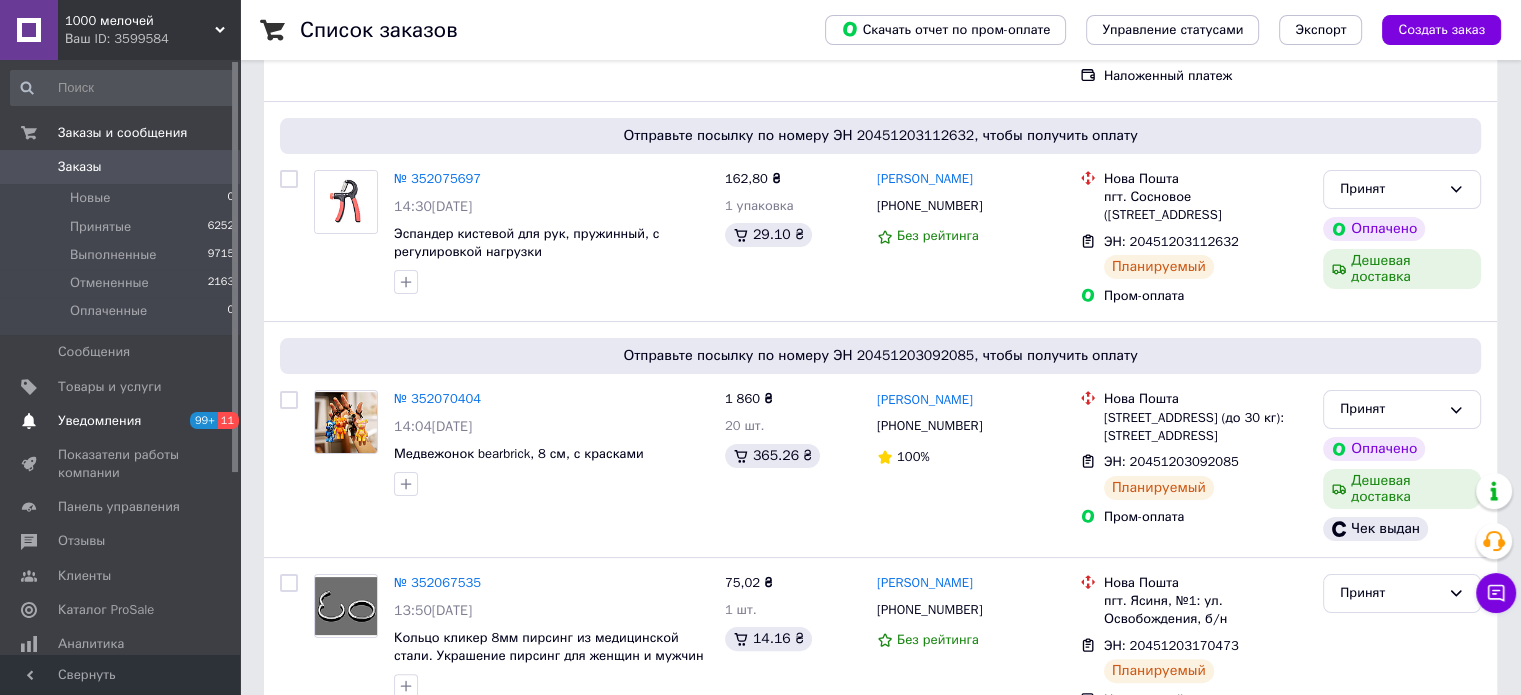 click on "Уведомления 99+ 11" at bounding box center (123, 421) 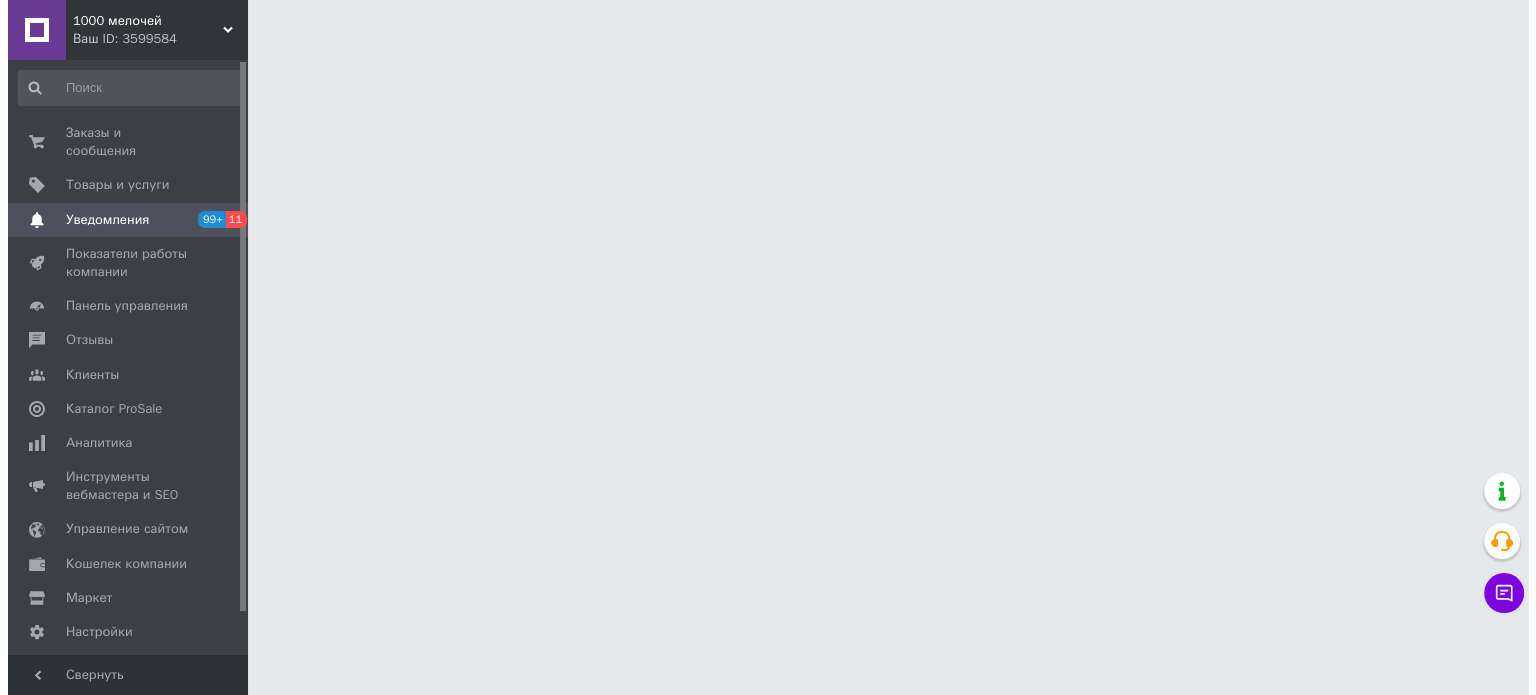 scroll, scrollTop: 0, scrollLeft: 0, axis: both 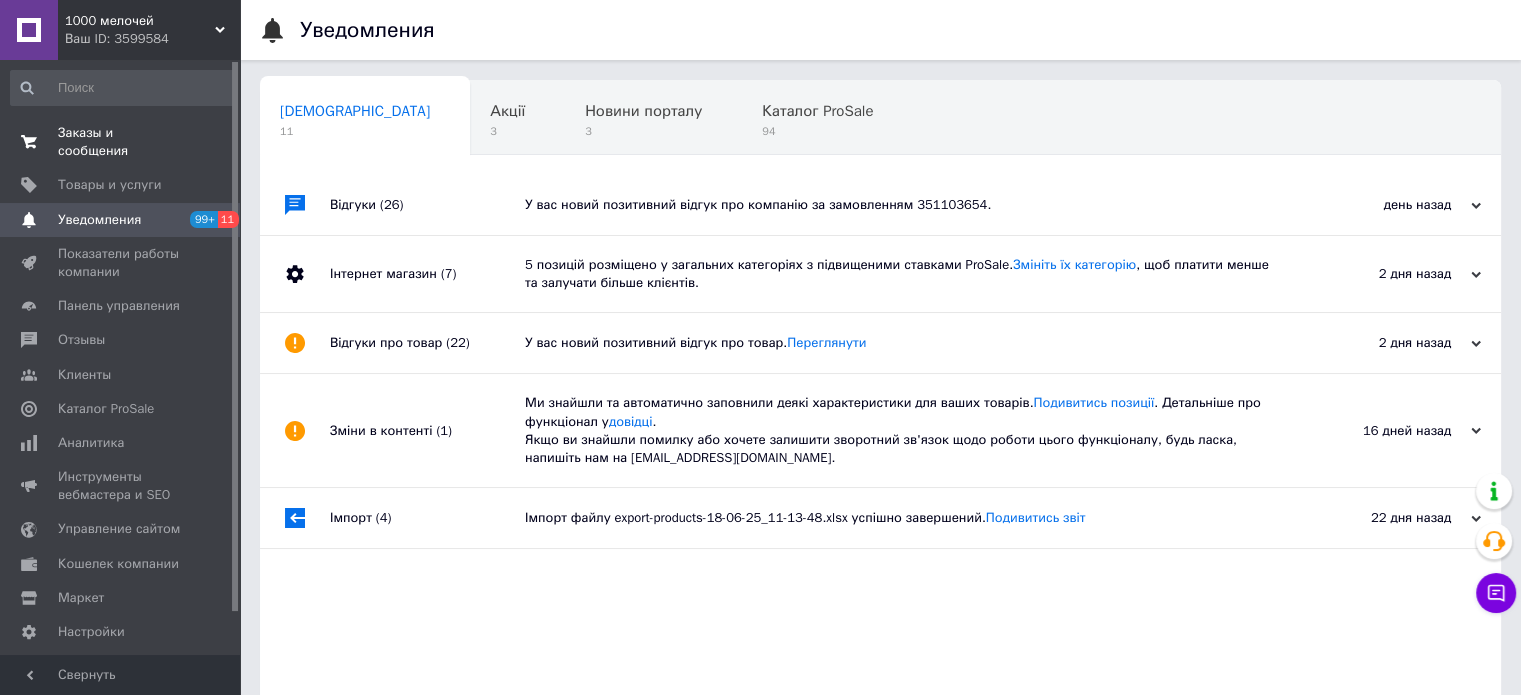 click on "Заказы и сообщения" at bounding box center (121, 142) 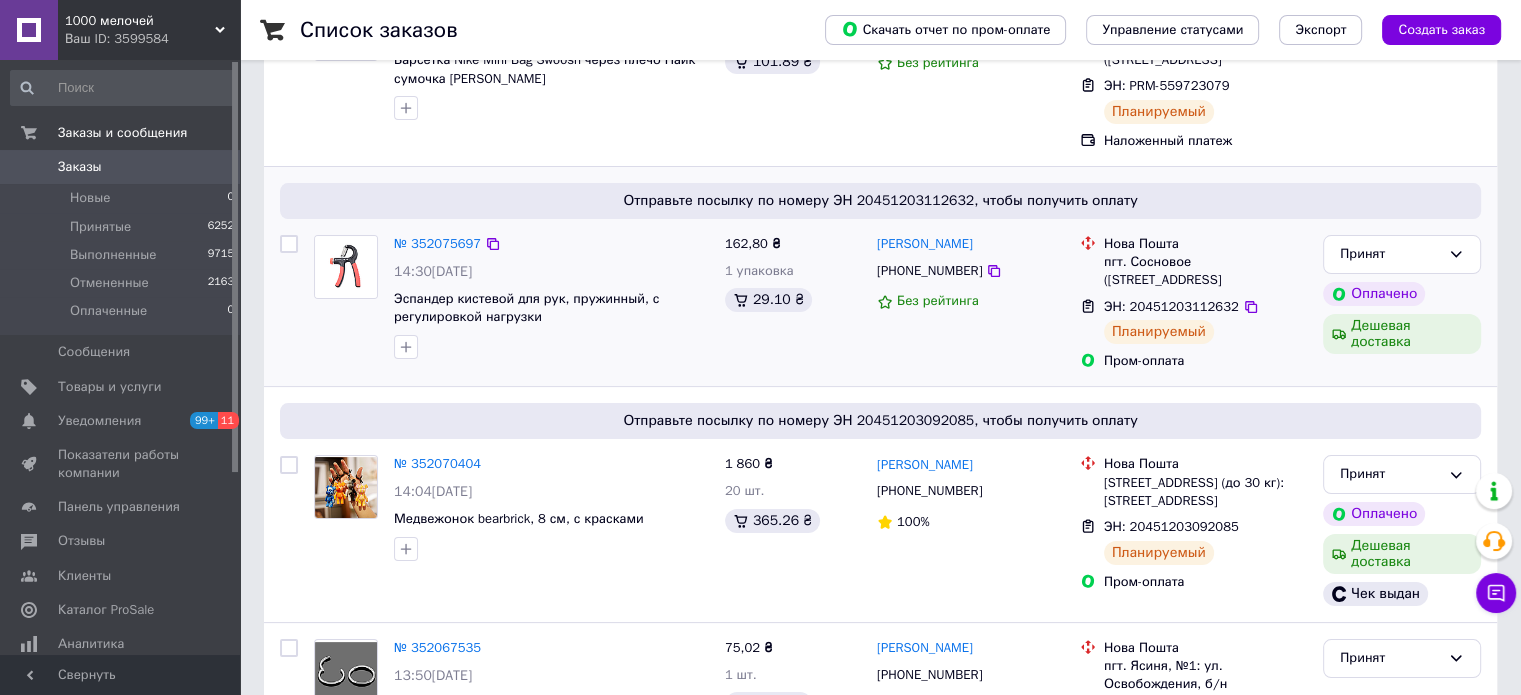 scroll, scrollTop: 200, scrollLeft: 0, axis: vertical 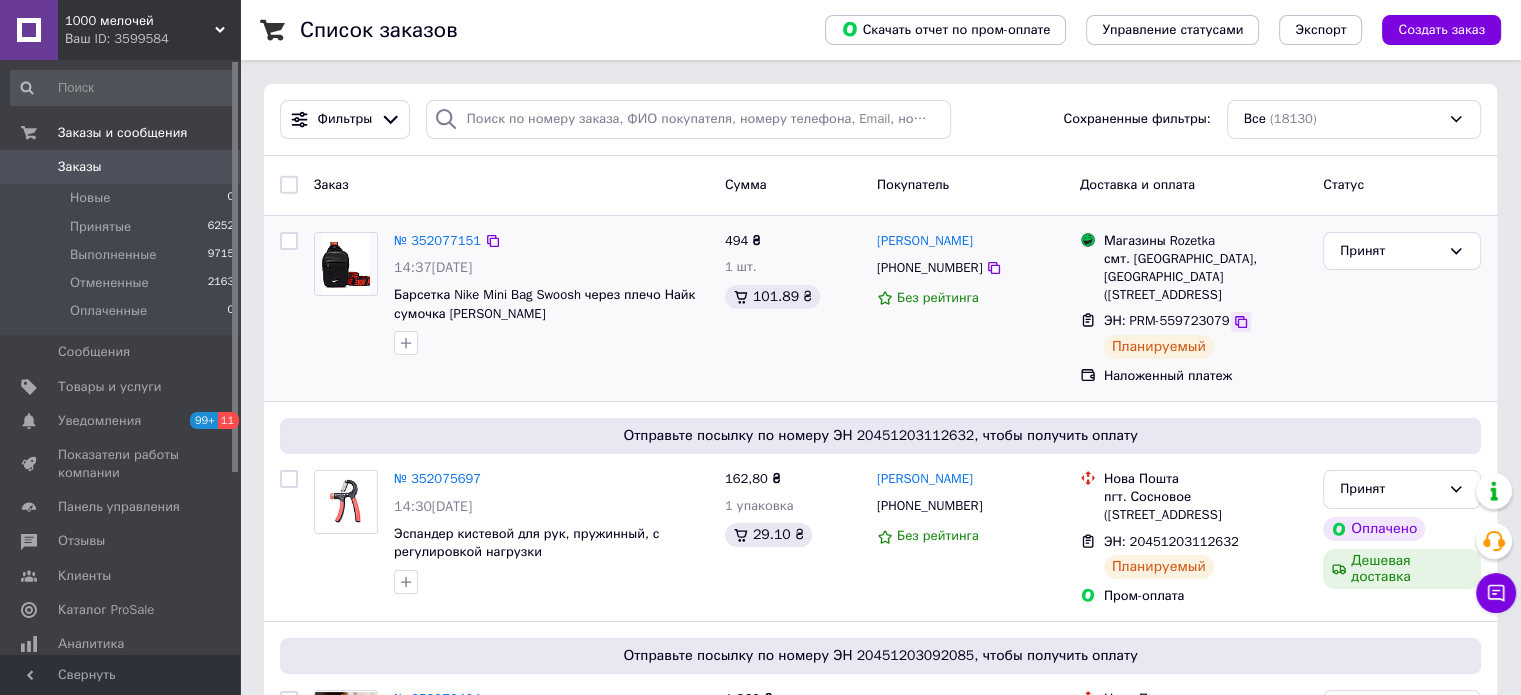 click 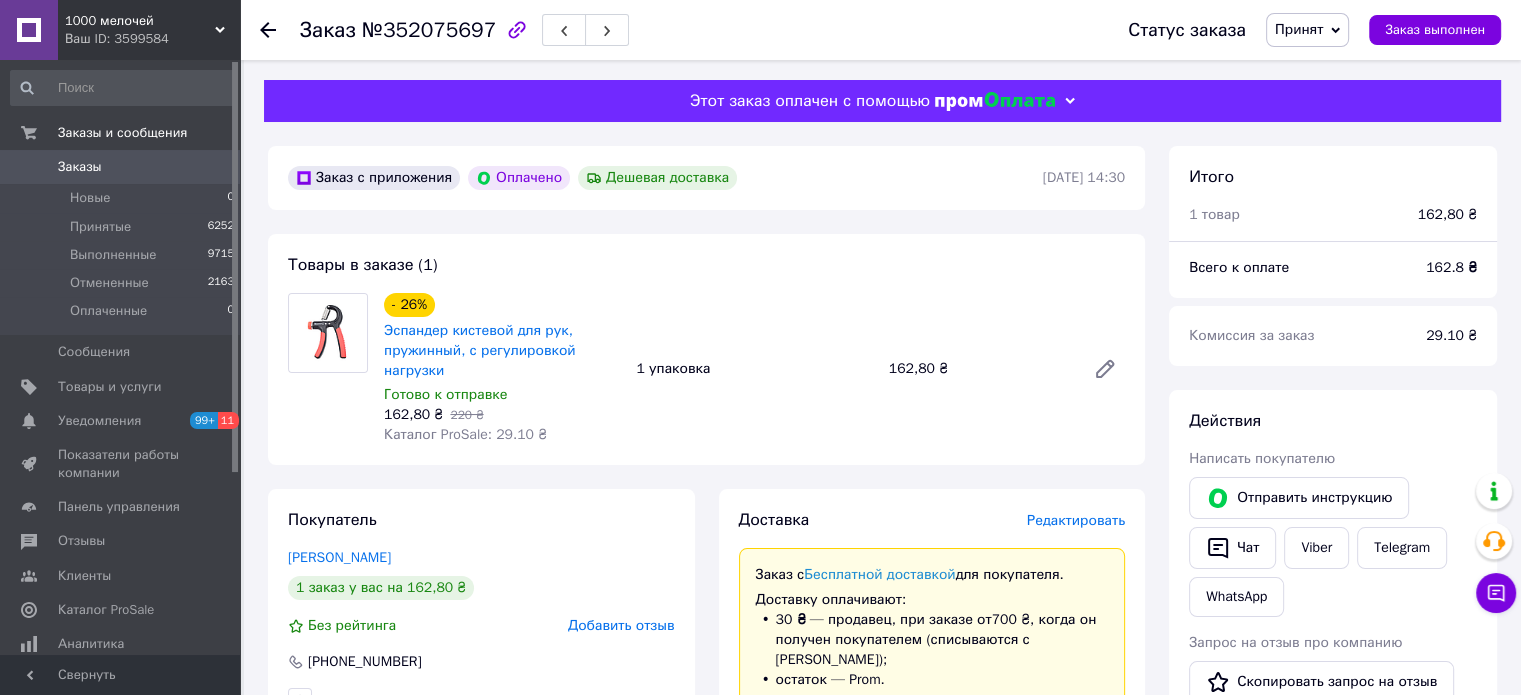 scroll, scrollTop: 200, scrollLeft: 0, axis: vertical 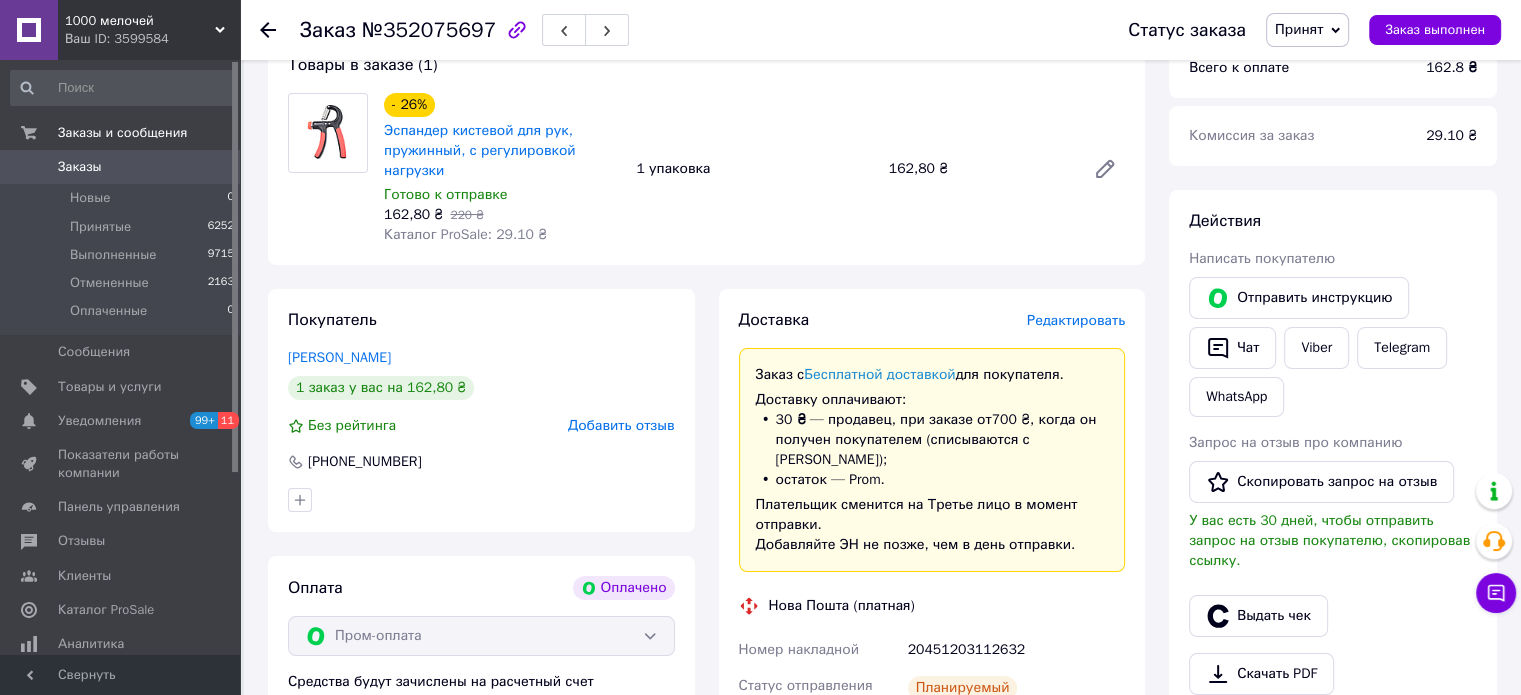 click on "20451203112632" at bounding box center [1016, 650] 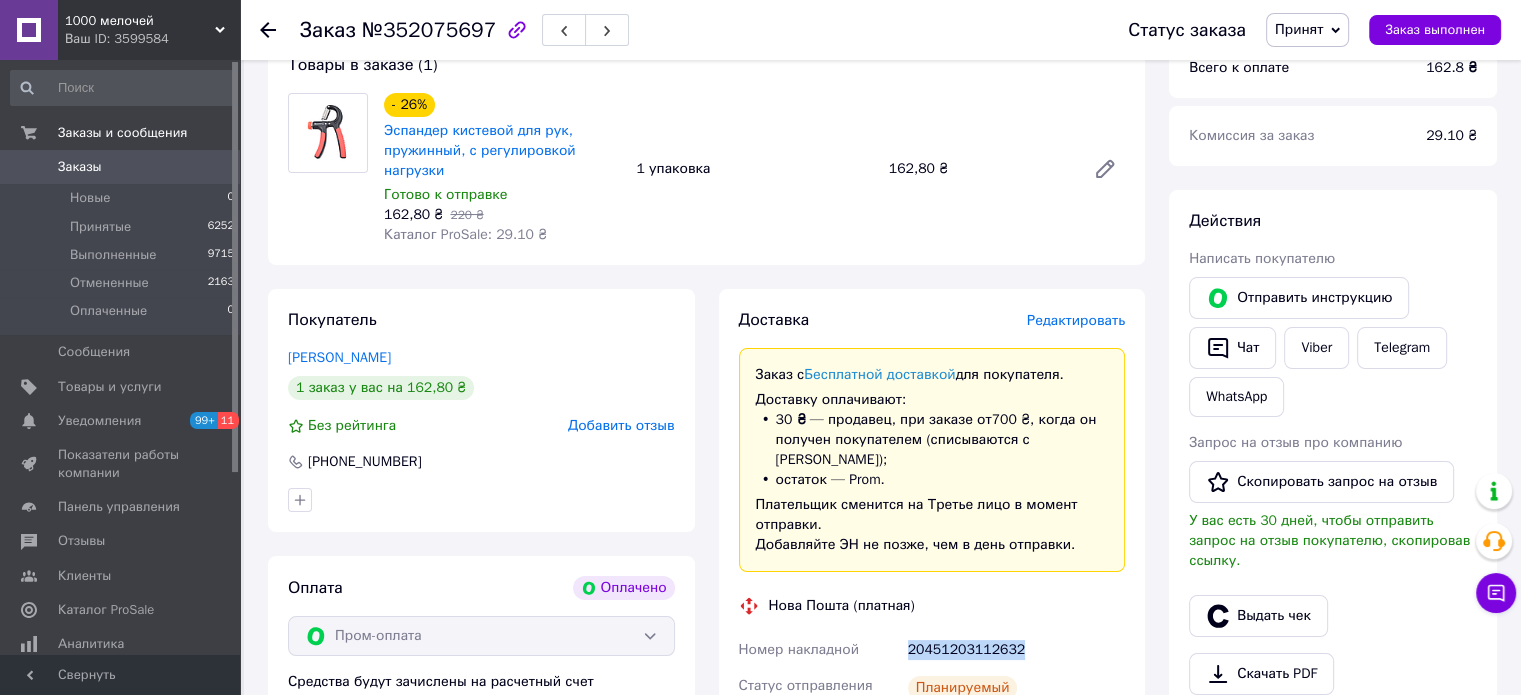 click on "20451203112632" at bounding box center [1016, 650] 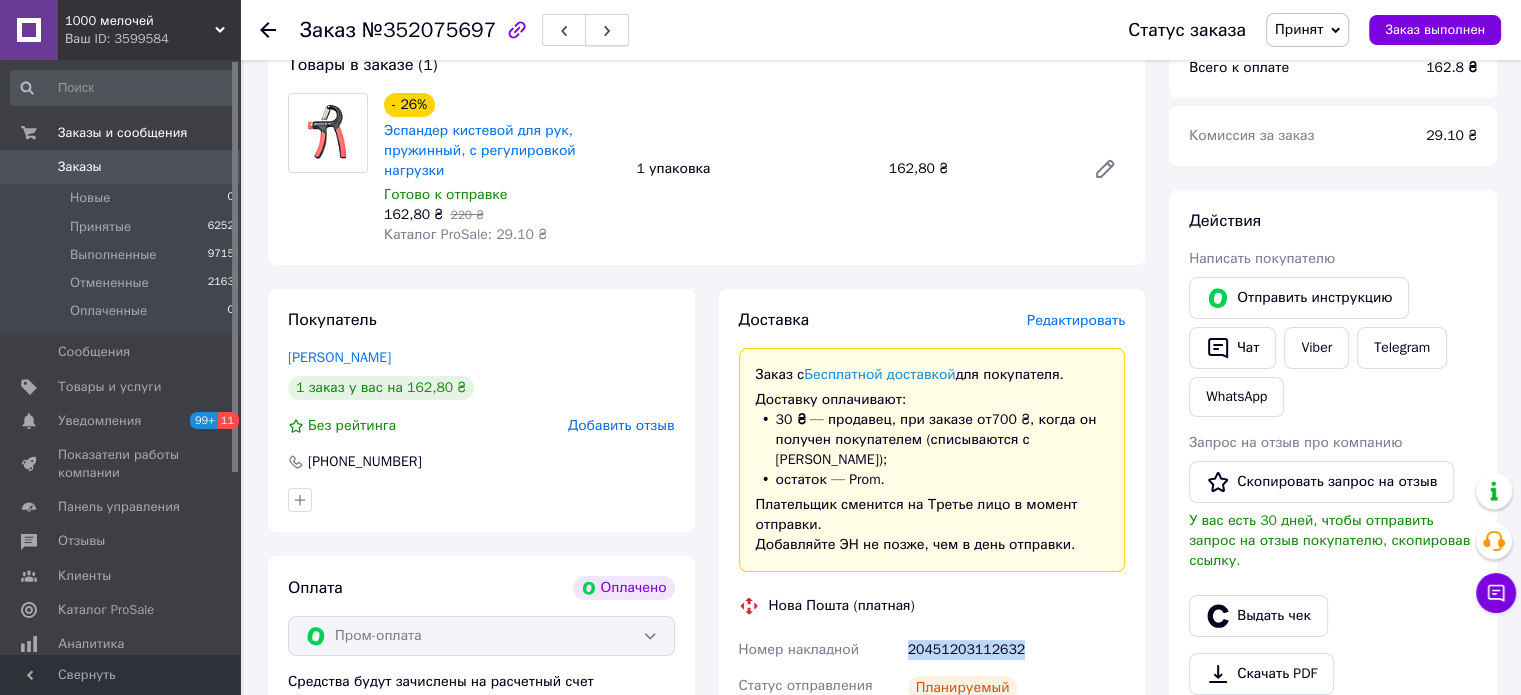 copy on "20451203112632" 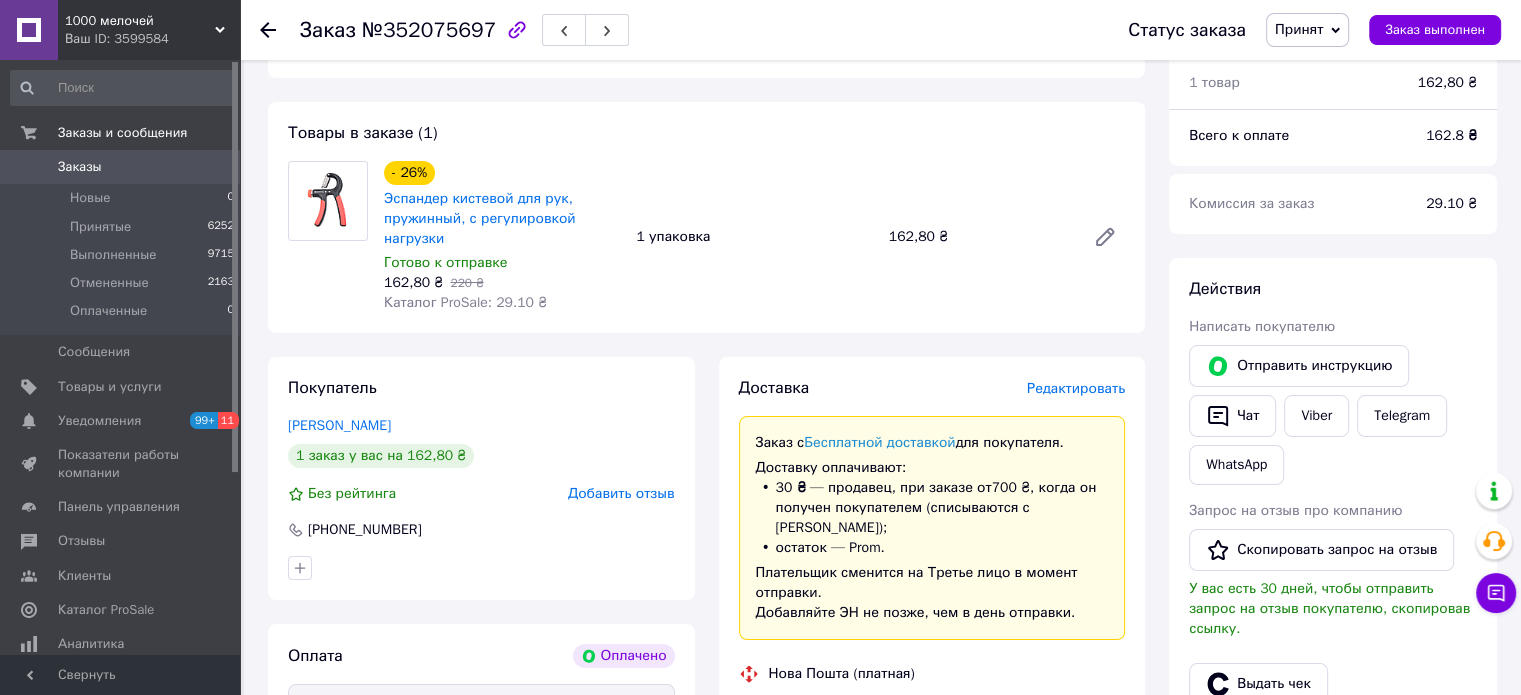 scroll, scrollTop: 100, scrollLeft: 0, axis: vertical 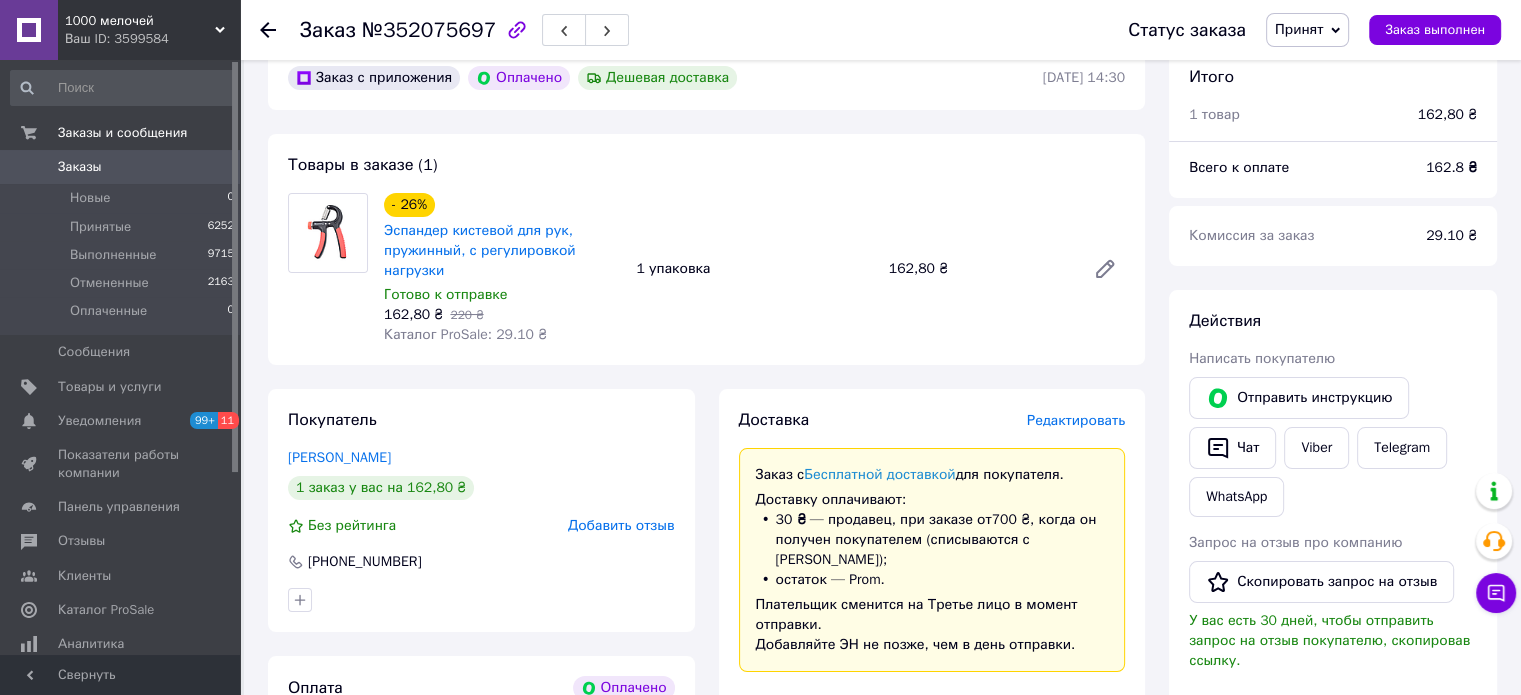 click on "Заказ №352075697" at bounding box center [464, 30] 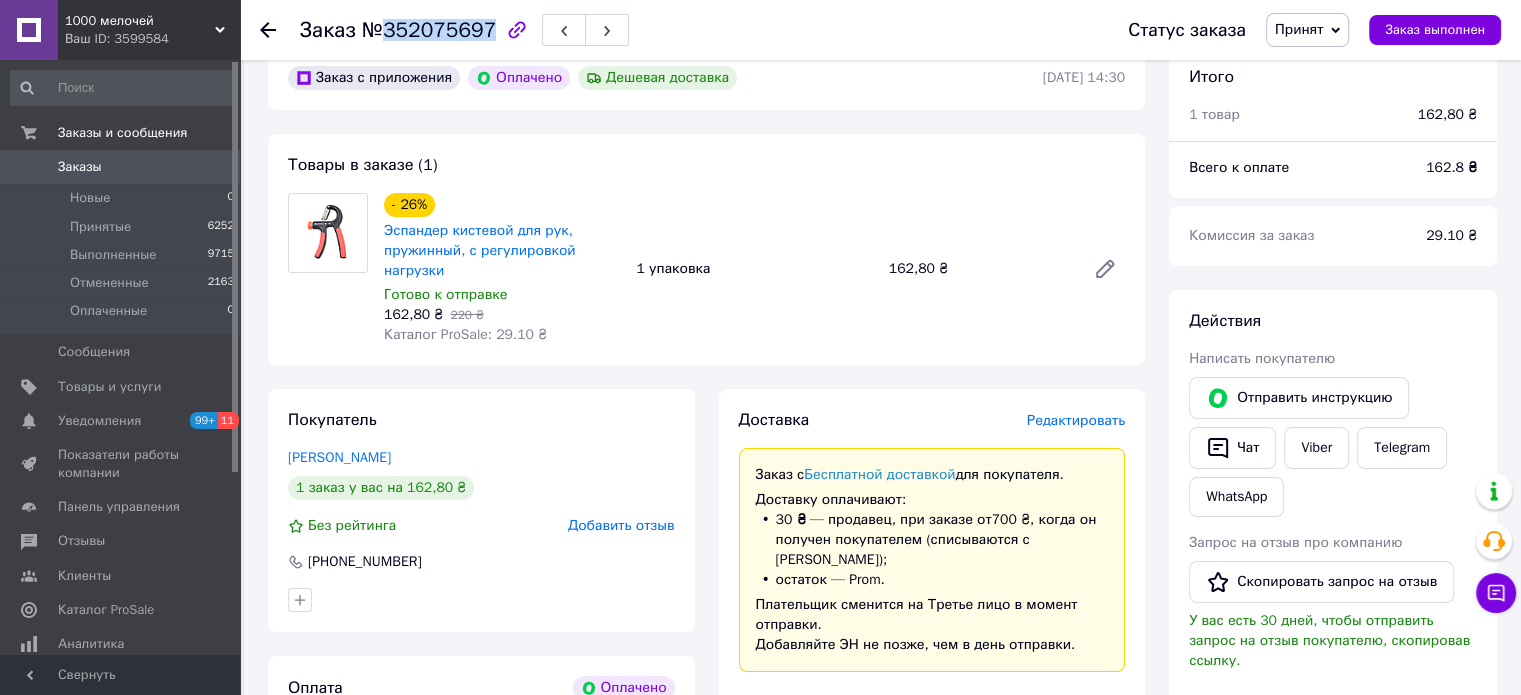 click on "Заказ №352075697" at bounding box center (464, 30) 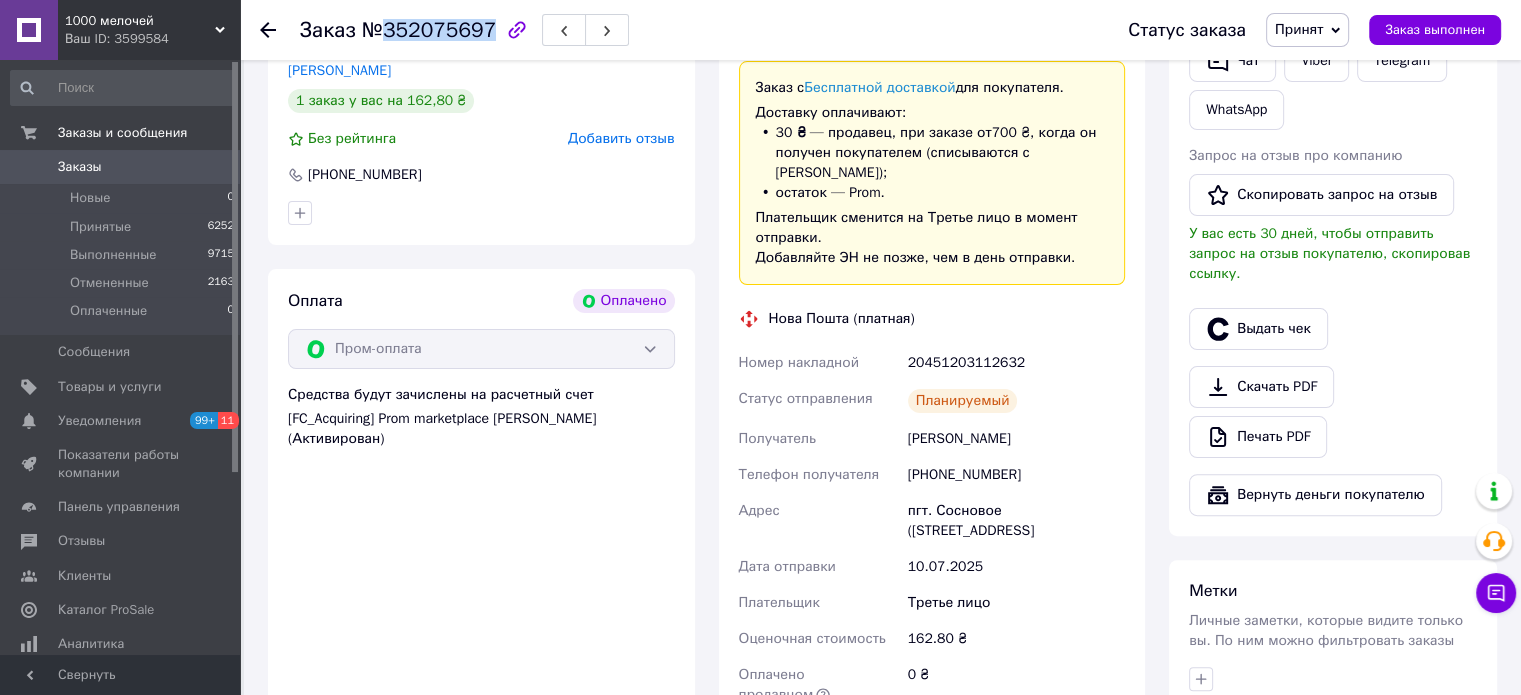 scroll, scrollTop: 500, scrollLeft: 0, axis: vertical 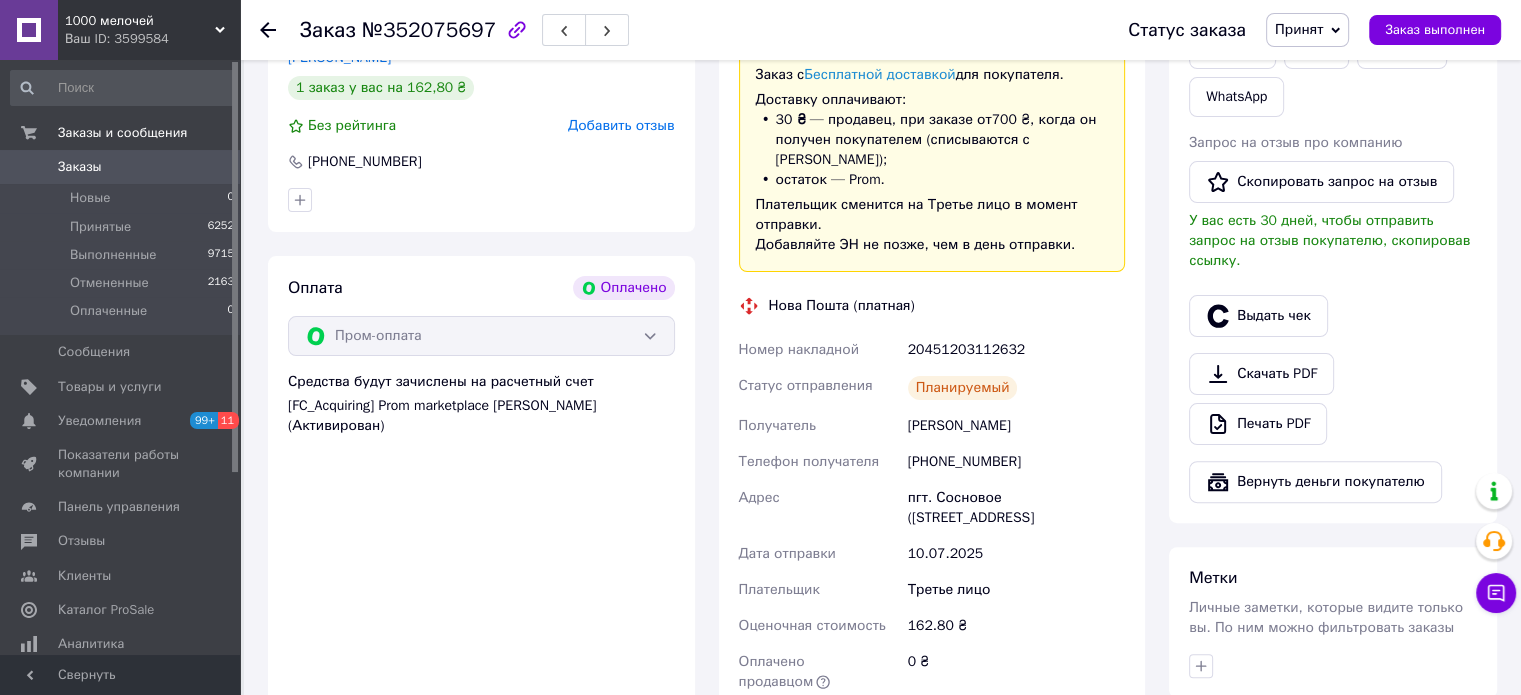 click on "[PERSON_NAME]" at bounding box center (1016, 426) 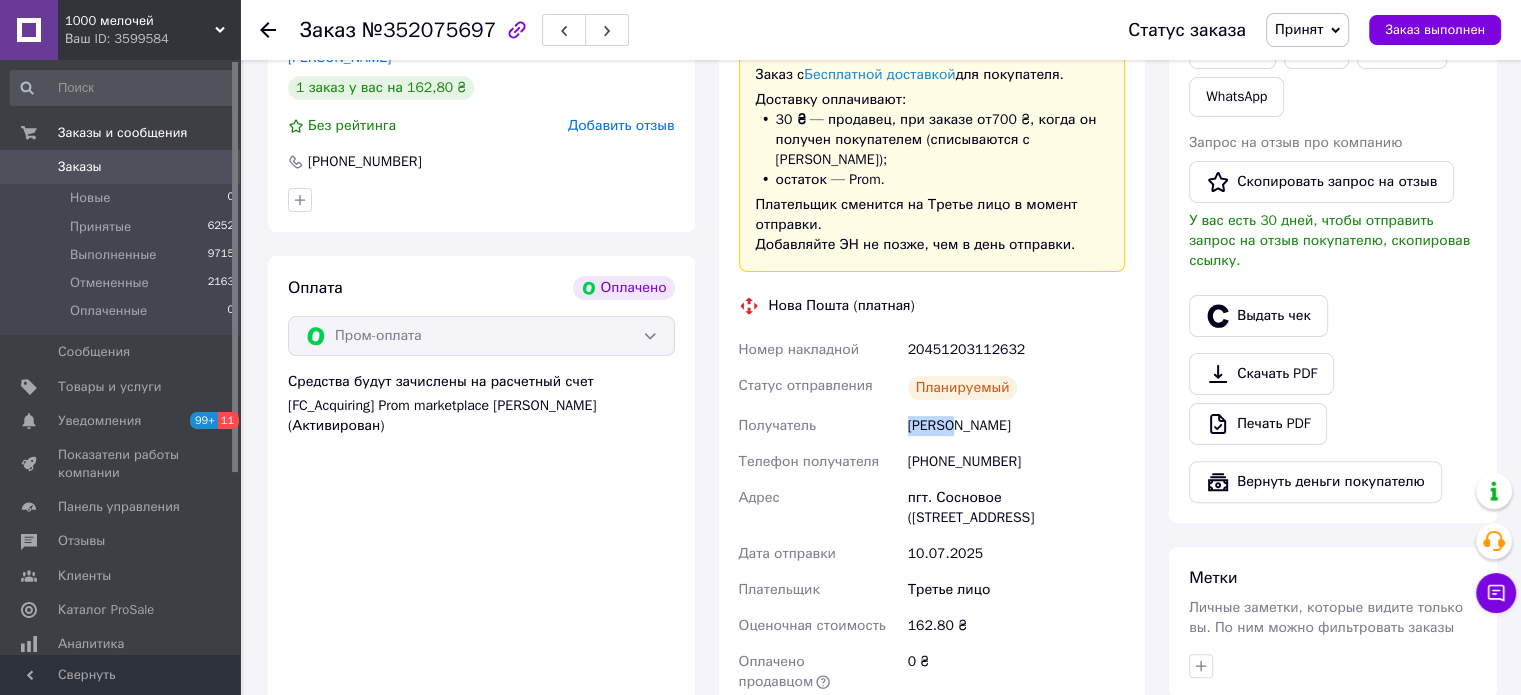 click on "[PERSON_NAME]" at bounding box center [1016, 426] 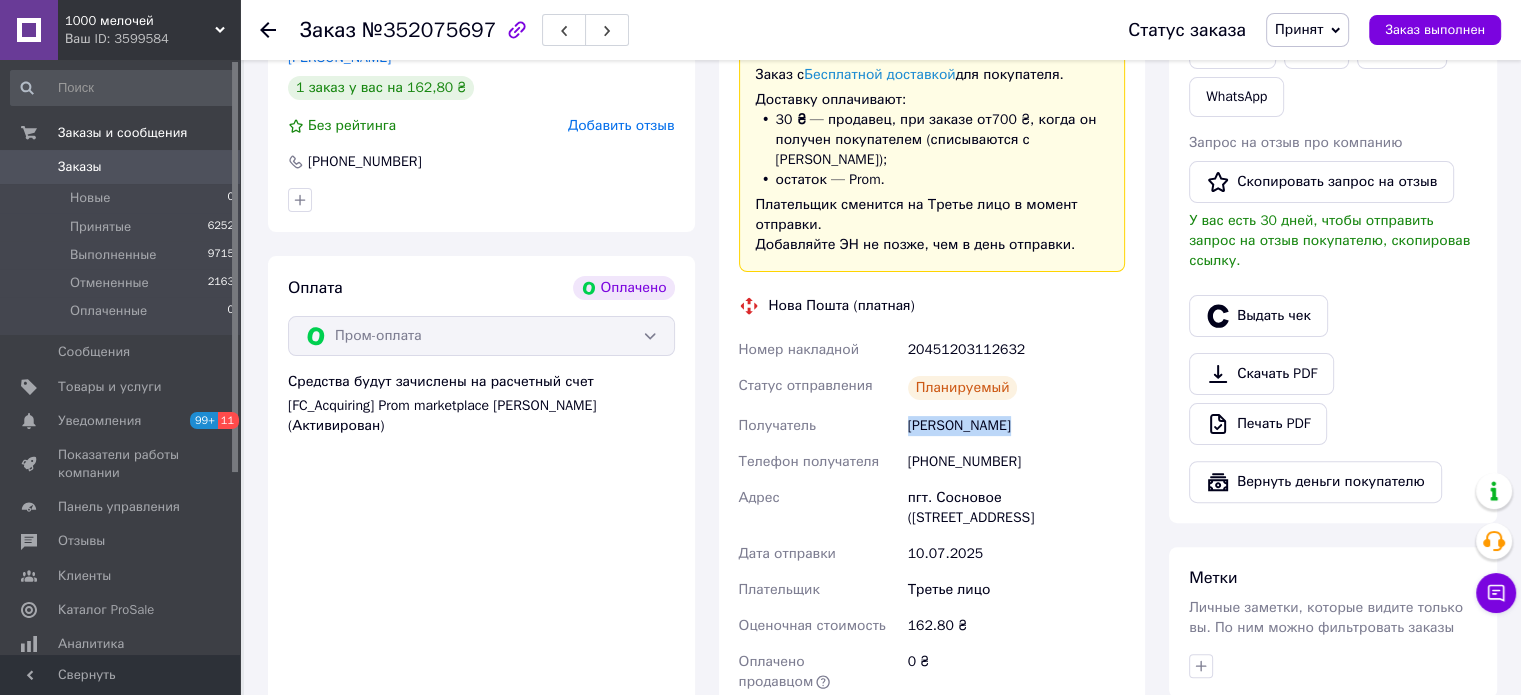 click on "[PERSON_NAME]" at bounding box center (1016, 426) 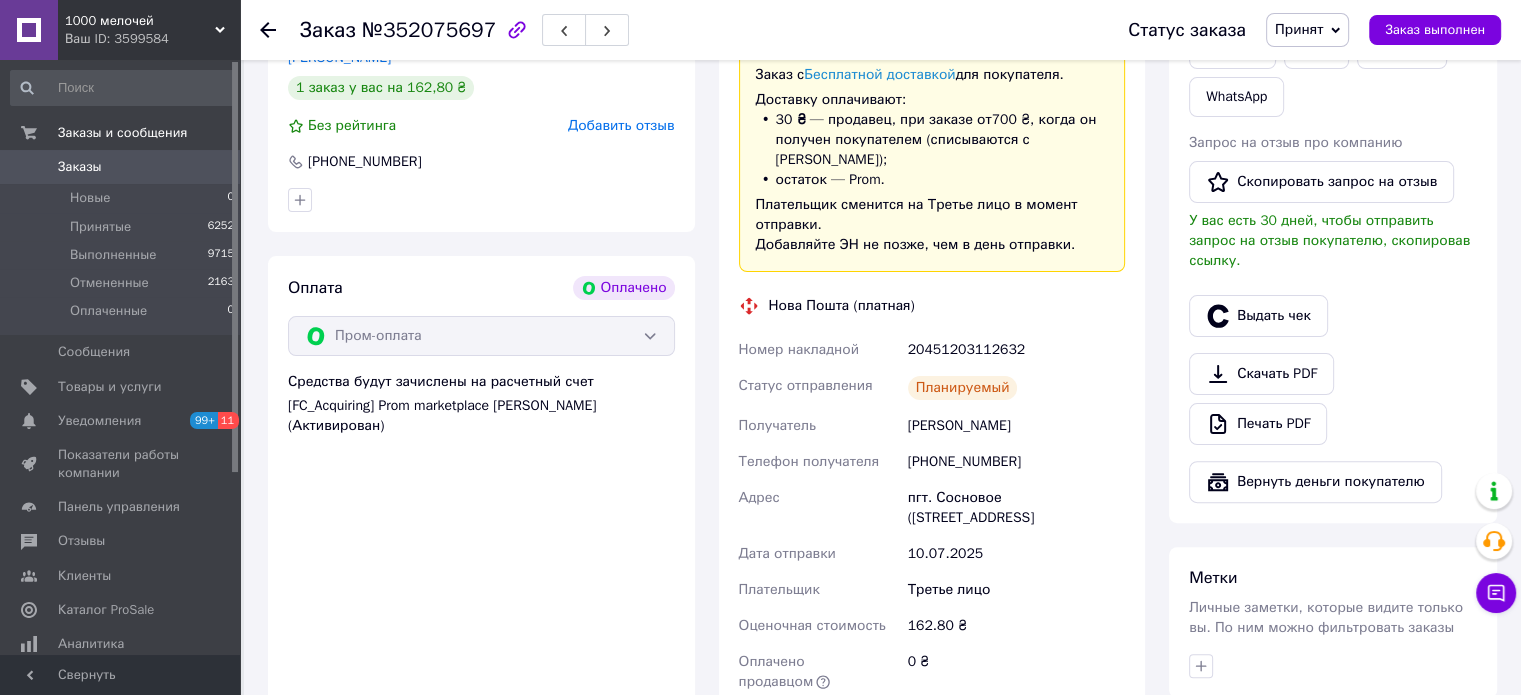 click on "[PHONE_NUMBER]" at bounding box center (1016, 462) 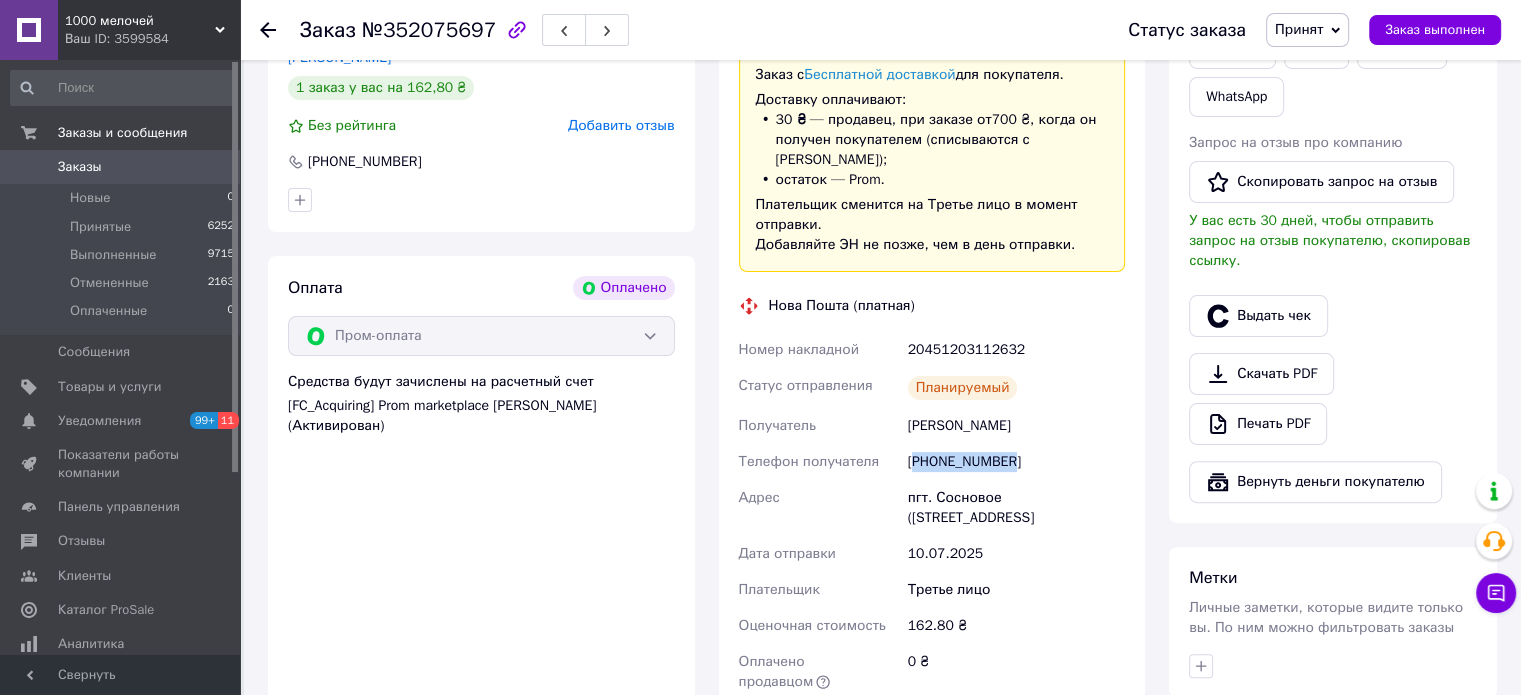 click on "[PHONE_NUMBER]" at bounding box center [1016, 462] 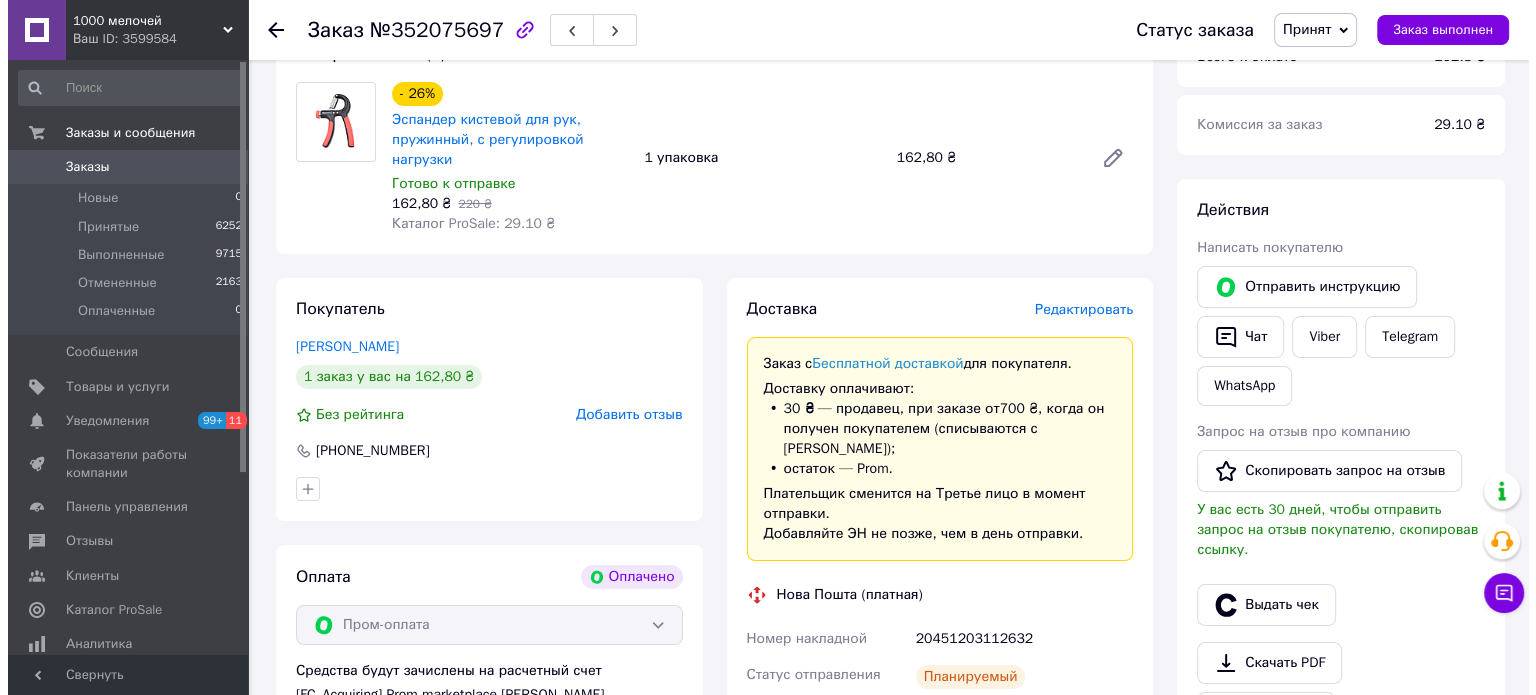 scroll, scrollTop: 200, scrollLeft: 0, axis: vertical 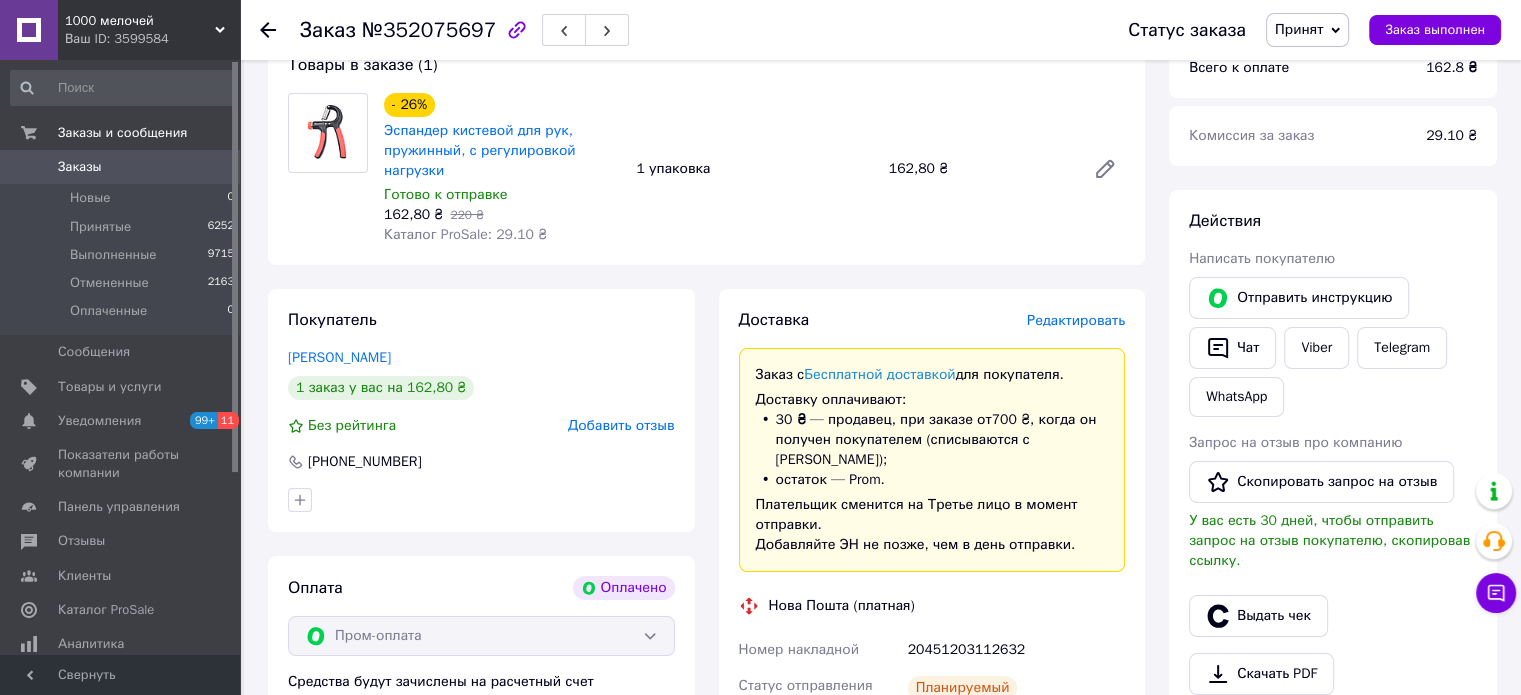 click on "162,80 ₴" at bounding box center [979, 169] 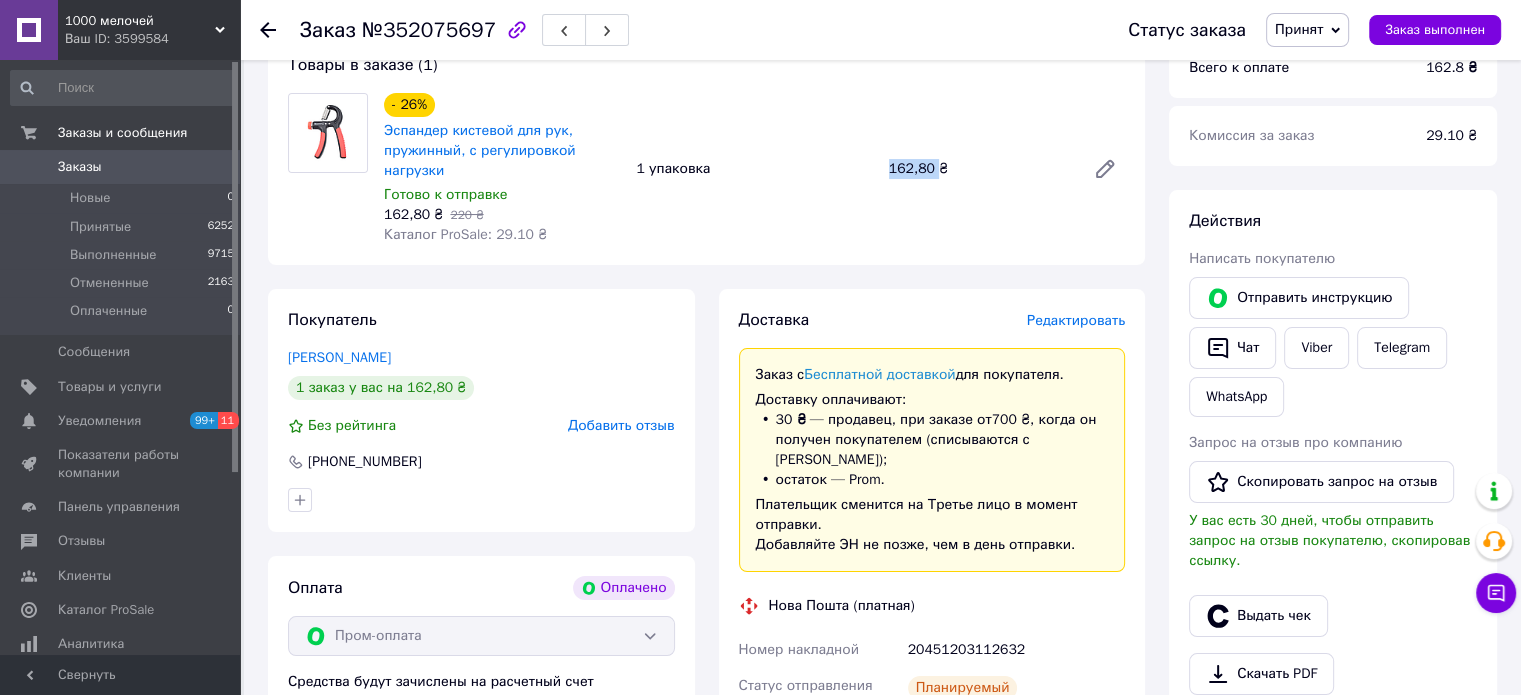 click on "162,80 ₴" at bounding box center (979, 169) 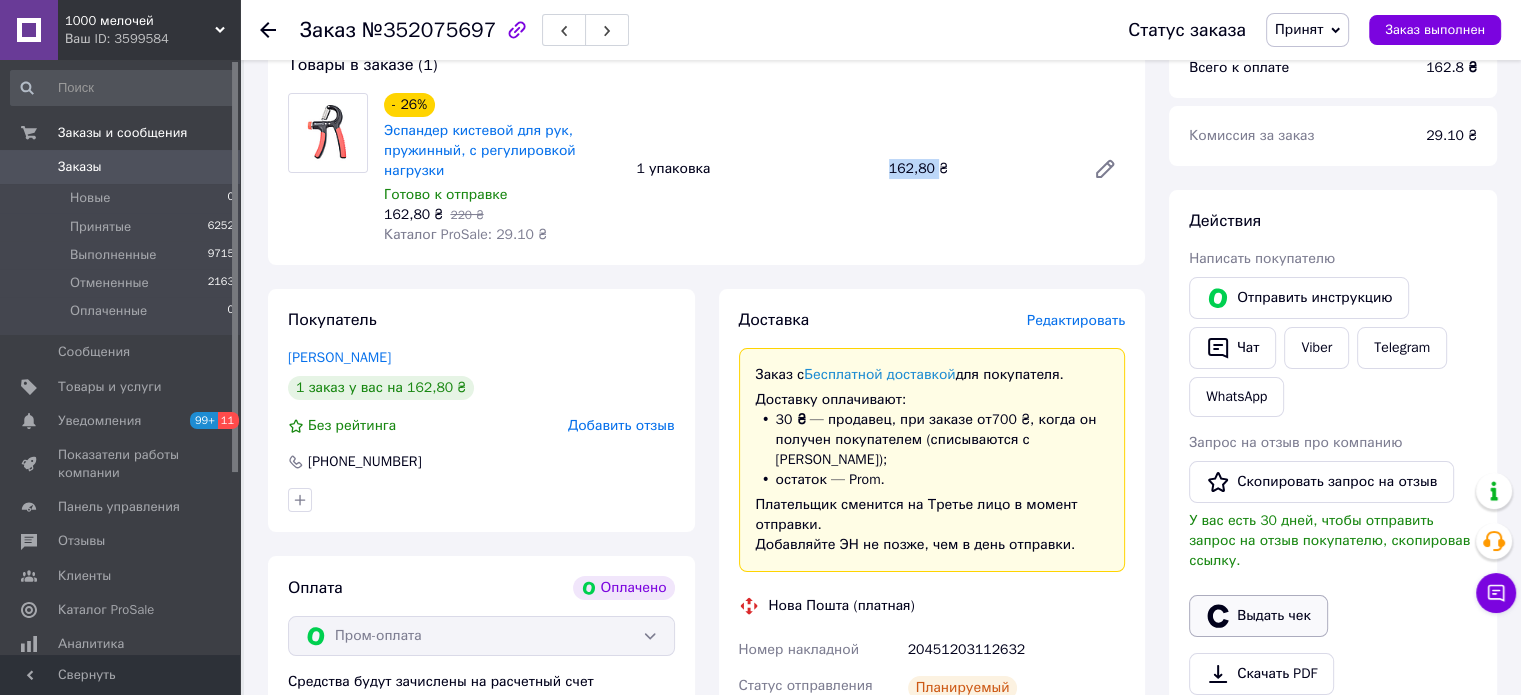 click on "Выдать чек" at bounding box center (1258, 616) 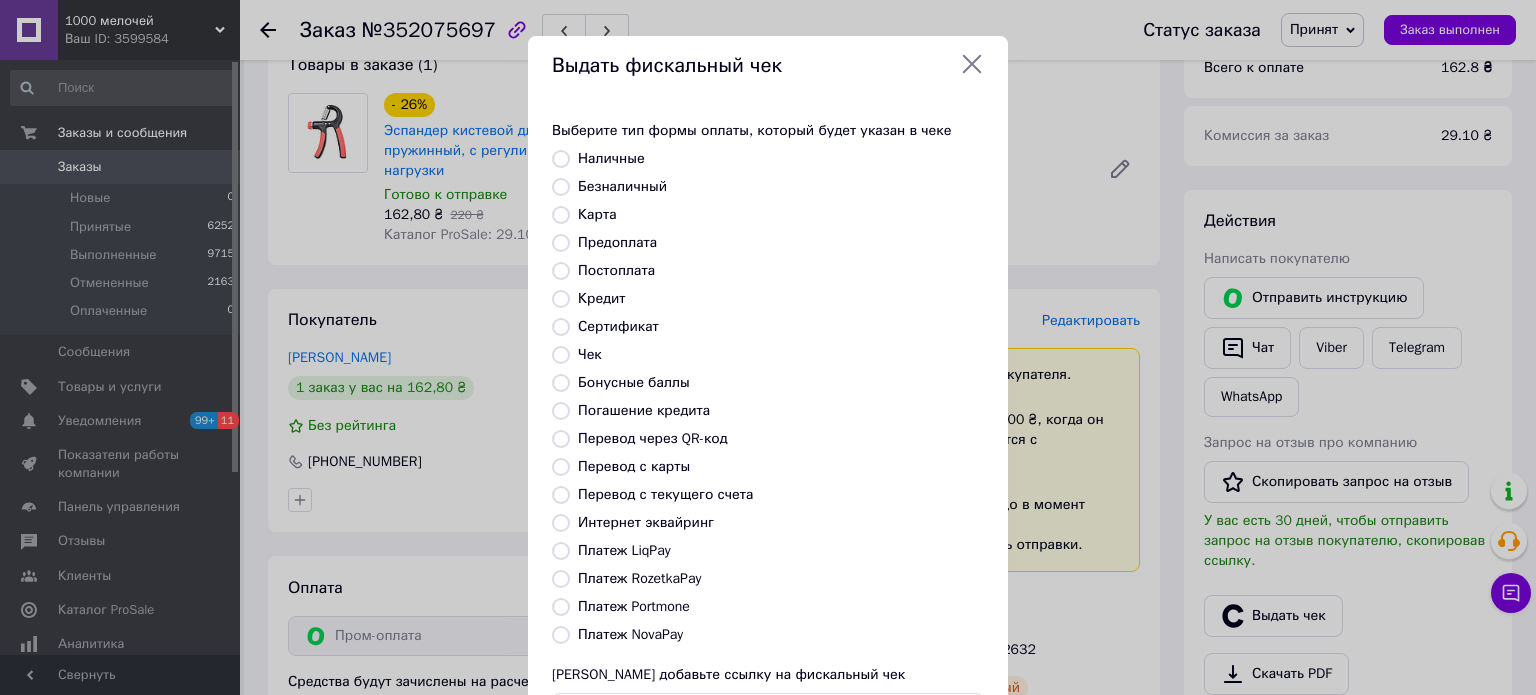 drag, startPoint x: 558, startPoint y: 574, endPoint x: 710, endPoint y: 572, distance: 152.01315 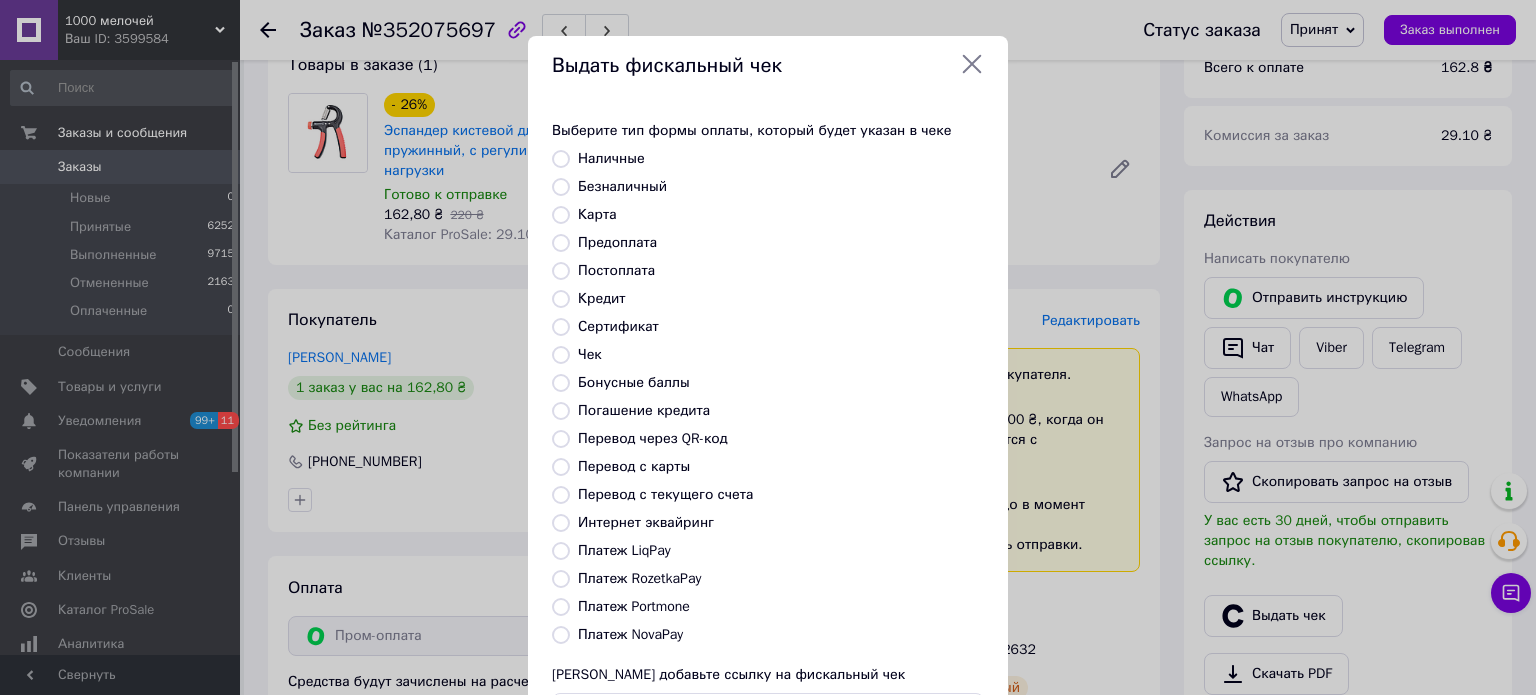 radio on "true" 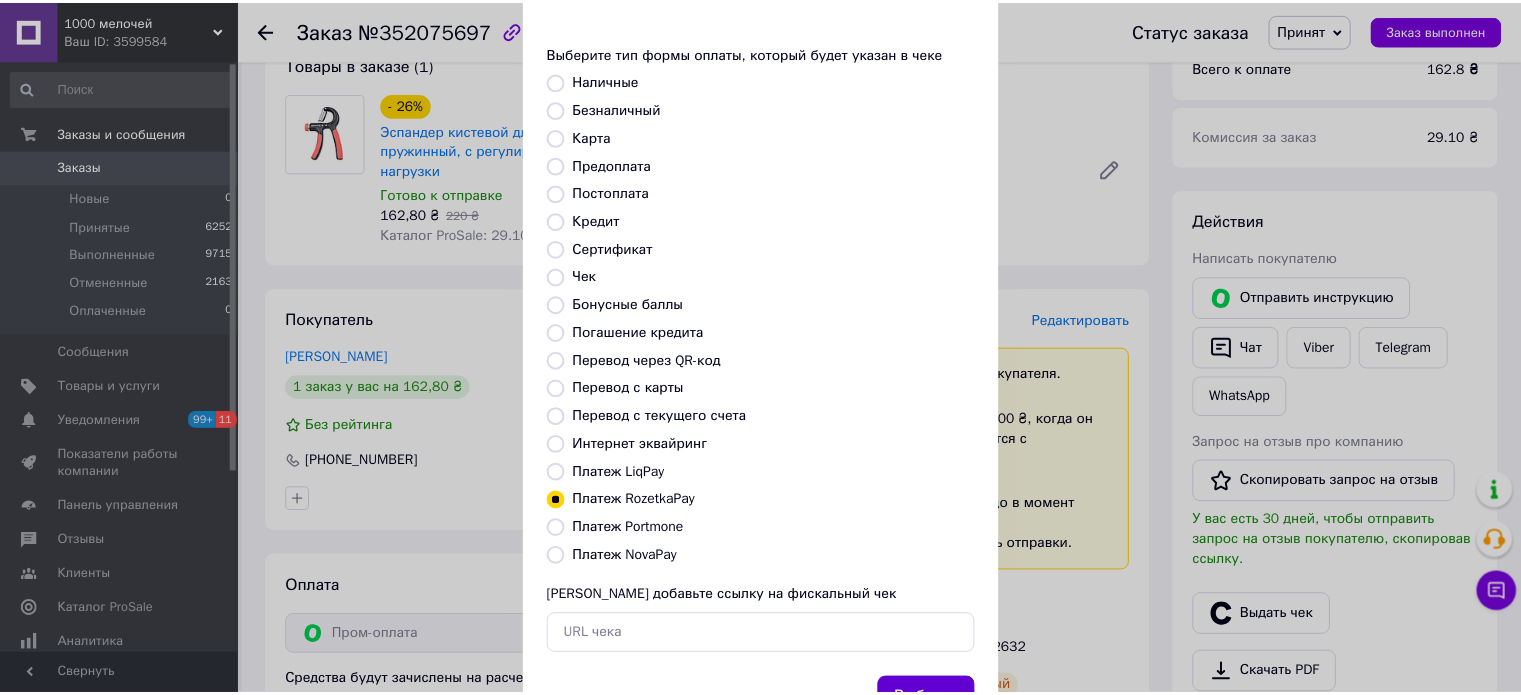 scroll, scrollTop: 163, scrollLeft: 0, axis: vertical 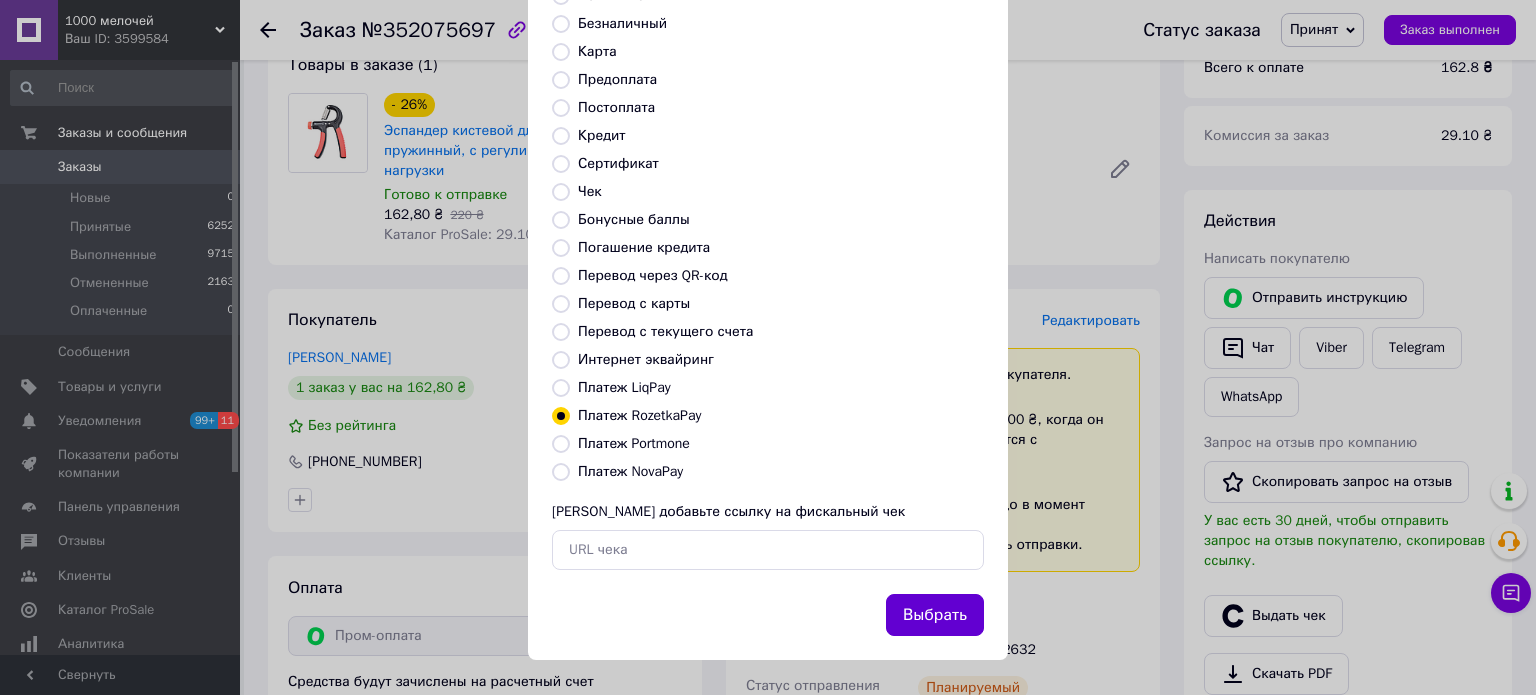 click on "Выбрать" at bounding box center (935, 615) 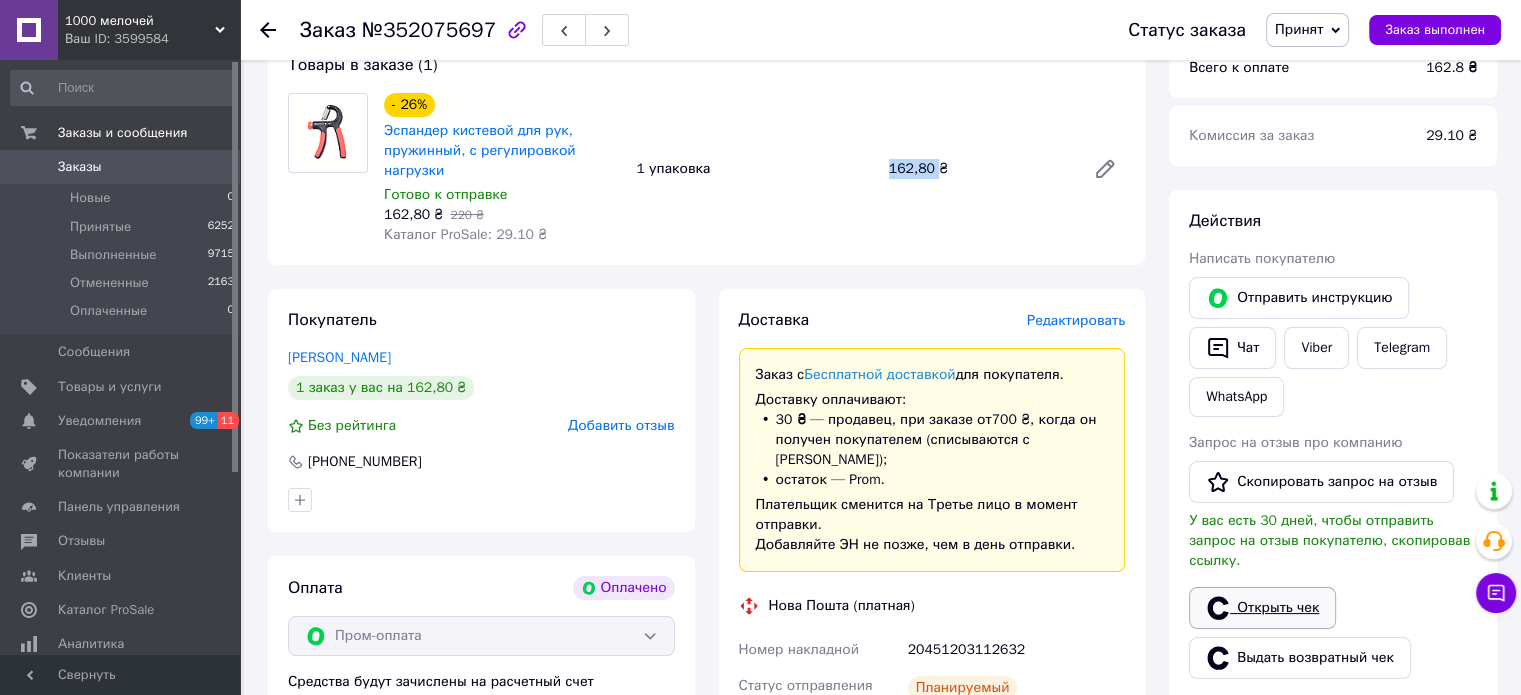 click on "Открыть чек" at bounding box center (1262, 608) 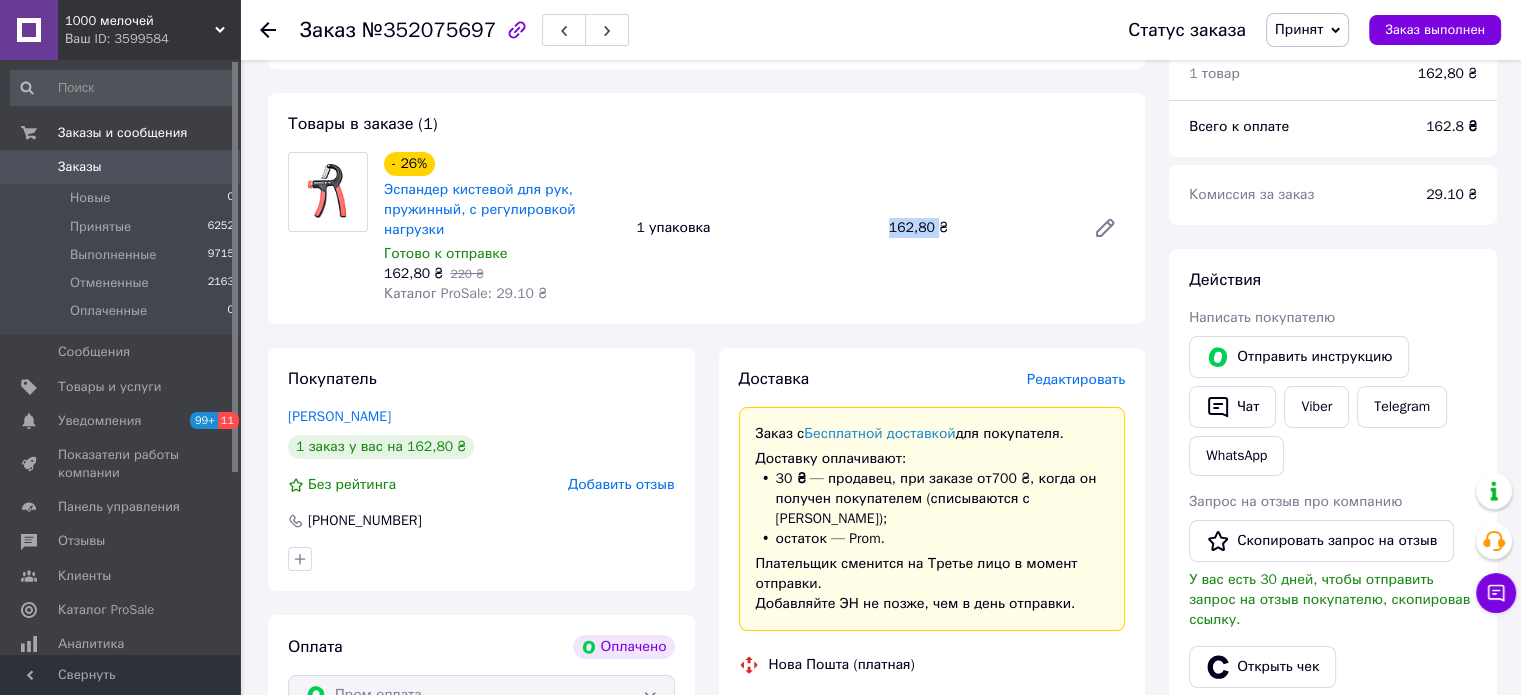 scroll, scrollTop: 0, scrollLeft: 0, axis: both 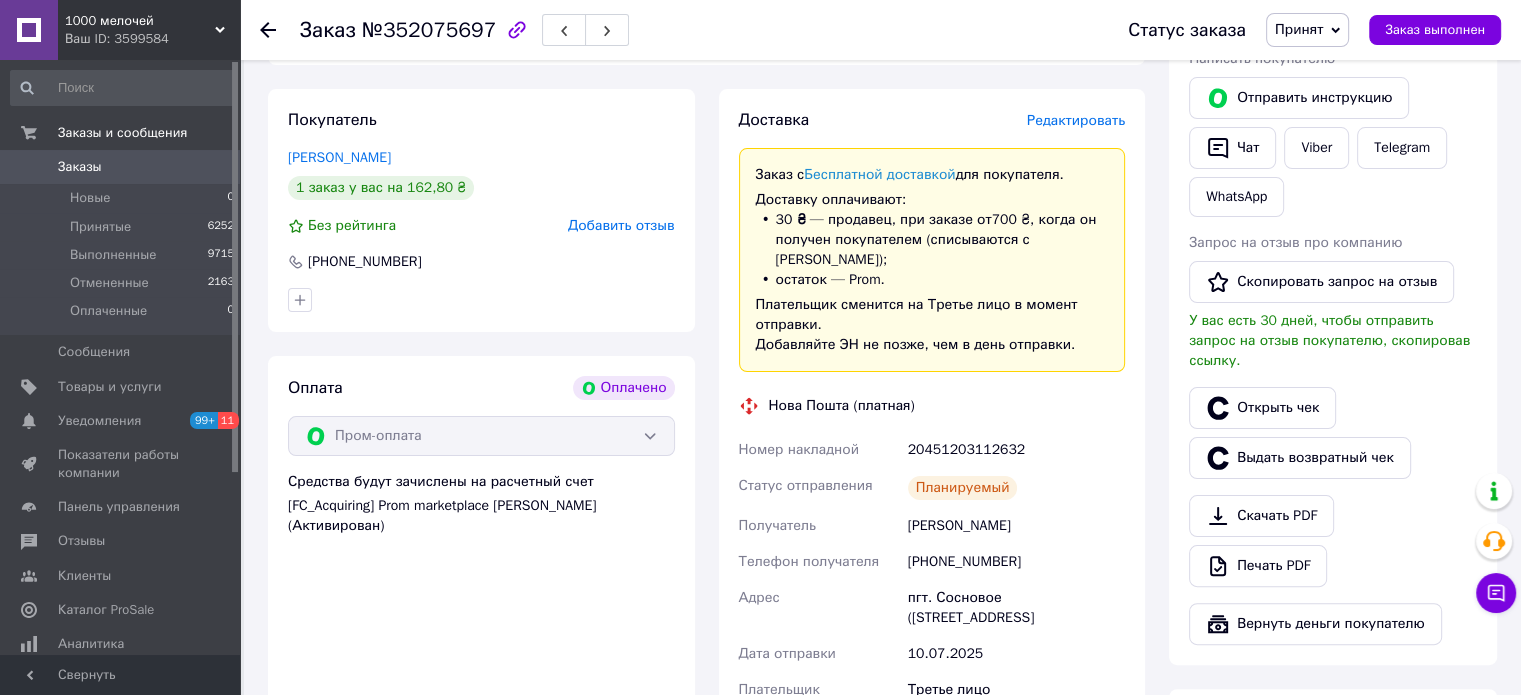 click on "[PHONE_NUMBER]" at bounding box center [1016, 562] 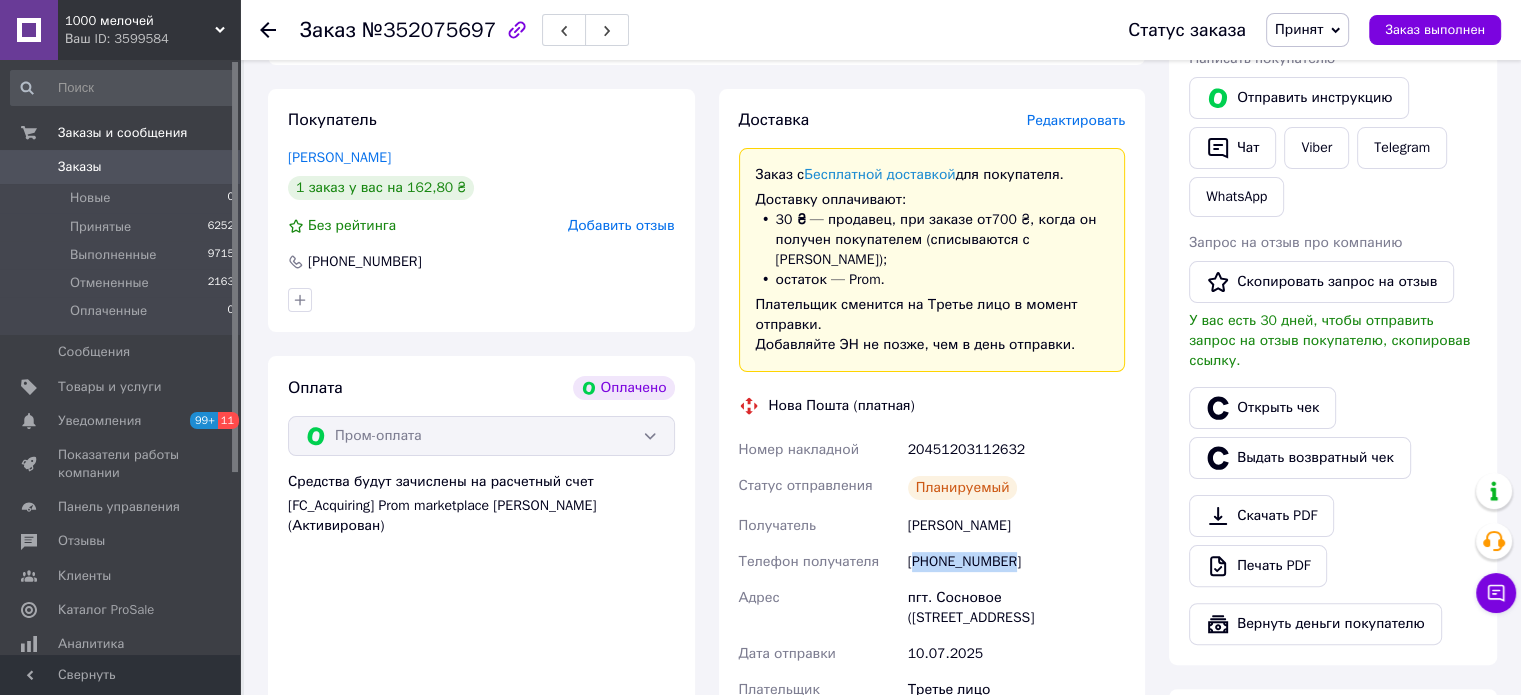 click on "[PHONE_NUMBER]" at bounding box center [1016, 562] 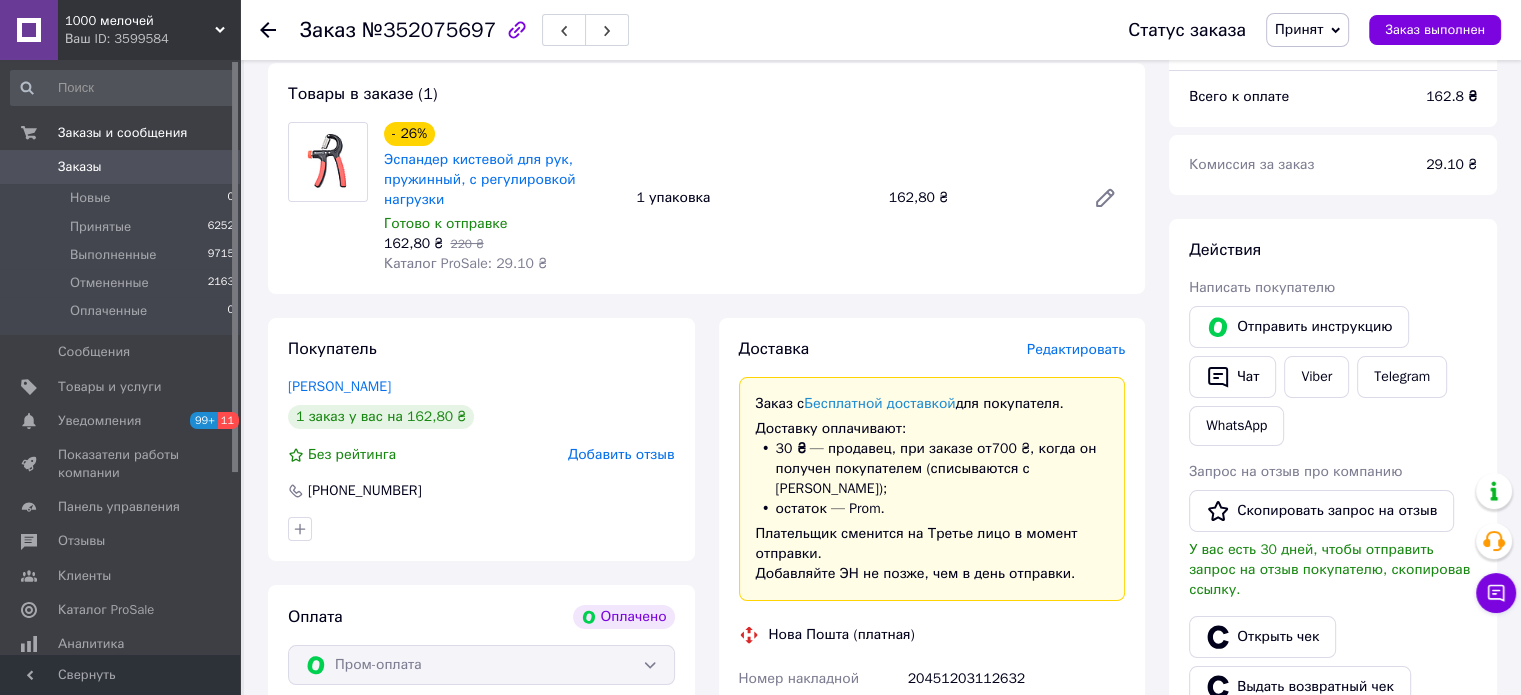 scroll, scrollTop: 100, scrollLeft: 0, axis: vertical 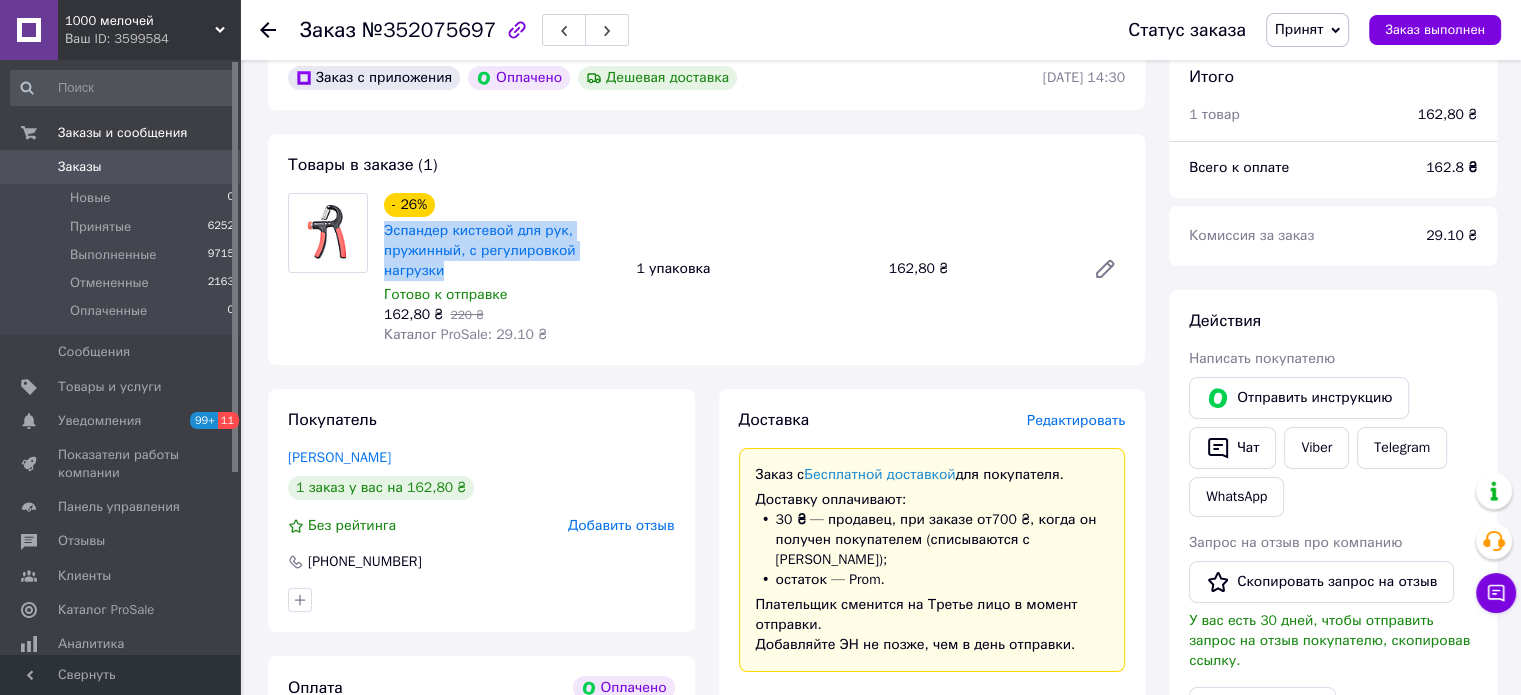 drag, startPoint x: 381, startPoint y: 226, endPoint x: 463, endPoint y: 278, distance: 97.097885 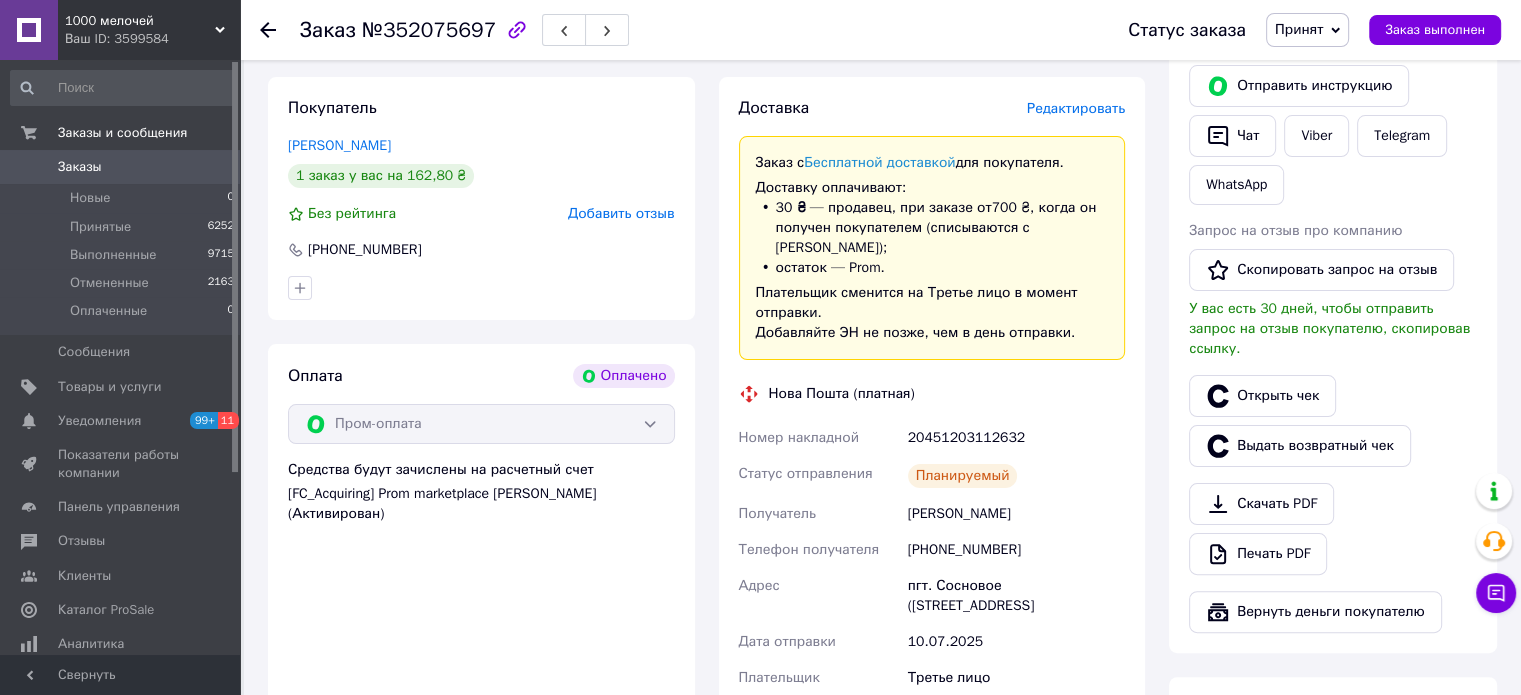 scroll, scrollTop: 600, scrollLeft: 0, axis: vertical 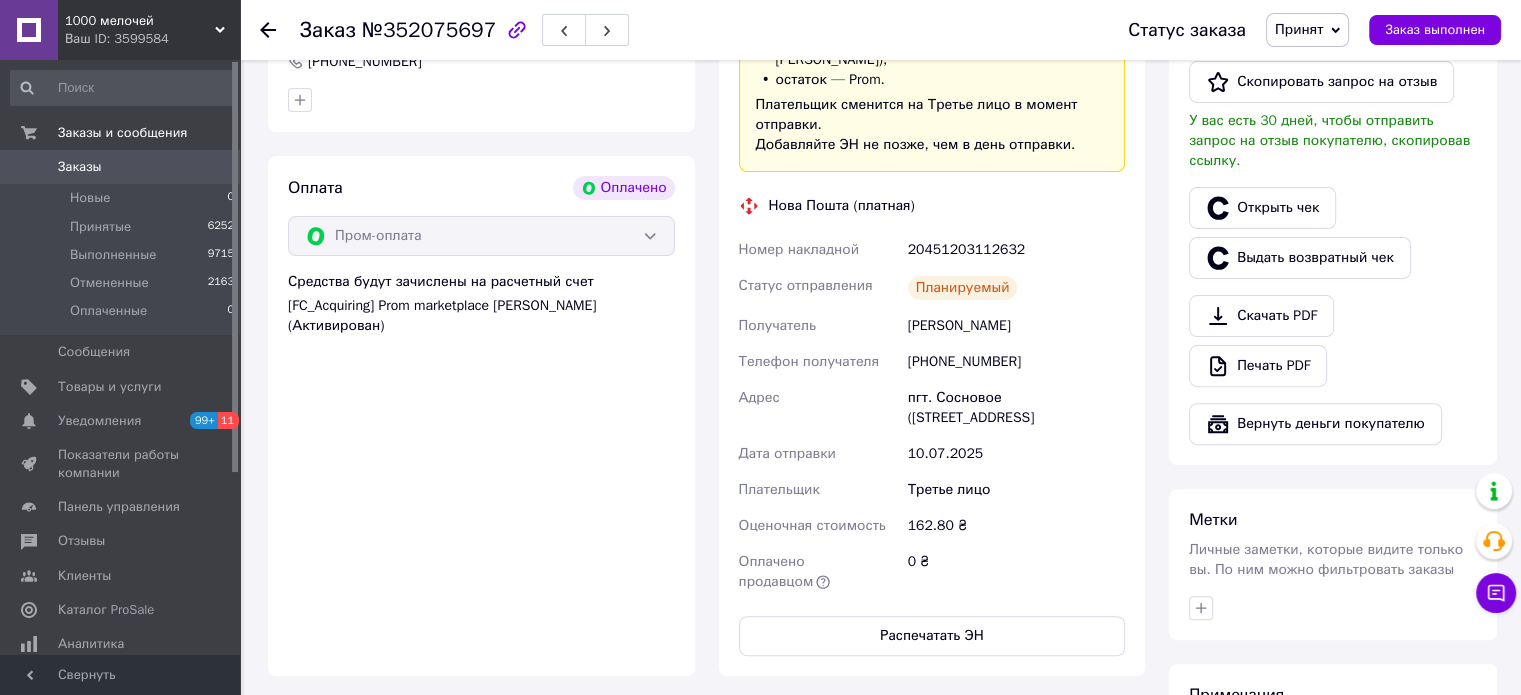click on "20451203112632" at bounding box center (1016, 250) 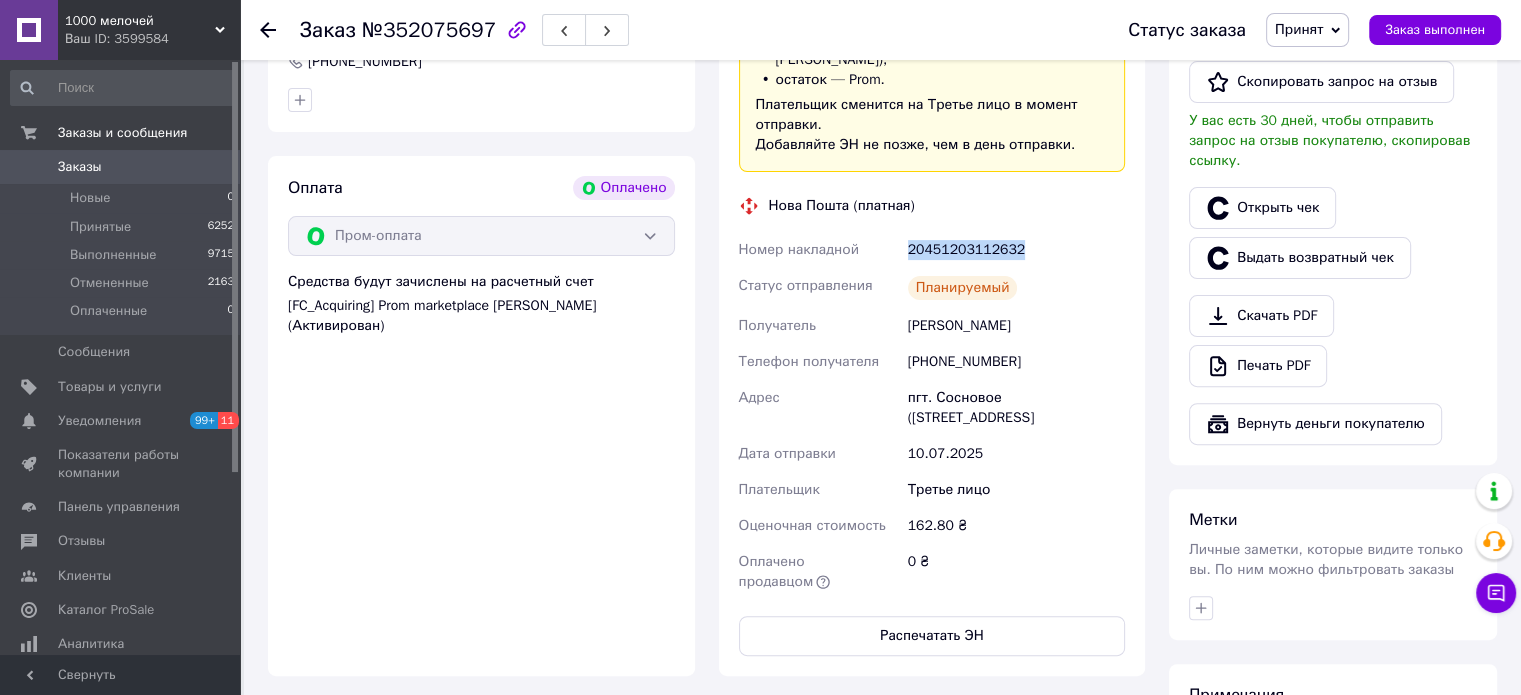click on "20451203112632" at bounding box center (1016, 250) 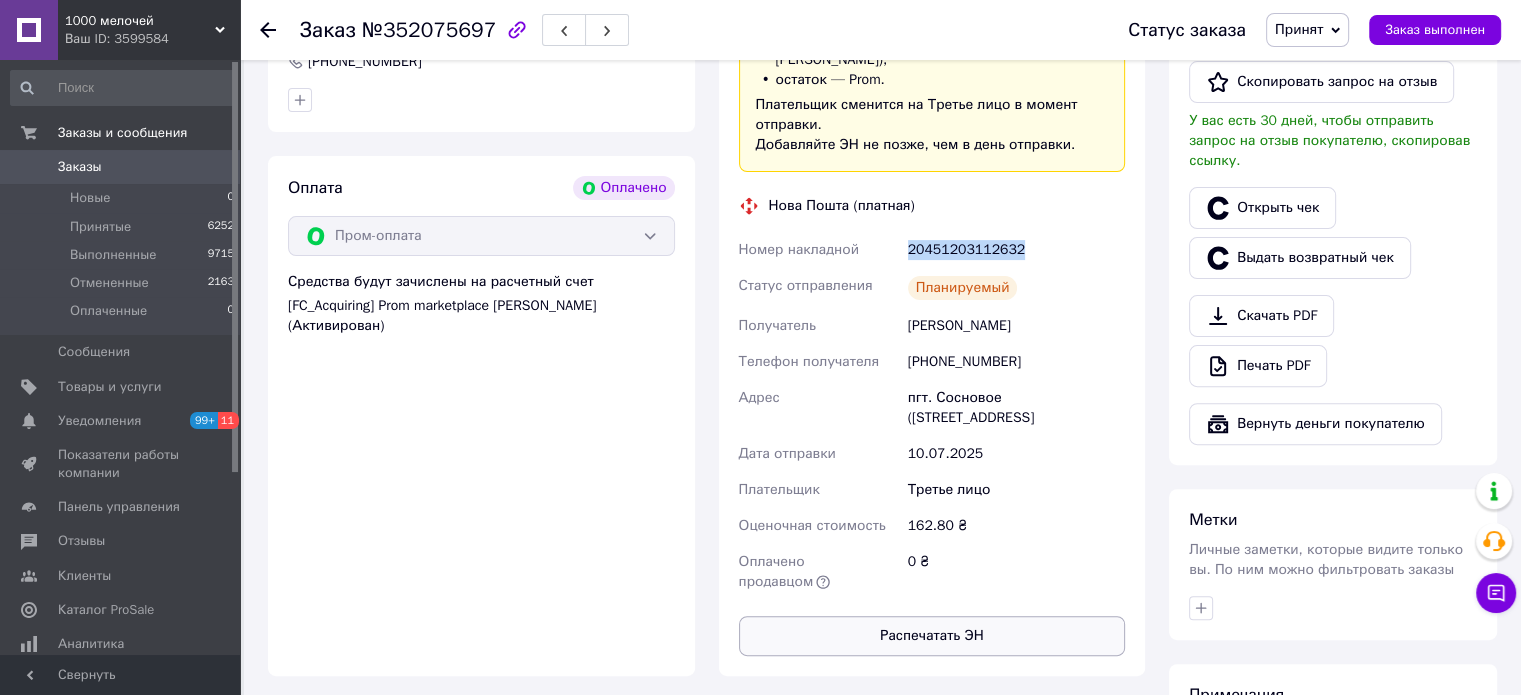 copy on "20451203112632" 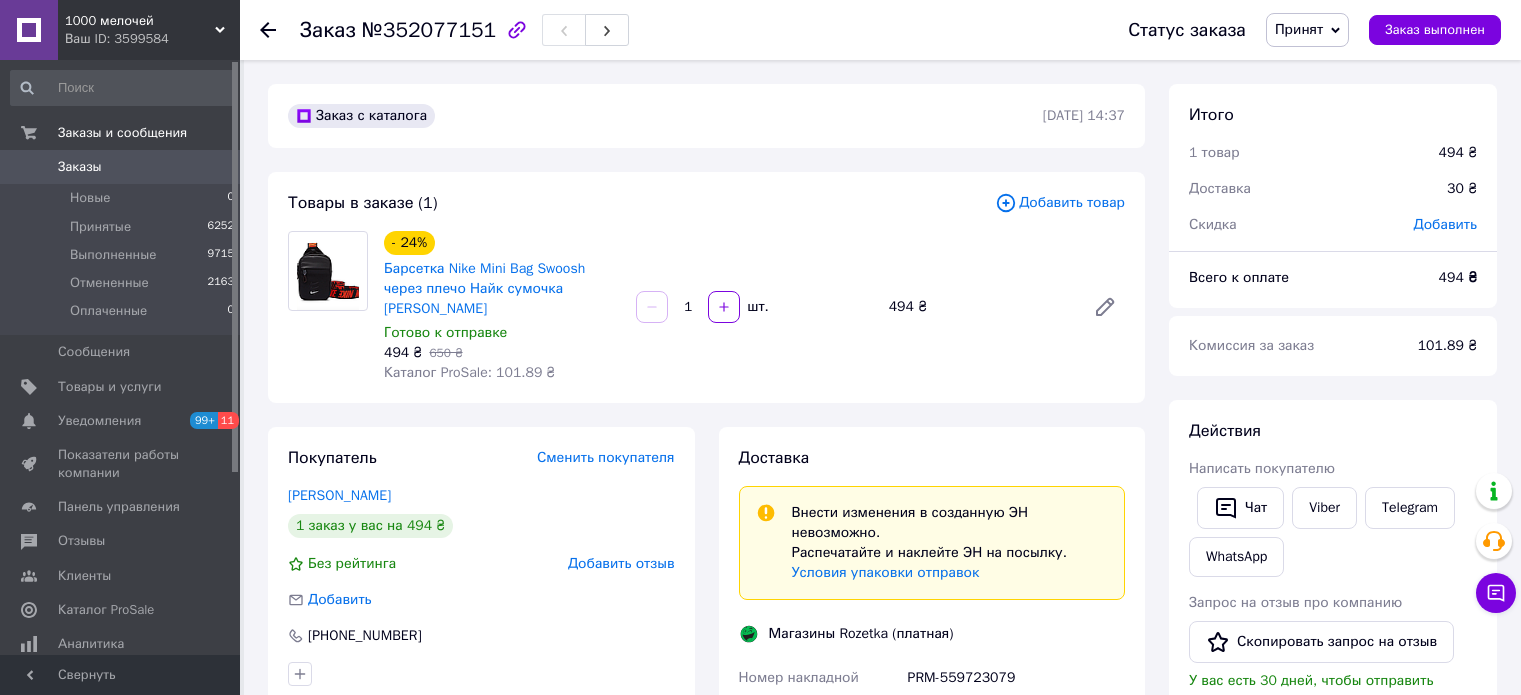 scroll, scrollTop: 0, scrollLeft: 0, axis: both 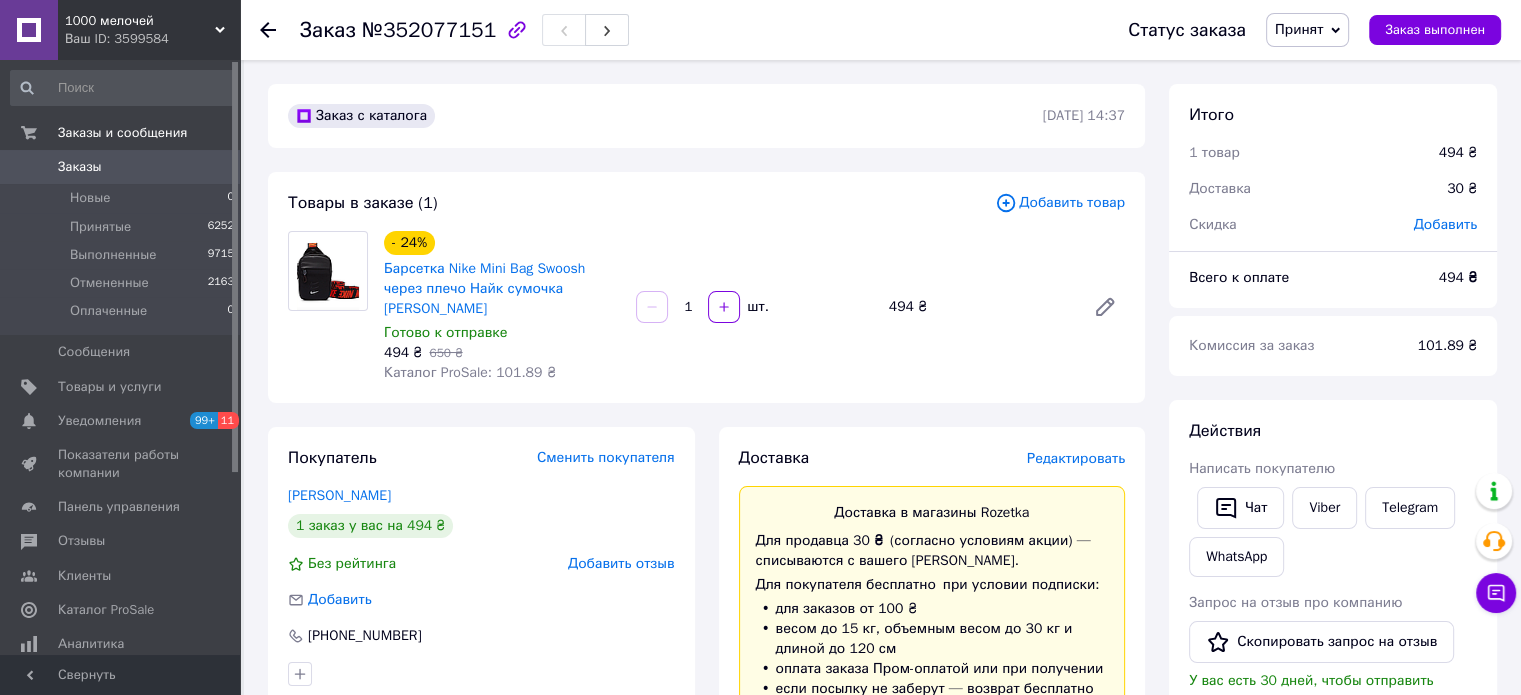 click on "№352077151" at bounding box center [429, 30] 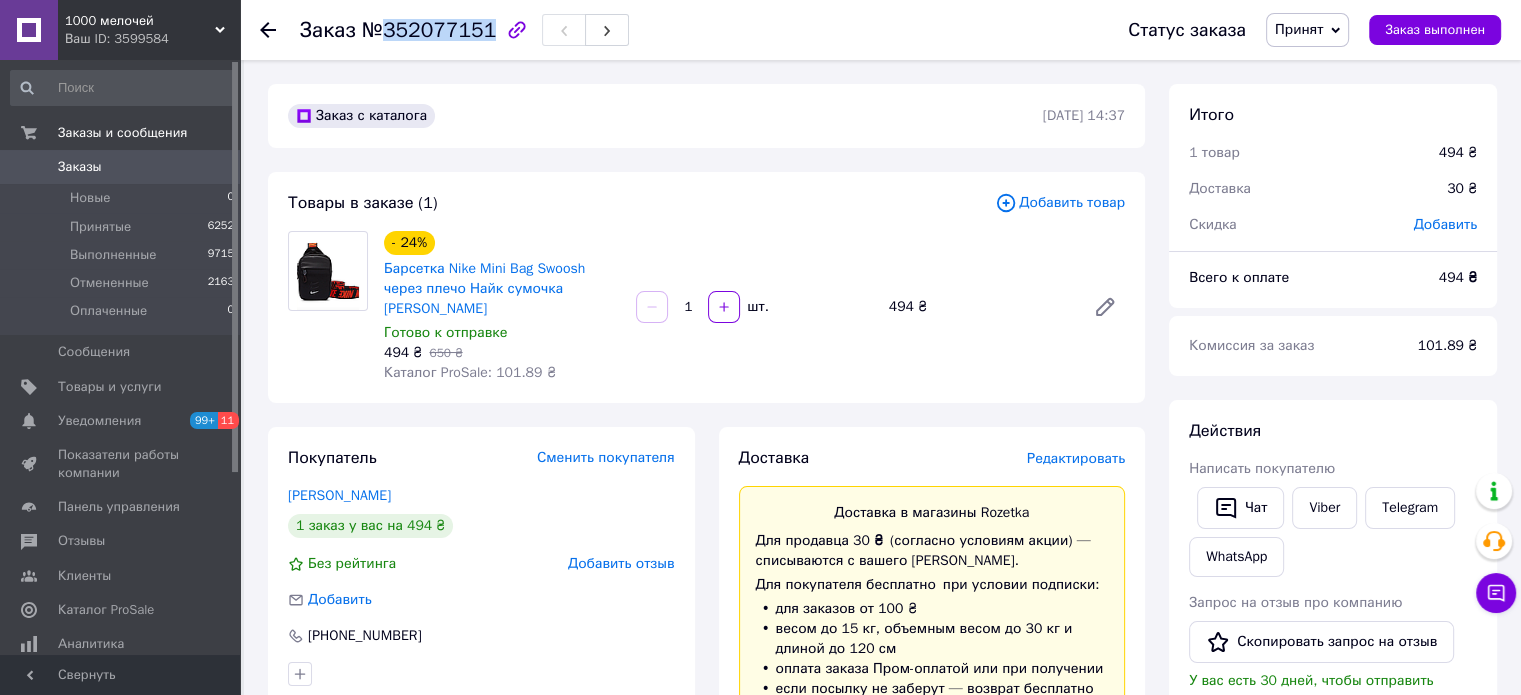 click on "№352077151" at bounding box center (429, 30) 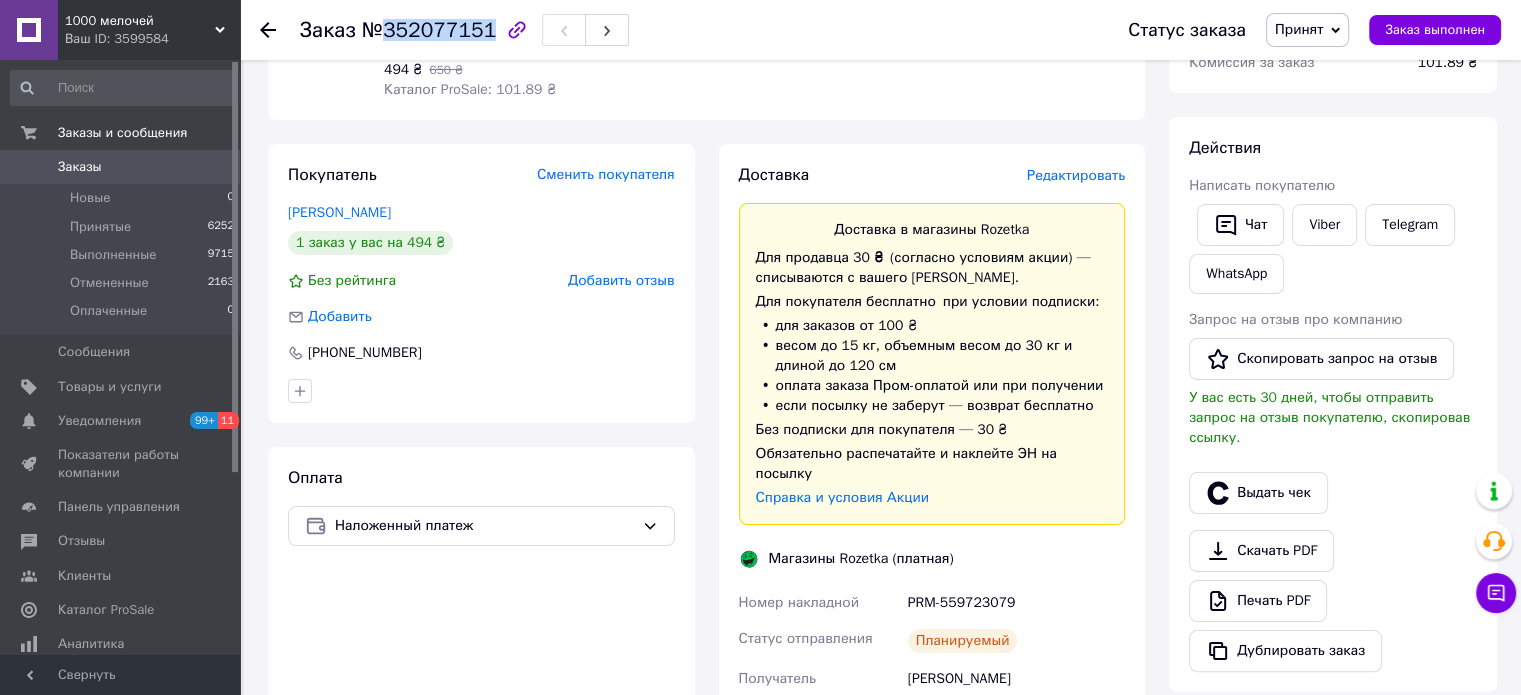 scroll, scrollTop: 700, scrollLeft: 0, axis: vertical 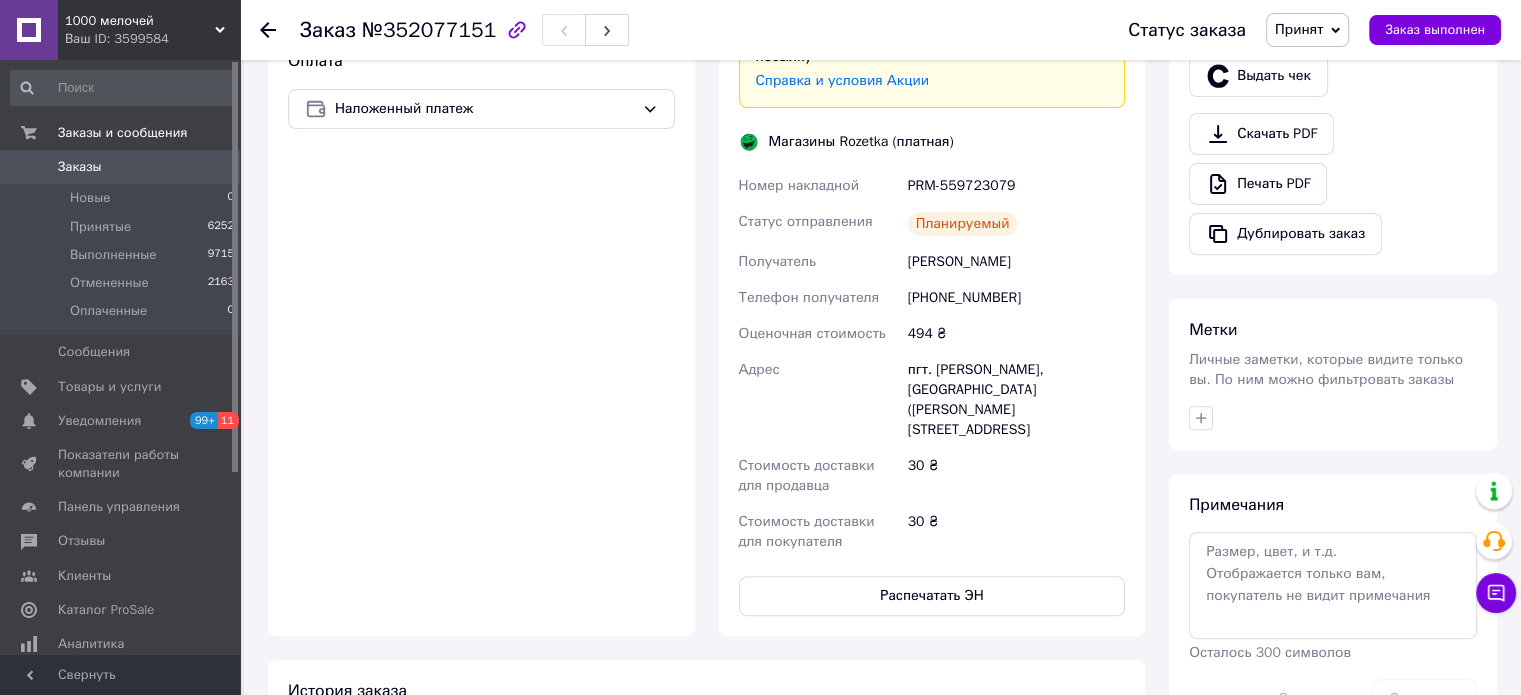 click on "Ніколаєнко Тарас" at bounding box center (1016, 262) 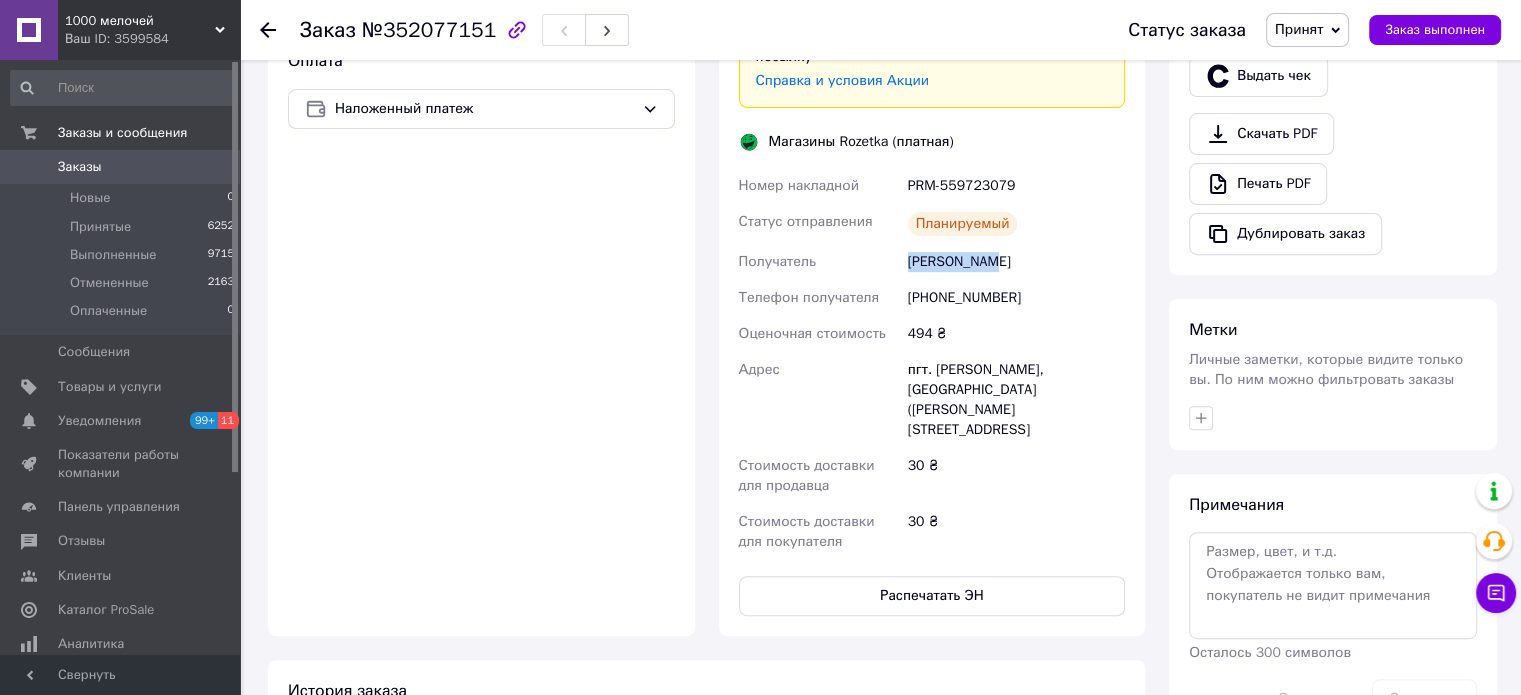 click on "Ніколаєнко Тарас" at bounding box center (1016, 262) 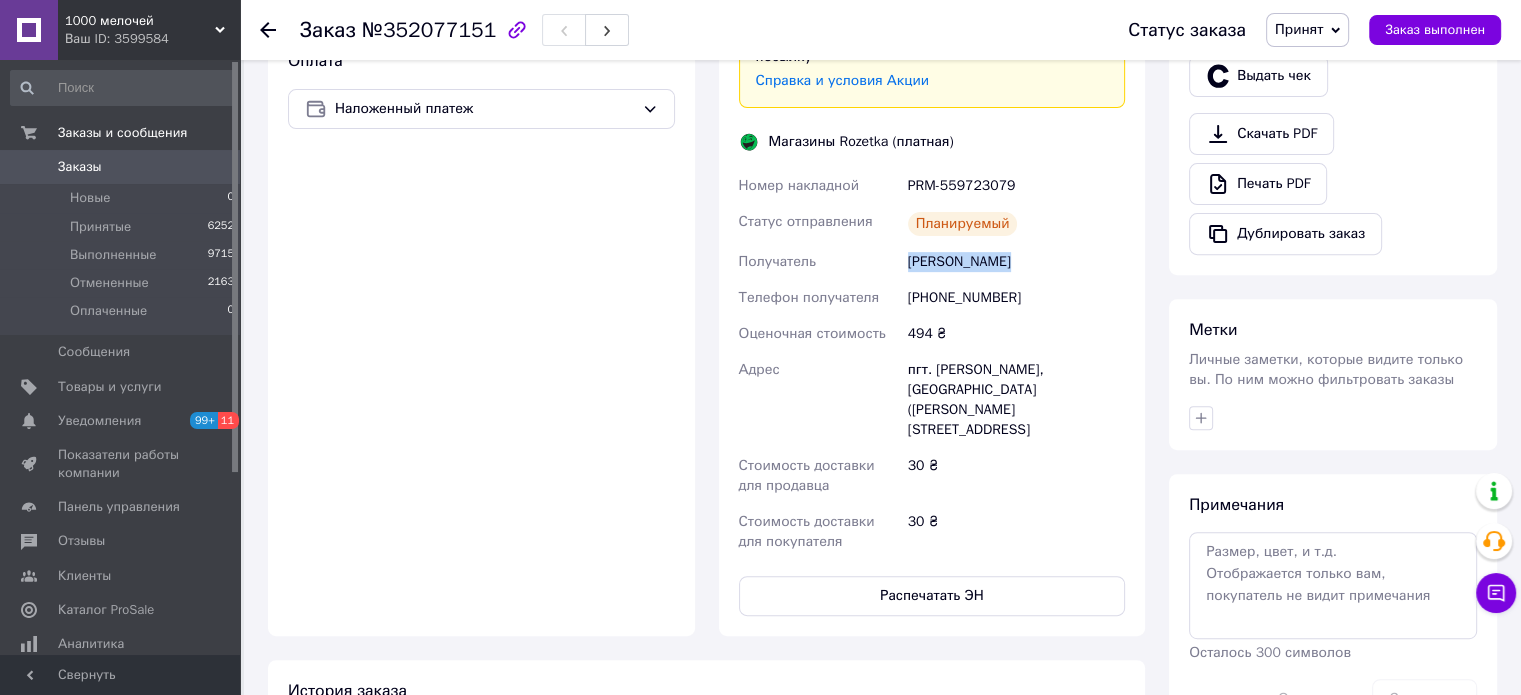 click on "Ніколаєнко Тарас" at bounding box center [1016, 262] 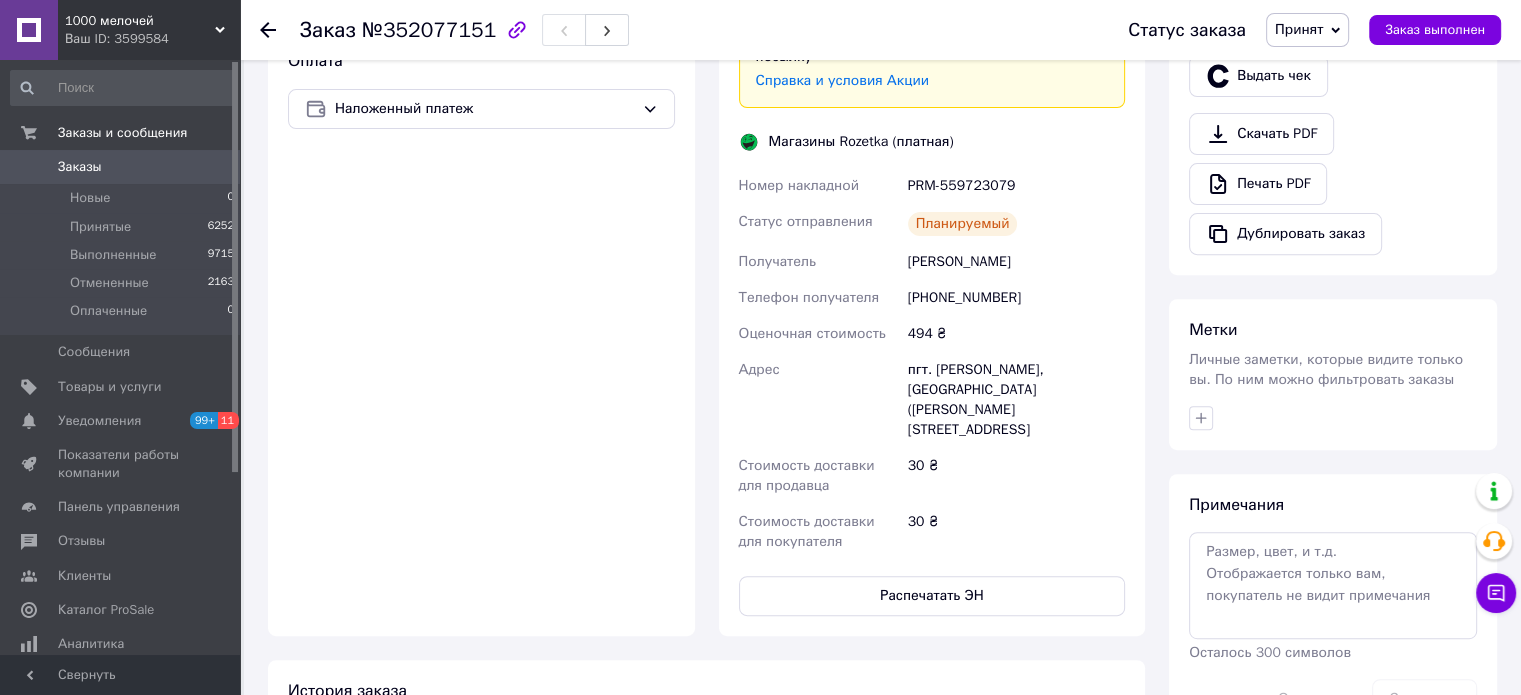 click on "[PHONE_NUMBER]" at bounding box center [1016, 298] 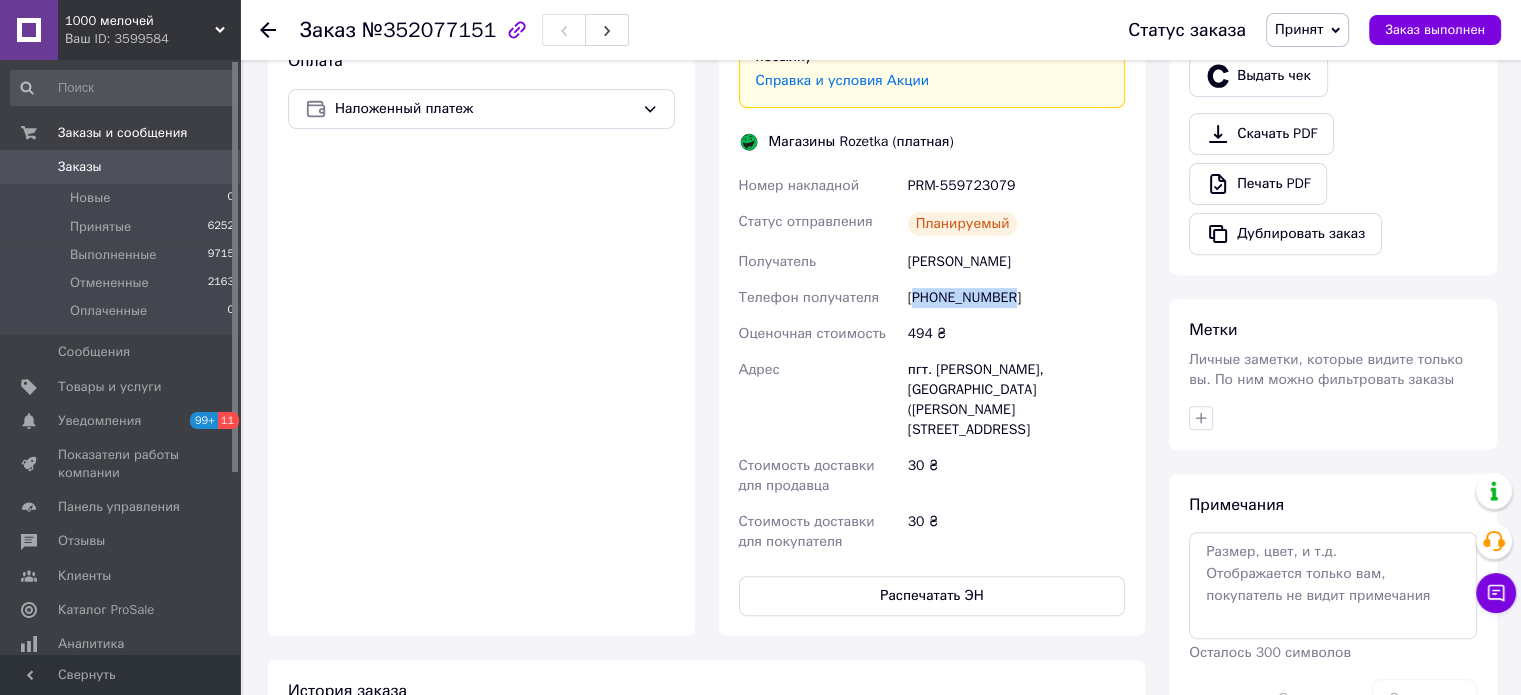 click on "[PHONE_NUMBER]" at bounding box center (1016, 298) 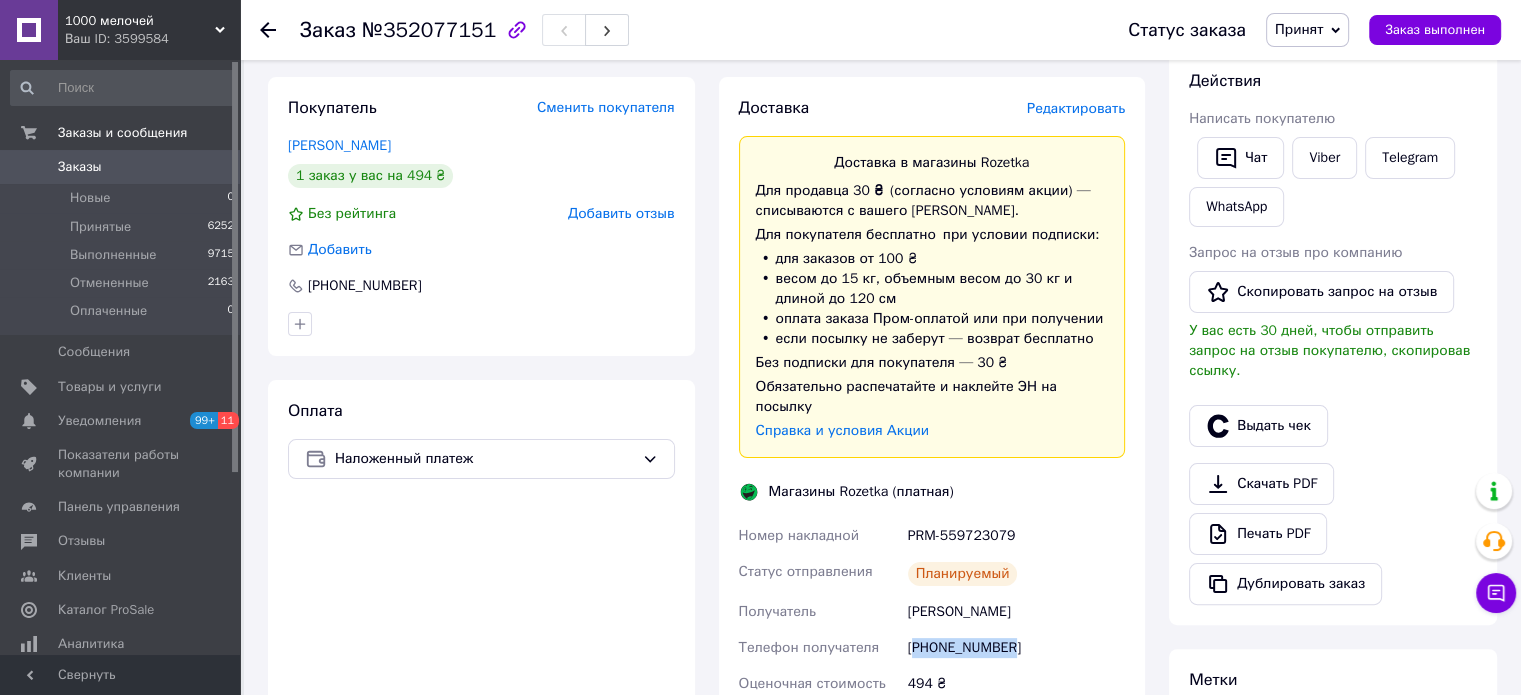 scroll, scrollTop: 100, scrollLeft: 0, axis: vertical 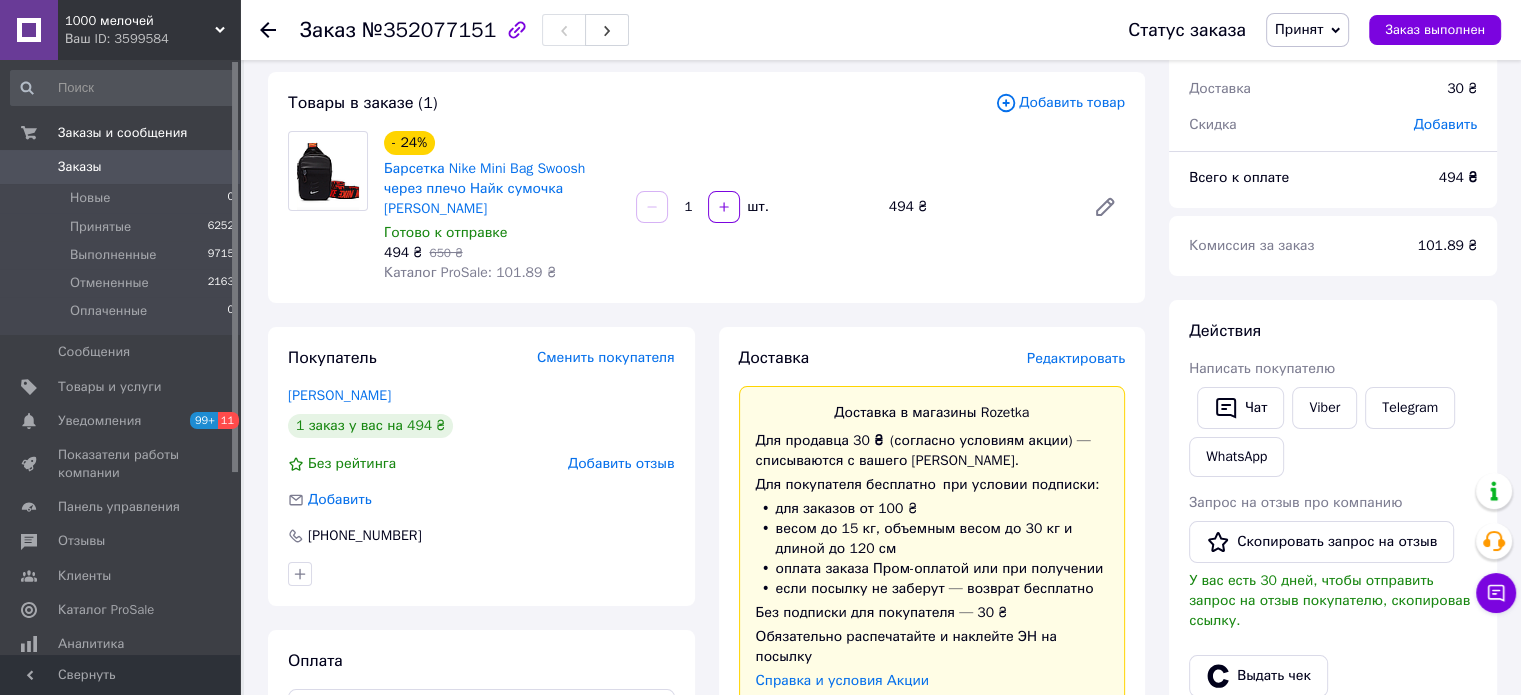 click on "494 ₴" at bounding box center (979, 207) 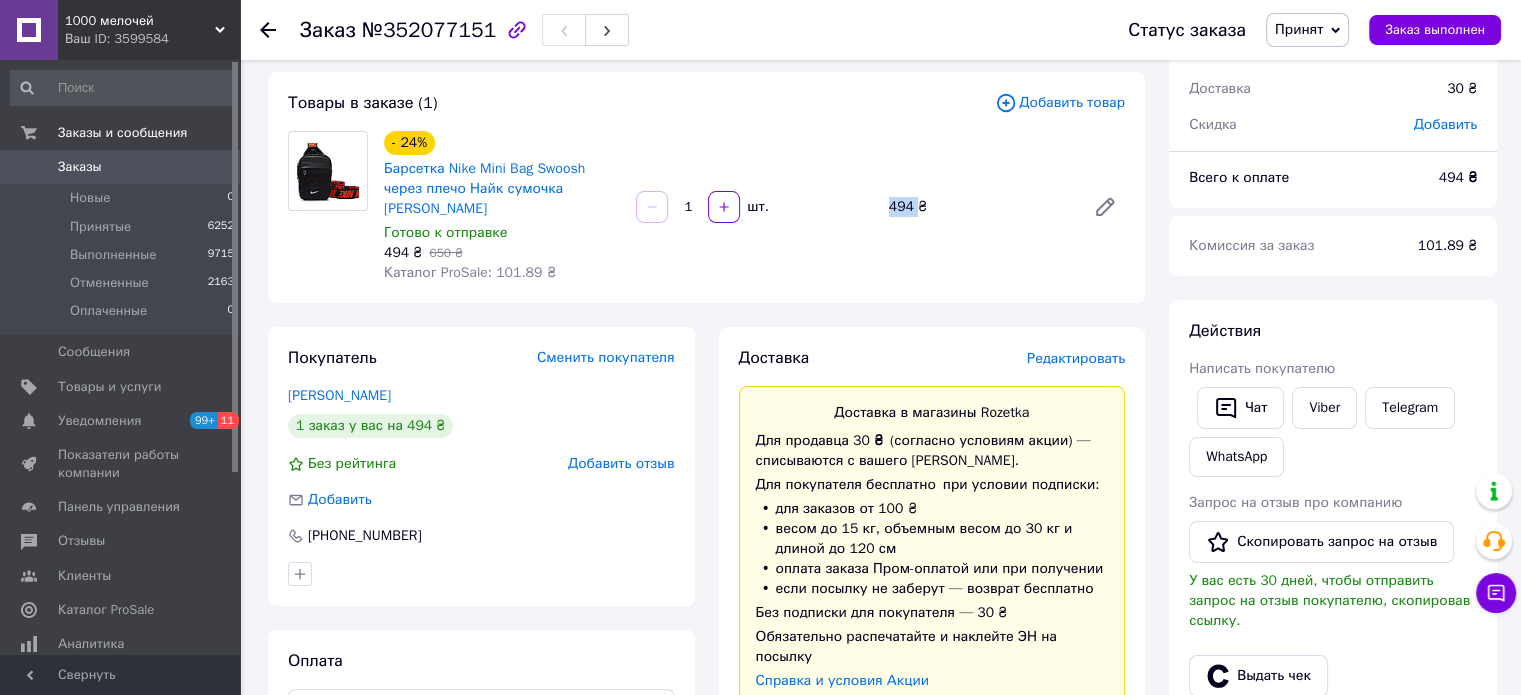 click on "494 ₴" at bounding box center [979, 207] 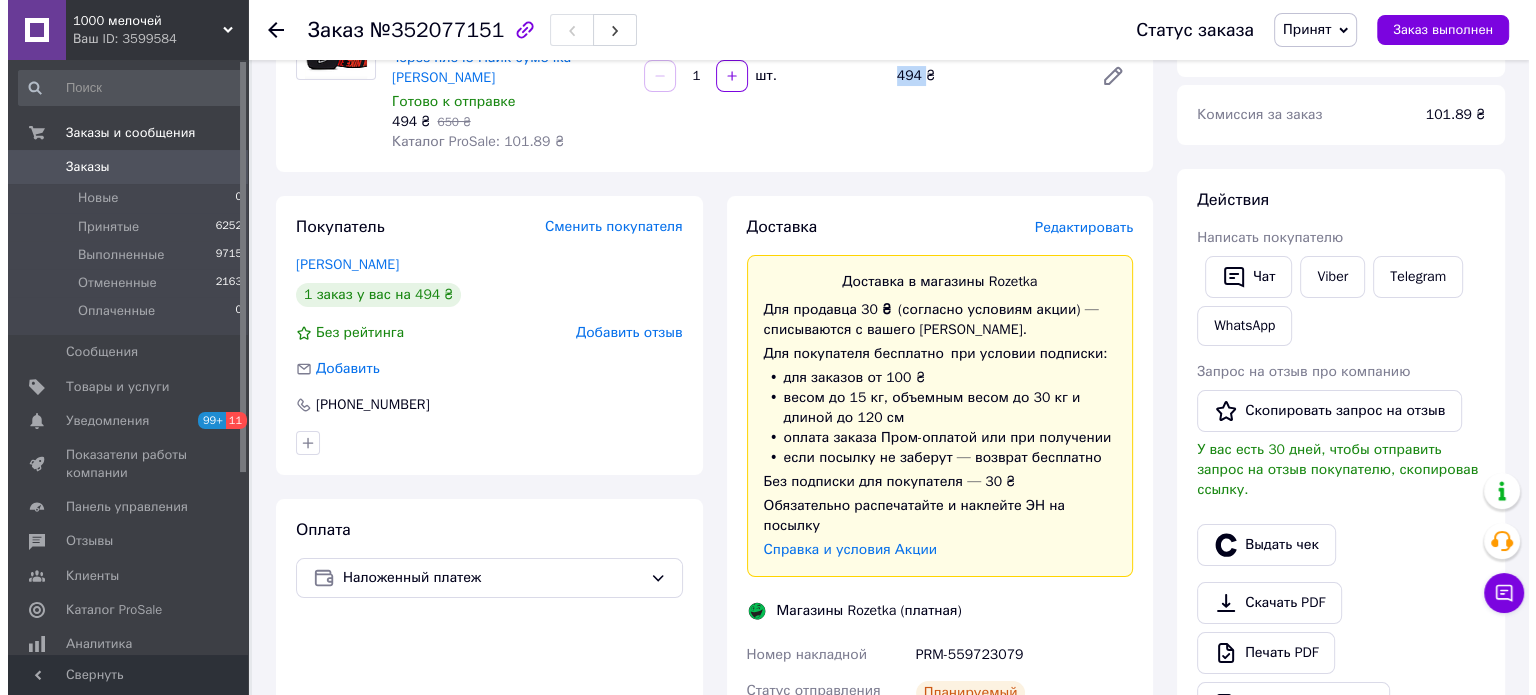 scroll, scrollTop: 400, scrollLeft: 0, axis: vertical 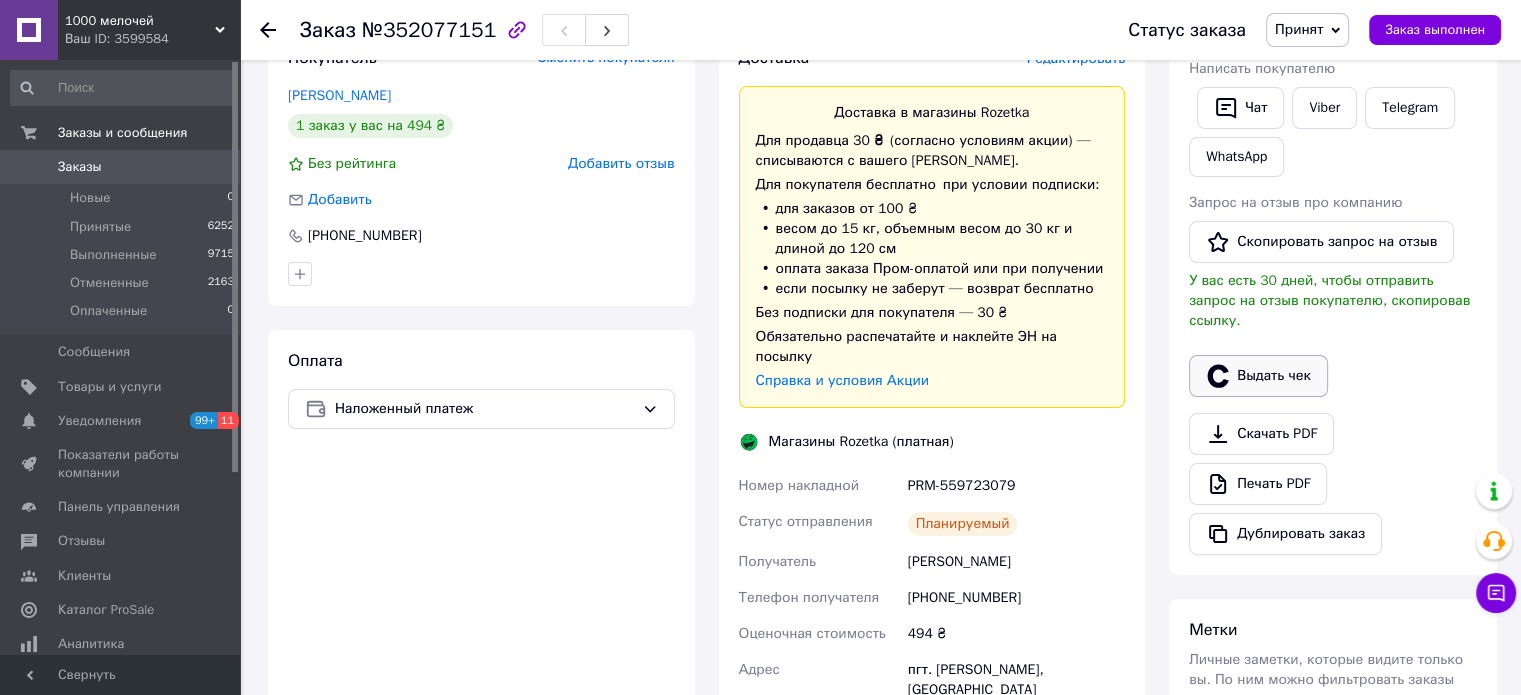click on "Выдать чек" at bounding box center (1258, 376) 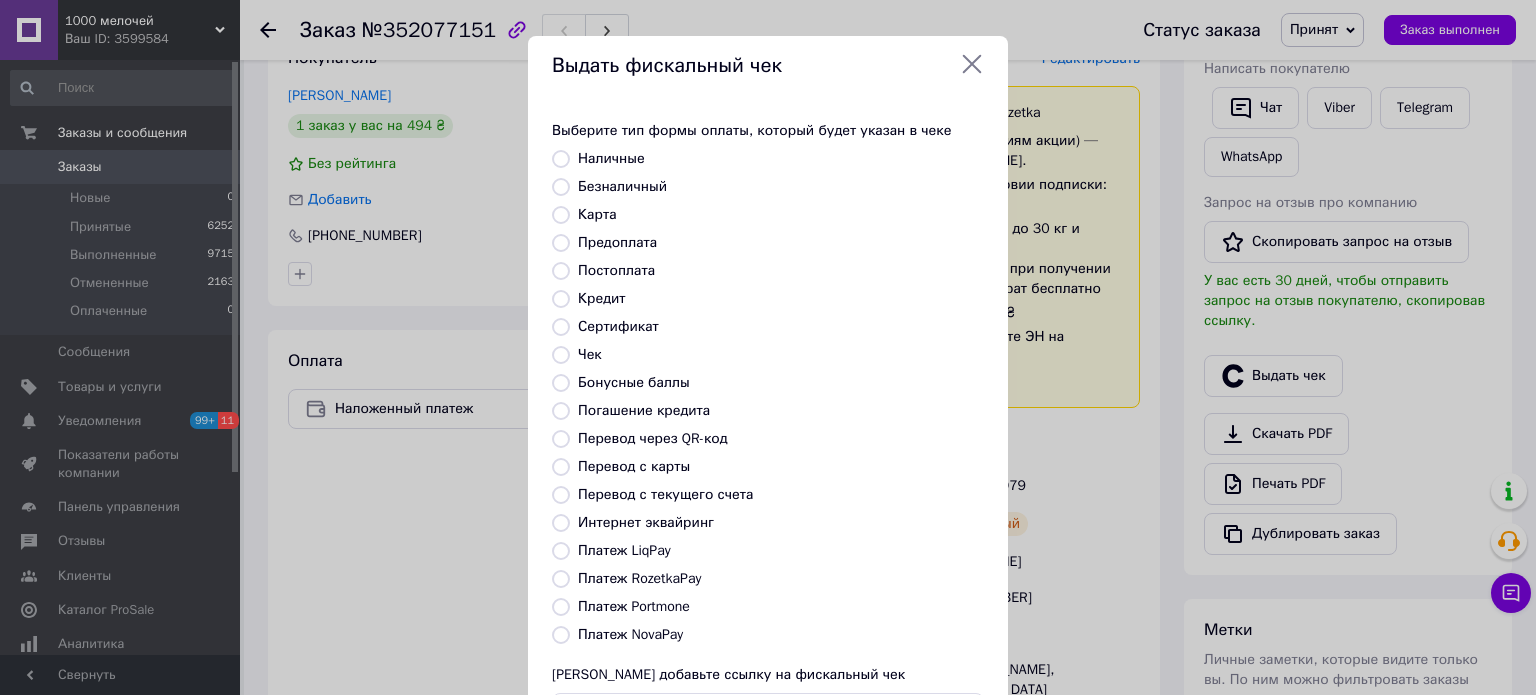 click on "Выберите тип формы оплаты, который будет указан в чеке Наличные Безналичный Карта Предоплата Постоплата Кредит Сертификат Чек Бонусные баллы Погашение кредита Перевод через QR-код Перевод с карты Перевод с текущего счета Интернет эквайринг Платеж LiqPay Платеж RozetkaPay Платеж Portmone Платеж NovaPay Или добавьте ссылку на фискальный чек" at bounding box center (768, 427) 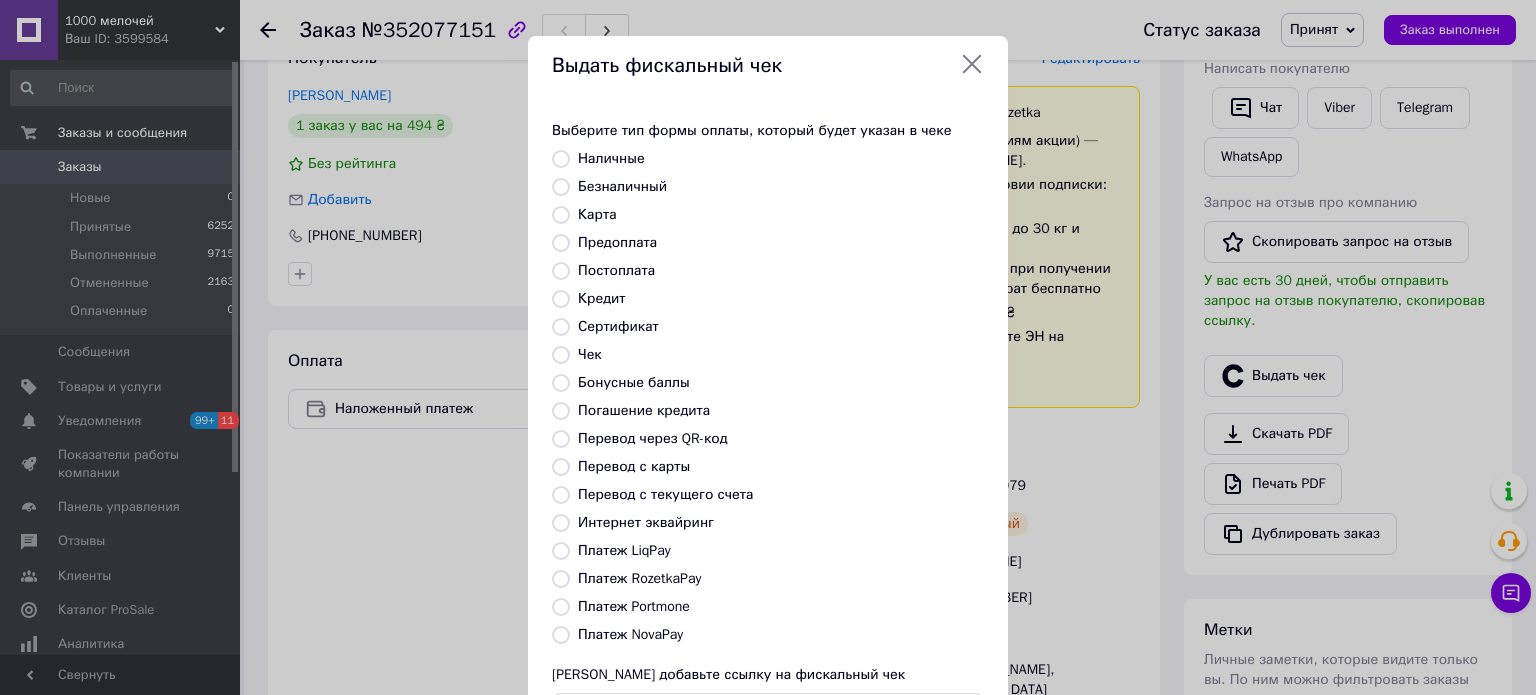 radio on "true" 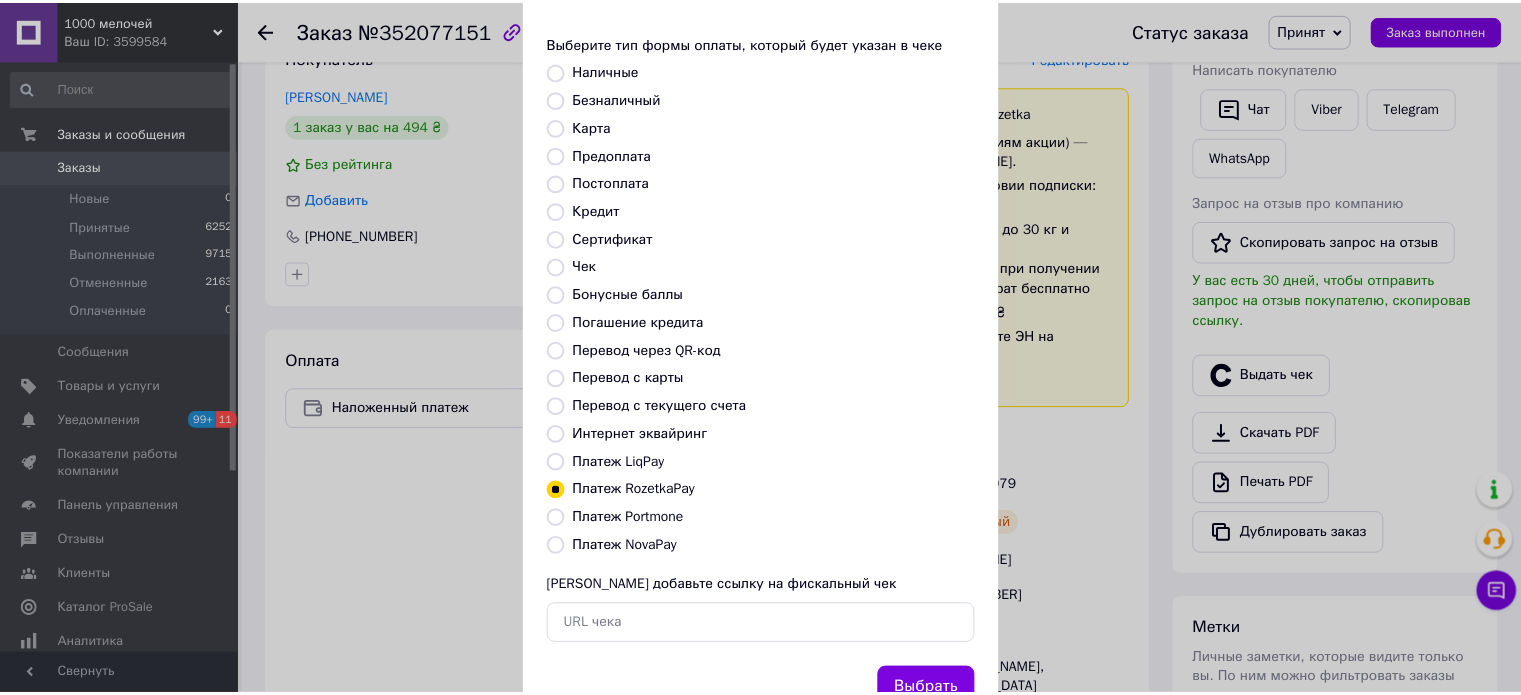scroll, scrollTop: 163, scrollLeft: 0, axis: vertical 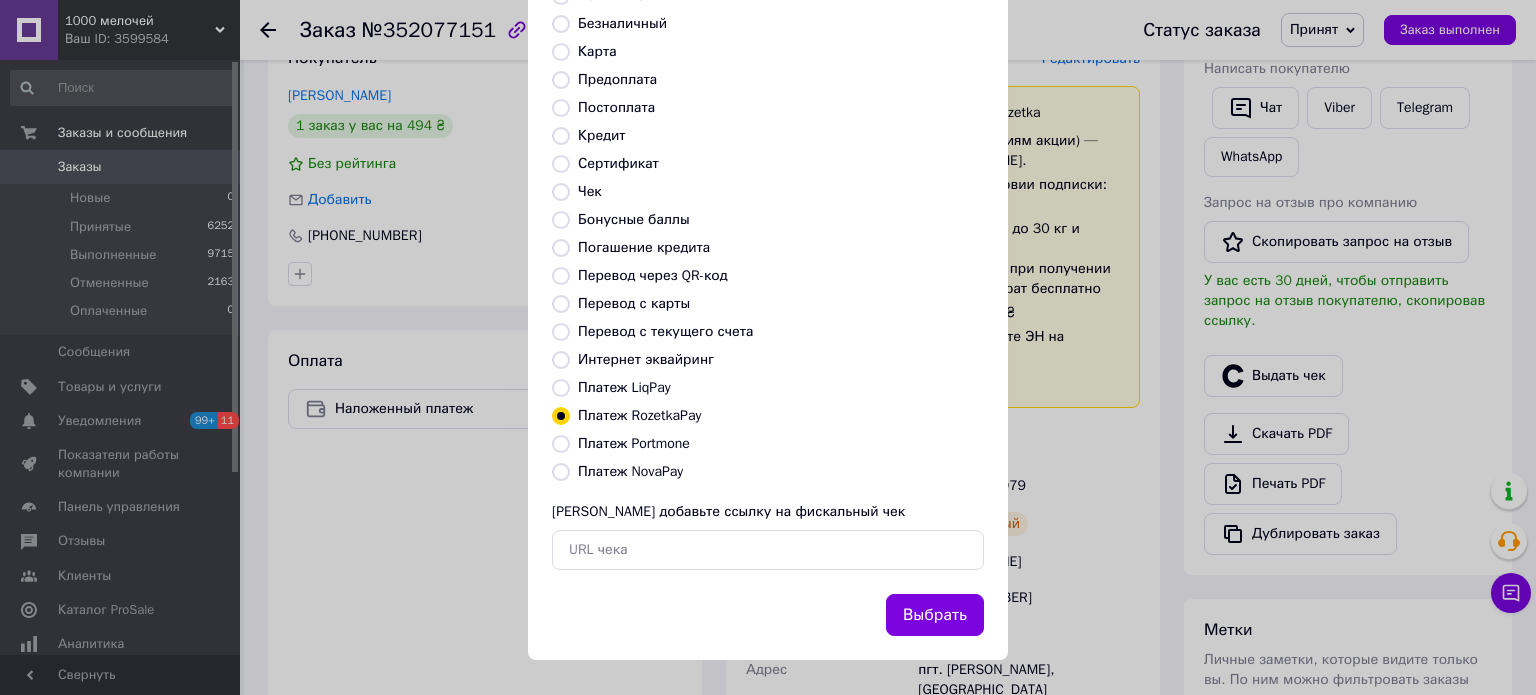 click on "Выбрать" at bounding box center [935, 615] 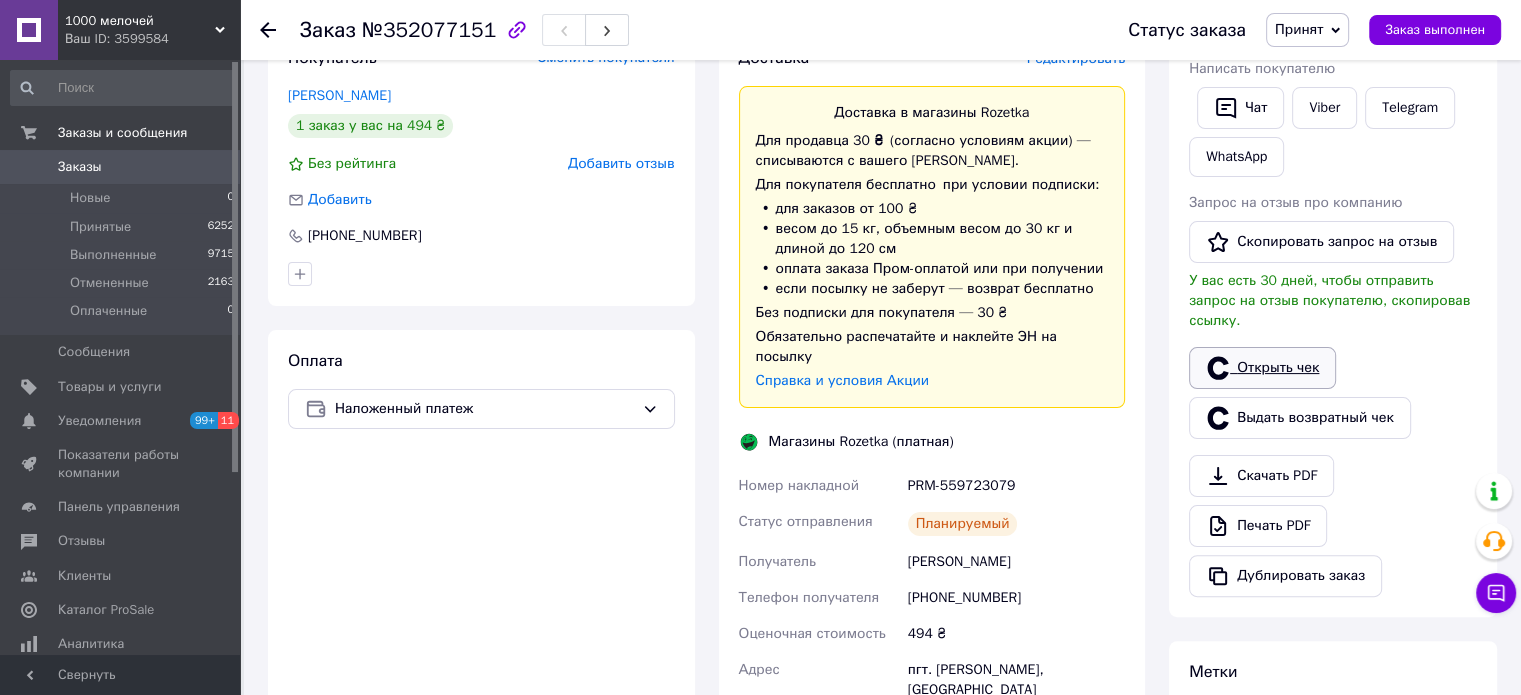 click on "Открыть чек" at bounding box center [1262, 368] 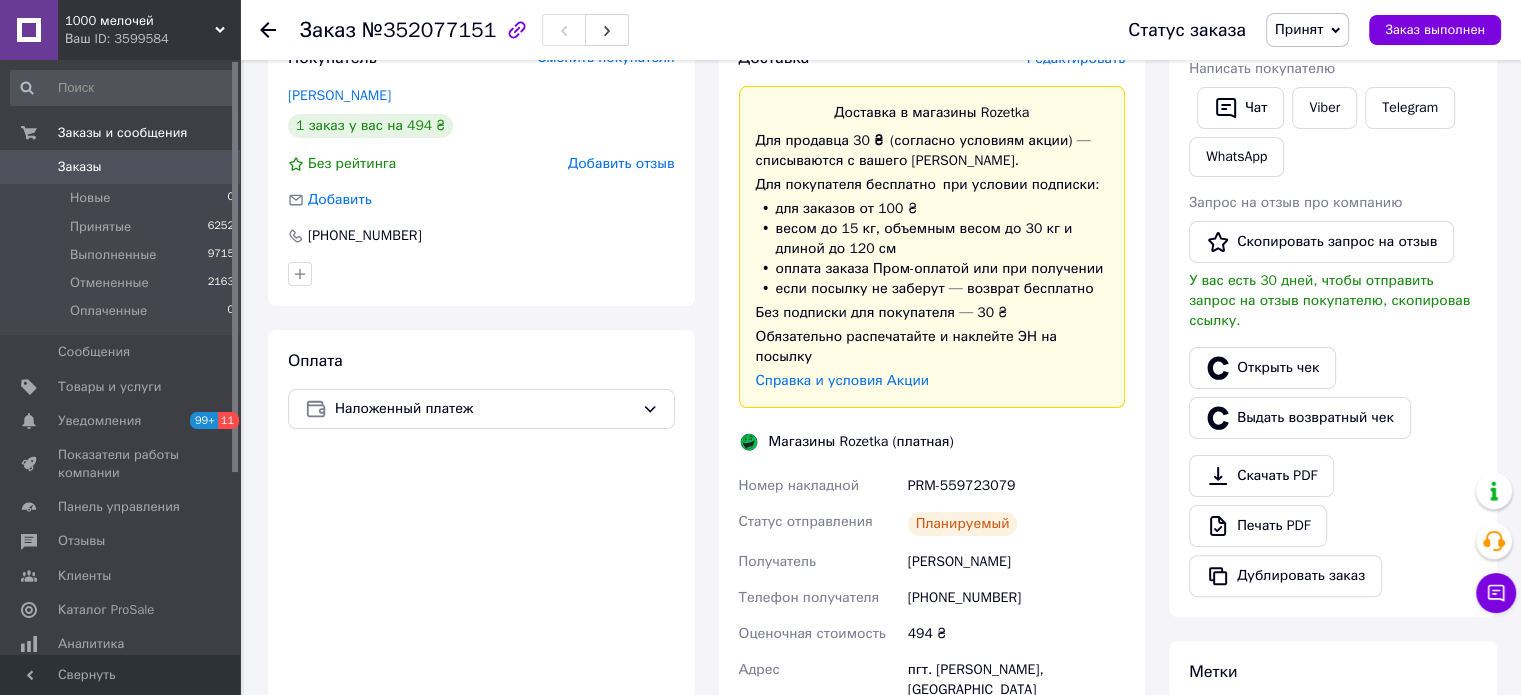 click on "Заказы" at bounding box center (121, 167) 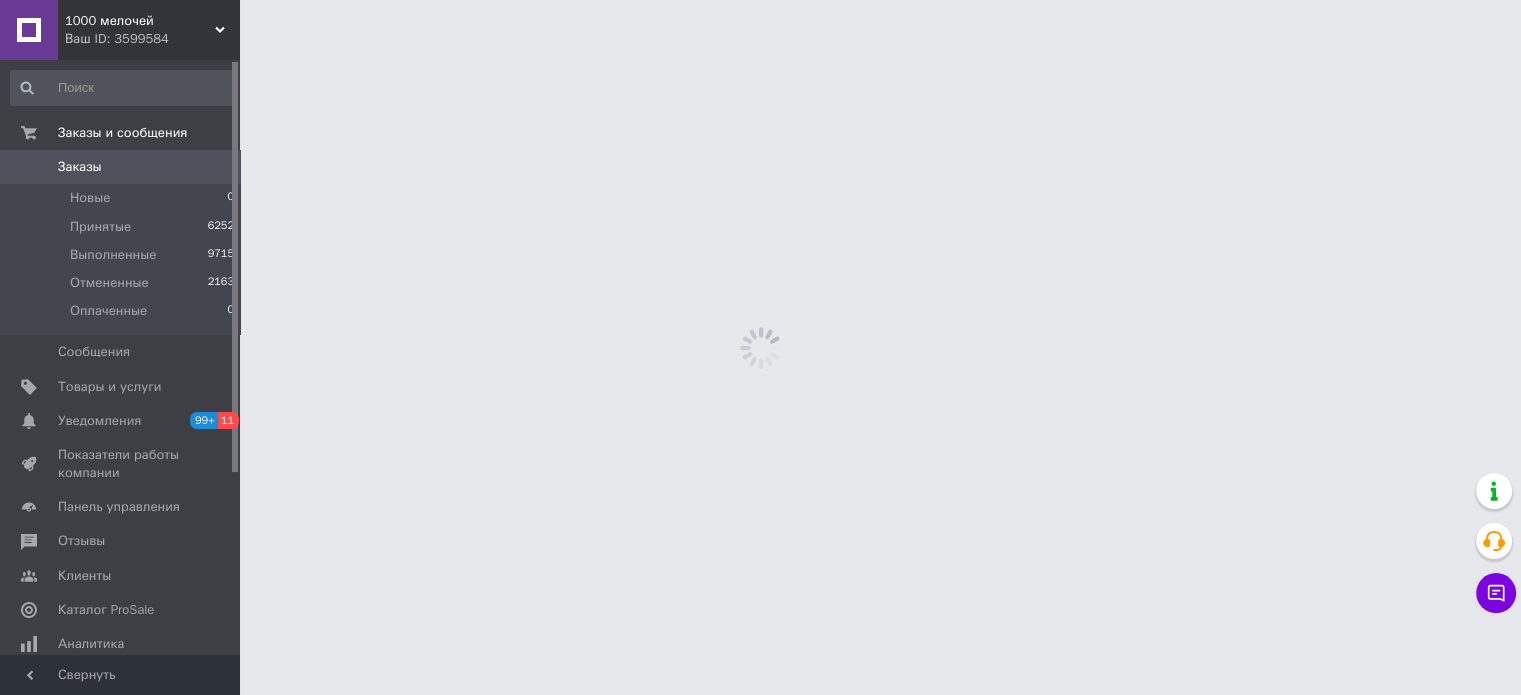 scroll, scrollTop: 0, scrollLeft: 0, axis: both 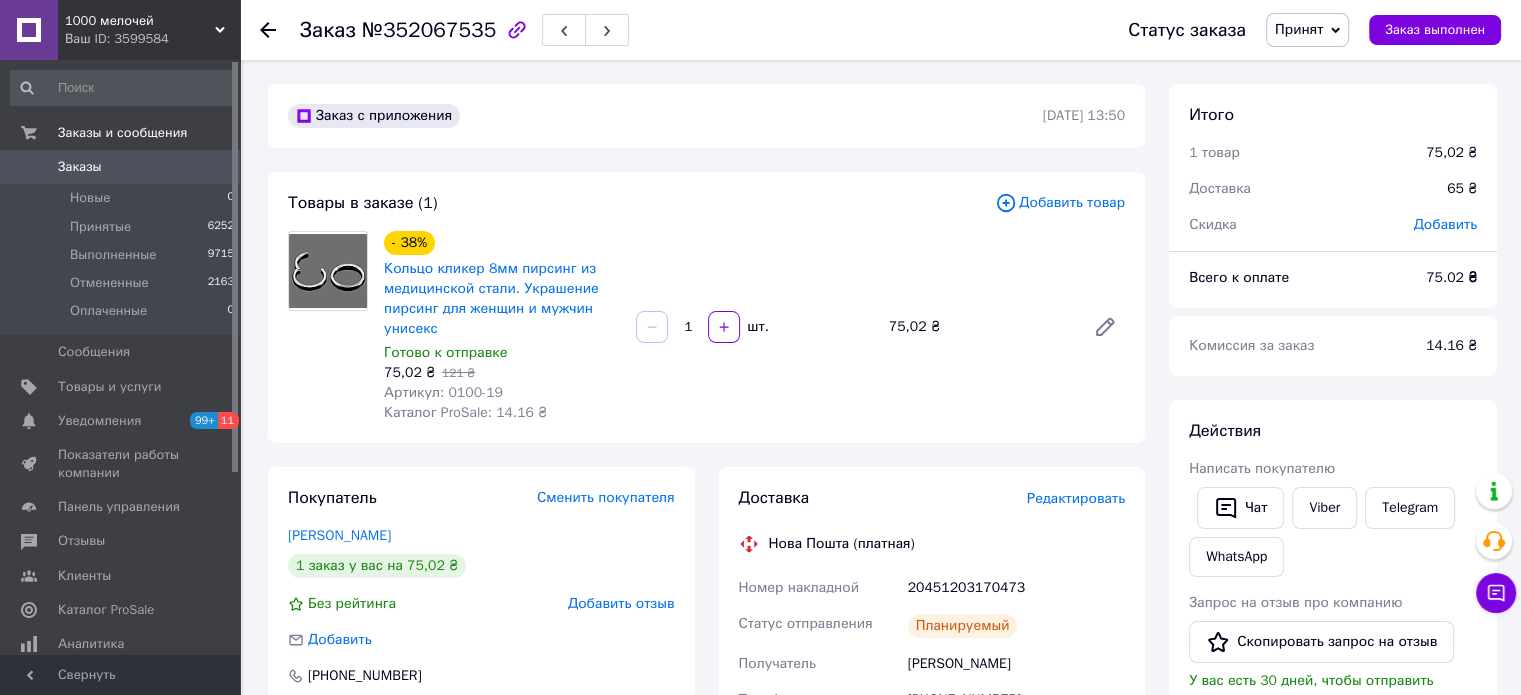 click on "20451203170473" at bounding box center (1016, 588) 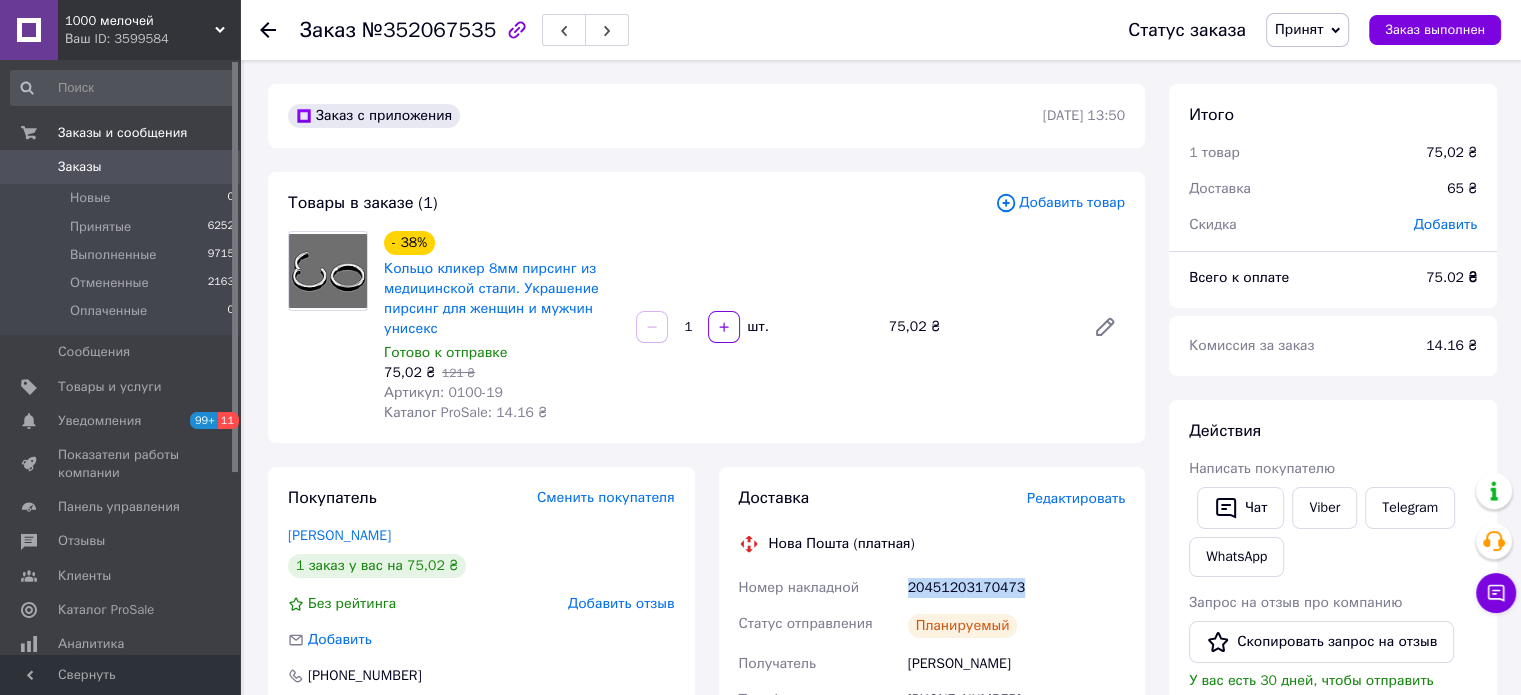 click on "20451203170473" at bounding box center [1016, 588] 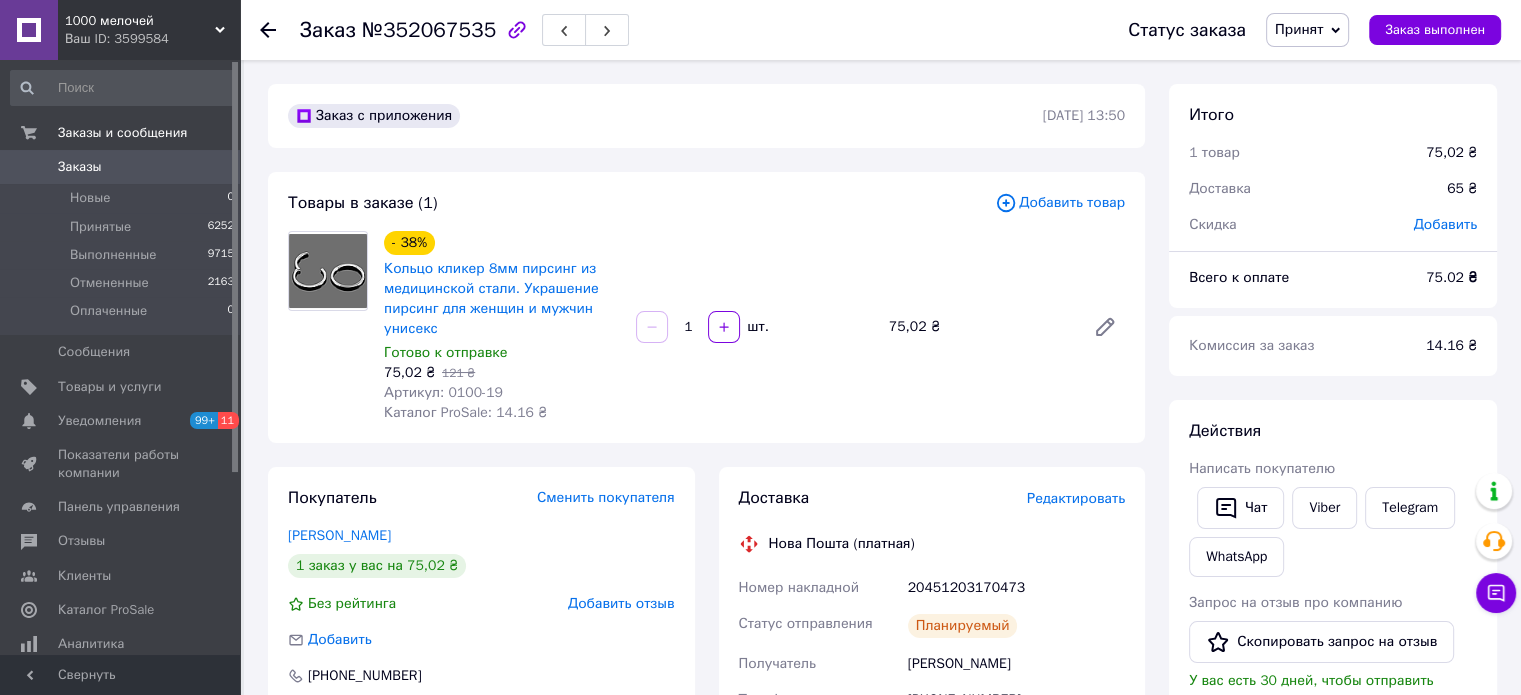 click on "№352067535" at bounding box center [429, 30] 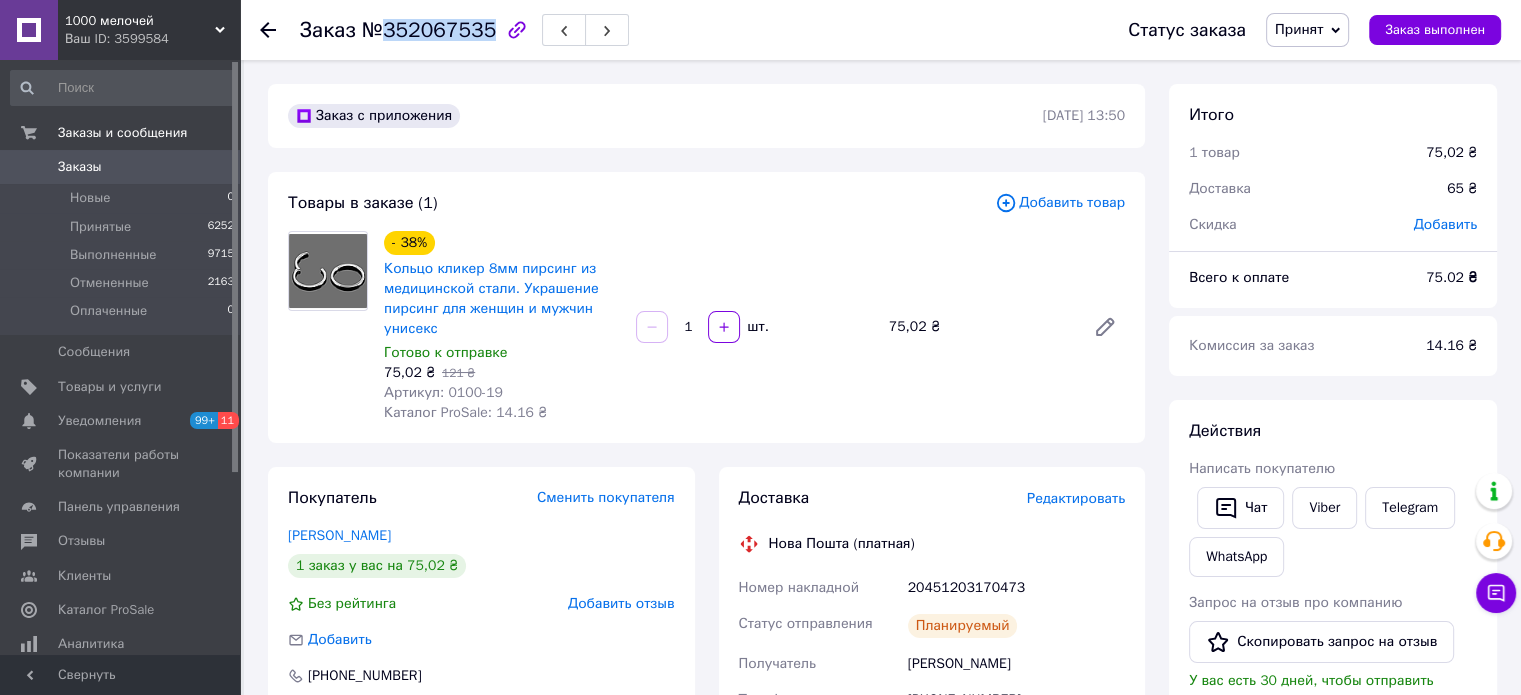 click on "№352067535" at bounding box center [429, 30] 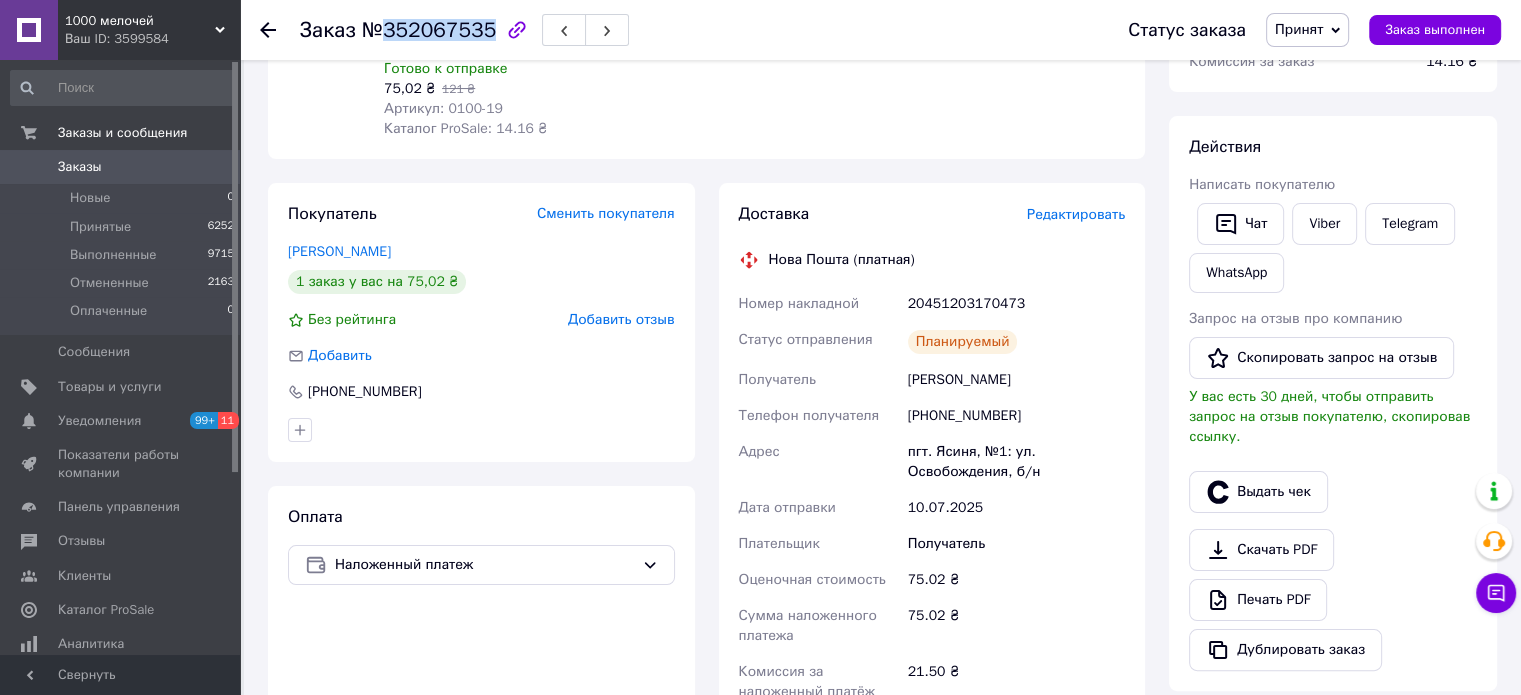 scroll, scrollTop: 400, scrollLeft: 0, axis: vertical 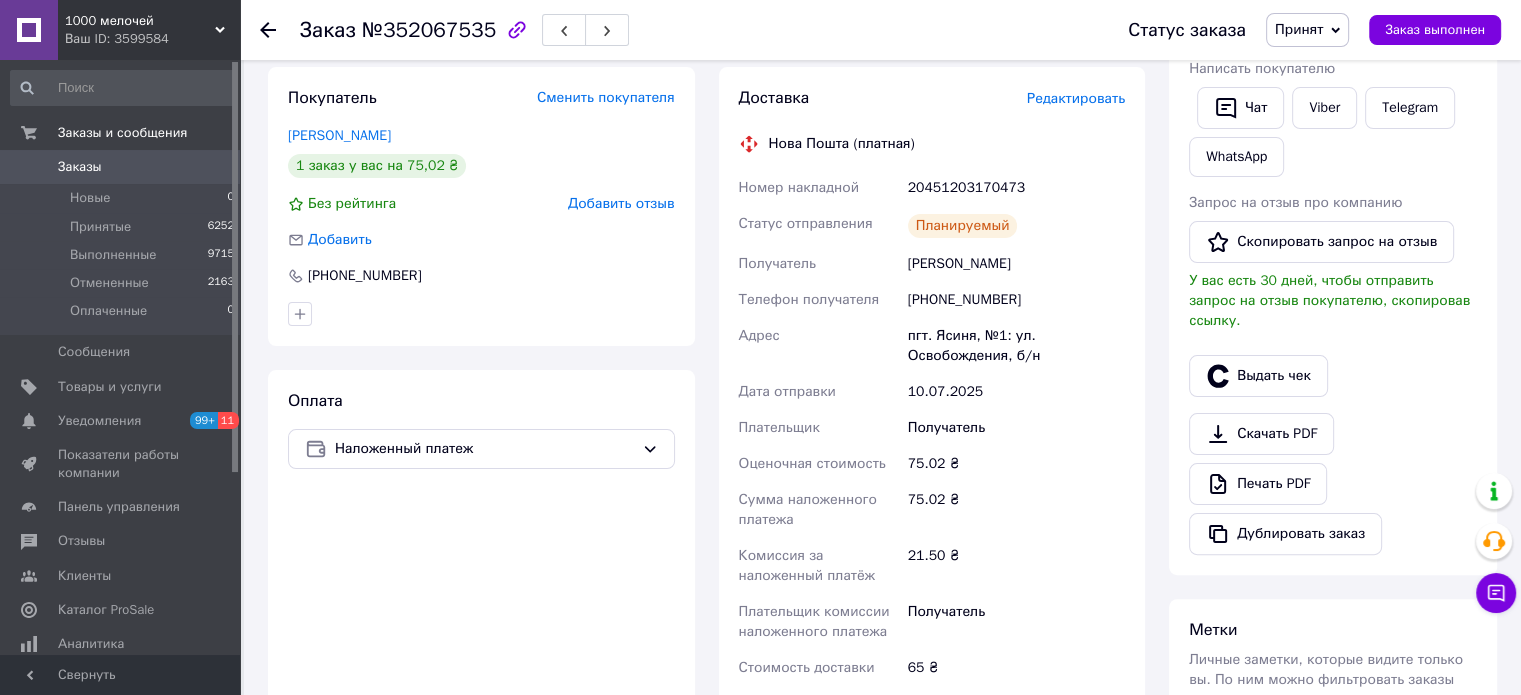click on "[PERSON_NAME]" at bounding box center (1016, 264) 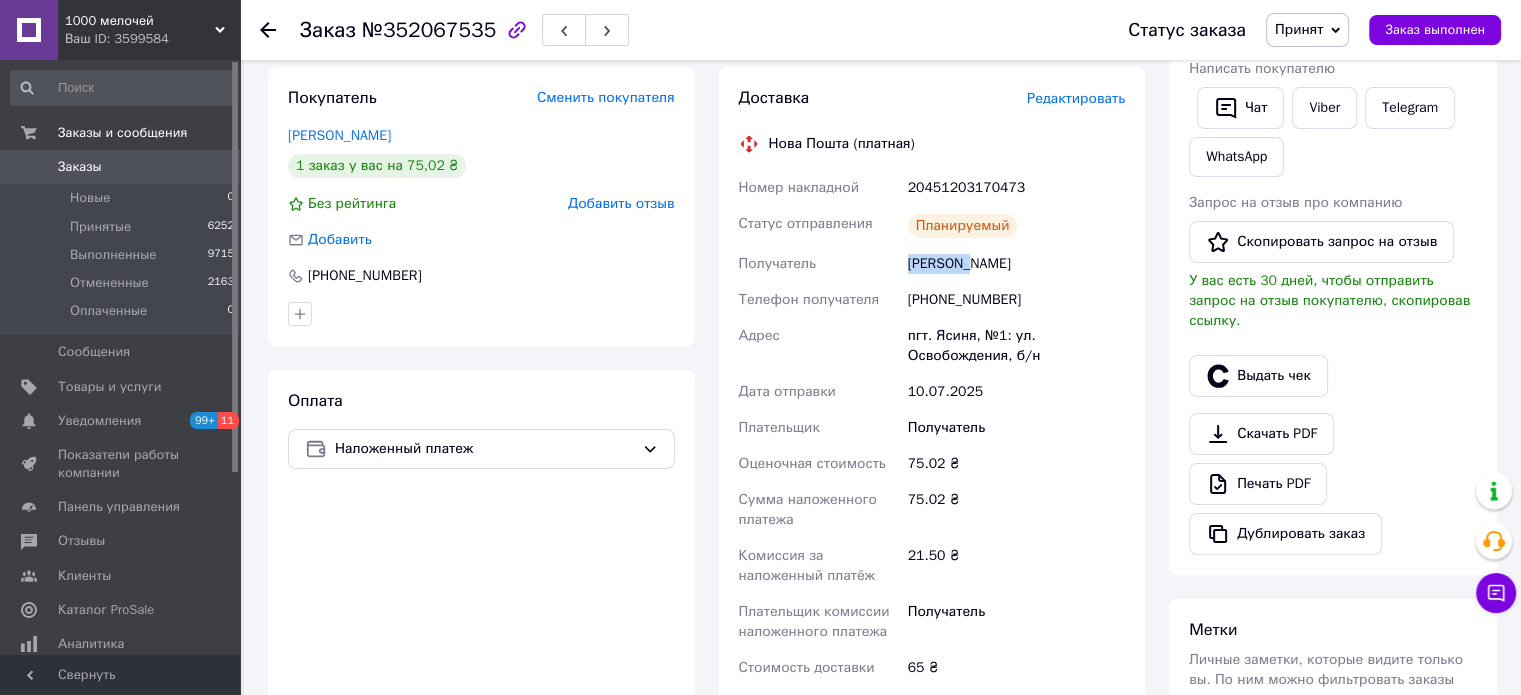 click on "[PERSON_NAME]" at bounding box center [1016, 264] 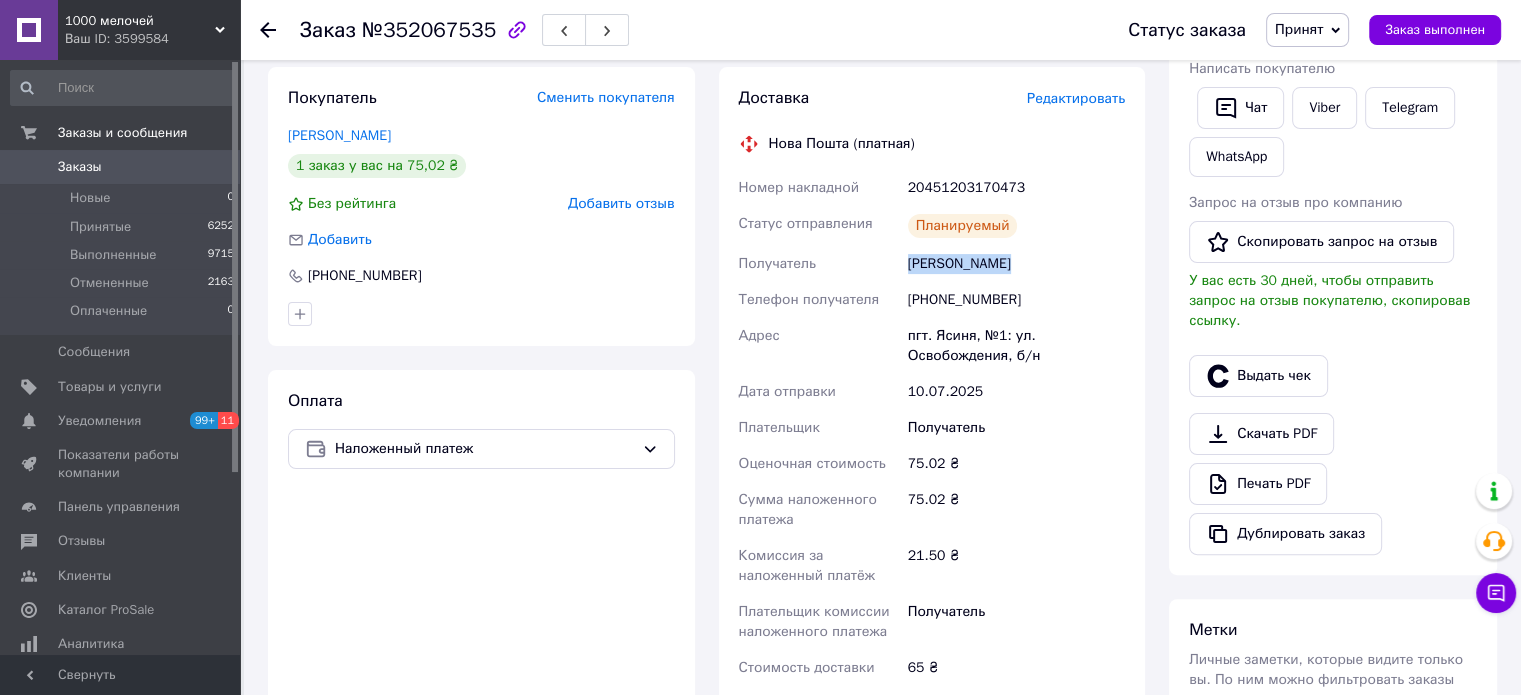 click on "[PERSON_NAME]" at bounding box center [1016, 264] 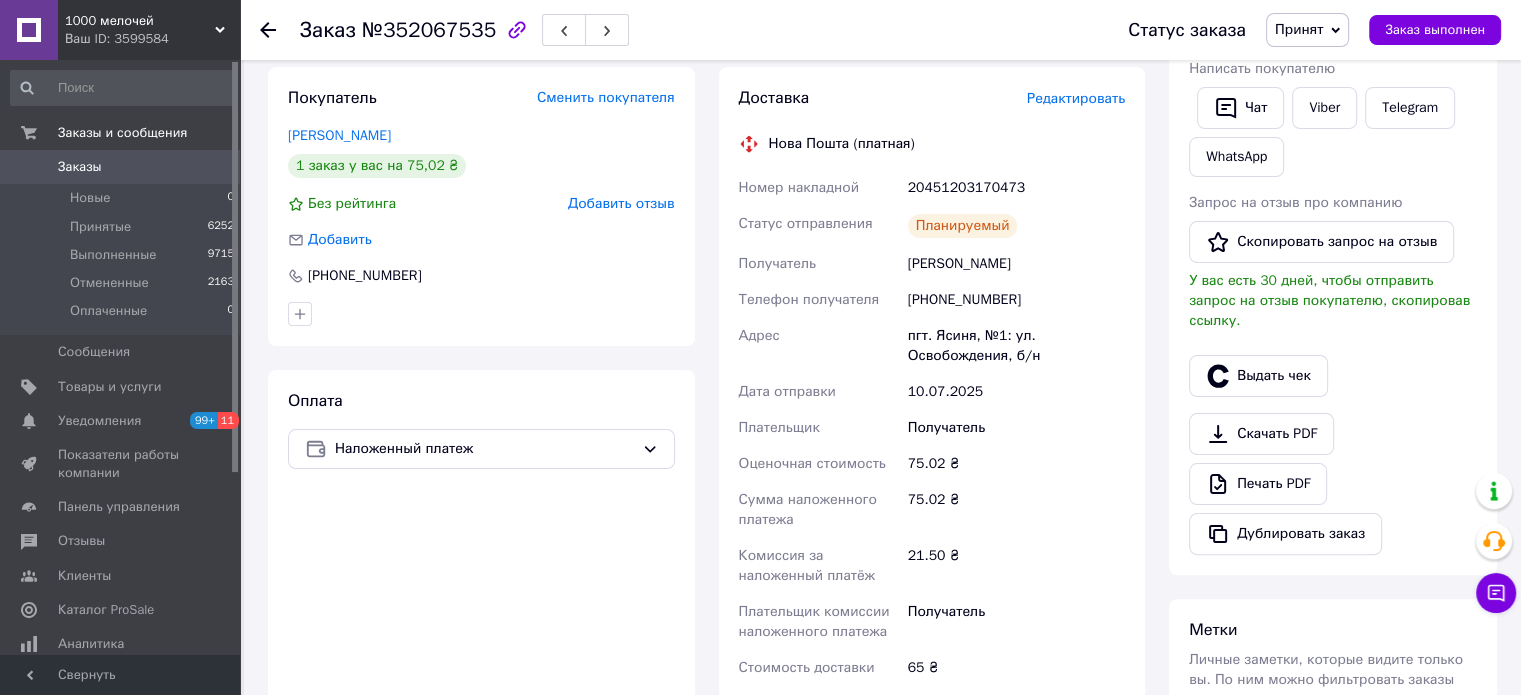 click on "[PHONE_NUMBER]" at bounding box center (1016, 300) 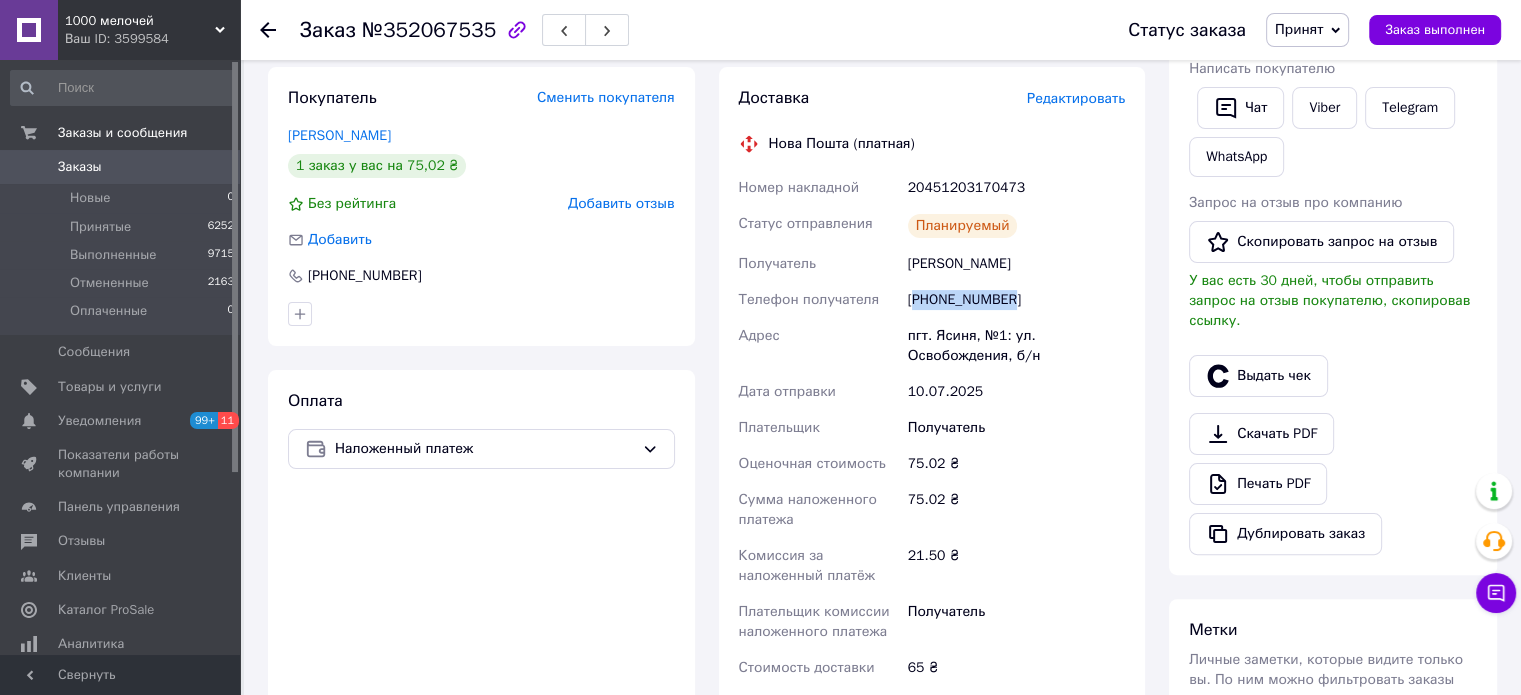 drag, startPoint x: 956, startPoint y: 299, endPoint x: 915, endPoint y: 251, distance: 63.126858 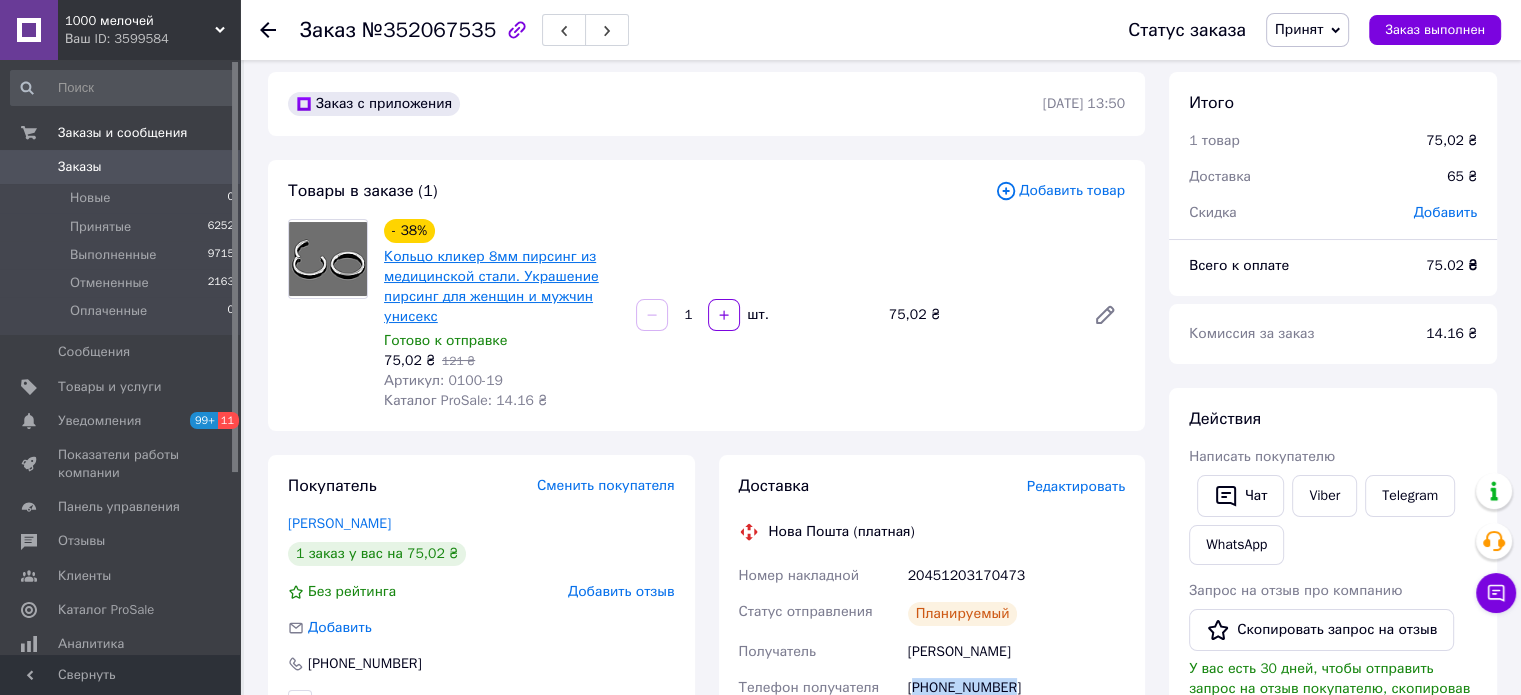 scroll, scrollTop: 0, scrollLeft: 0, axis: both 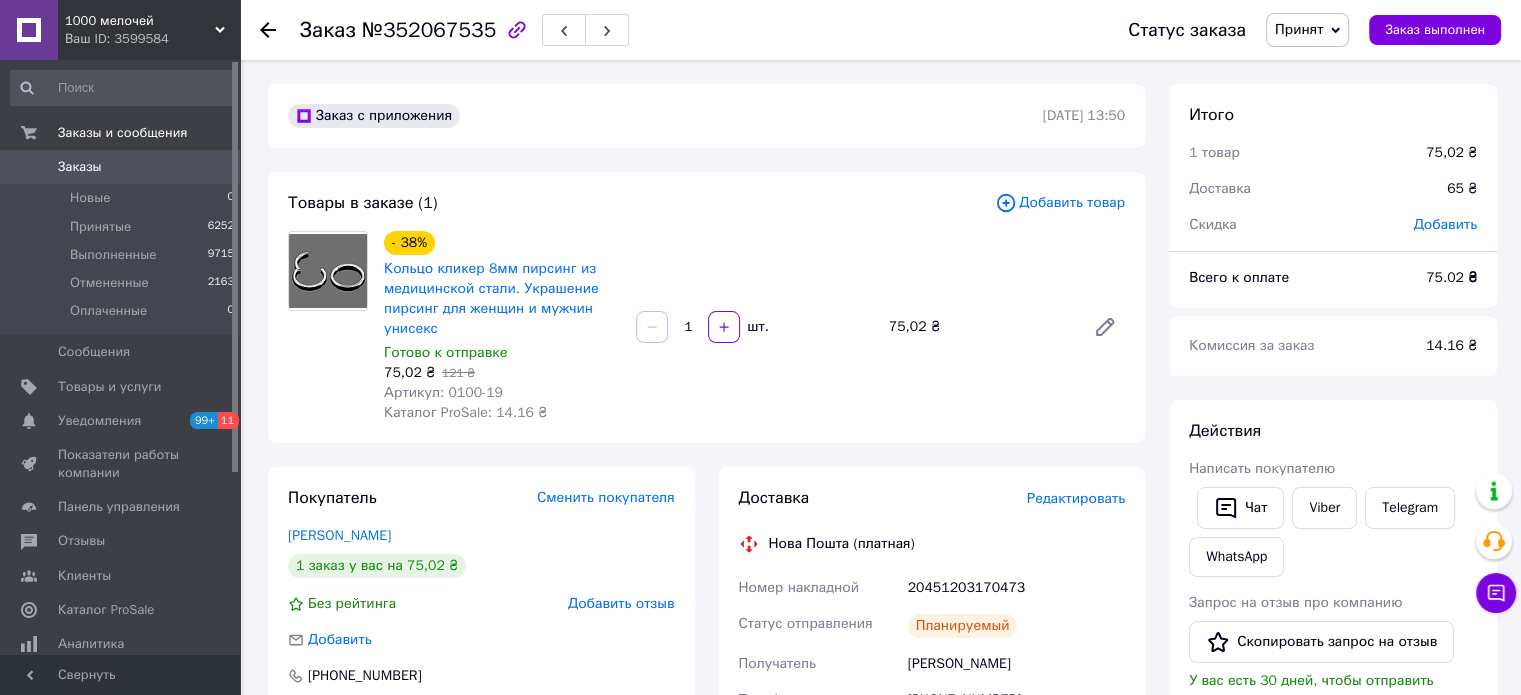 click on "75,02 ₴" at bounding box center (979, 327) 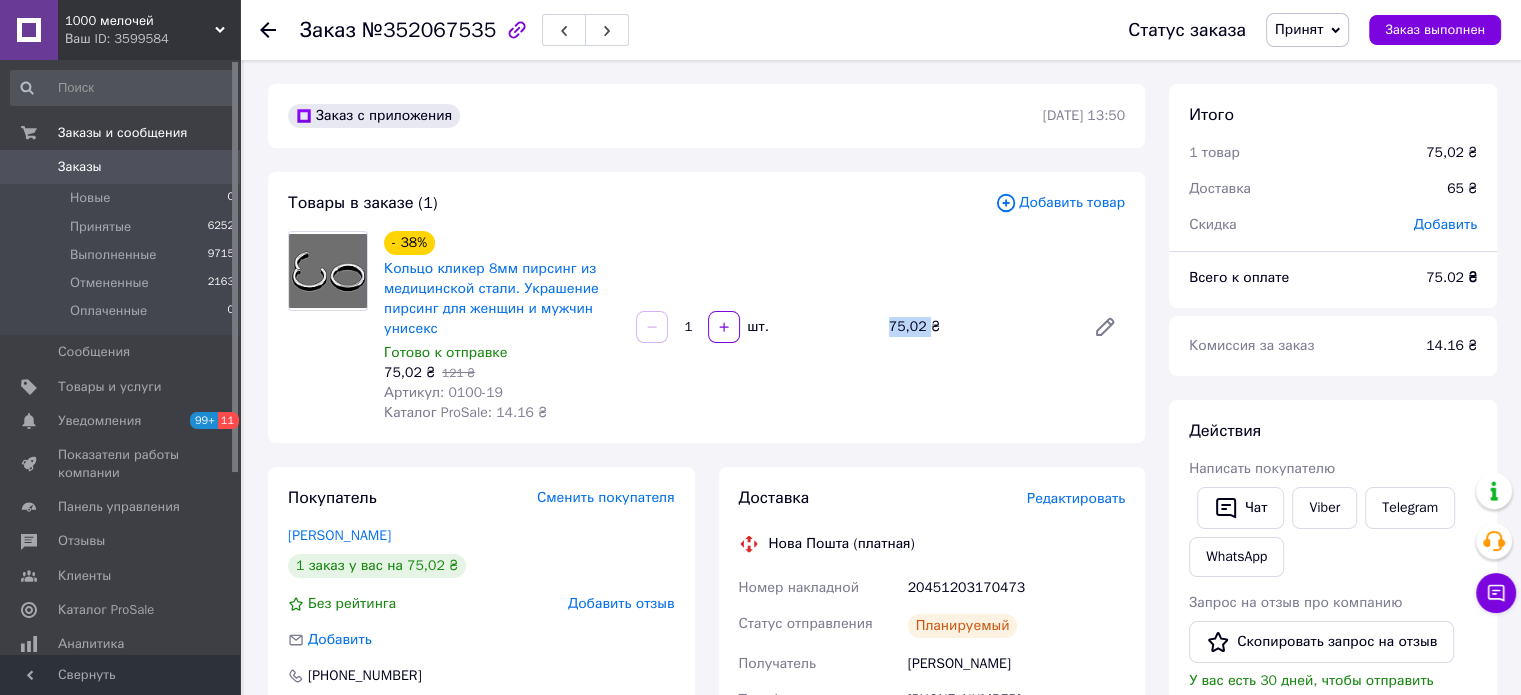 click on "75,02 ₴" at bounding box center (979, 327) 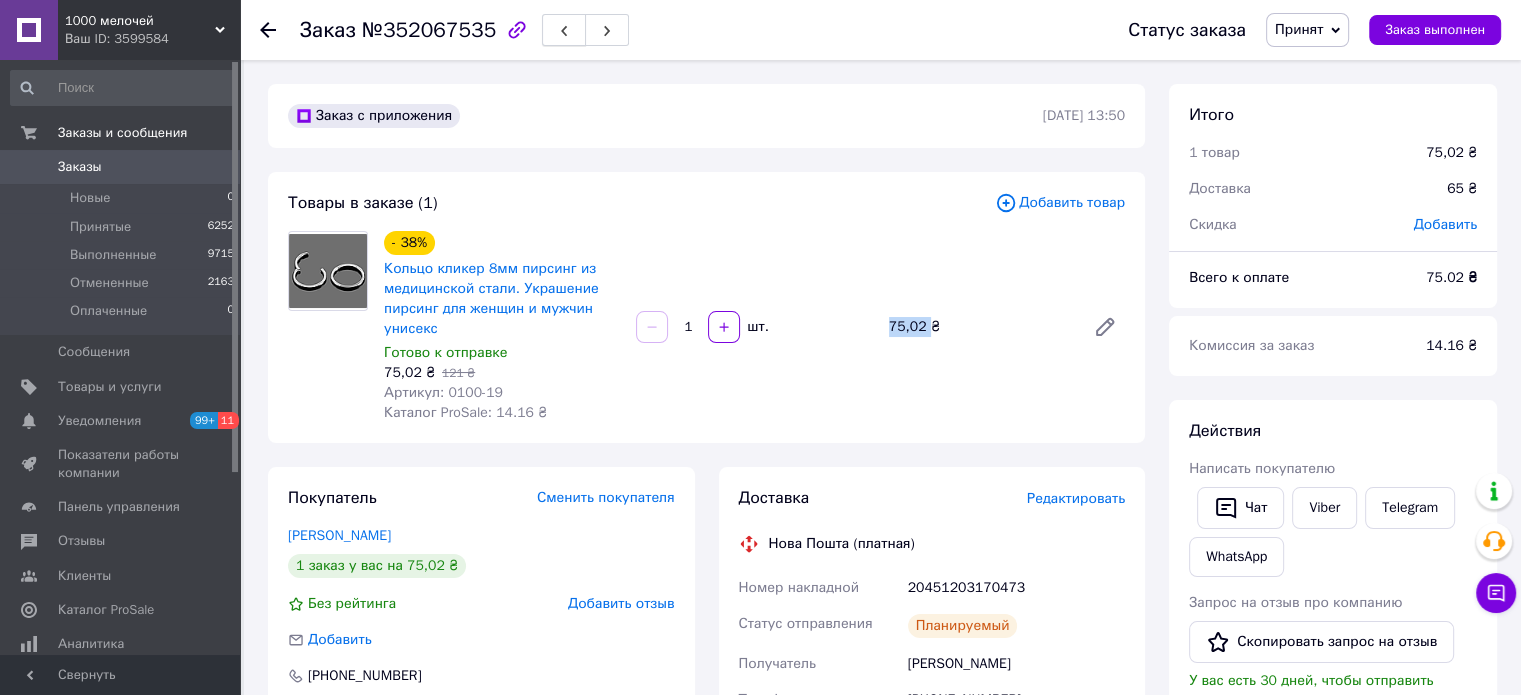 copy on "75,02" 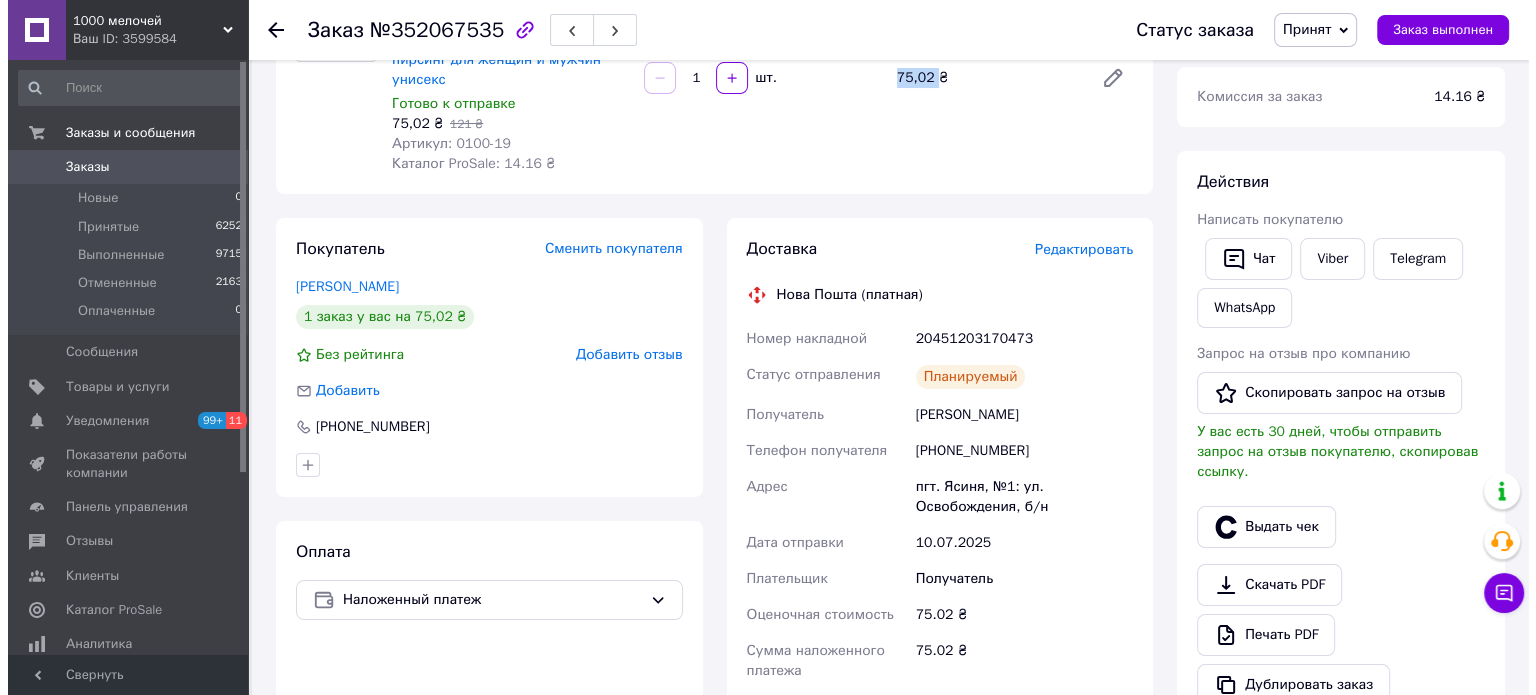 scroll, scrollTop: 300, scrollLeft: 0, axis: vertical 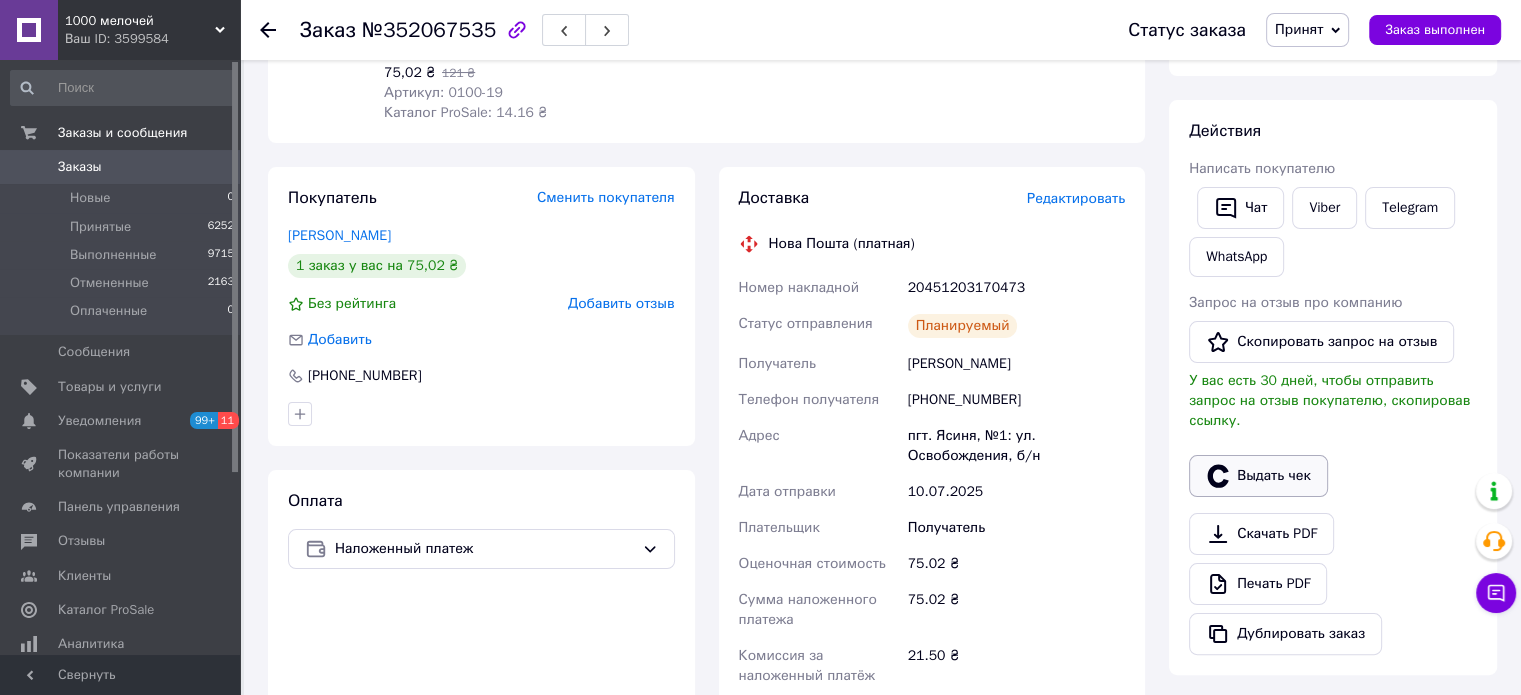 click on "Выдать чек" at bounding box center [1258, 476] 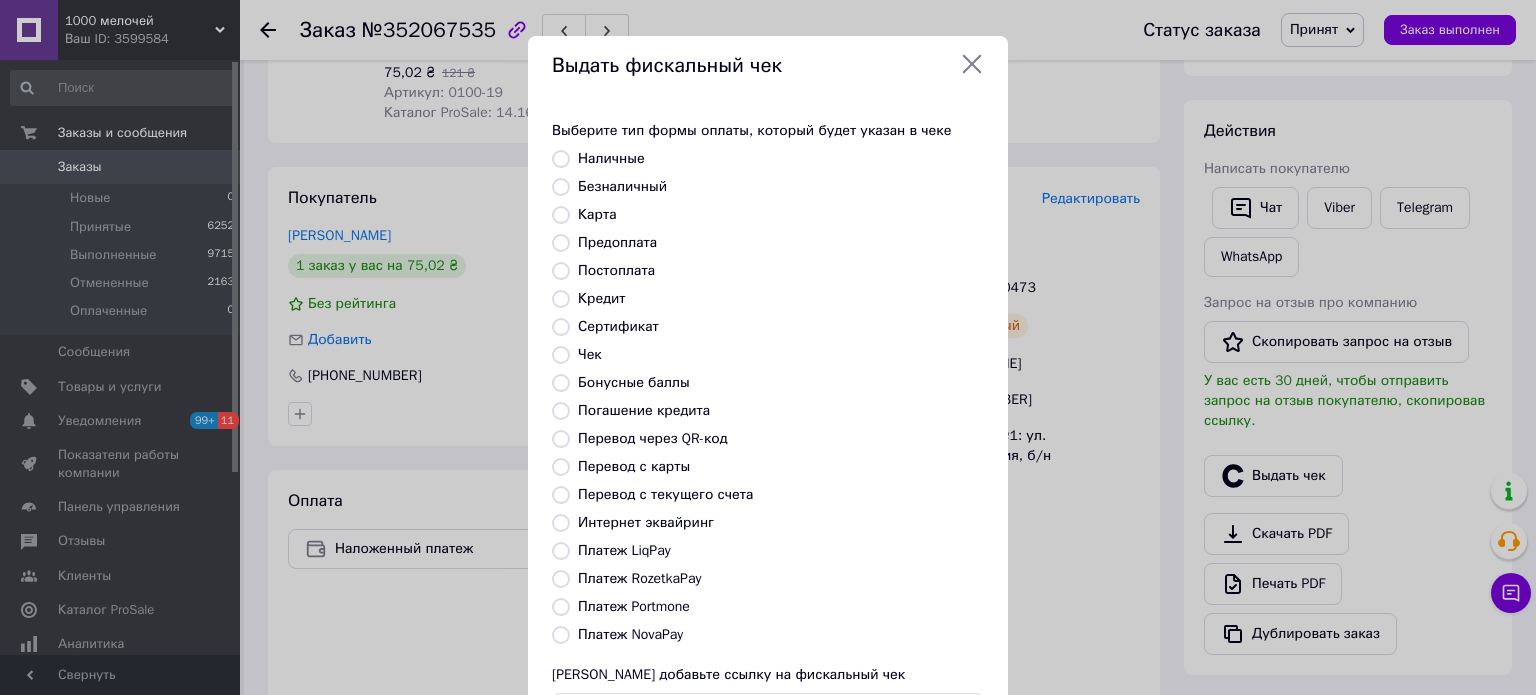 click on "Платеж NovaPay" at bounding box center [561, 635] 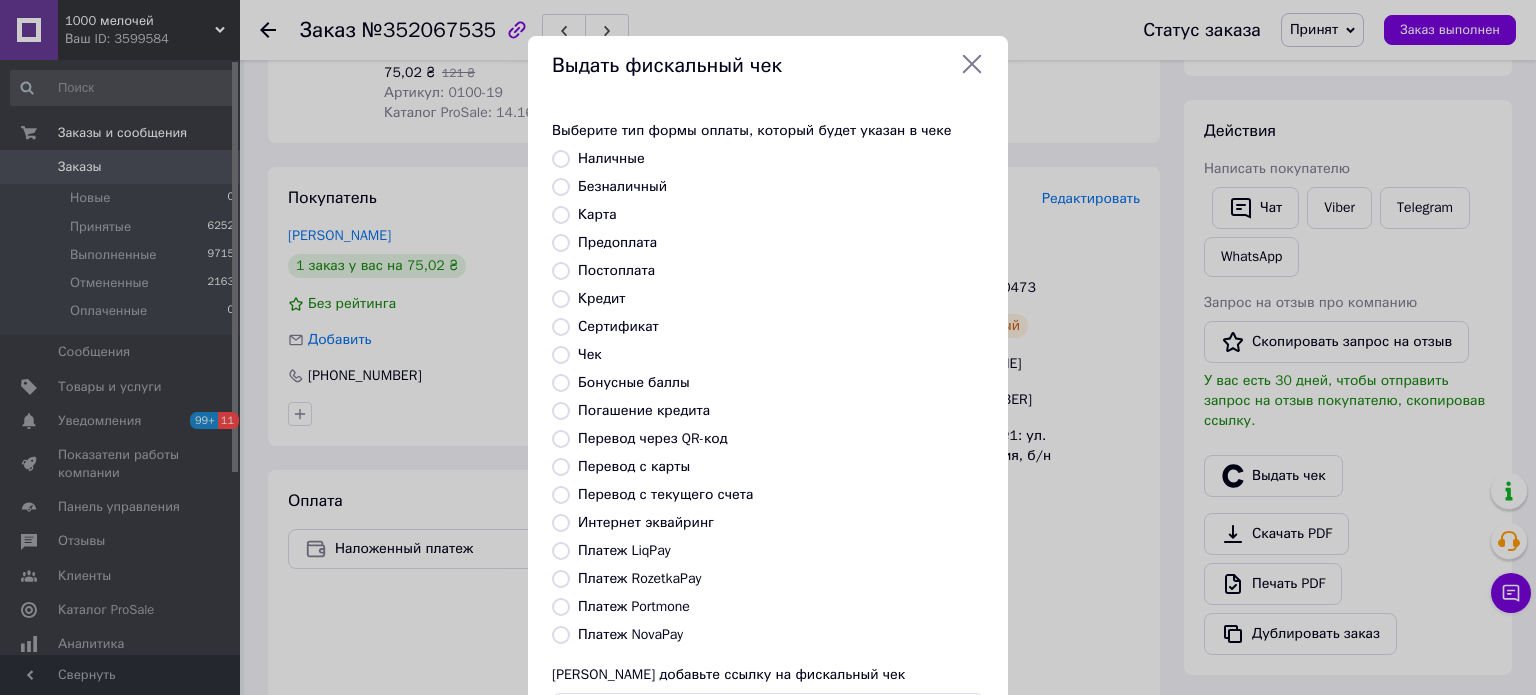 radio on "true" 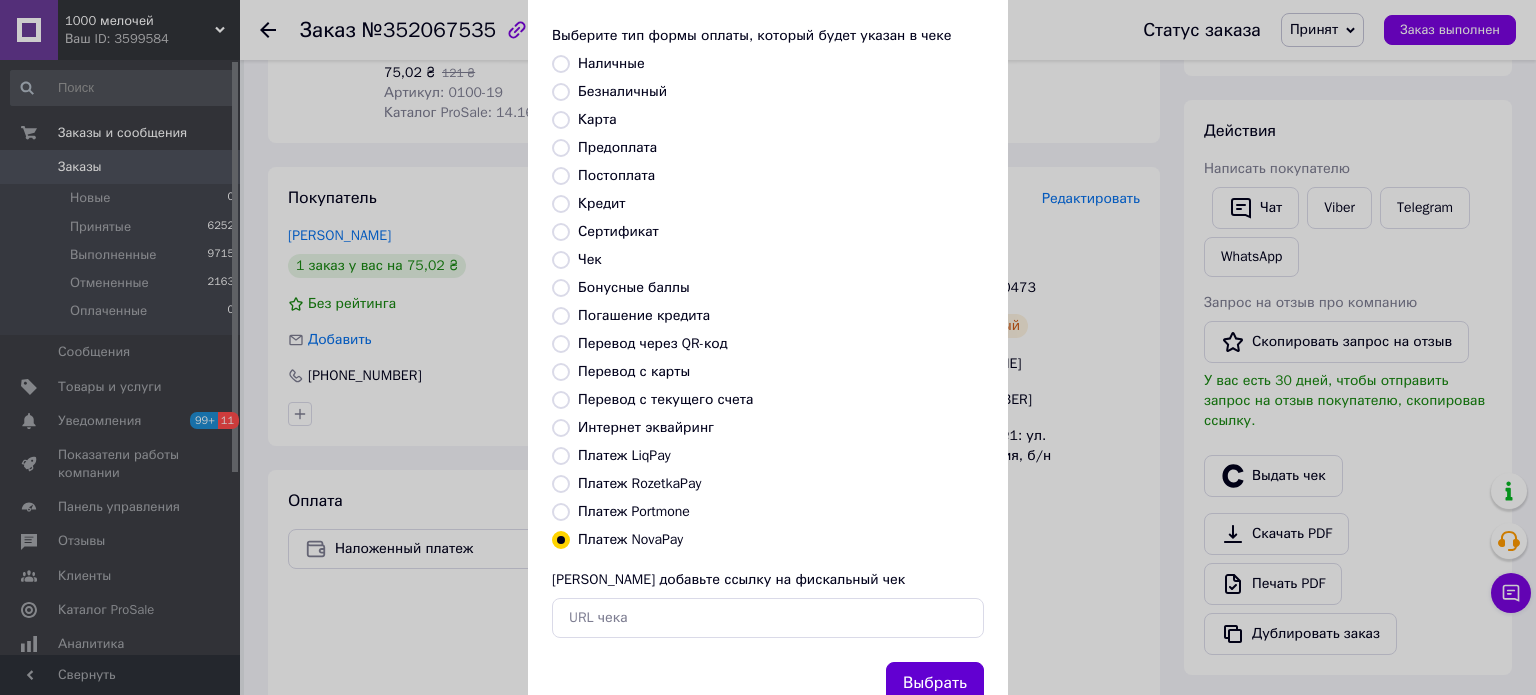 scroll, scrollTop: 163, scrollLeft: 0, axis: vertical 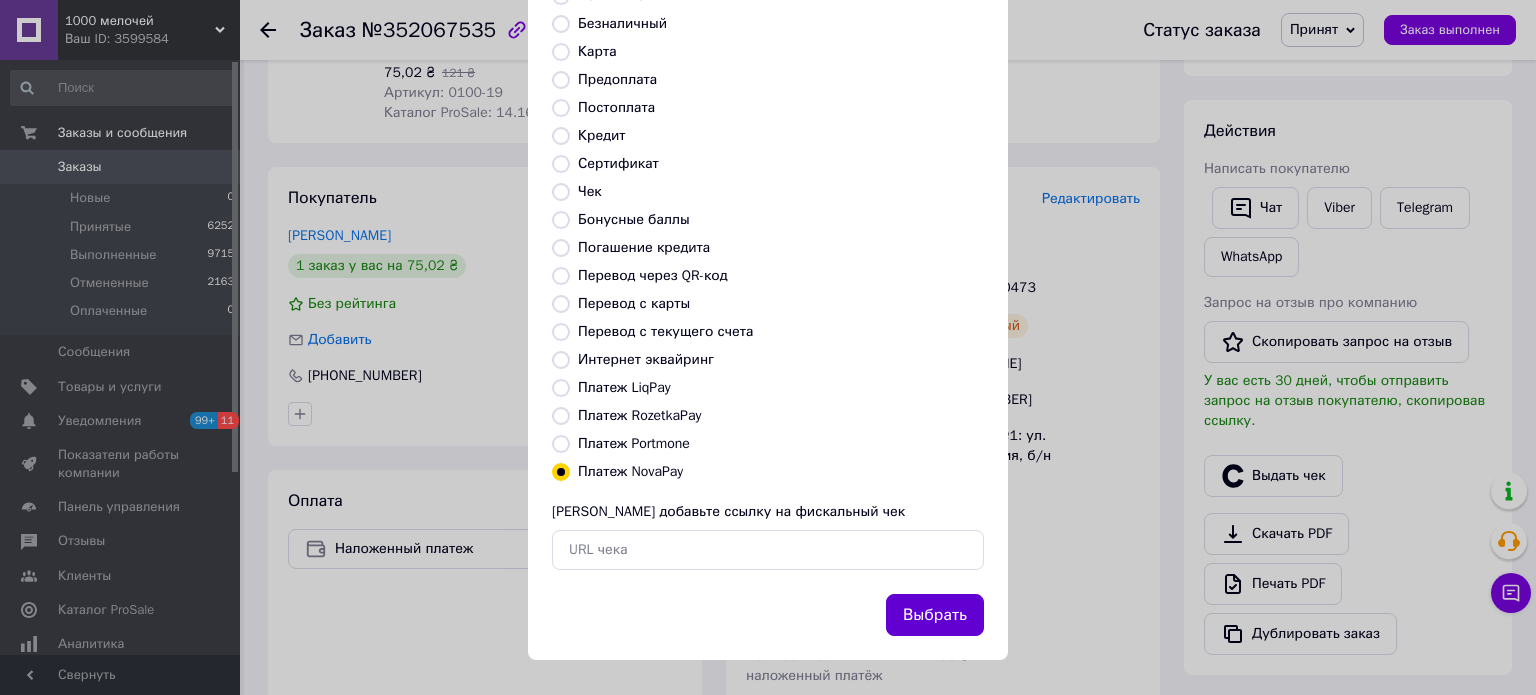 click on "Выбрать" at bounding box center (935, 615) 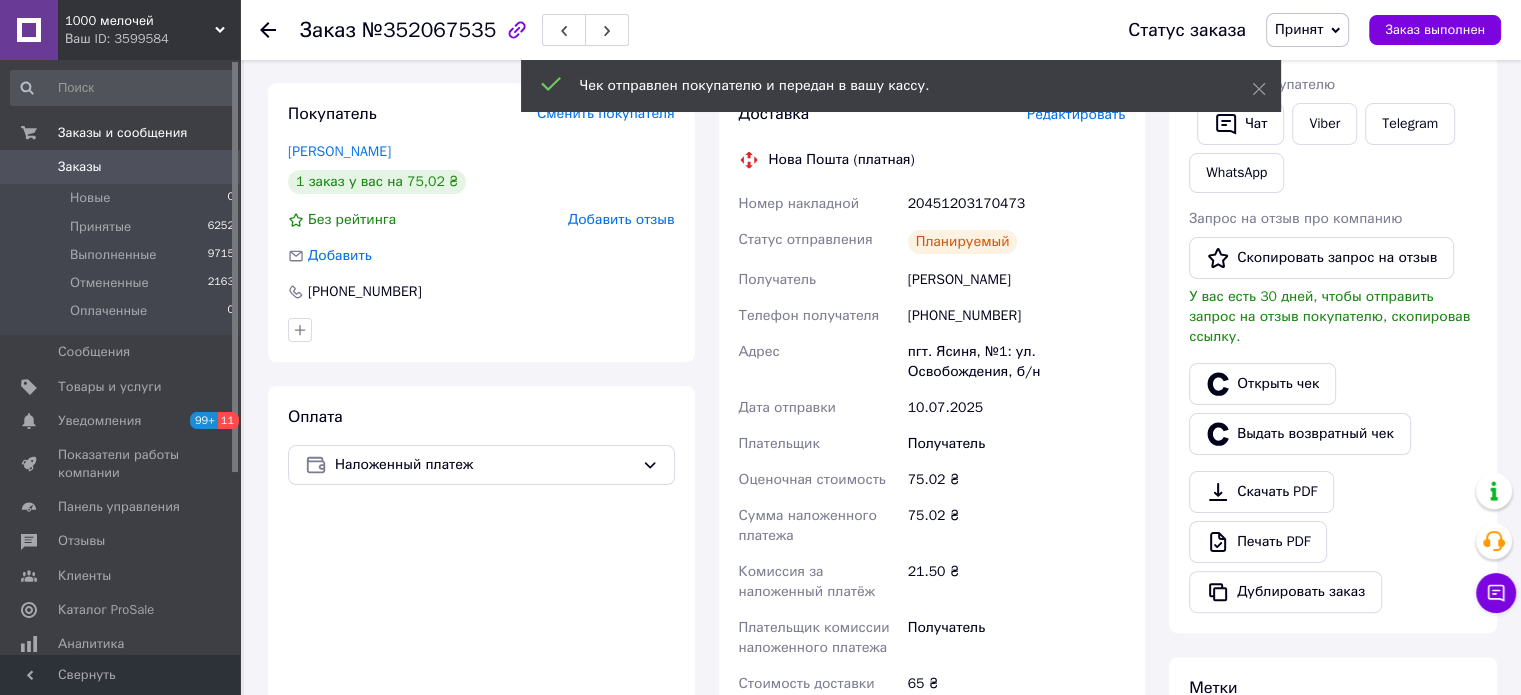 scroll, scrollTop: 300, scrollLeft: 0, axis: vertical 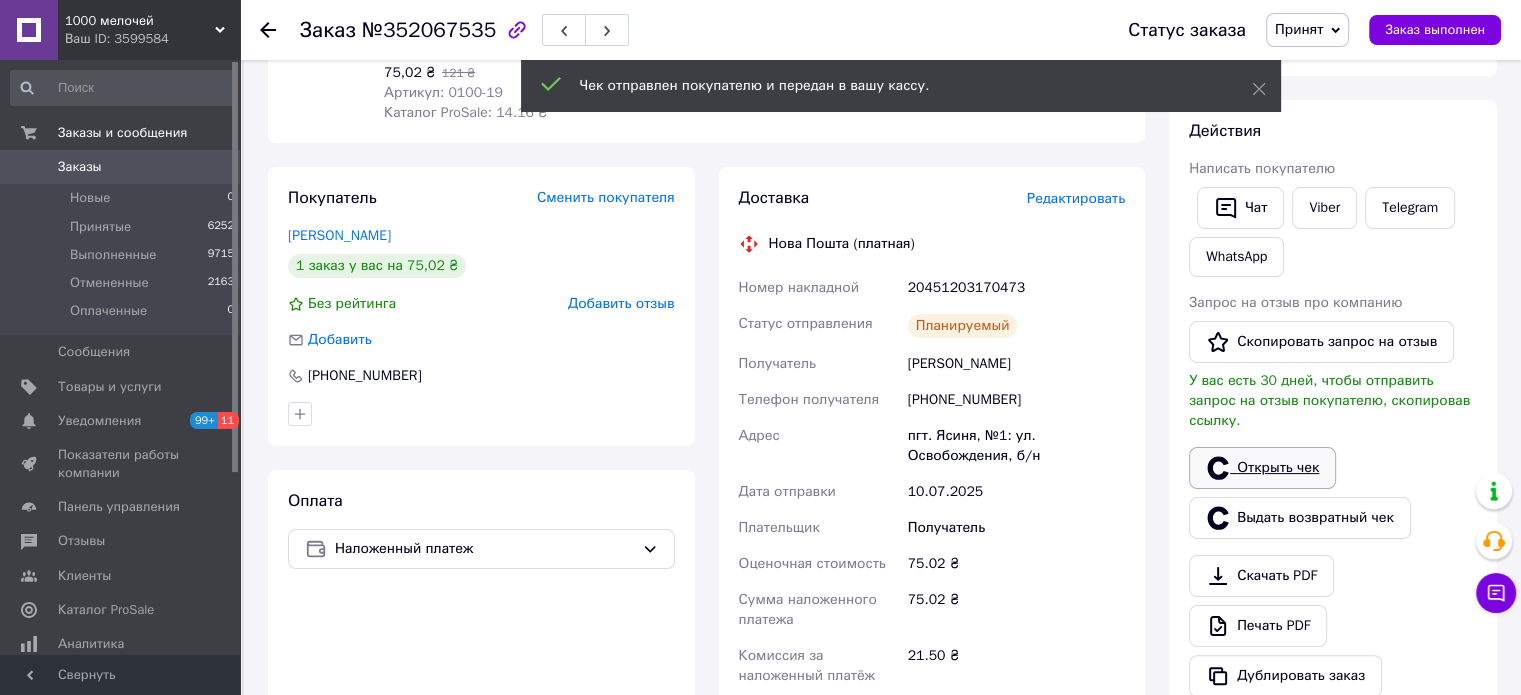 click on "Открыть чек" at bounding box center (1262, 468) 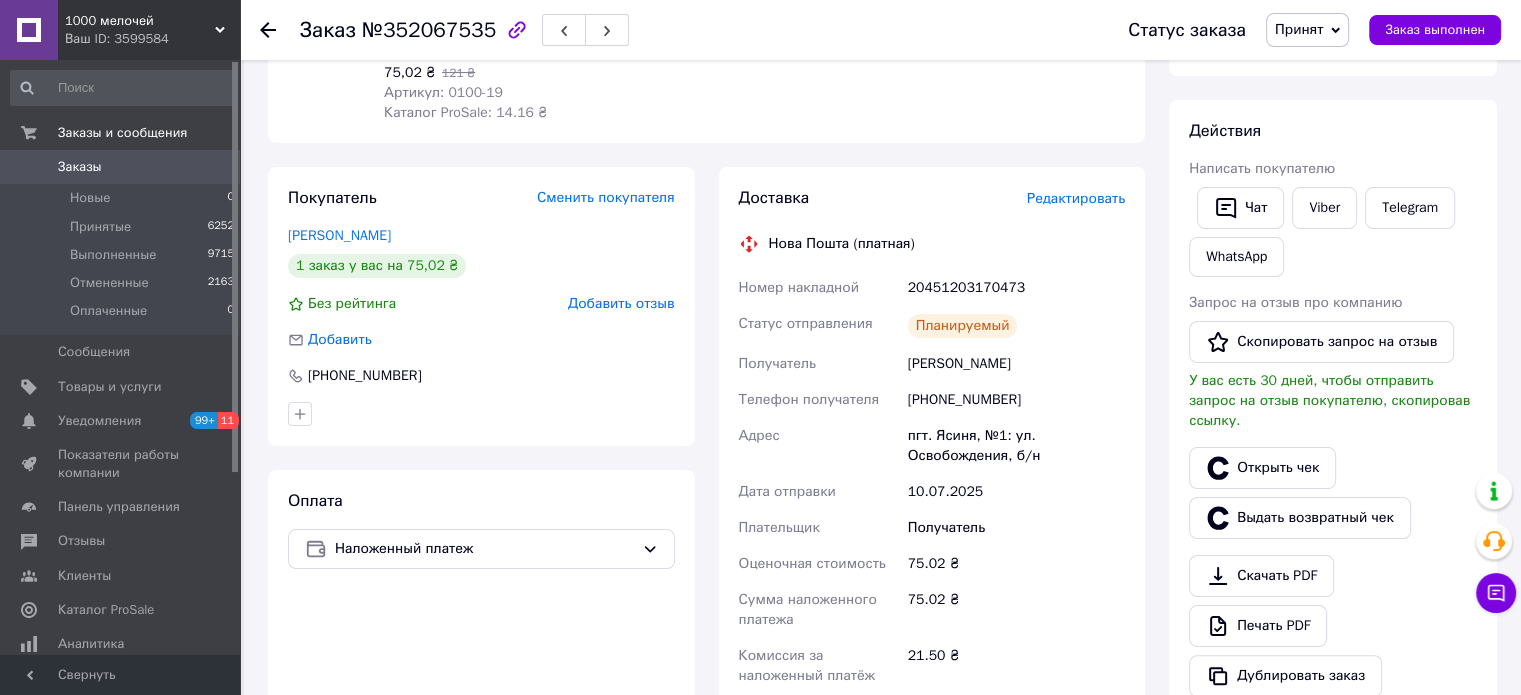 click on "Заказы" at bounding box center (121, 167) 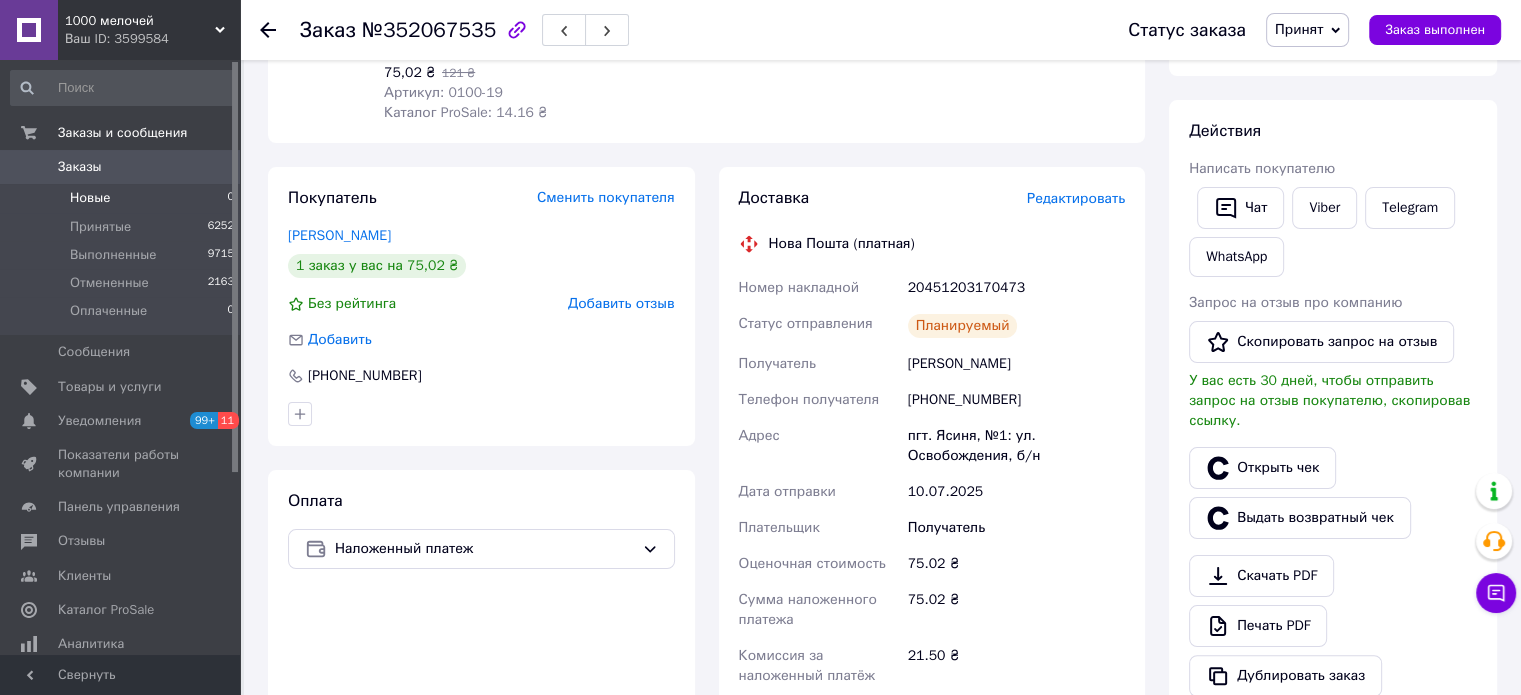 scroll, scrollTop: 0, scrollLeft: 0, axis: both 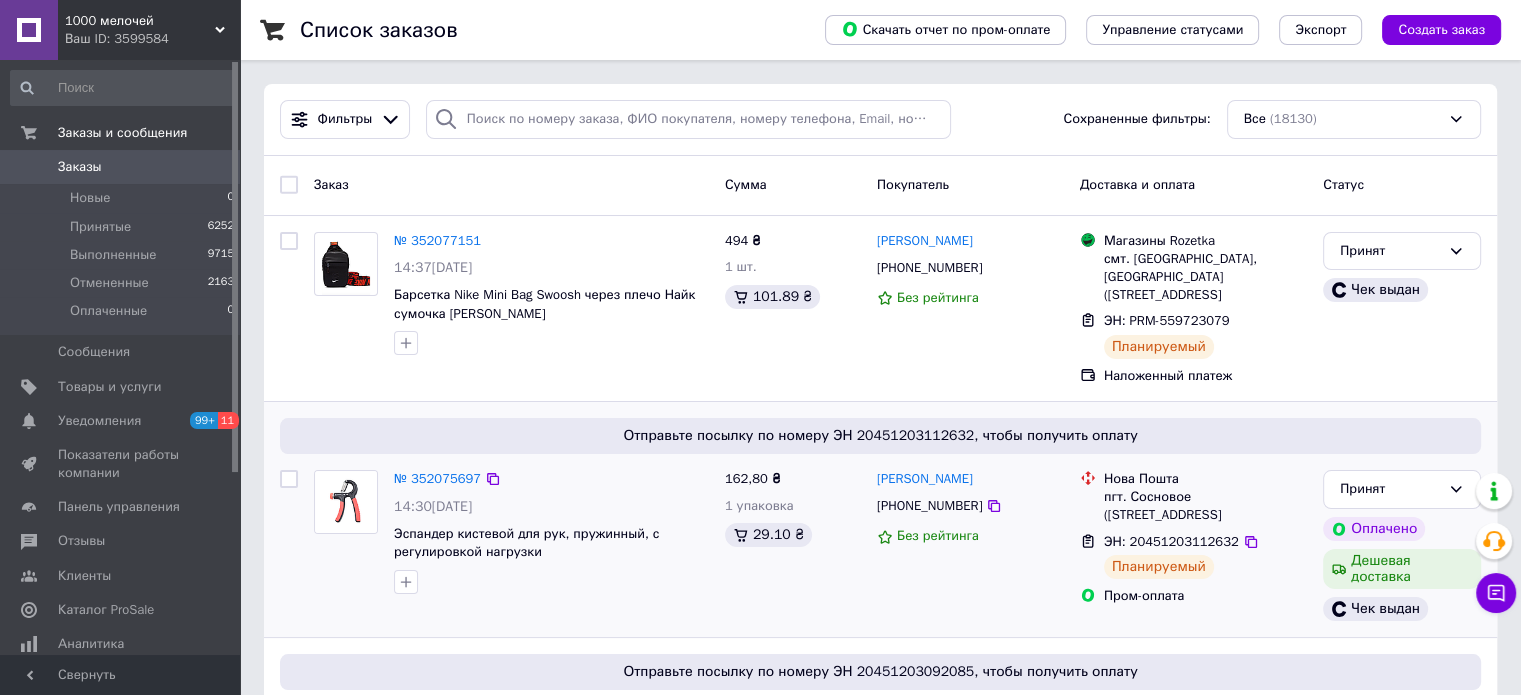 drag, startPoint x: 1396, startPoint y: 372, endPoint x: 1310, endPoint y: 396, distance: 89.28606 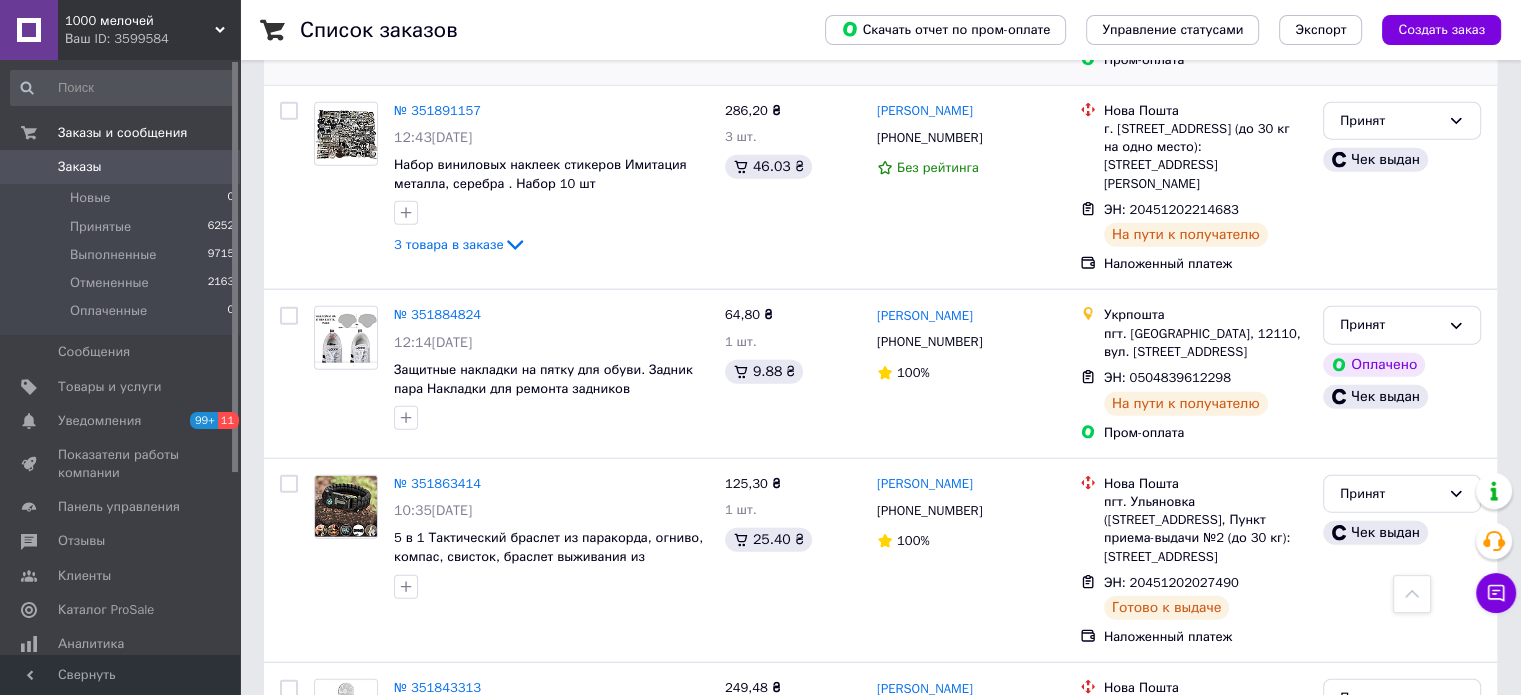 scroll, scrollTop: 4700, scrollLeft: 0, axis: vertical 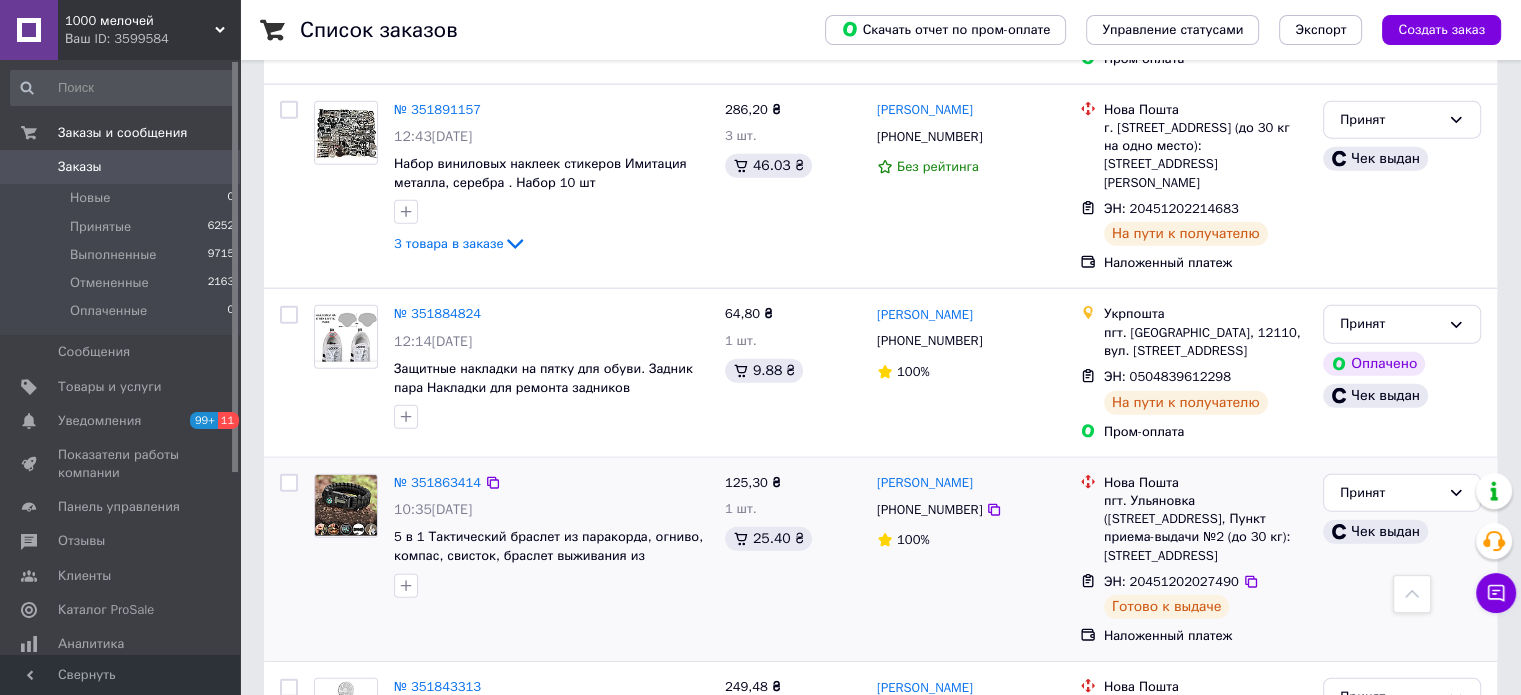 drag, startPoint x: 1236, startPoint y: 261, endPoint x: 728, endPoint y: 391, distance: 524.3701 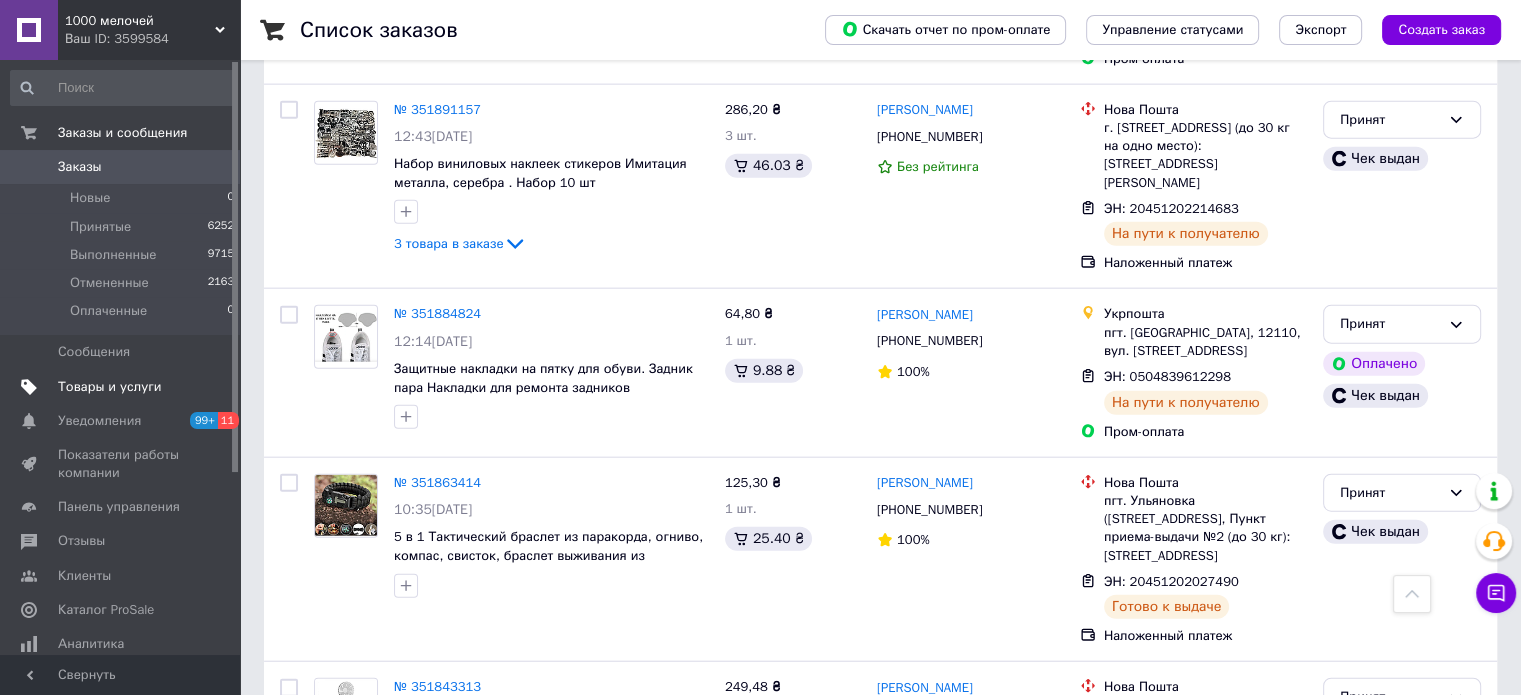 click on "Товары и услуги" at bounding box center [110, 387] 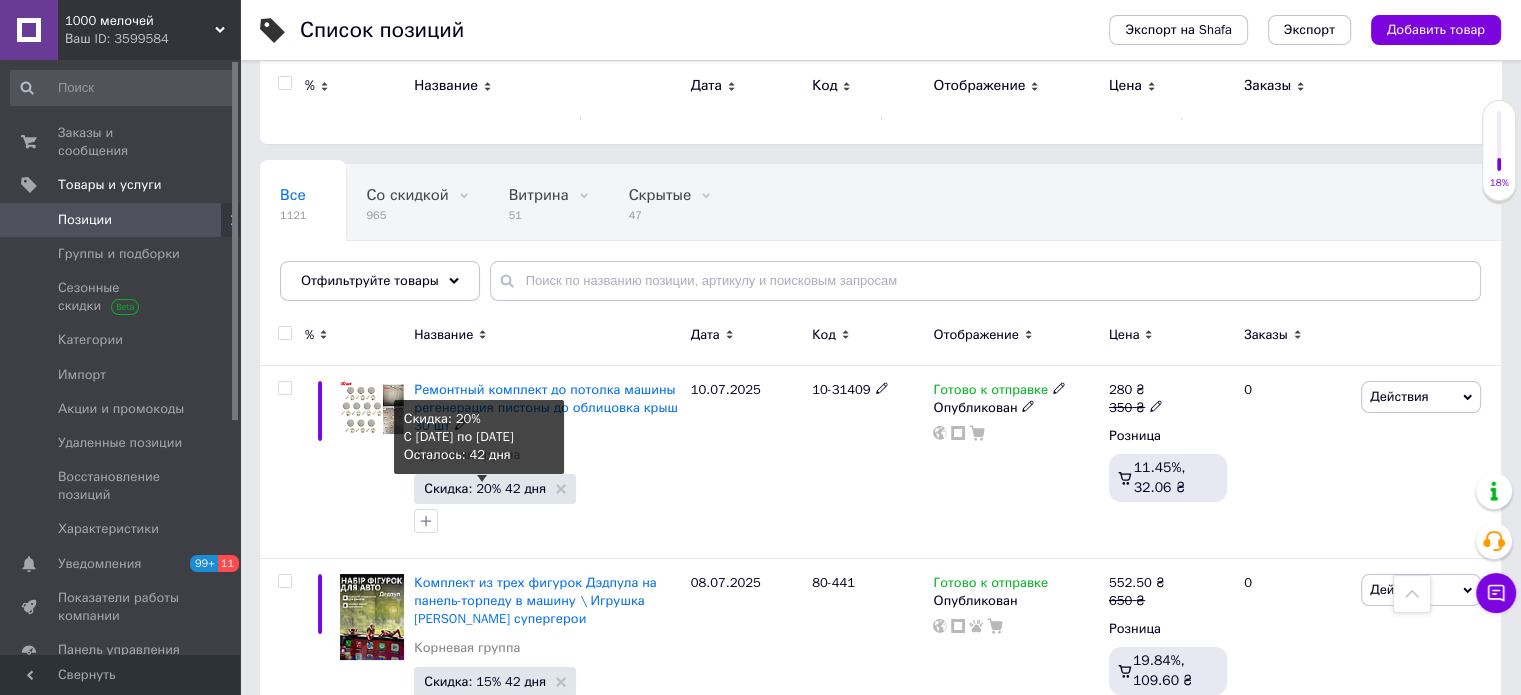 scroll, scrollTop: 0, scrollLeft: 0, axis: both 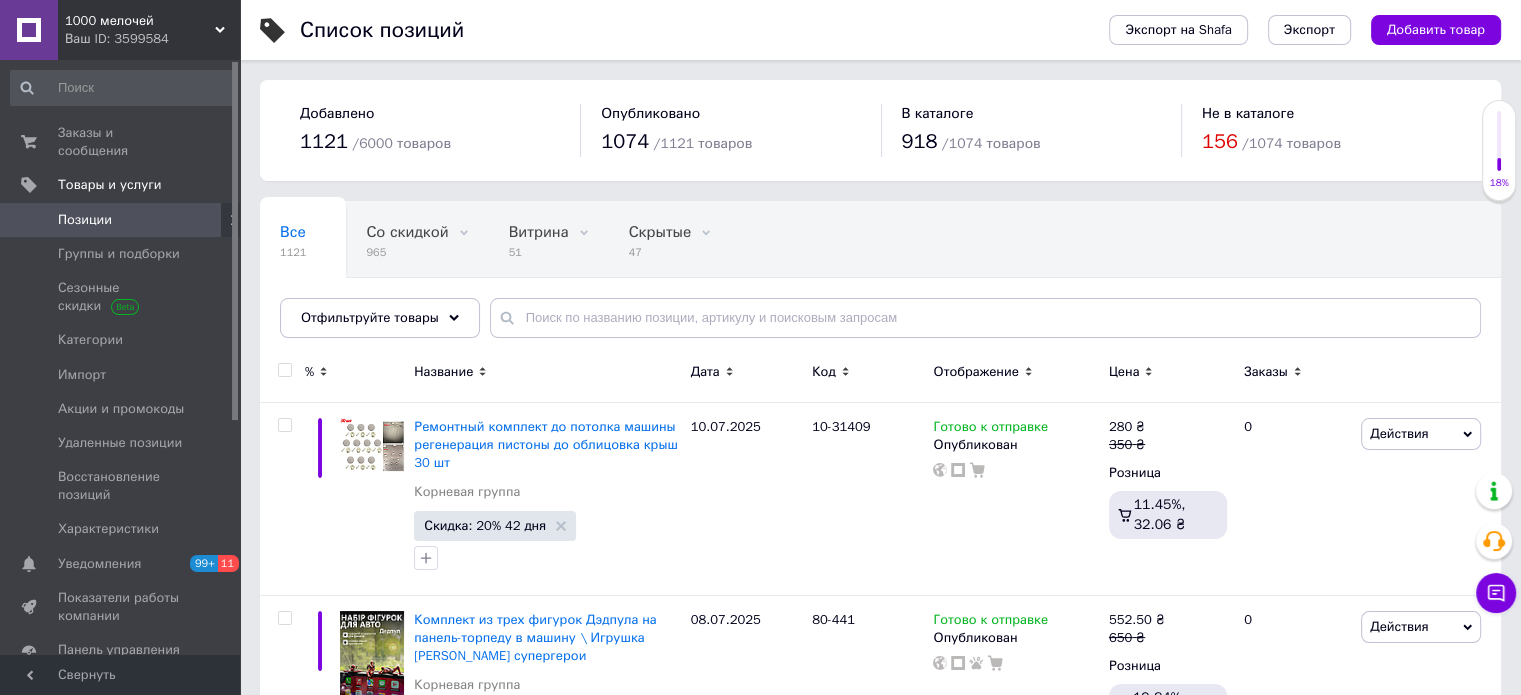click on "Все 1121 Со скидкой 965 Удалить Редактировать Витрина 51 Удалить Редактировать Скрытые 47 Удалить Редактировать Опубликованные 1074 Удалить Редактировать Ok Отфильтровано...  Сохранить" at bounding box center (880, 279) 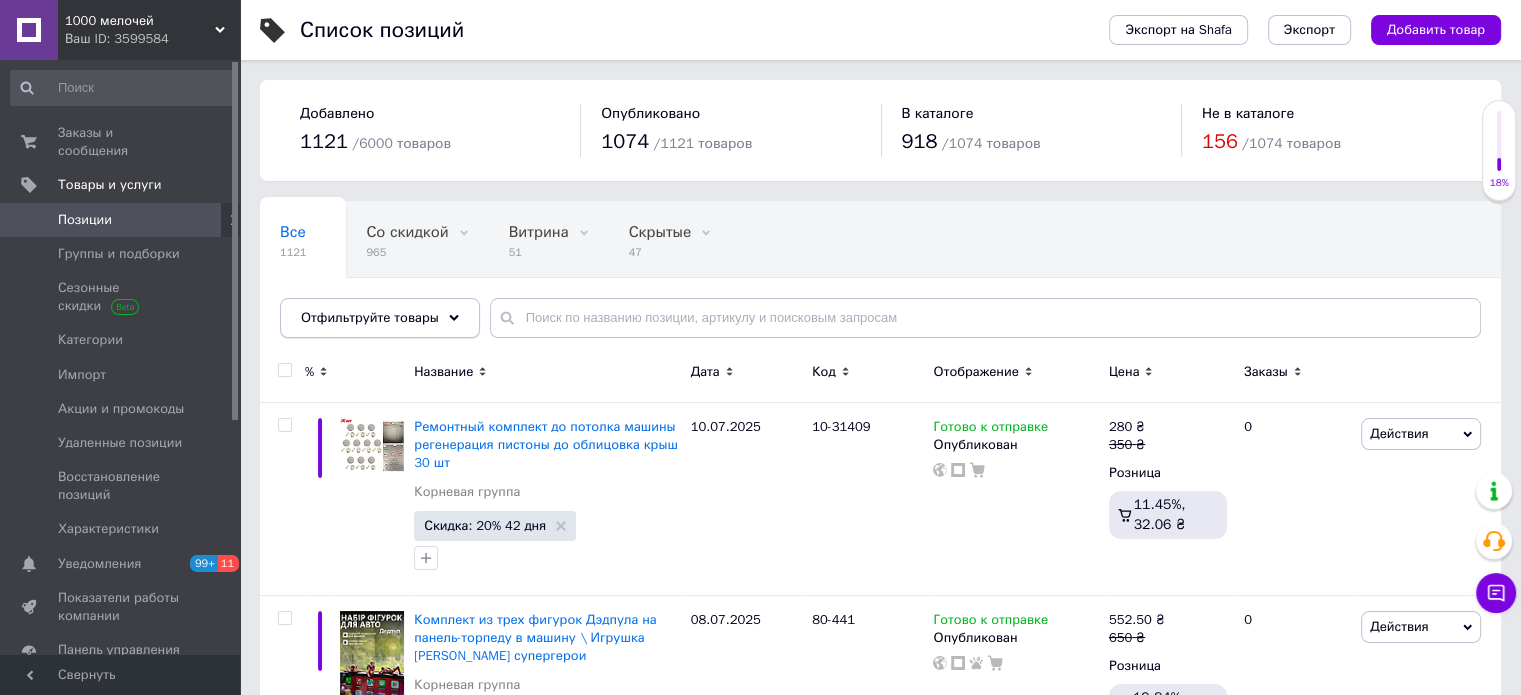 click on "Отфильтруйте товары" at bounding box center [370, 317] 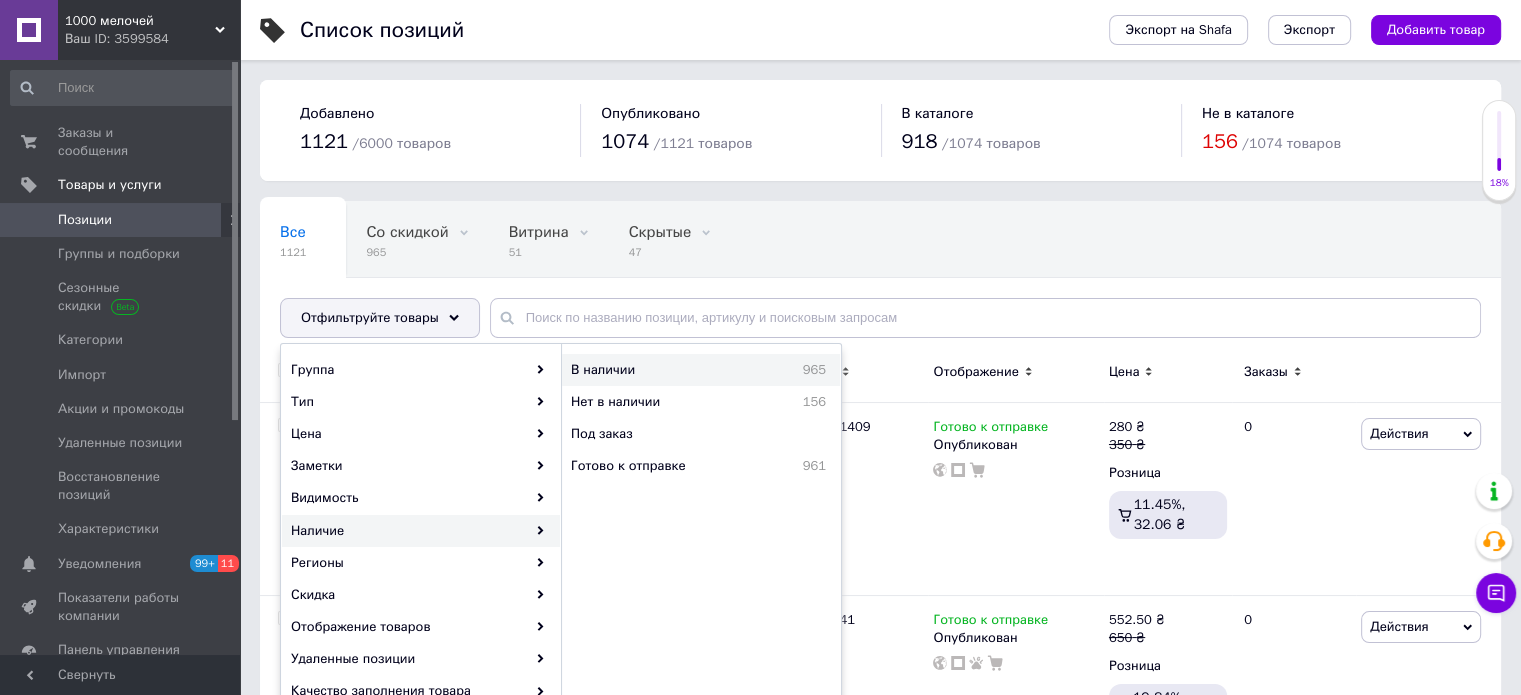 click on "В наличии" at bounding box center [655, 370] 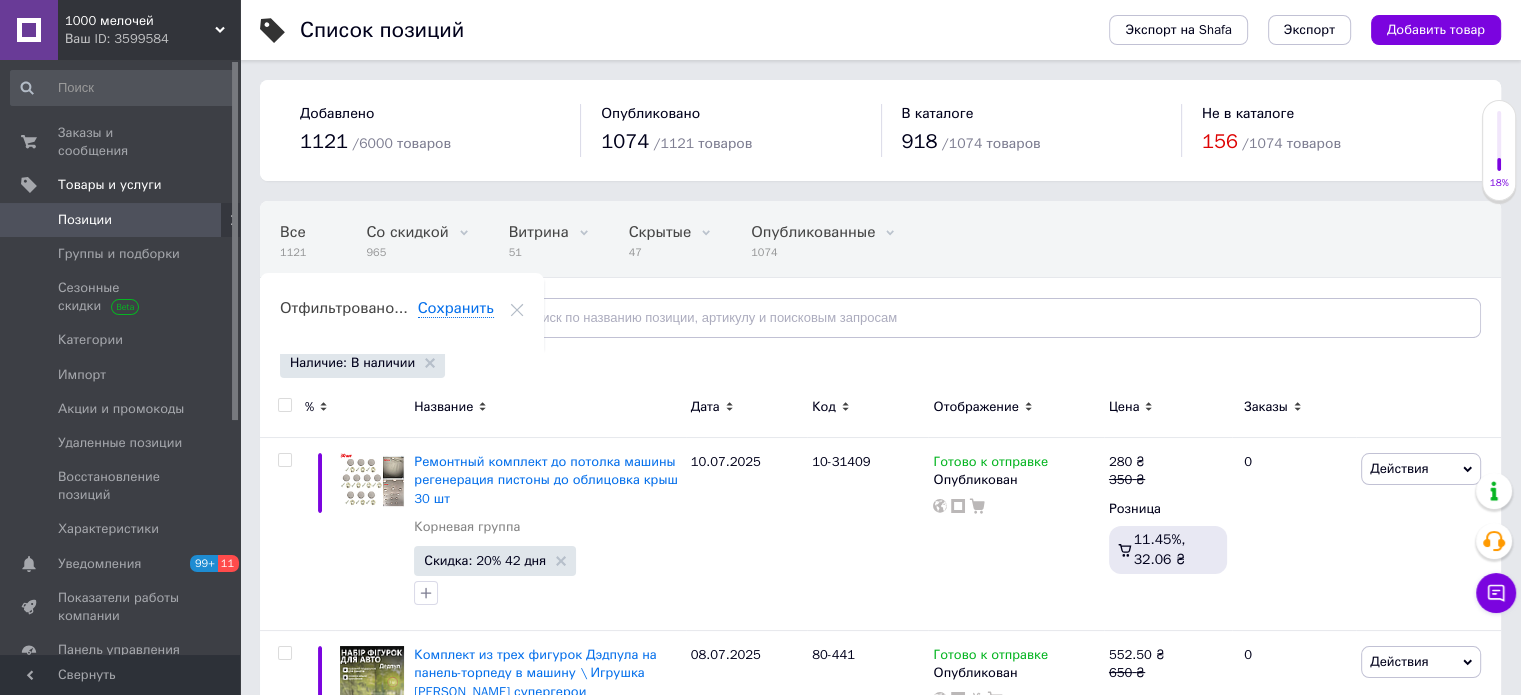 drag, startPoint x: 331, startPoint y: 287, endPoint x: 345, endPoint y: 304, distance: 22.022715 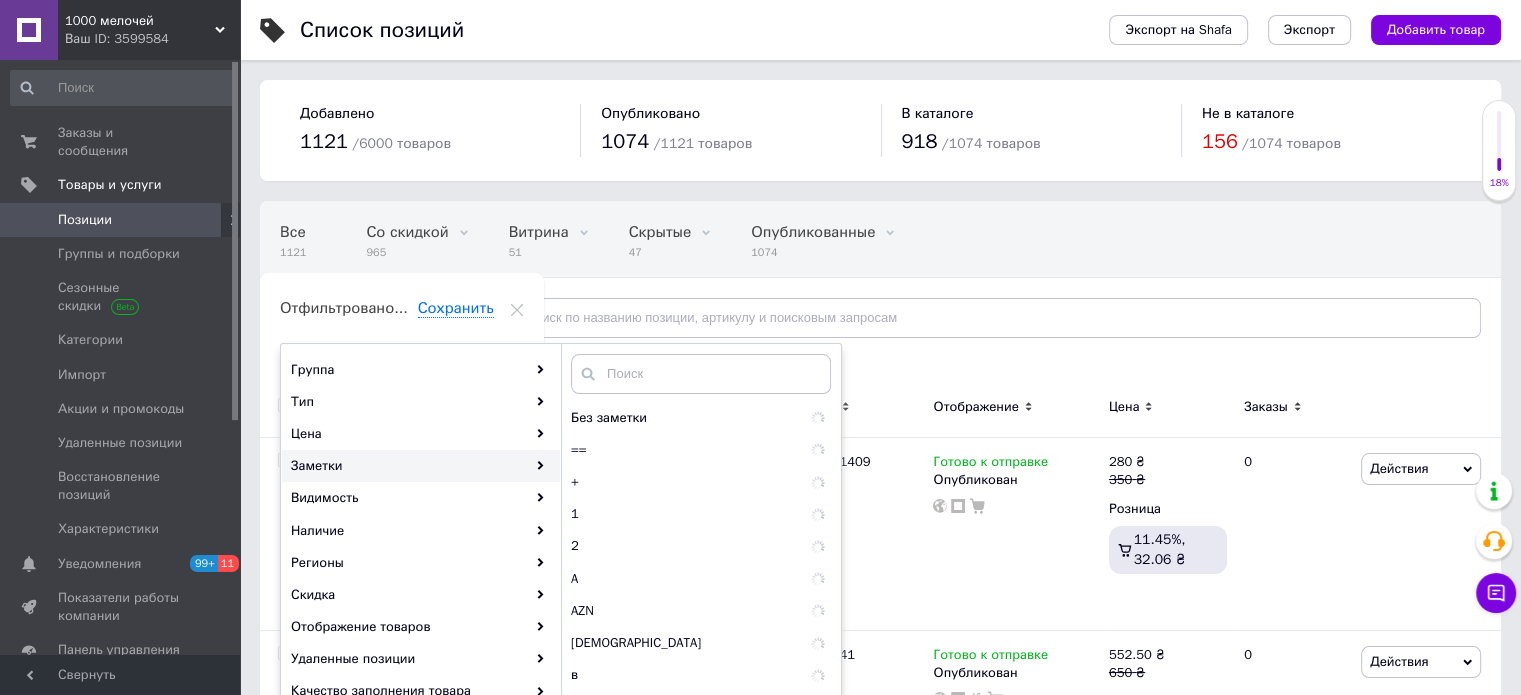 click on "1000 мелочей" at bounding box center (140, 21) 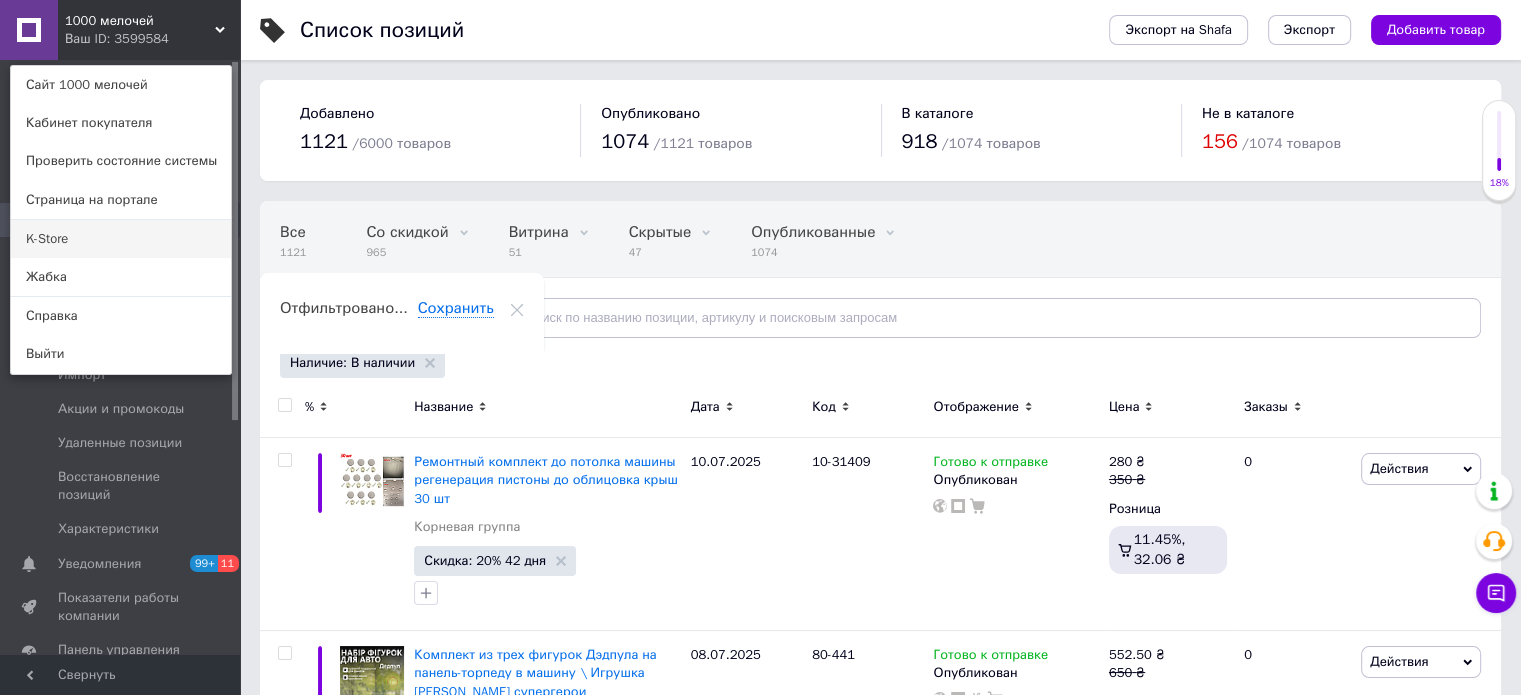 click on "K-Store" at bounding box center [121, 239] 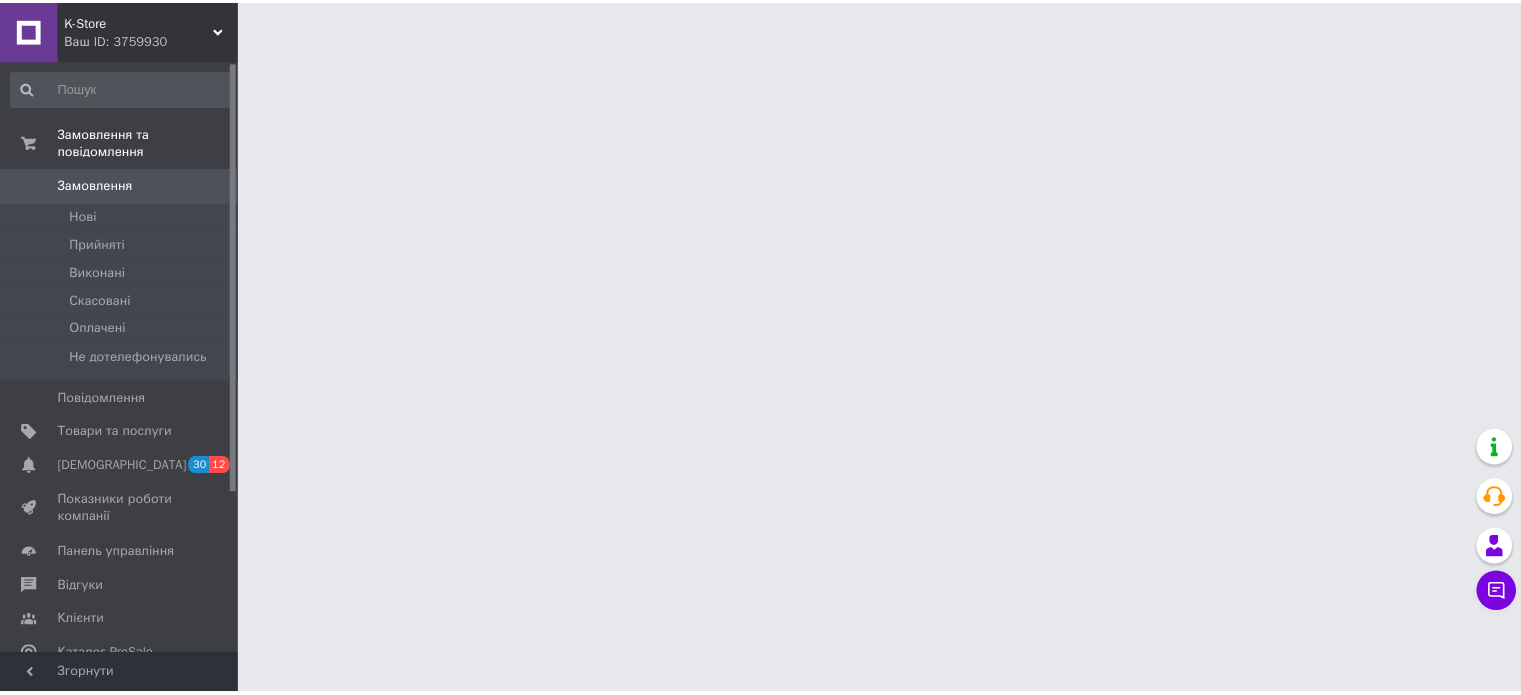 scroll, scrollTop: 0, scrollLeft: 0, axis: both 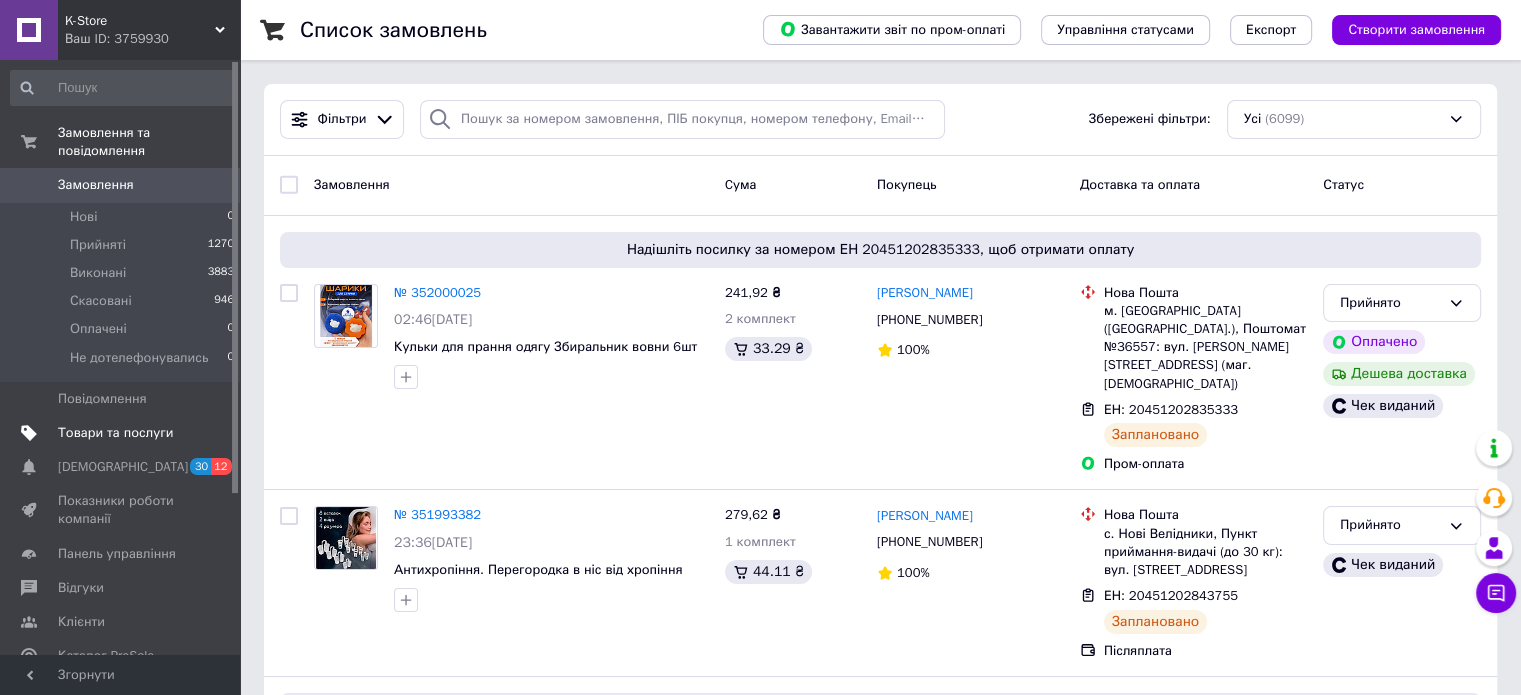 click on "Товари та послуги" at bounding box center (121, 433) 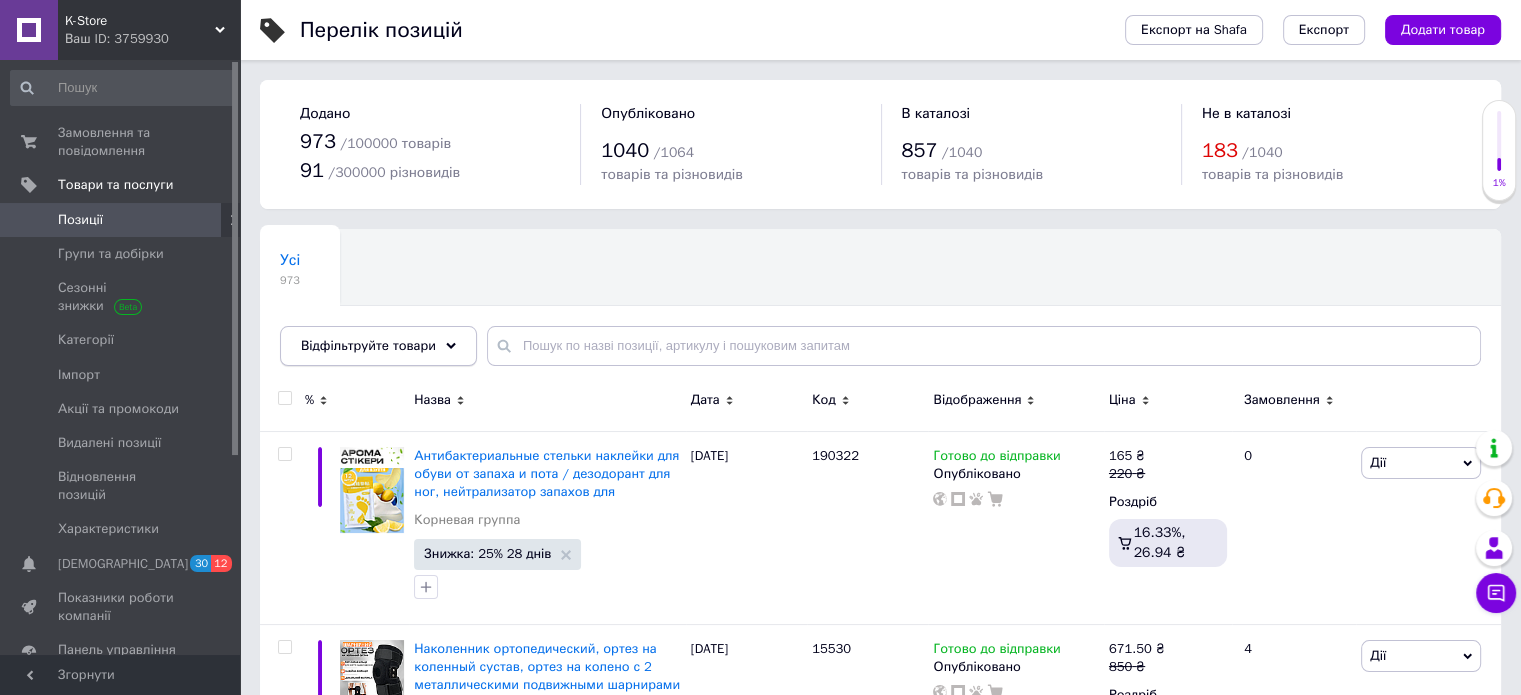 click on "Відфільтруйте товари" at bounding box center (368, 345) 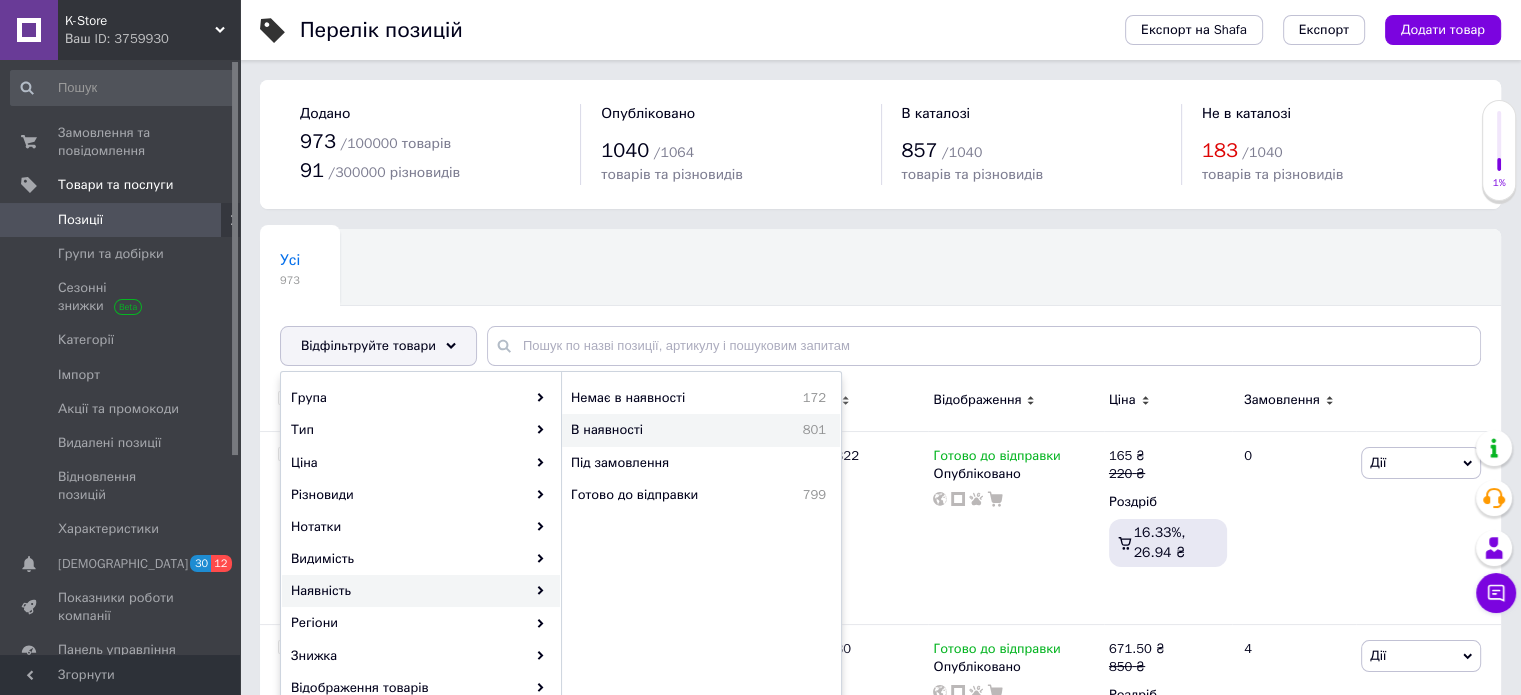 click on "В наявності" at bounding box center (658, 430) 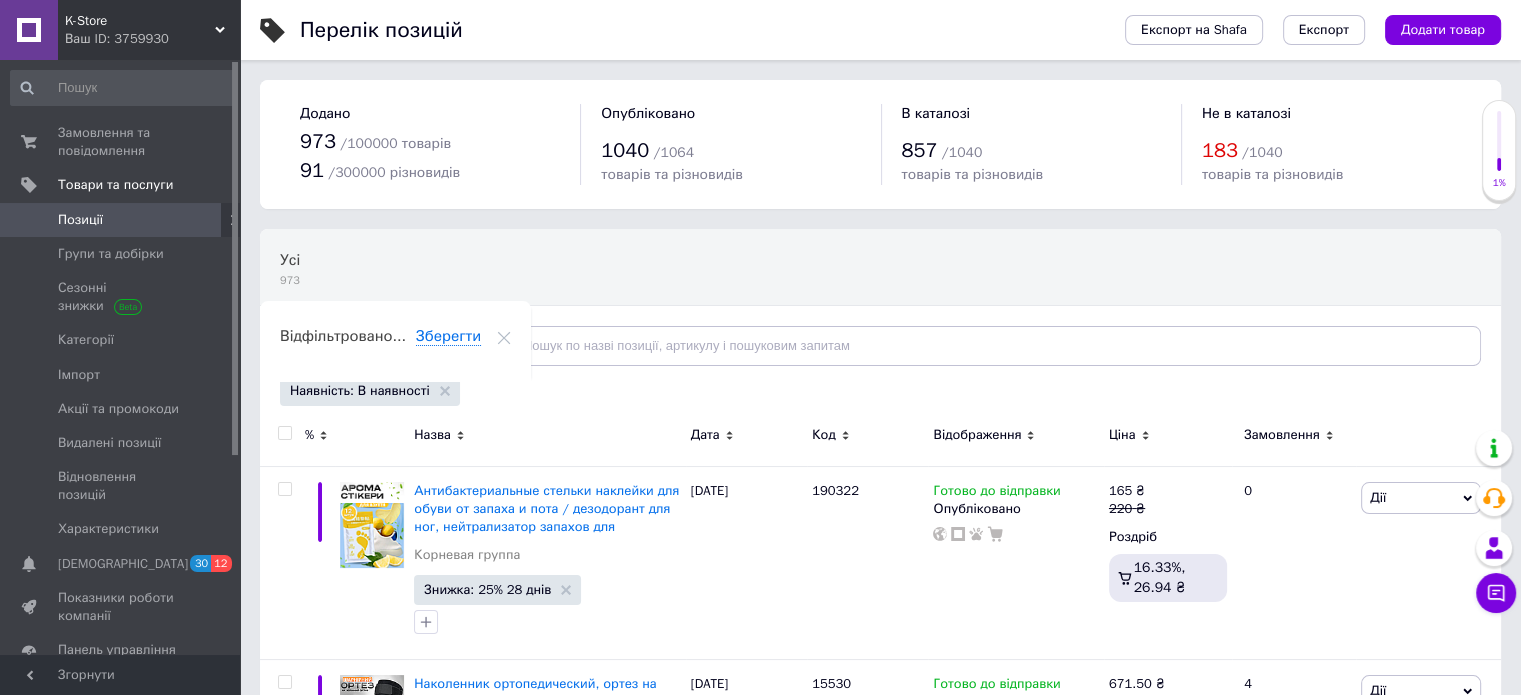 click 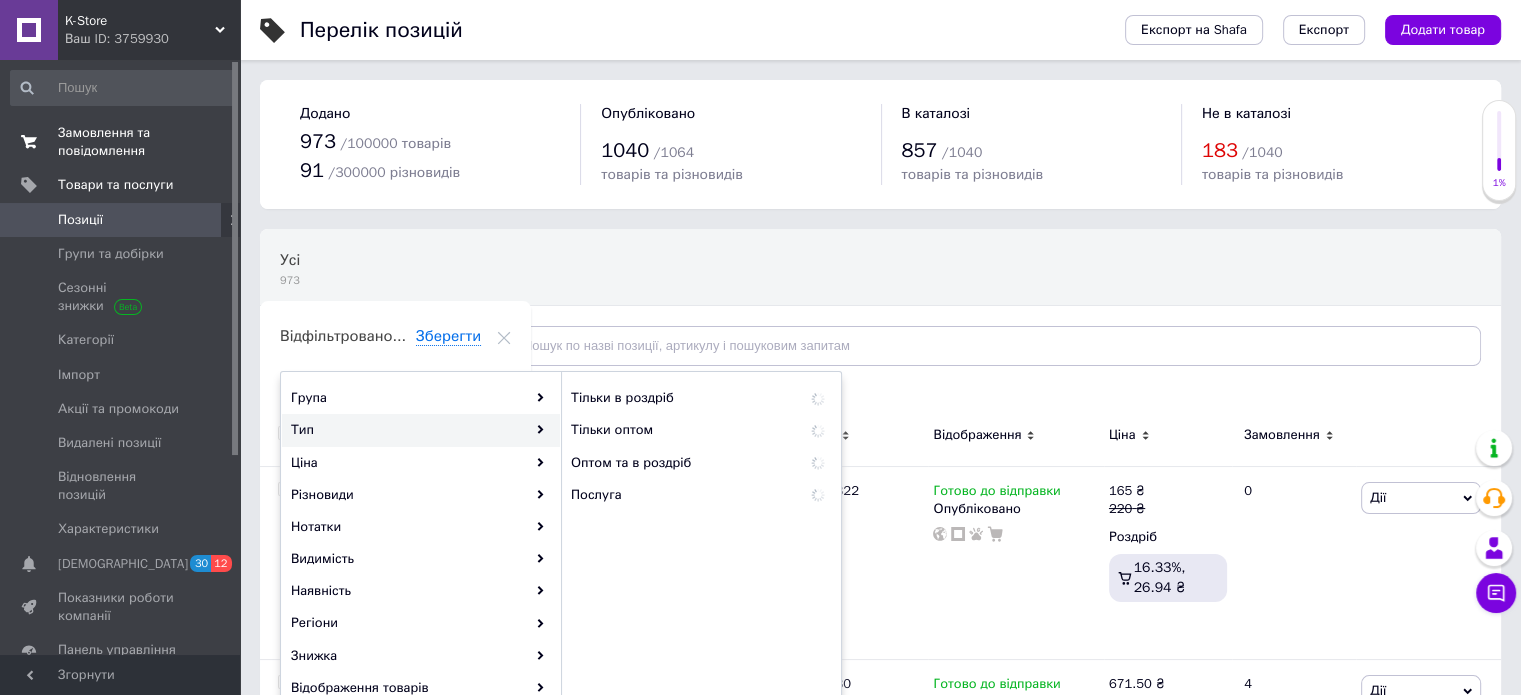 click on "Замовлення та повідомлення" at bounding box center [121, 142] 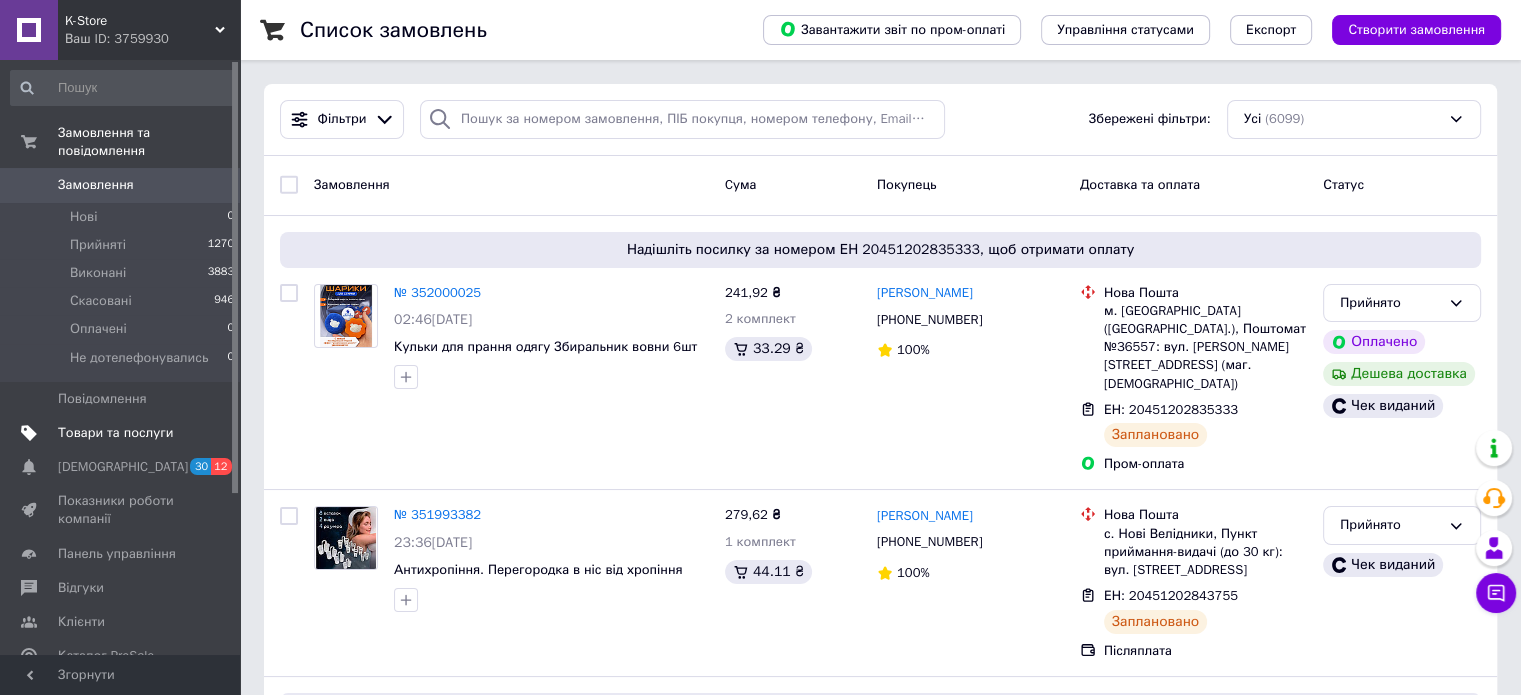 click on "Товари та послуги" at bounding box center [115, 433] 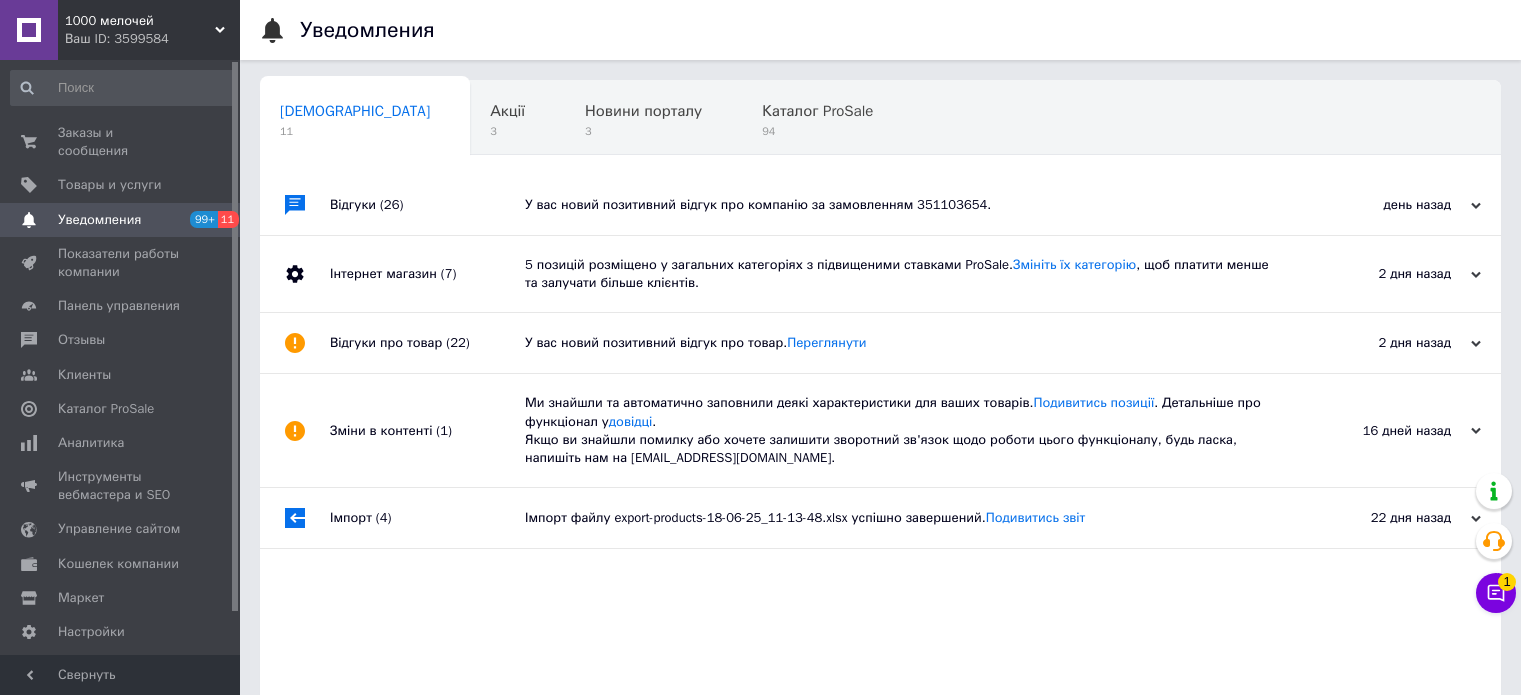 scroll, scrollTop: 0, scrollLeft: 0, axis: both 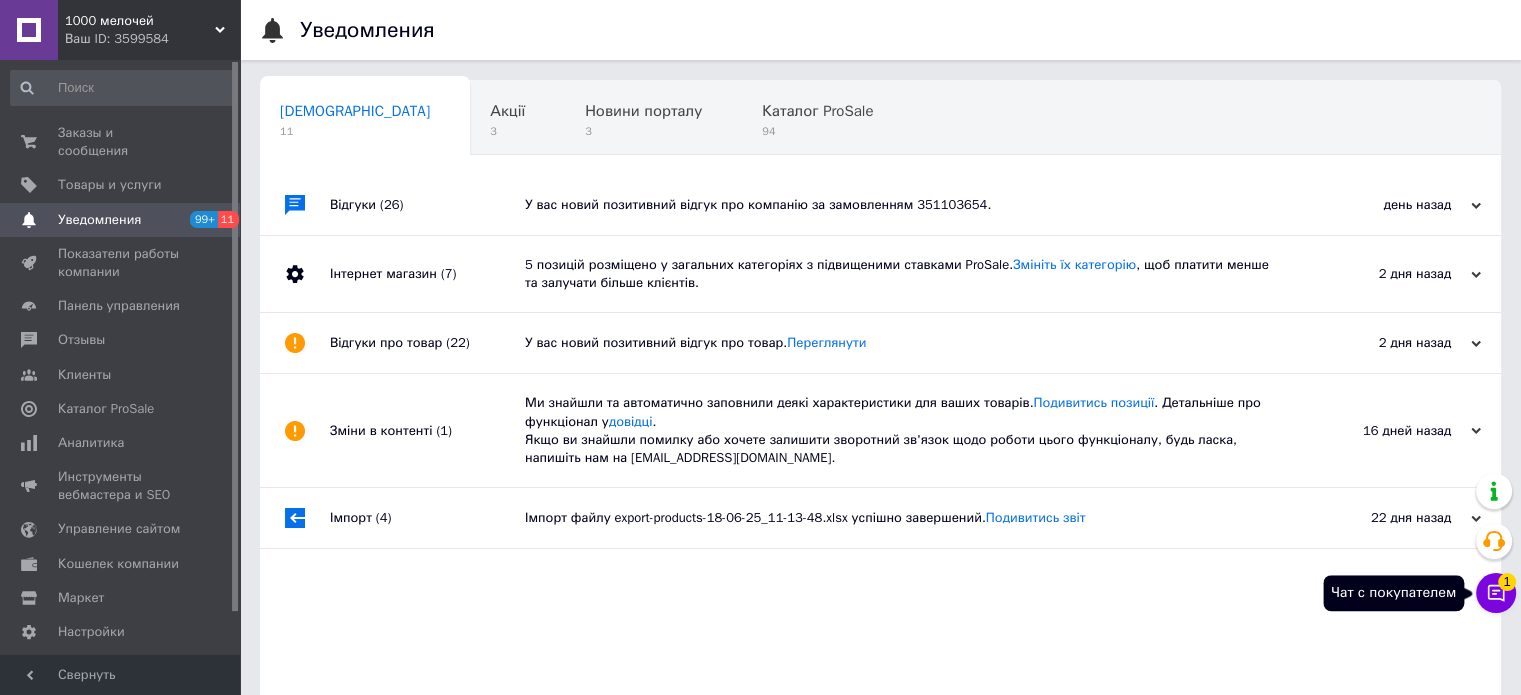 click 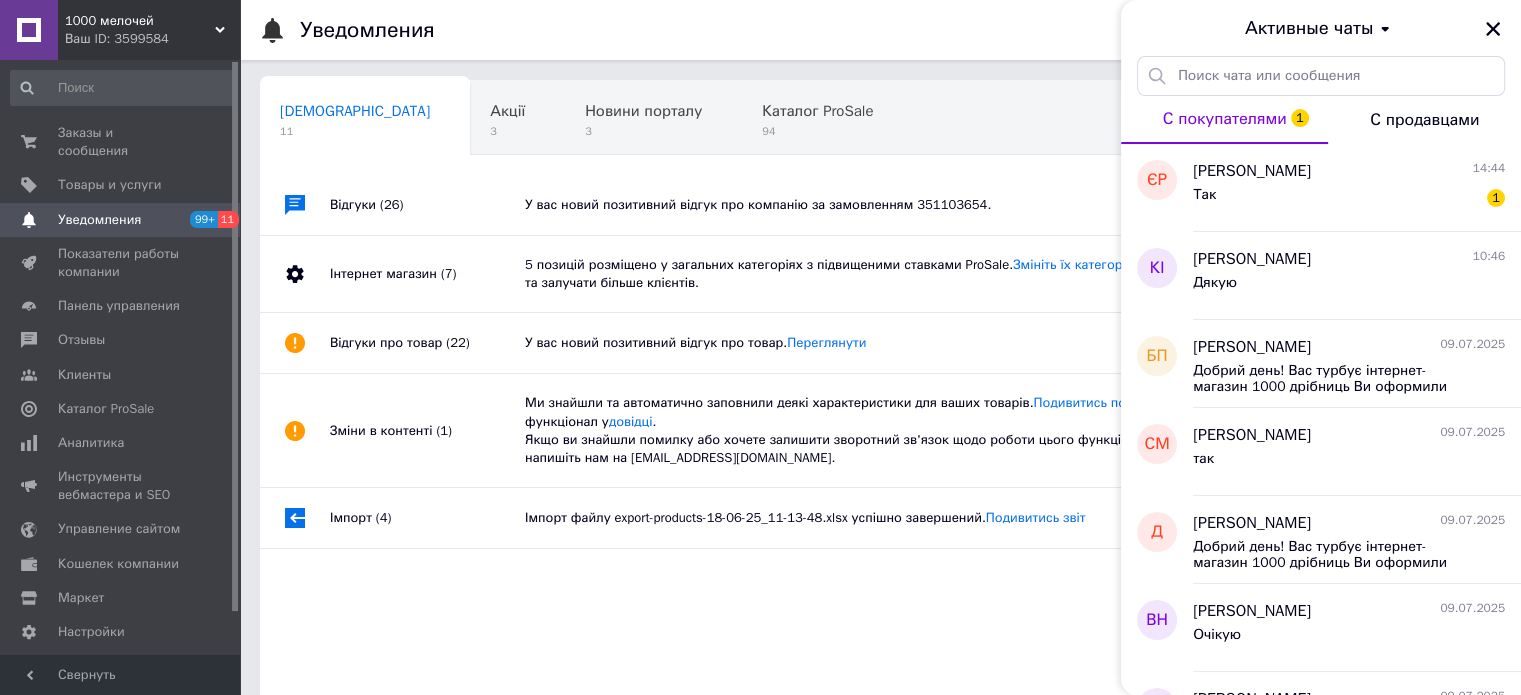 click 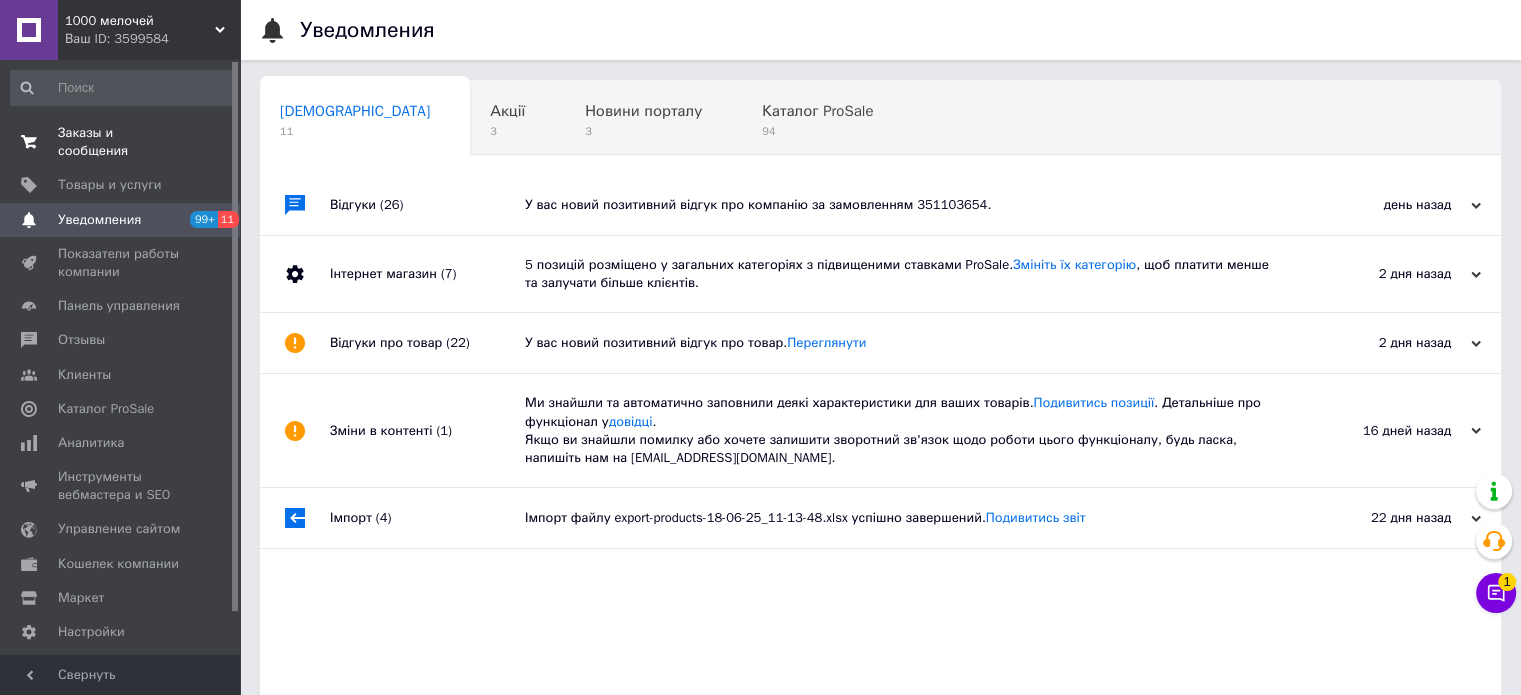 click on "Заказы и сообщения" at bounding box center [121, 142] 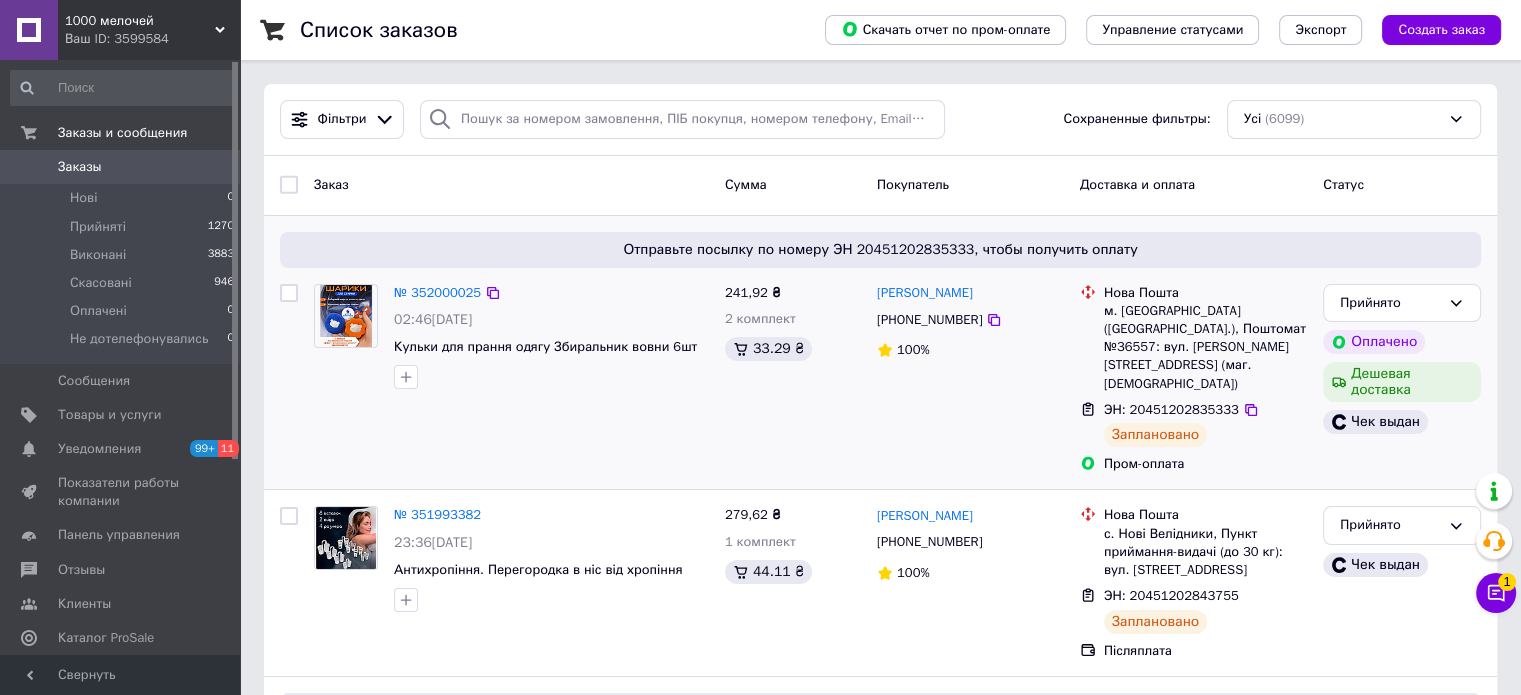 drag, startPoint x: 1241, startPoint y: 439, endPoint x: 1221, endPoint y: 439, distance: 20 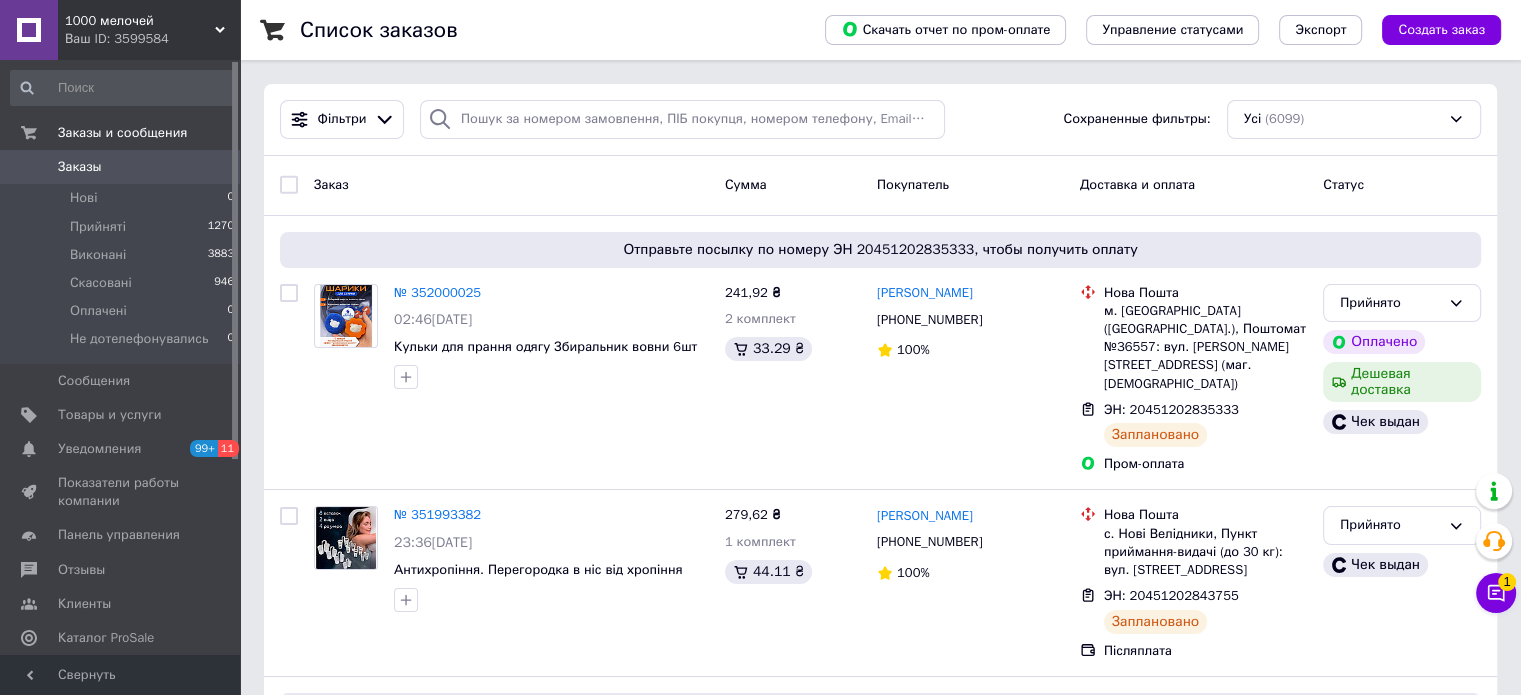 click on "Ваш ID: 3599584" at bounding box center (152, 39) 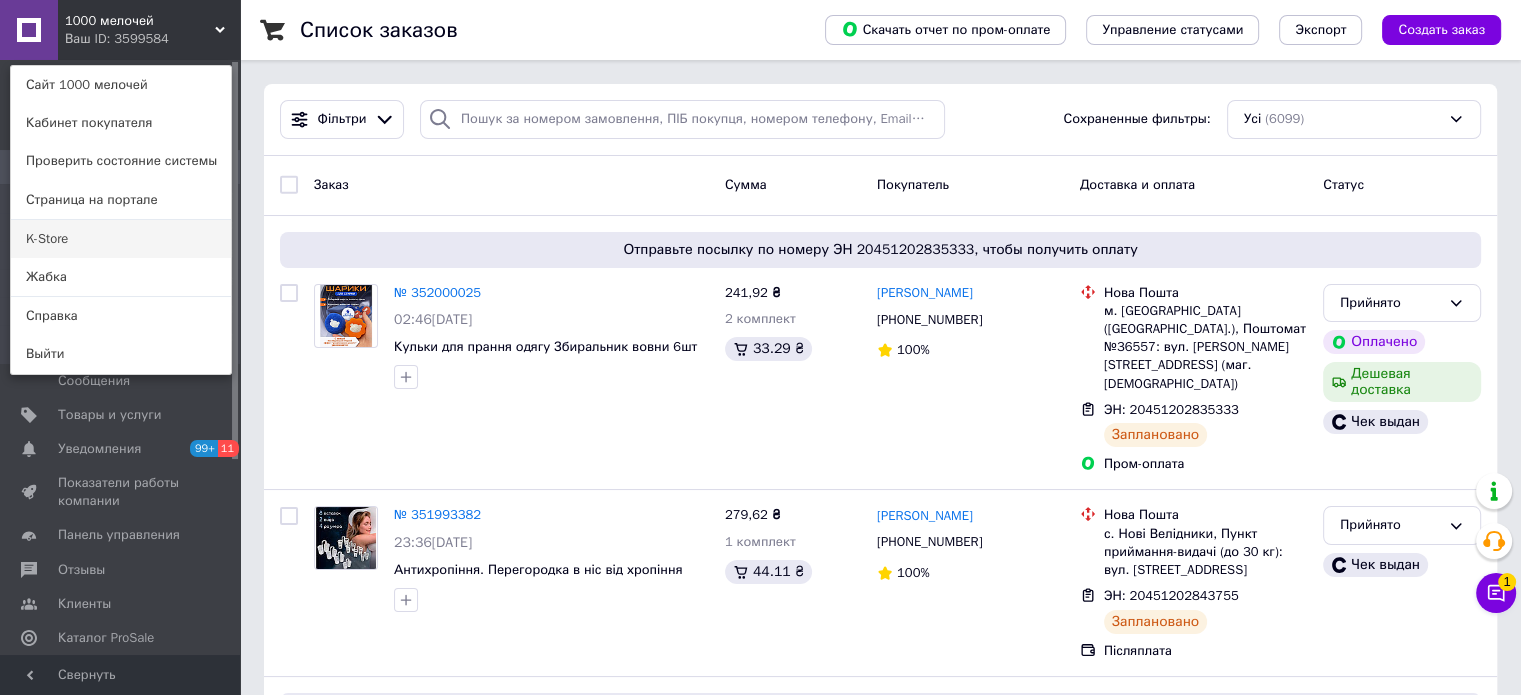 click on "K-Store" at bounding box center (121, 239) 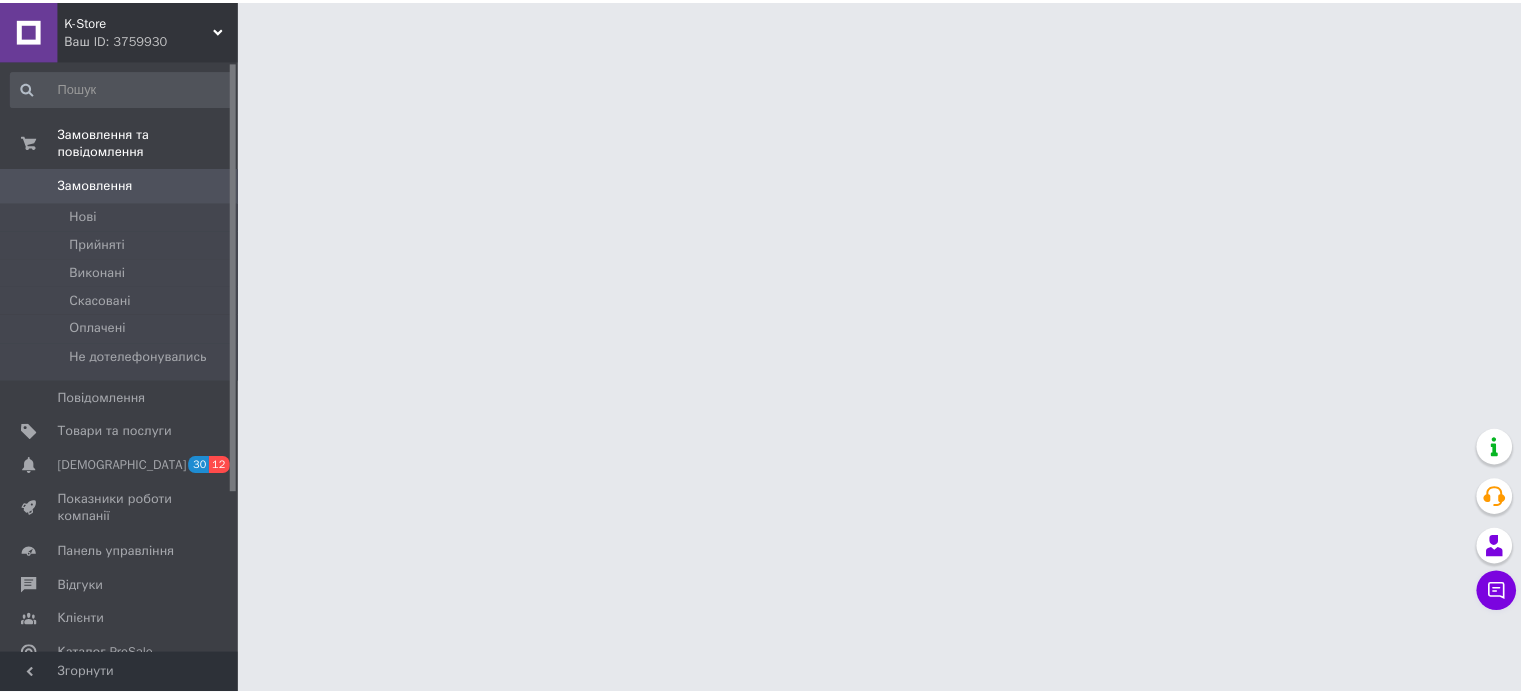 scroll, scrollTop: 0, scrollLeft: 0, axis: both 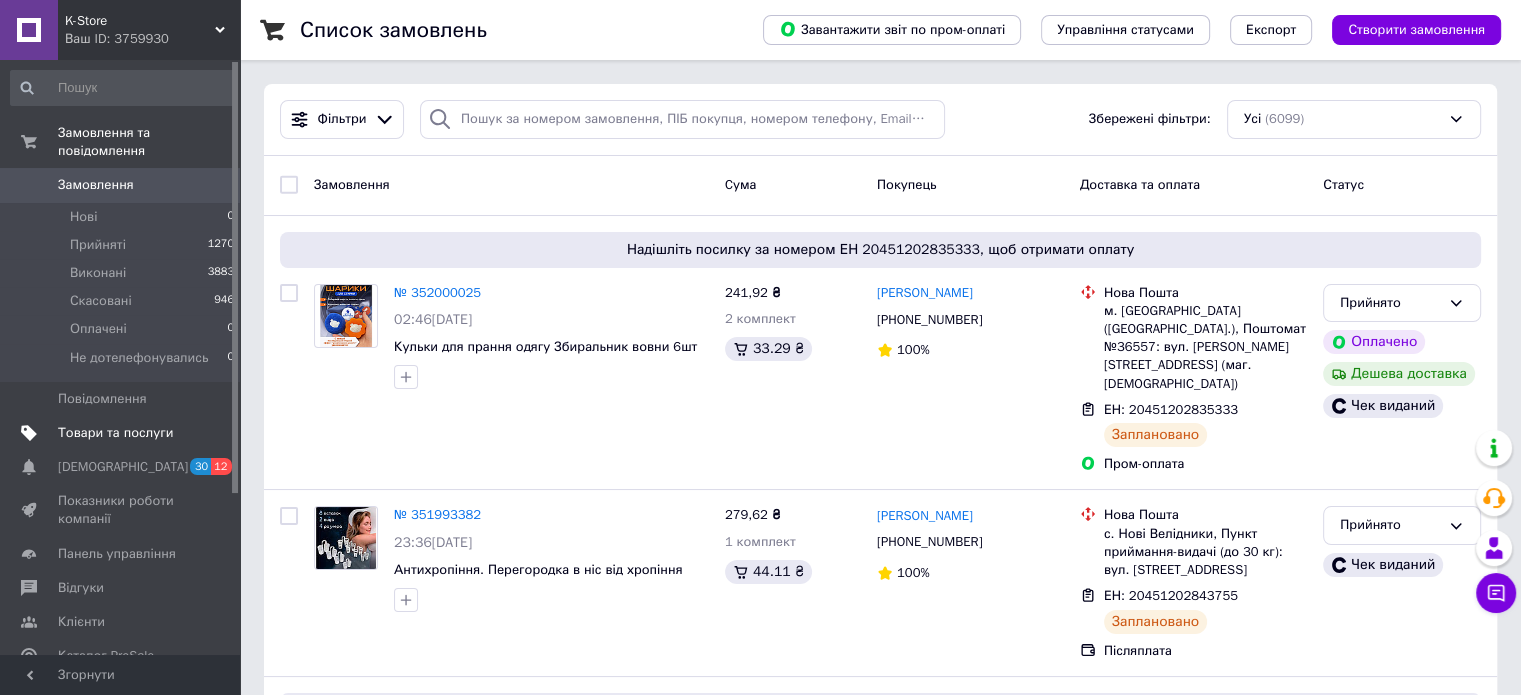 click on "Товари та послуги" at bounding box center (121, 433) 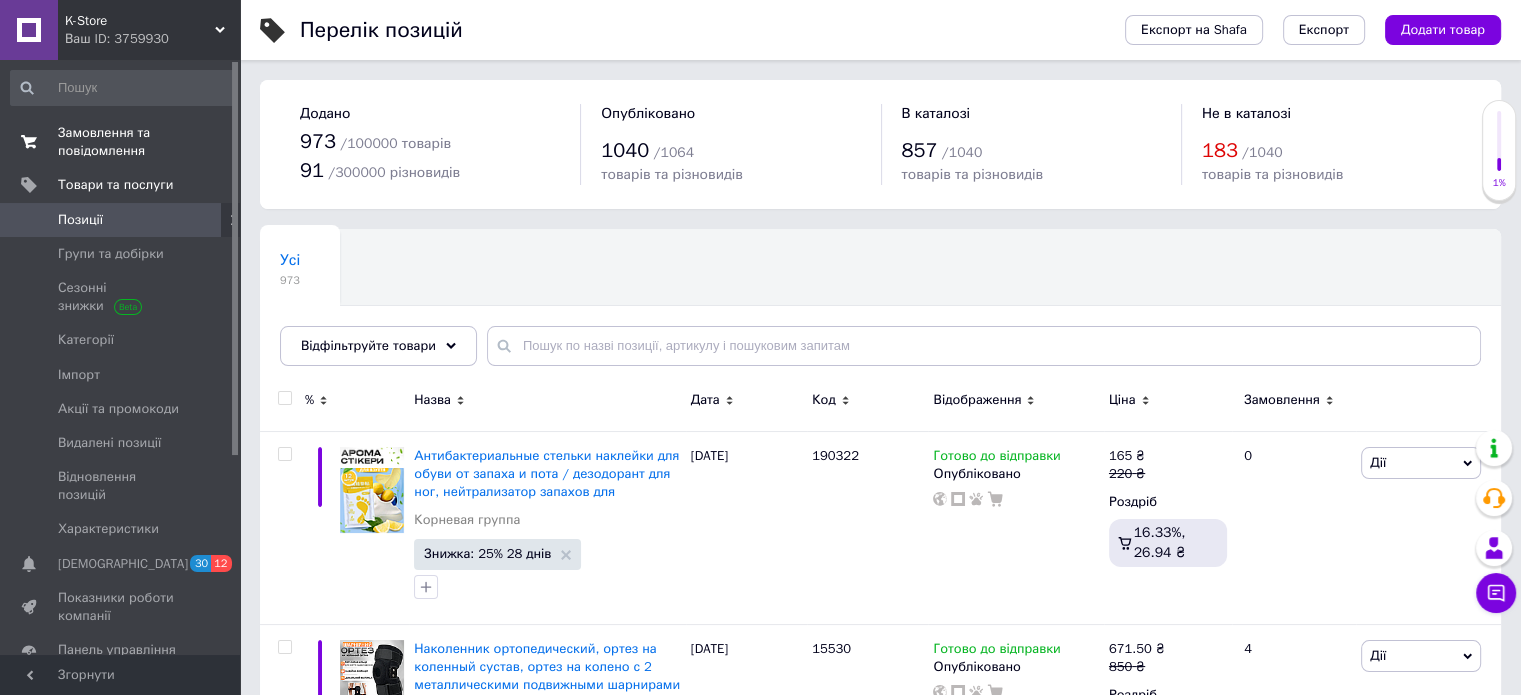 click on "Замовлення та повідомлення" at bounding box center (121, 142) 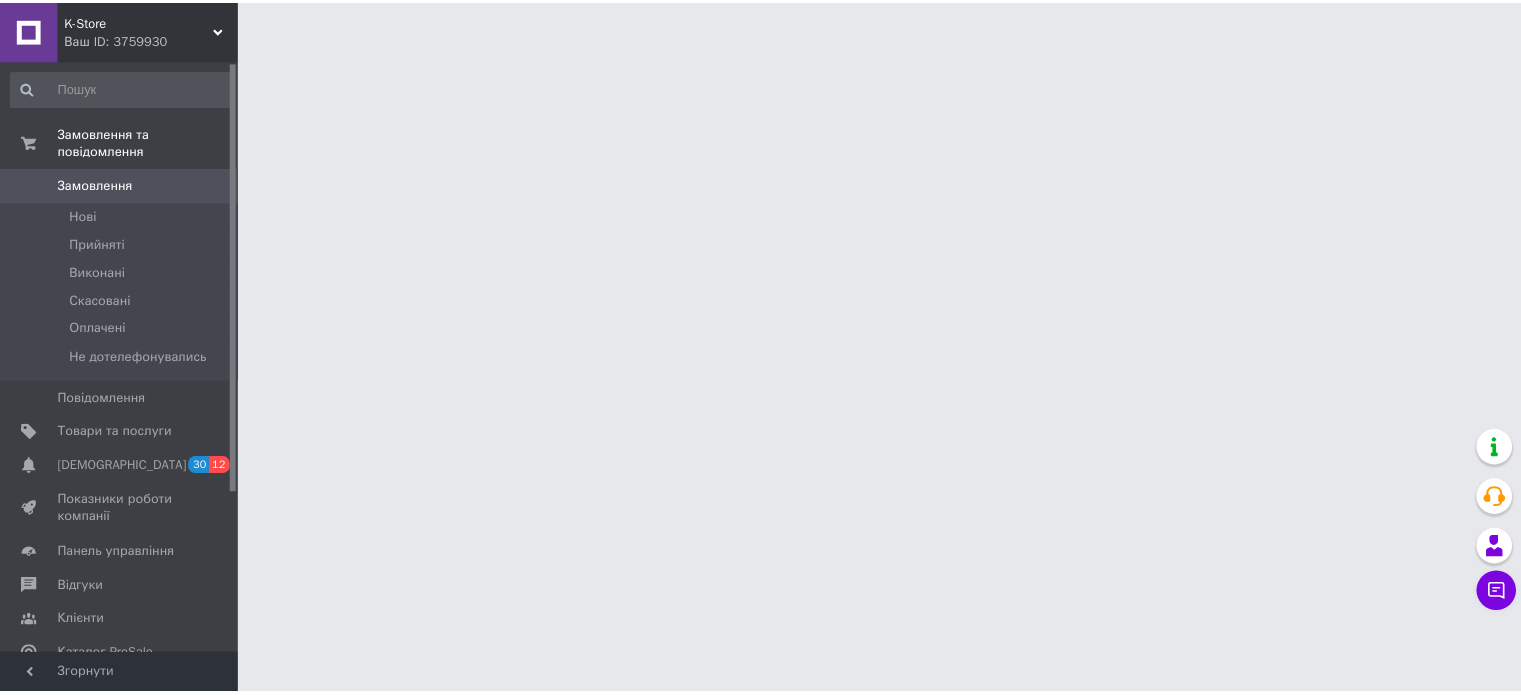 scroll, scrollTop: 0, scrollLeft: 0, axis: both 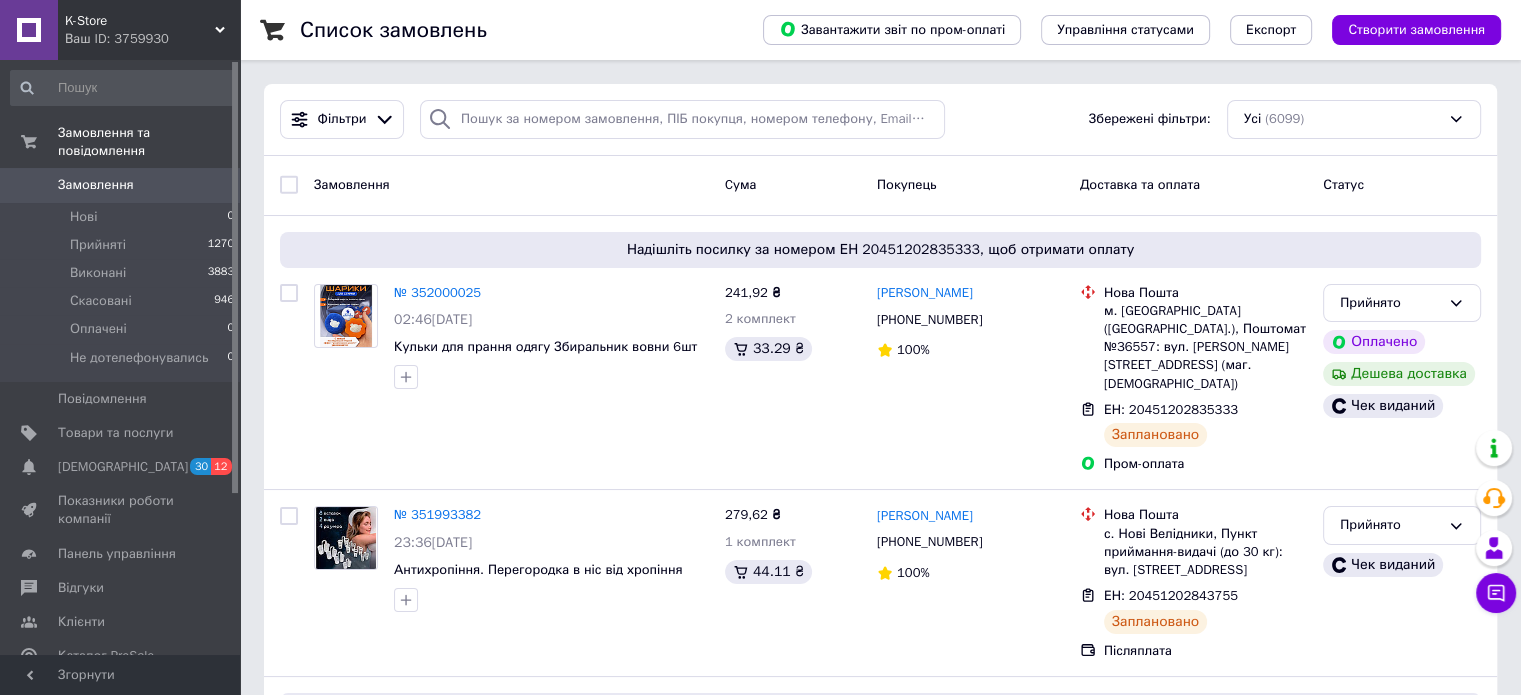 click on "K-Store Ваш ID: 3759930" at bounding box center (149, 30) 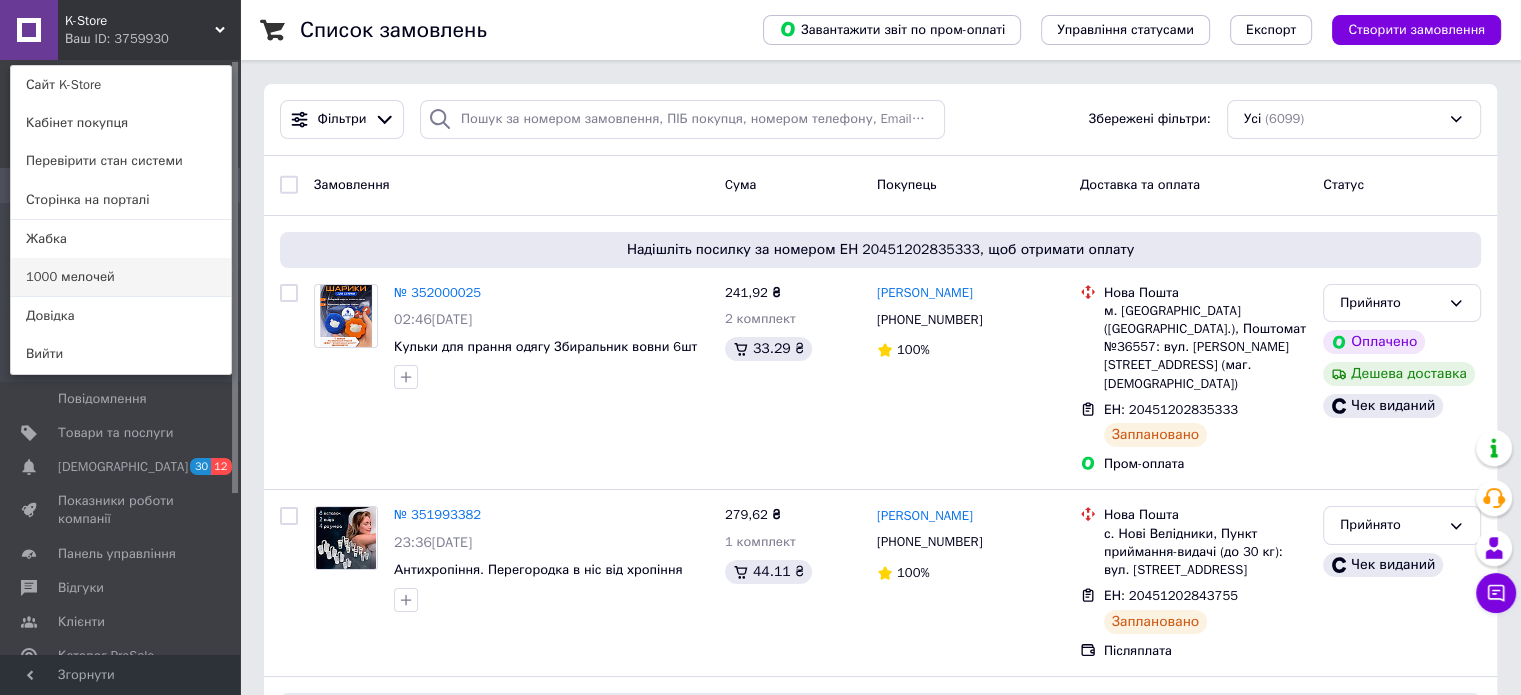 click on "1000 мелочей" at bounding box center [121, 277] 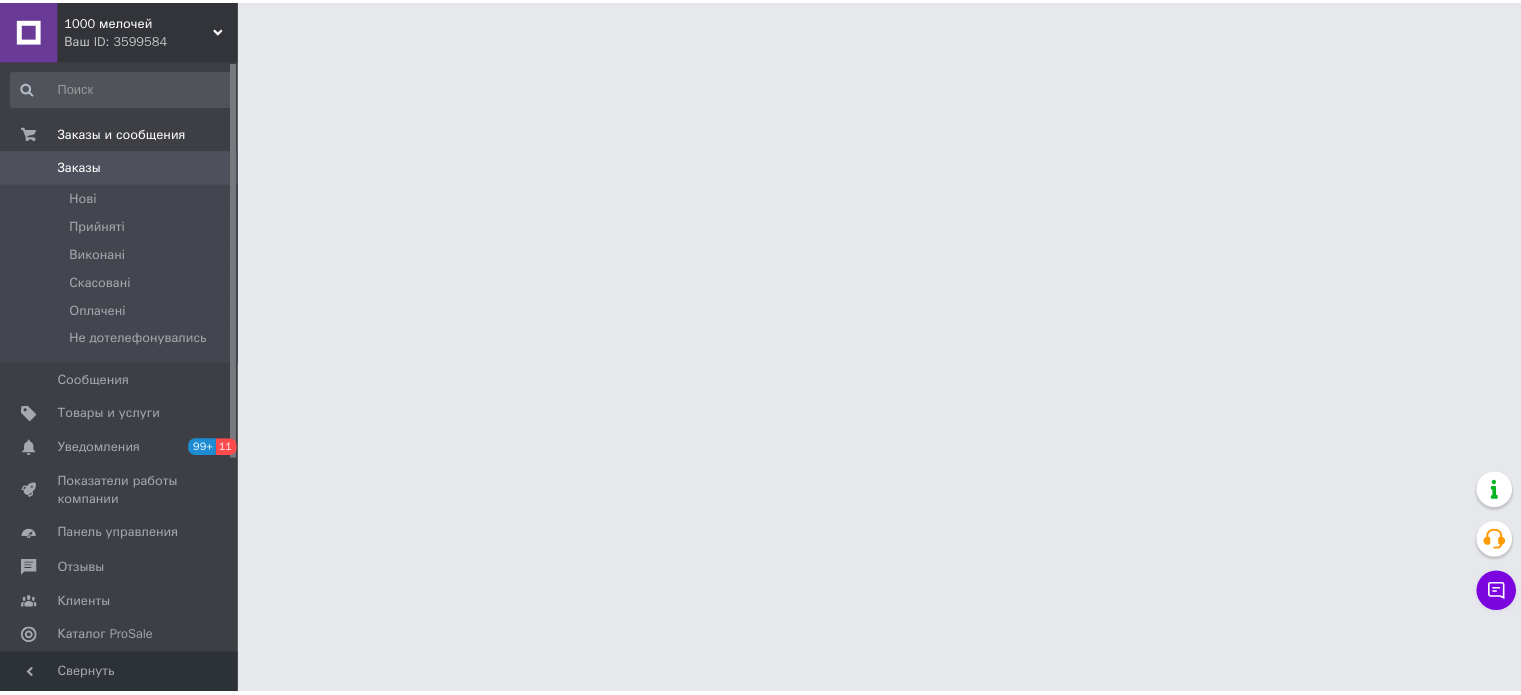 scroll, scrollTop: 0, scrollLeft: 0, axis: both 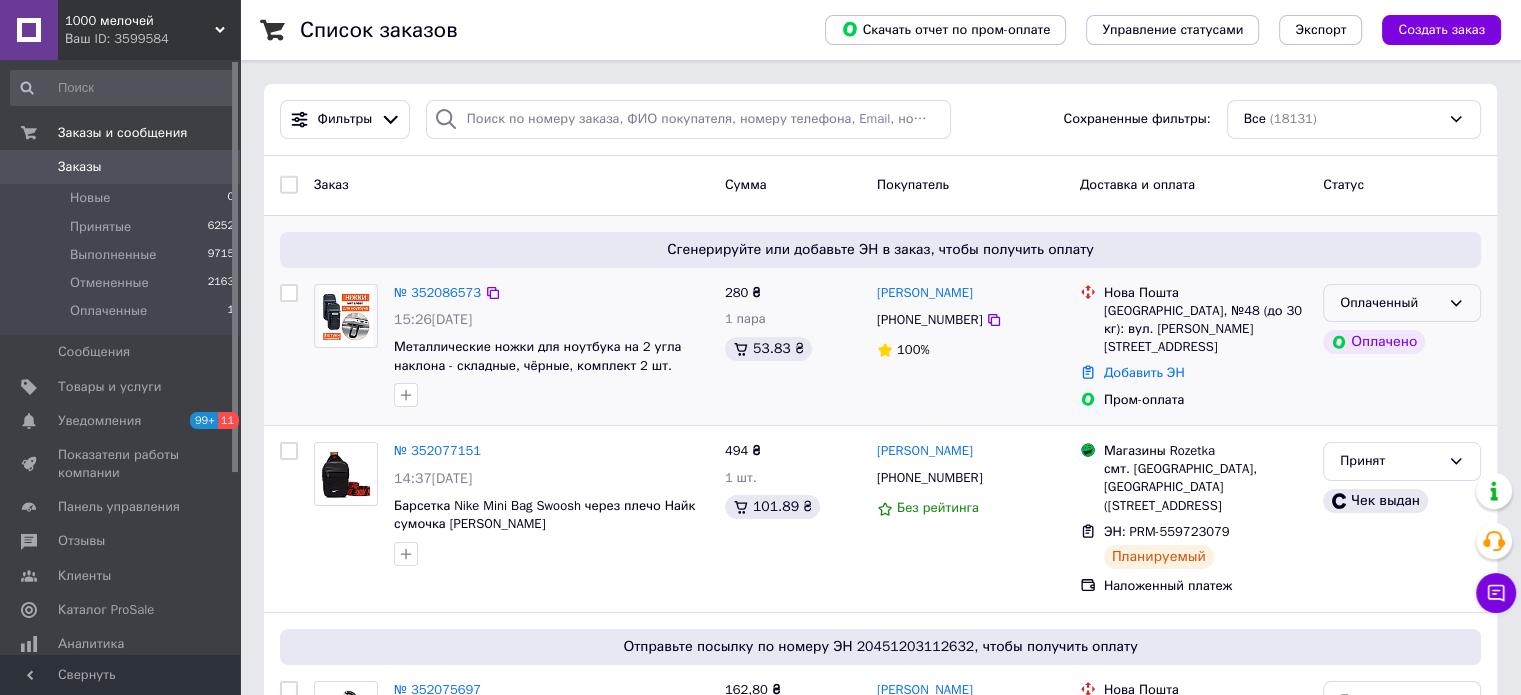 click on "Оплаченный" at bounding box center (1402, 303) 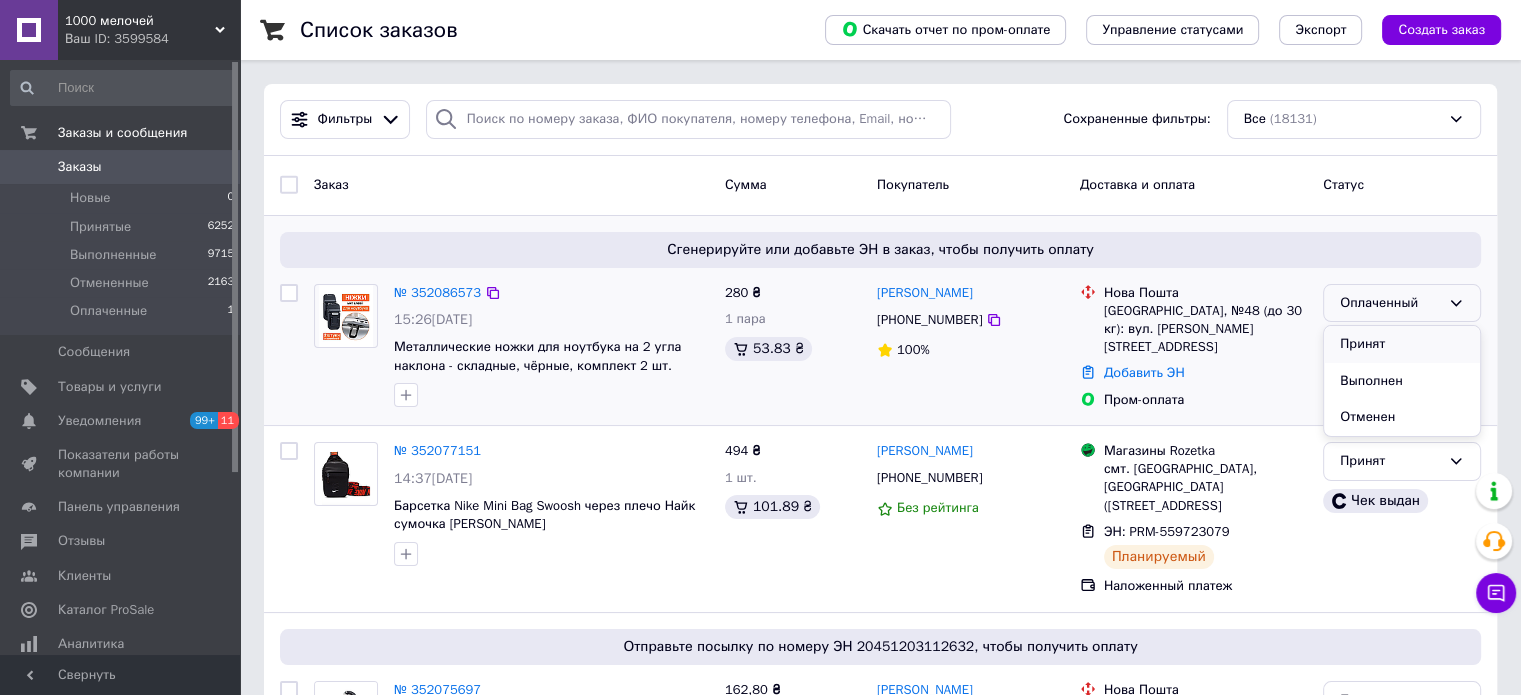 click on "Принят" at bounding box center [1402, 344] 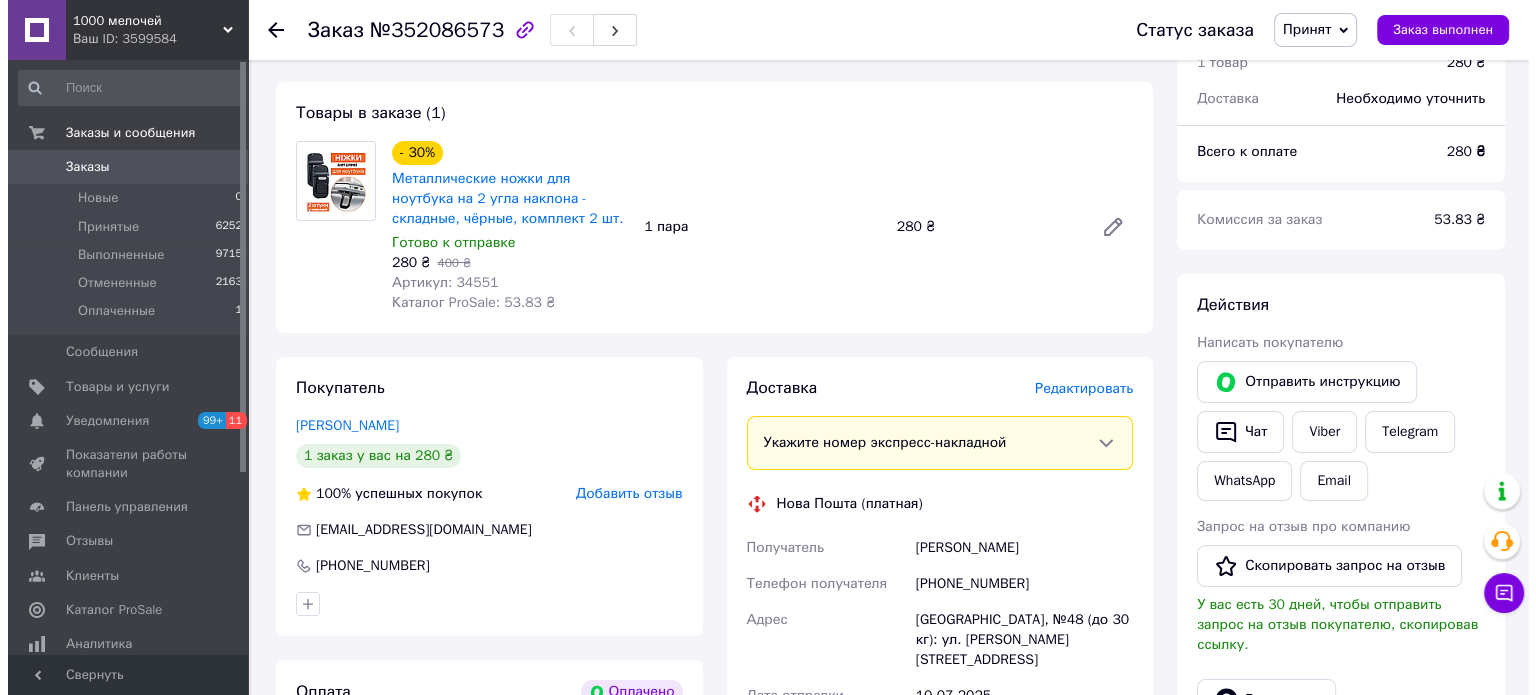 scroll, scrollTop: 300, scrollLeft: 0, axis: vertical 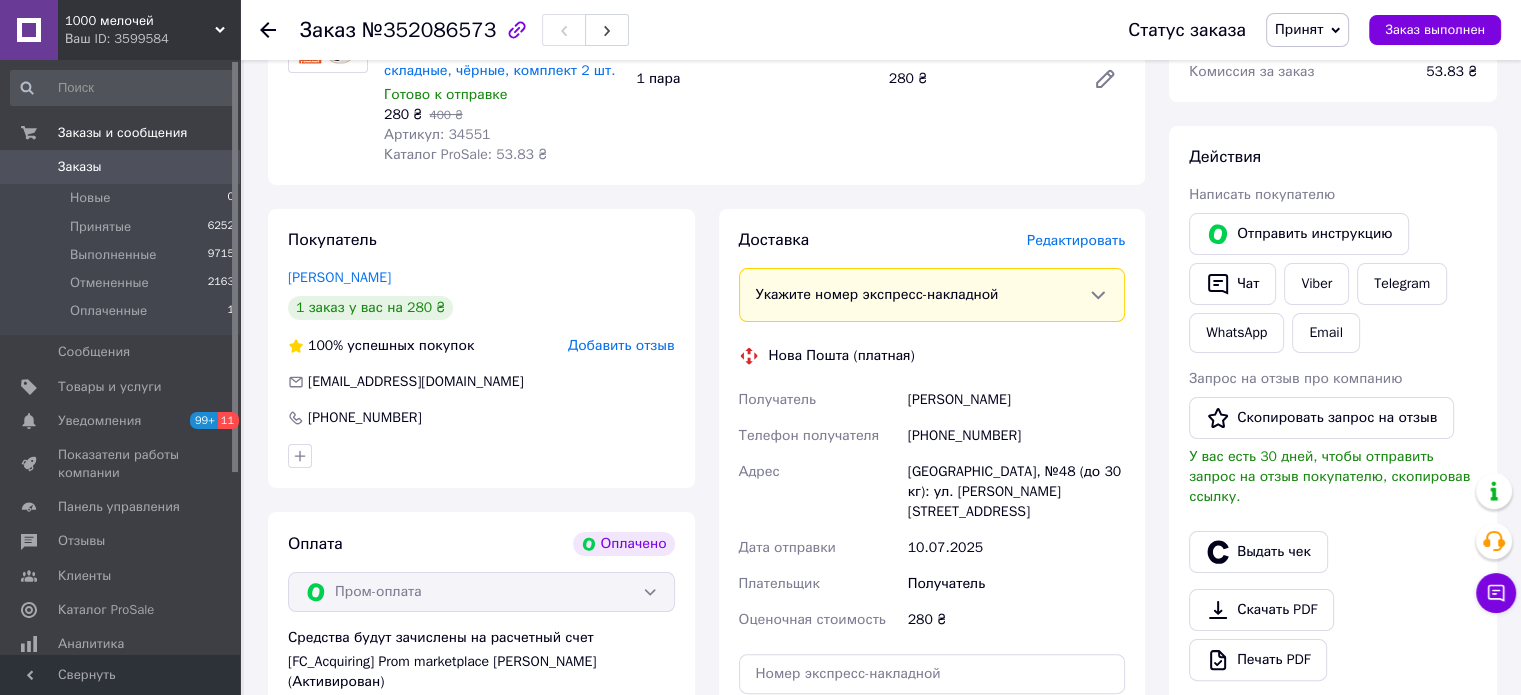 click on "Редактировать" at bounding box center [1076, 241] 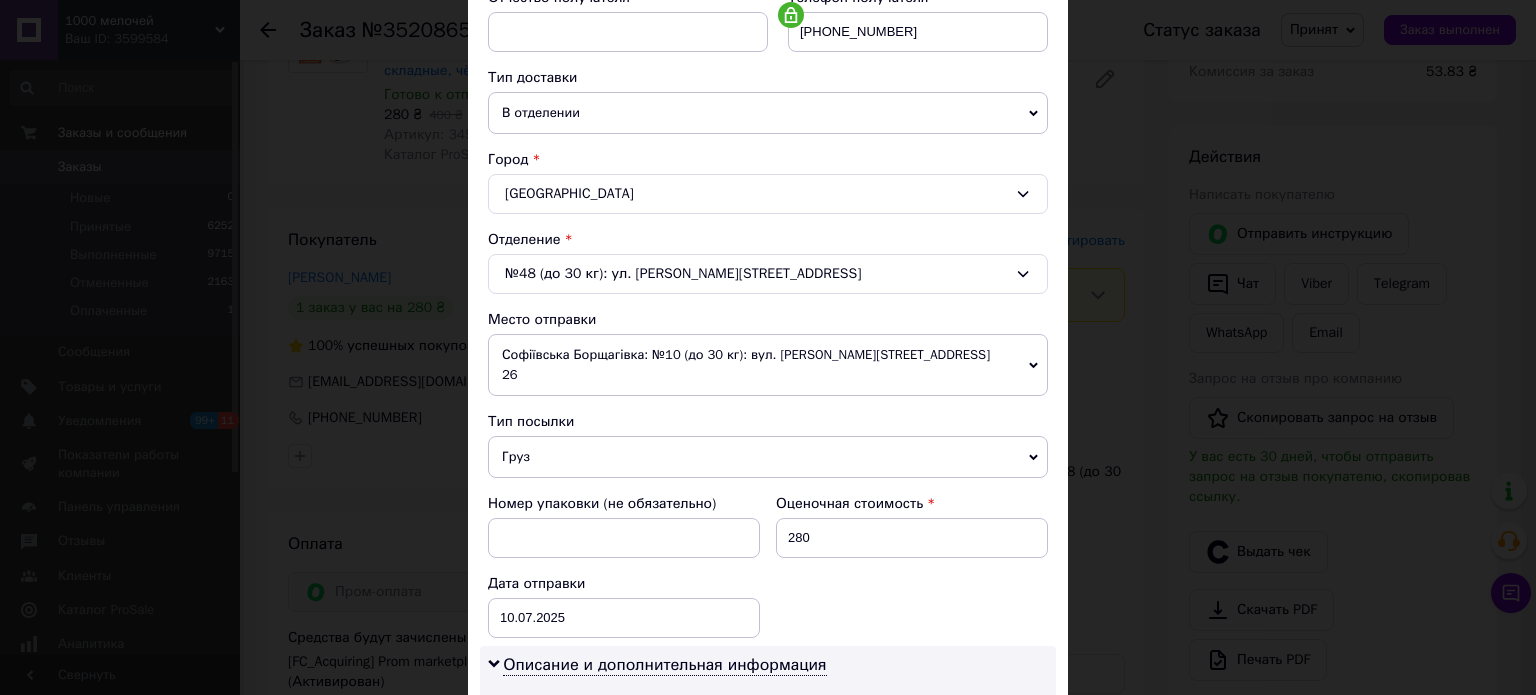 scroll, scrollTop: 500, scrollLeft: 0, axis: vertical 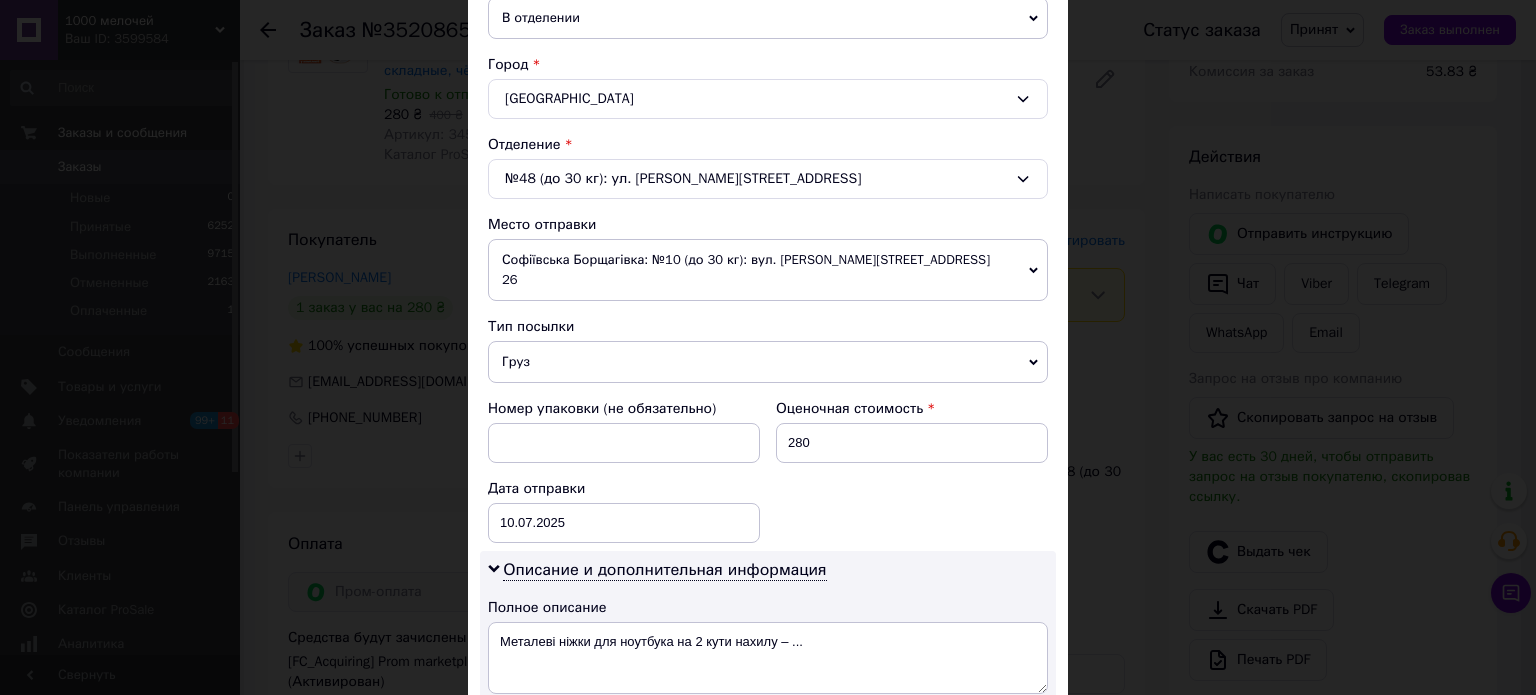 click on "Груз" at bounding box center [768, 362] 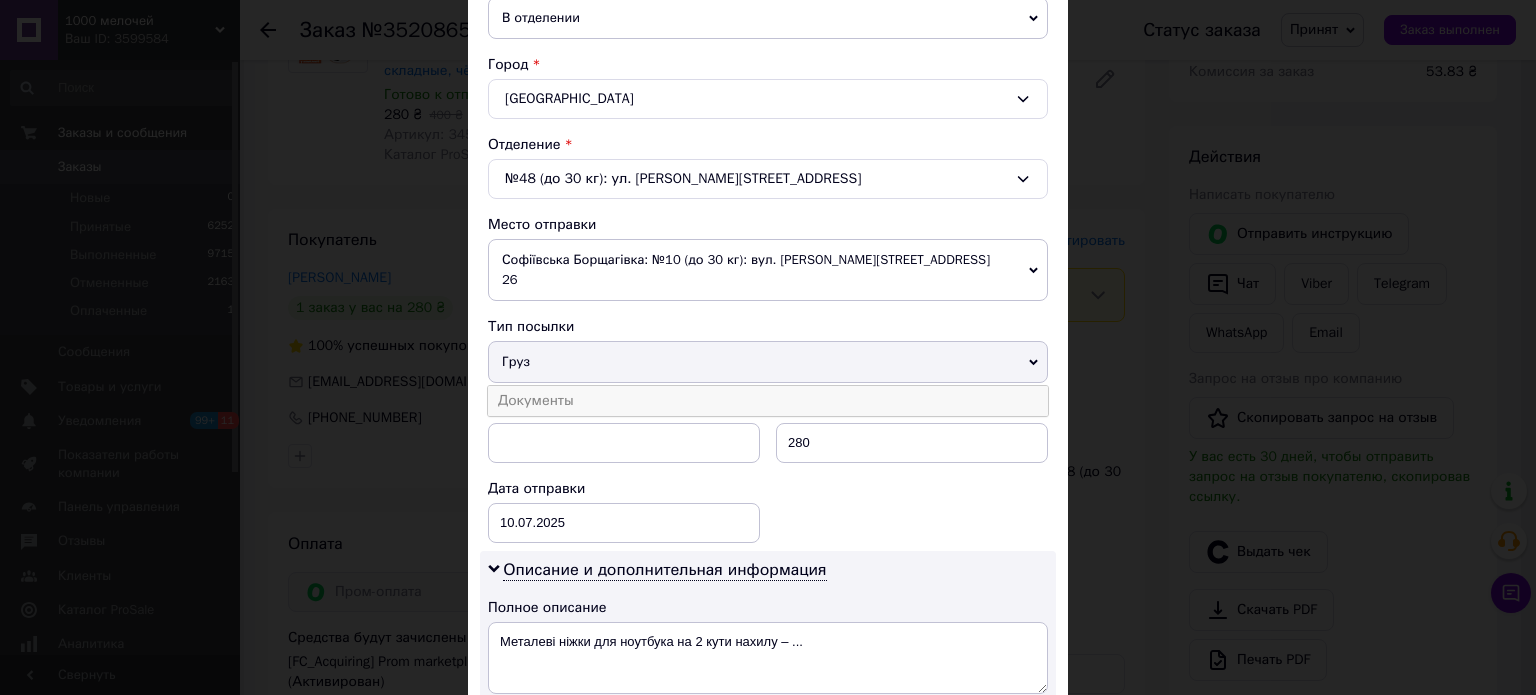 click on "Документы" at bounding box center [768, 401] 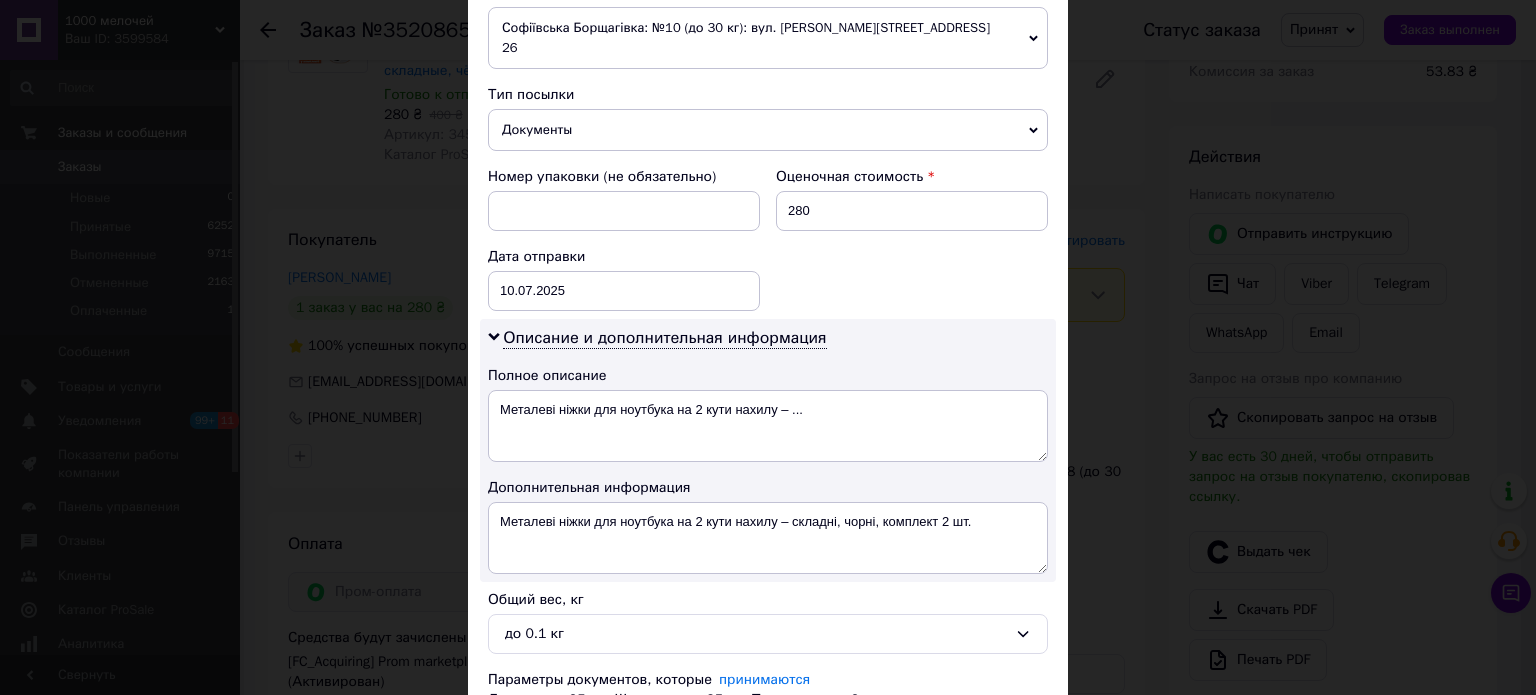 scroll, scrollTop: 870, scrollLeft: 0, axis: vertical 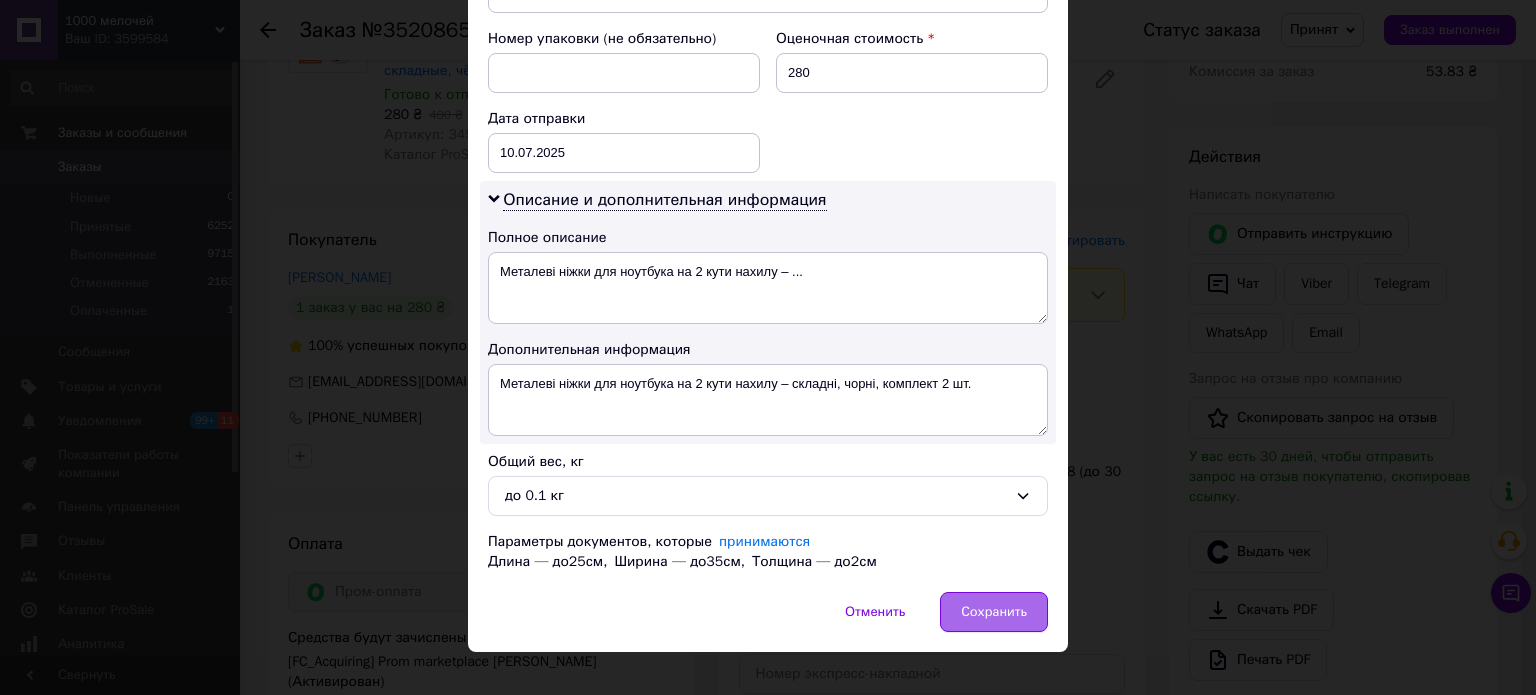 click on "Сохранить" at bounding box center (994, 612) 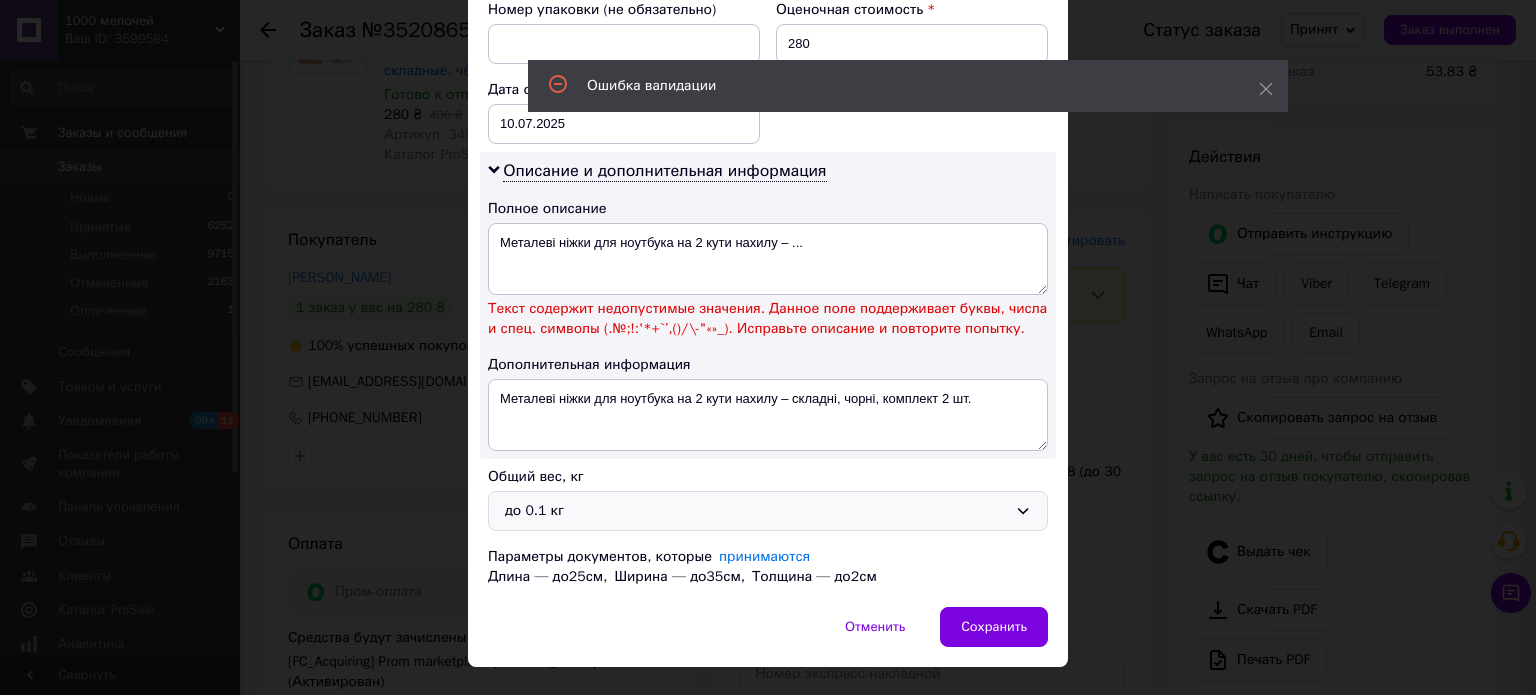 scroll, scrollTop: 914, scrollLeft: 0, axis: vertical 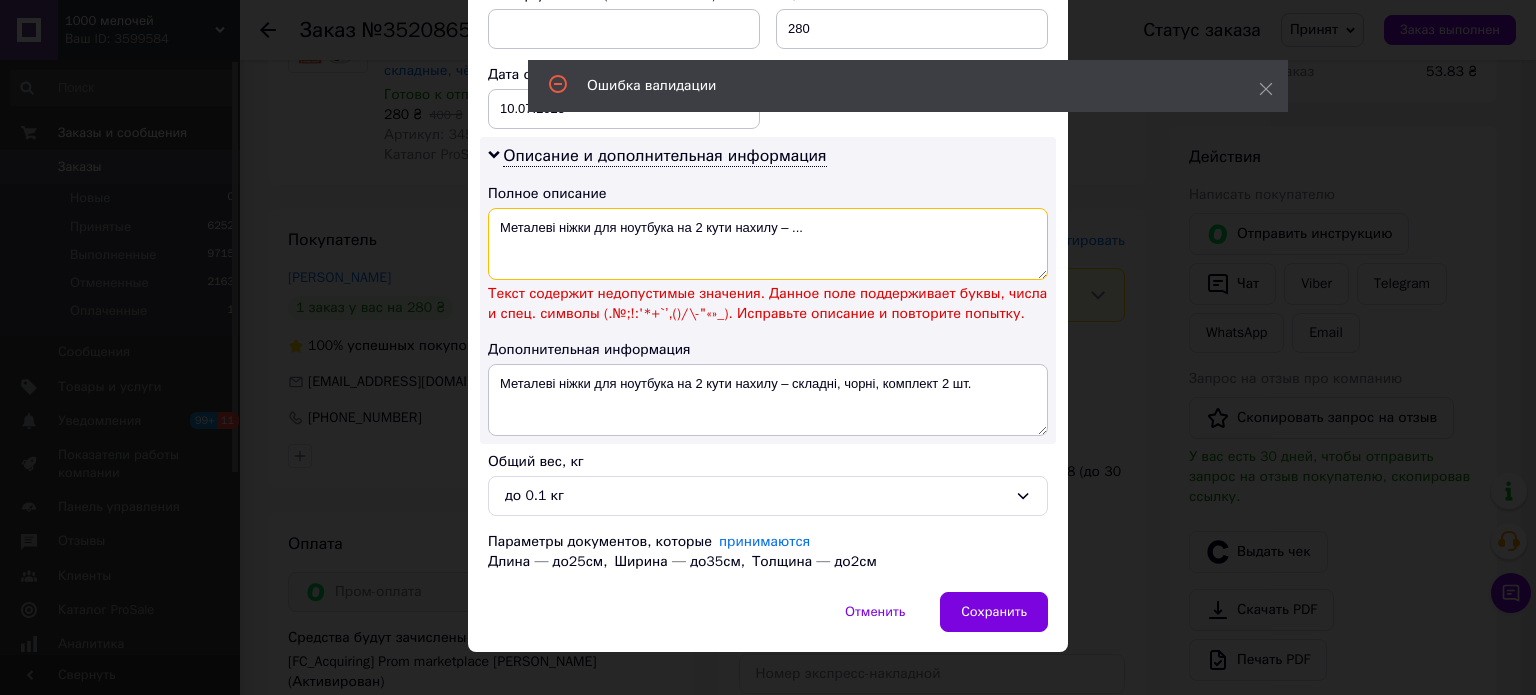 click on "Металеві ніжки для ноутбука на 2 кути нахилу – ..." at bounding box center [768, 244] 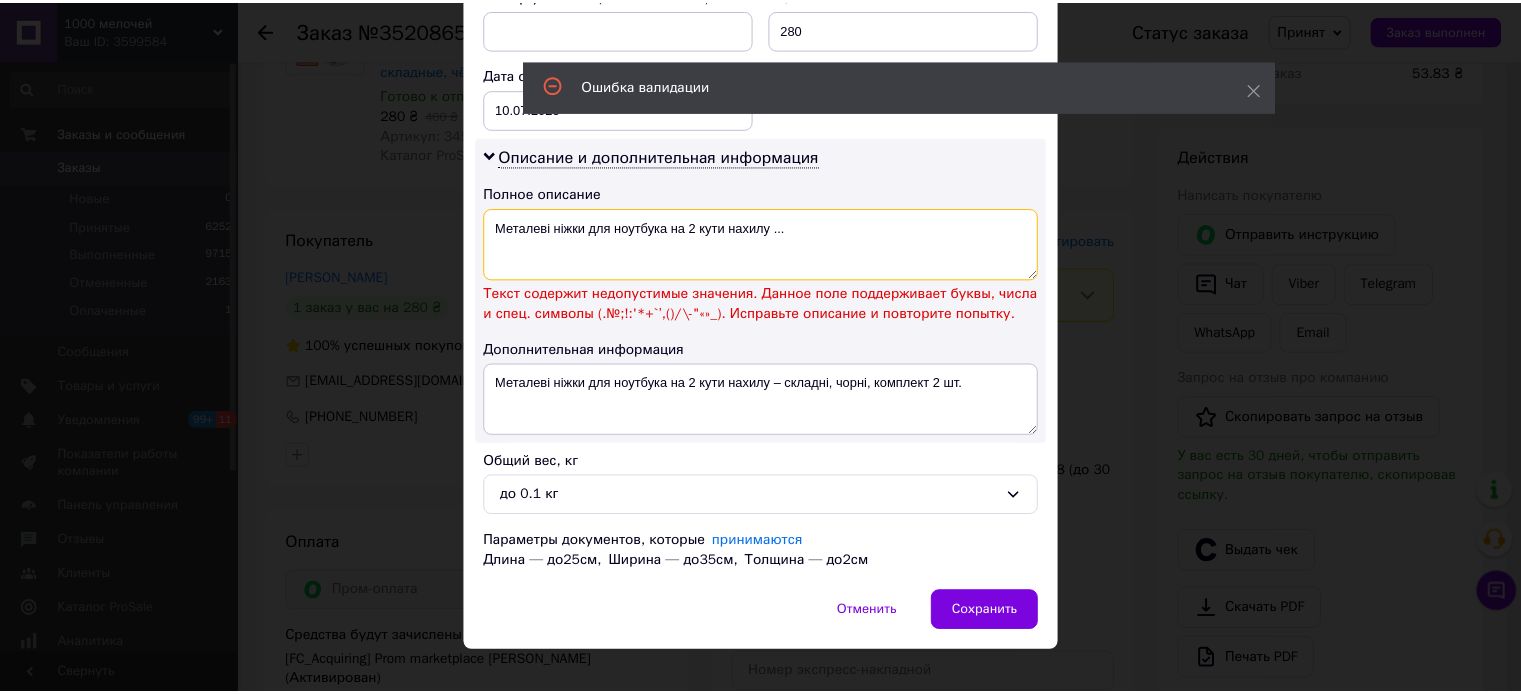 scroll, scrollTop: 870, scrollLeft: 0, axis: vertical 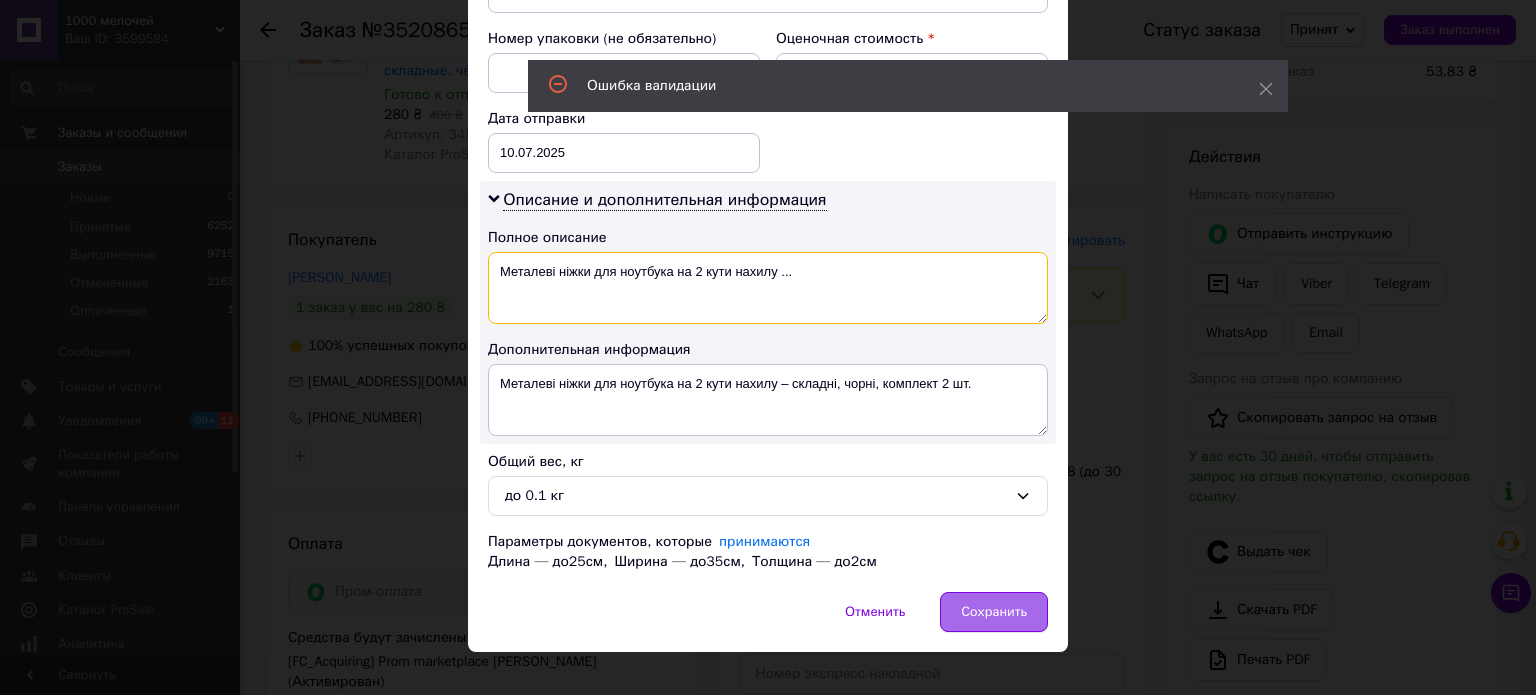type on "Металеві ніжки для ноутбука на 2 кути нахилу ..." 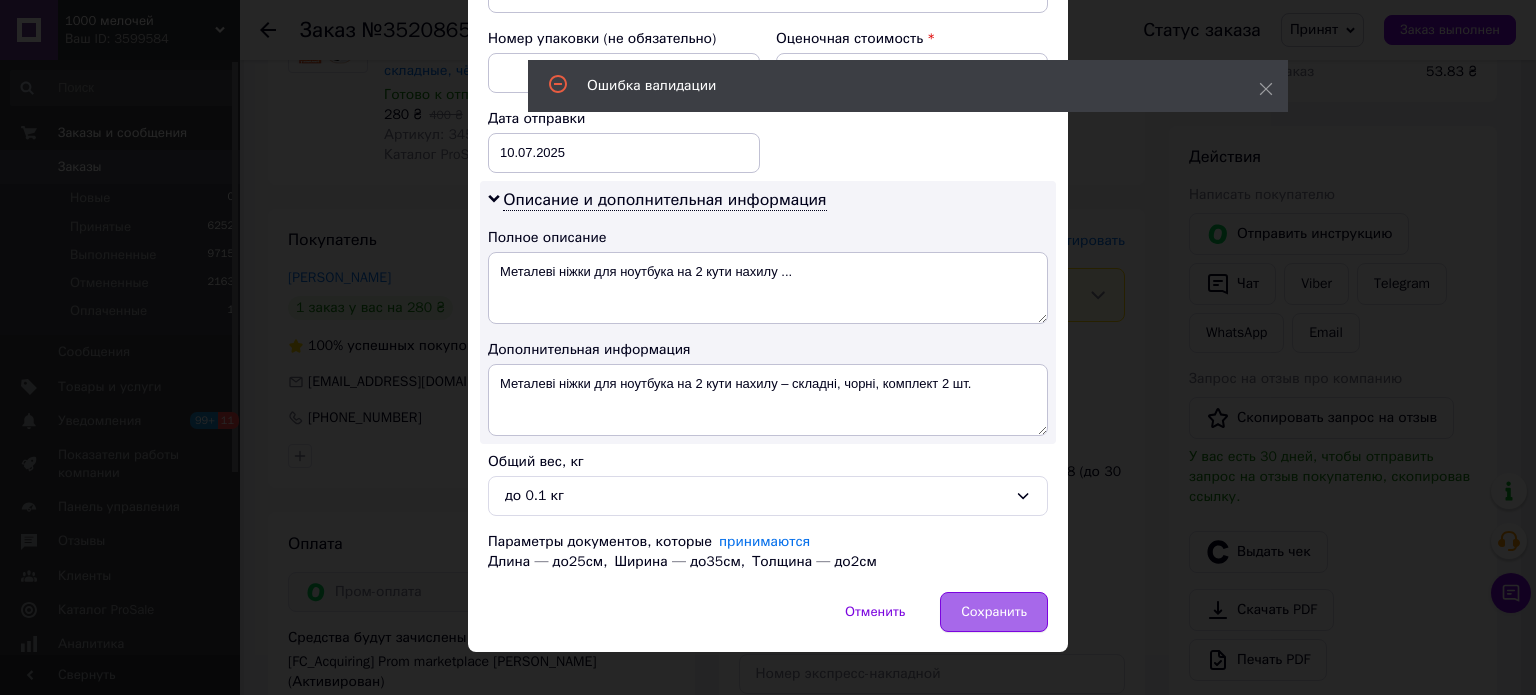 click on "Сохранить" at bounding box center (994, 612) 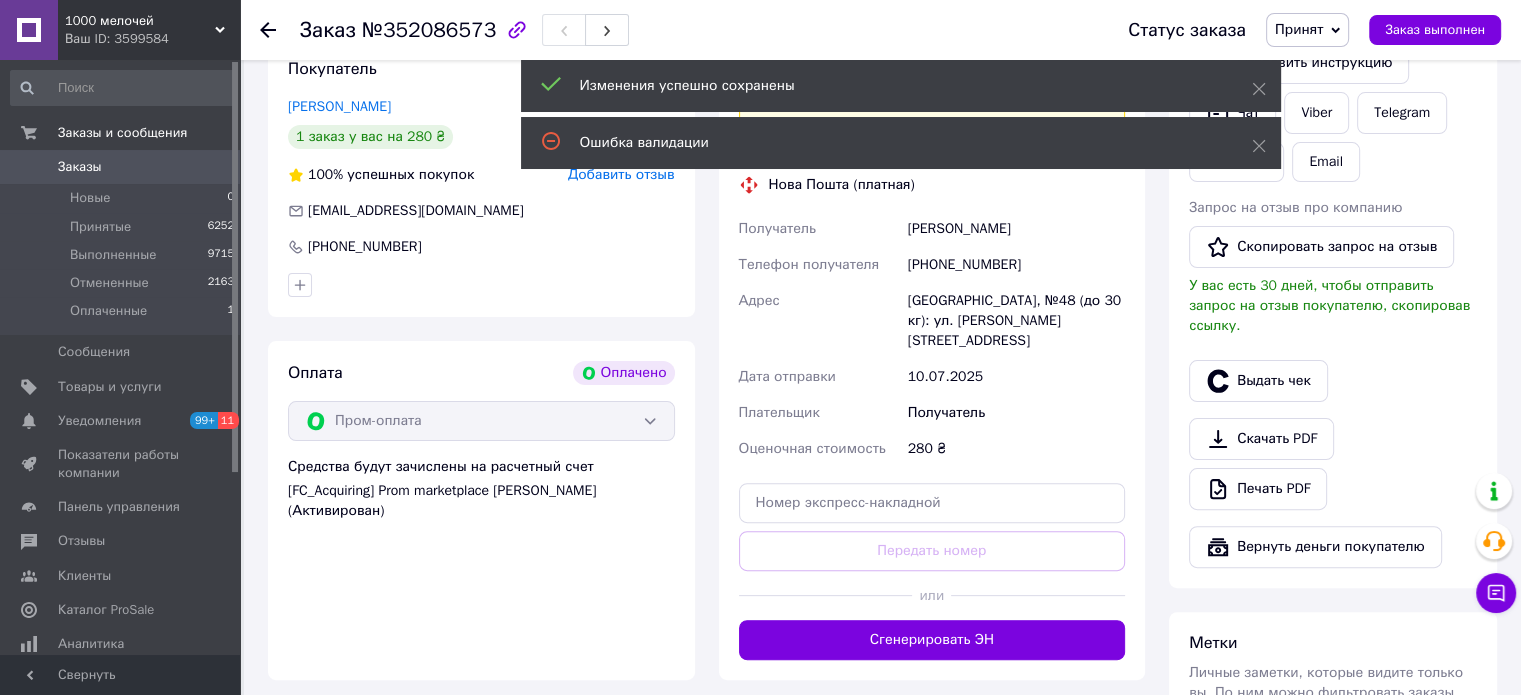 scroll, scrollTop: 500, scrollLeft: 0, axis: vertical 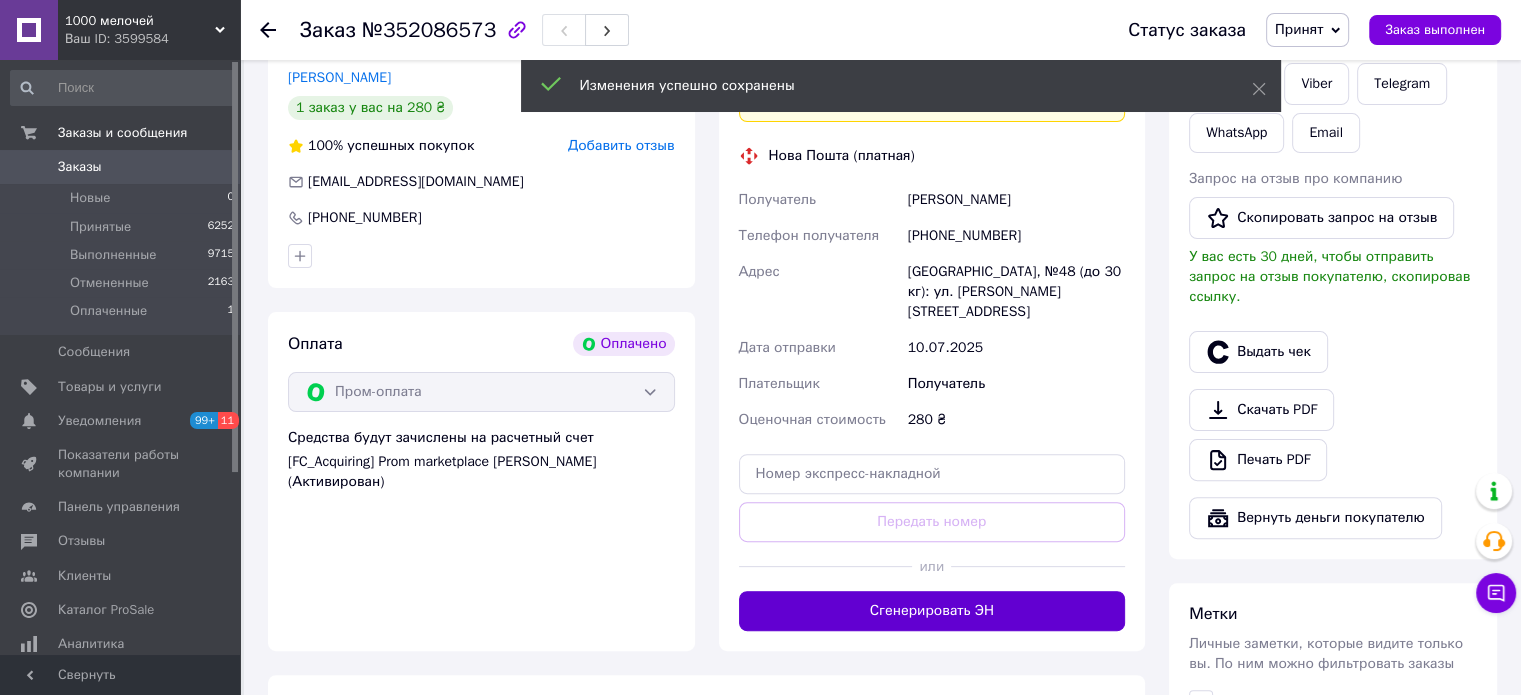 click on "Сгенерировать ЭН" at bounding box center [932, 611] 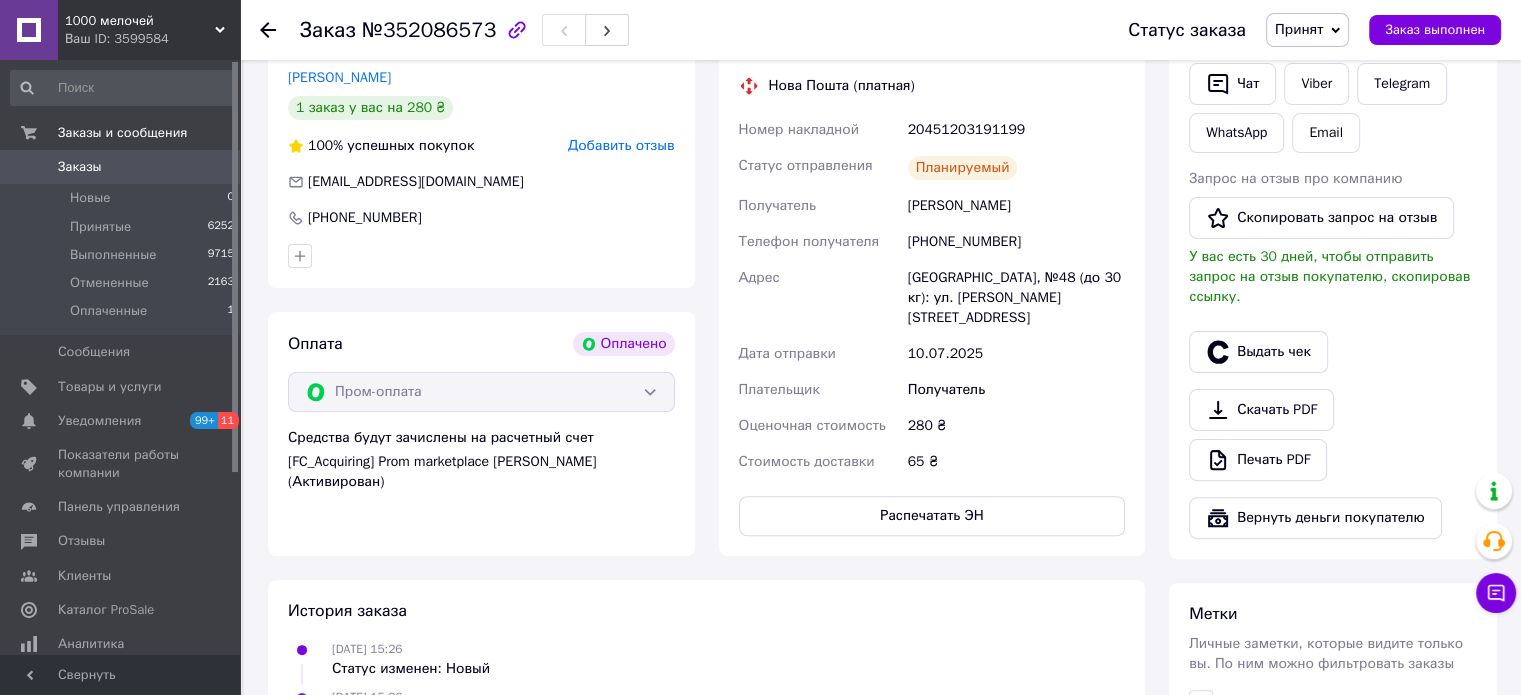 click on "20451203191199" at bounding box center (1016, 130) 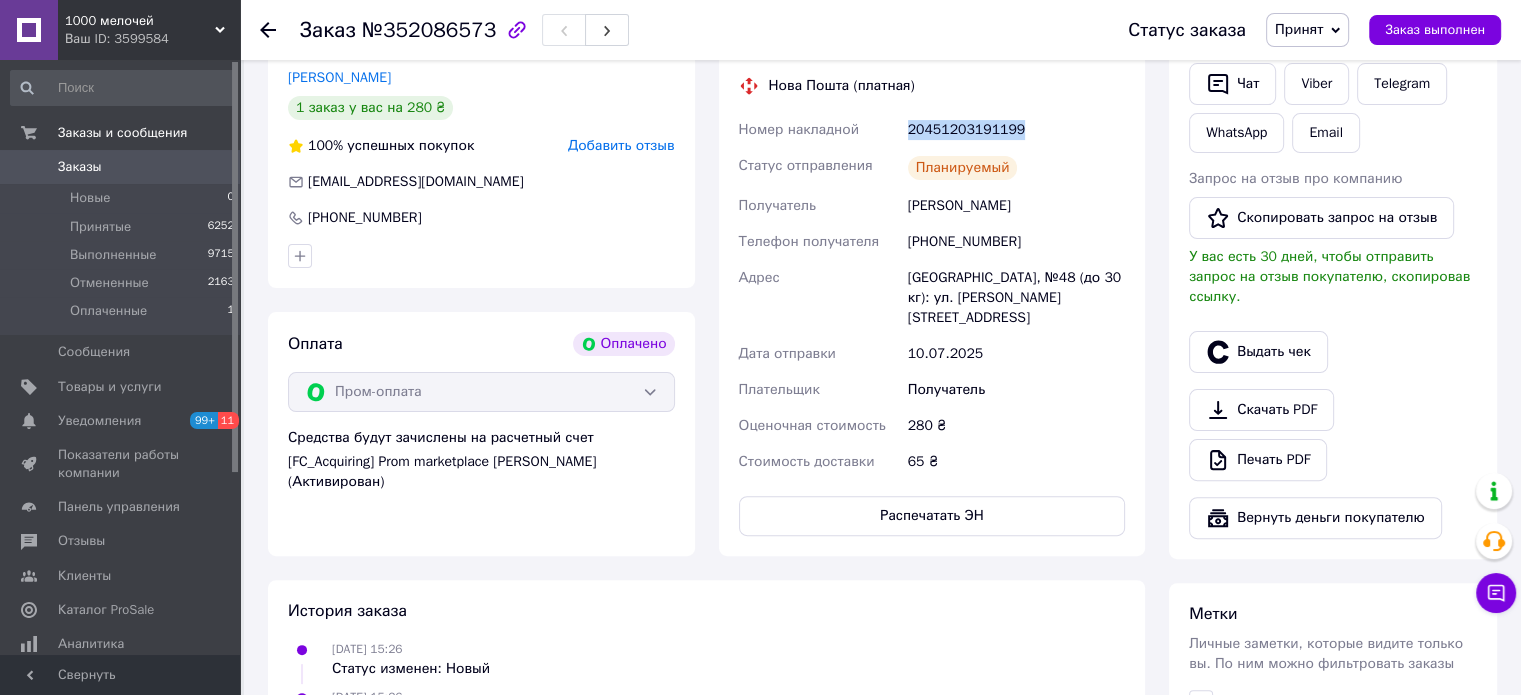 click on "20451203191199" at bounding box center (1016, 130) 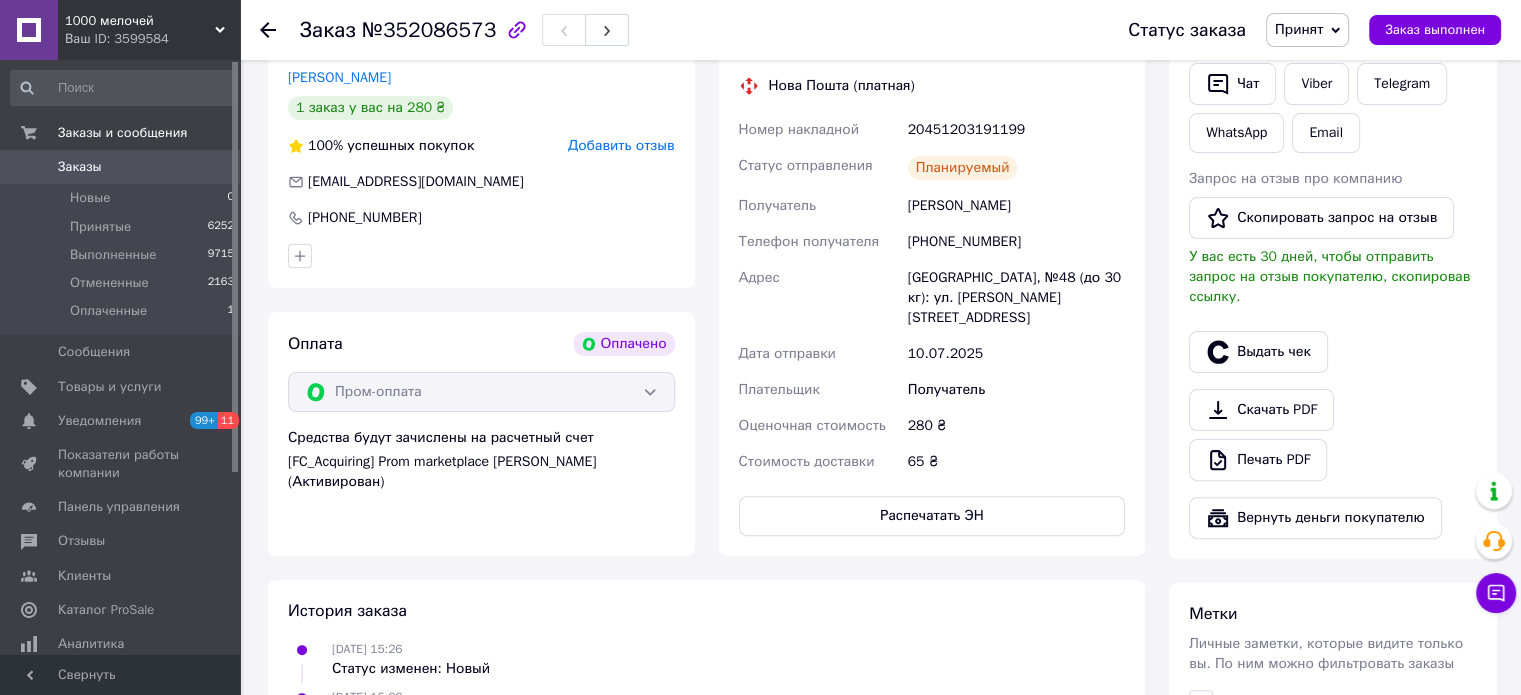 click on "Действия Написать покупателю   Отправить инструкцию   Чат Viber Telegram WhatsApp Email Запрос на отзыв про компанию   Скопировать запрос на отзыв У вас есть 30 дней, чтобы отправить запрос на отзыв покупателю, скопировав ссылку.   Выдать чек   Скачать PDF   Печать PDF   Вернуть деньги покупателю" at bounding box center (1333, 242) 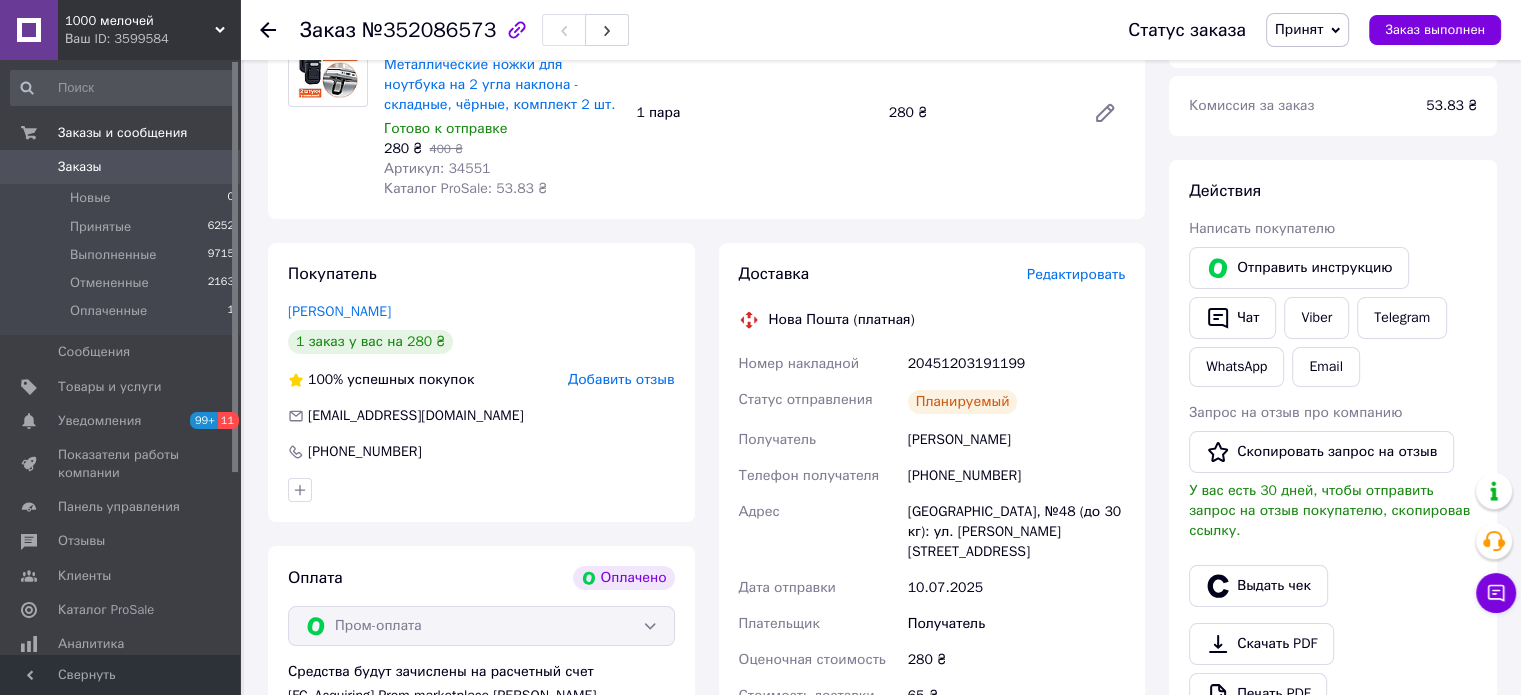 scroll, scrollTop: 0, scrollLeft: 0, axis: both 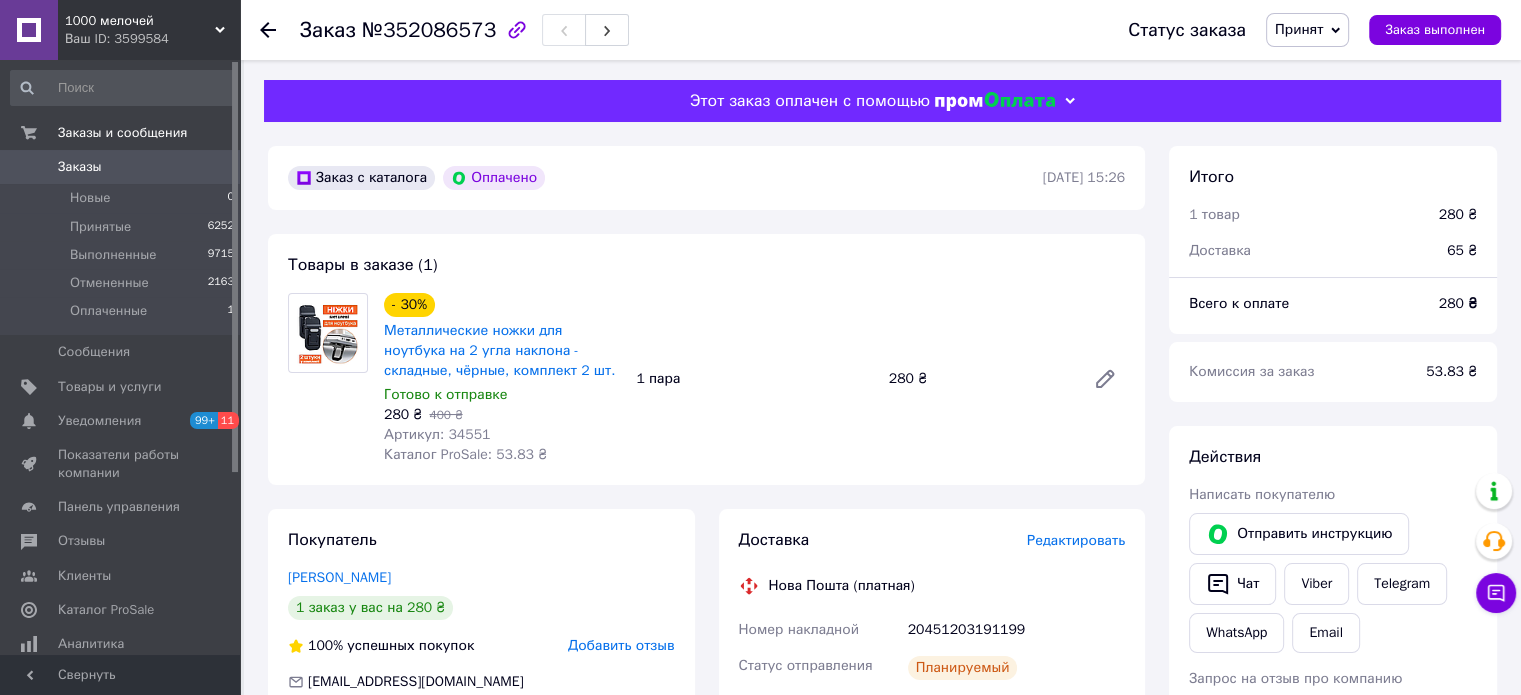 click on "Всего к оплате 280 ₴" at bounding box center [1333, 314] 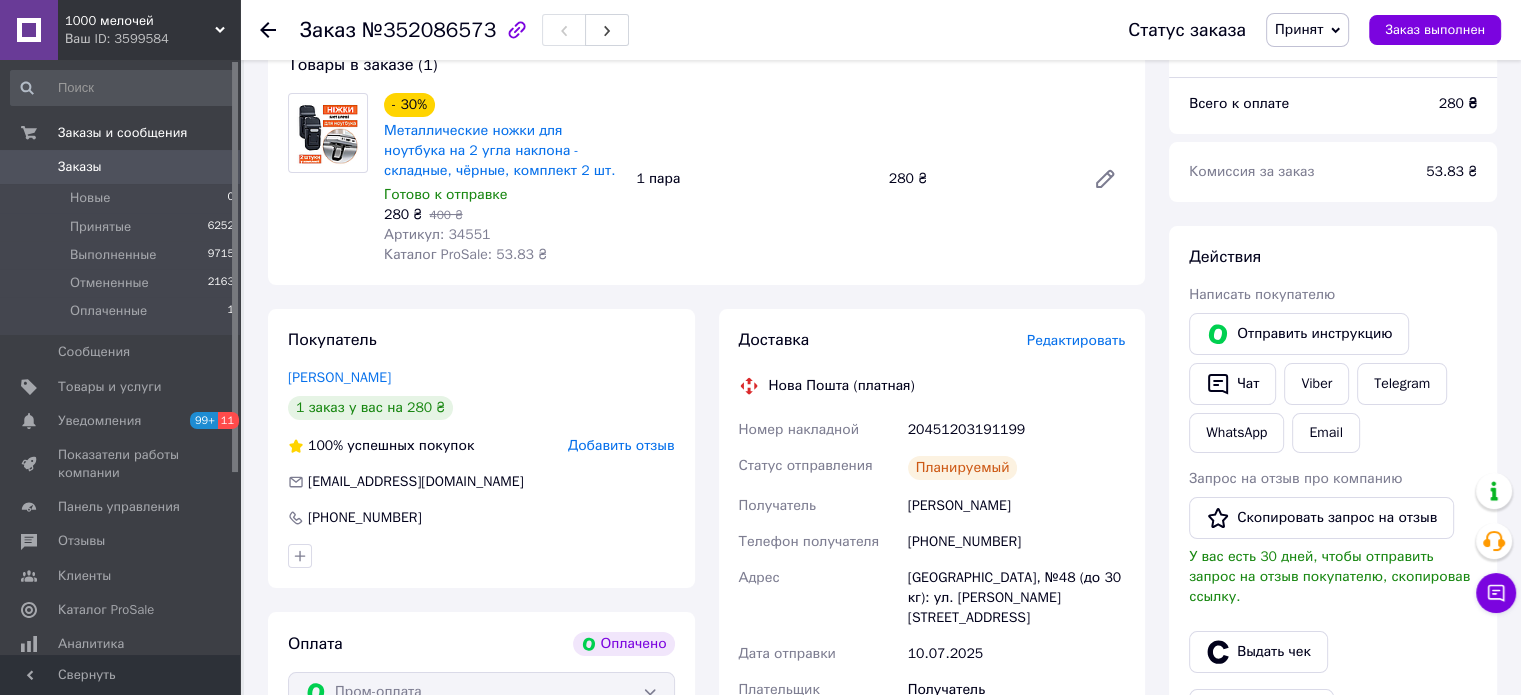 click on "Одесса, №48 (до 30 кг): [STREET_ADDRESS][PERSON_NAME]" at bounding box center (1016, 598) 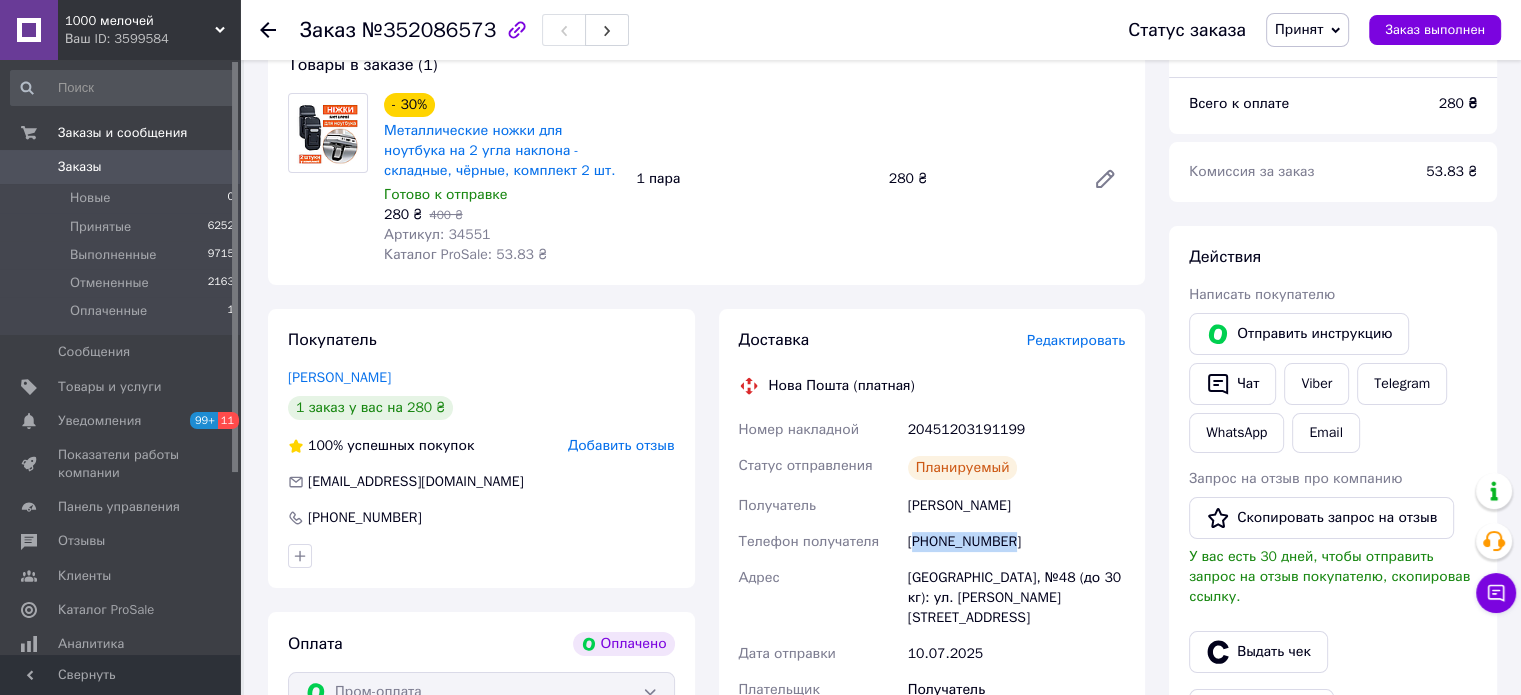 click on "[PHONE_NUMBER]" at bounding box center (1016, 542) 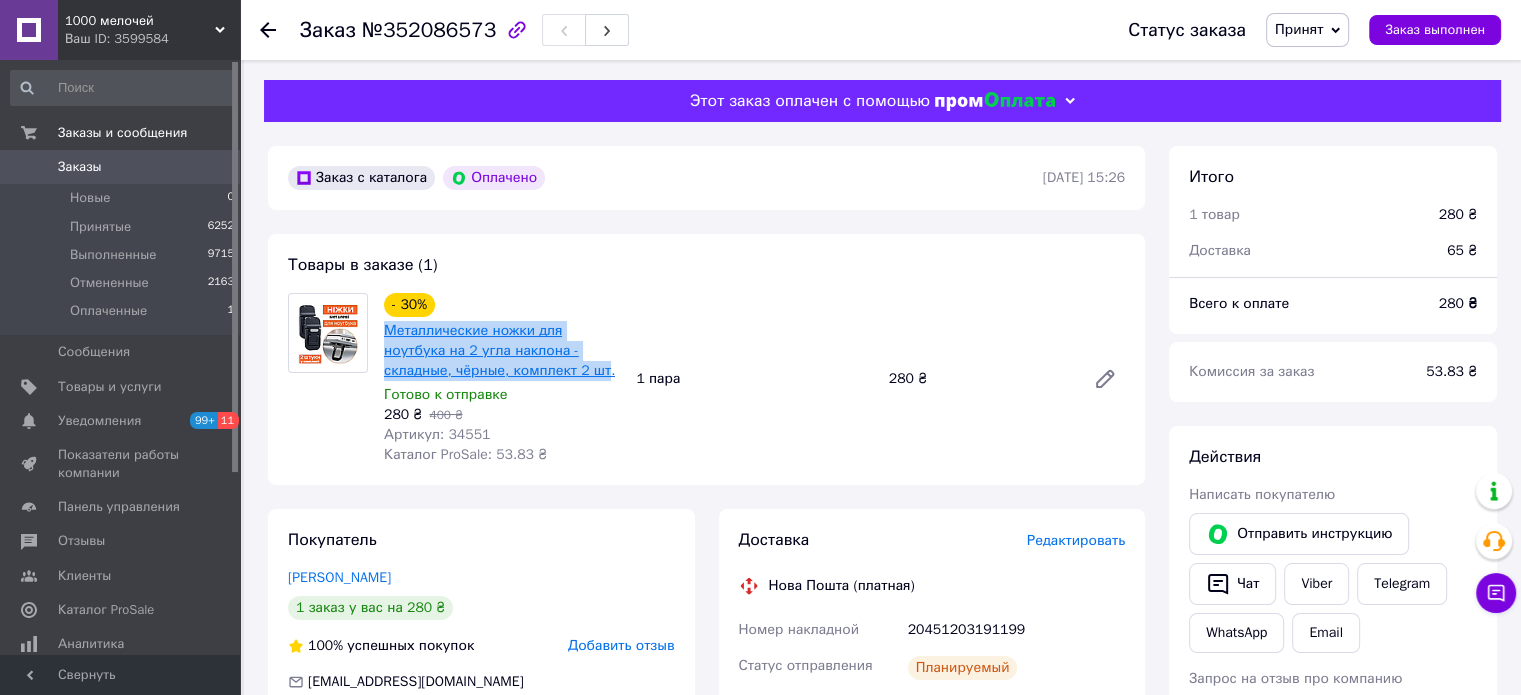 drag, startPoint x: 378, startPoint y: 330, endPoint x: 531, endPoint y: 379, distance: 160.6549 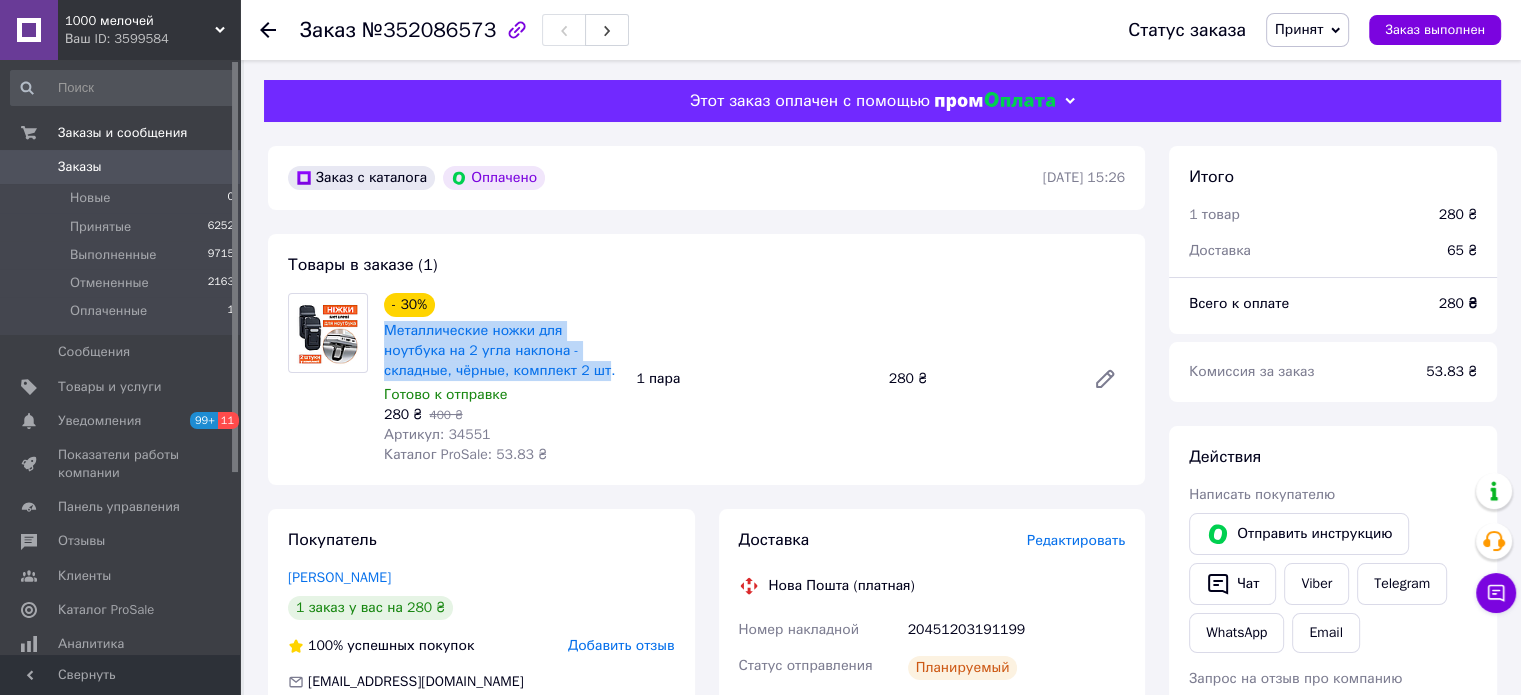scroll, scrollTop: 300, scrollLeft: 0, axis: vertical 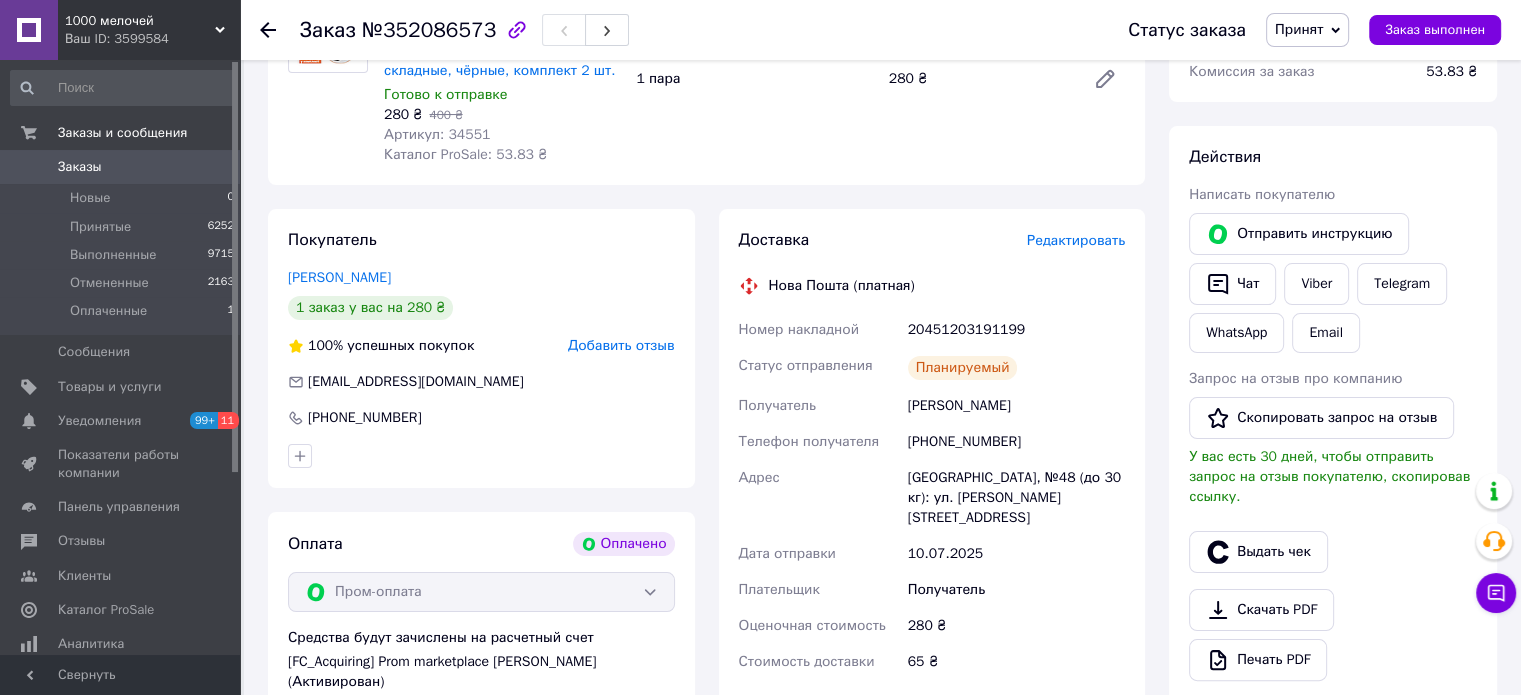 click on "20451203191199" at bounding box center [1016, 330] 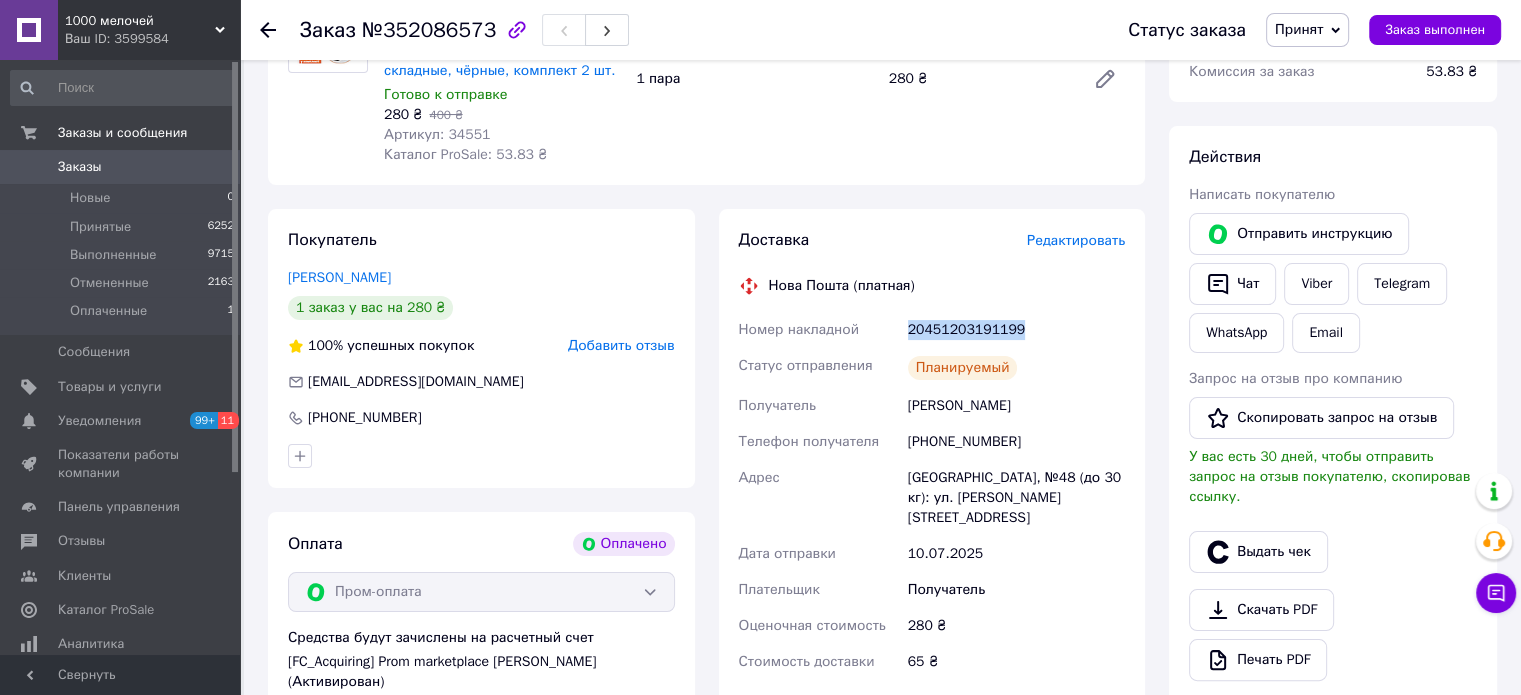 click on "20451203191199" at bounding box center [1016, 330] 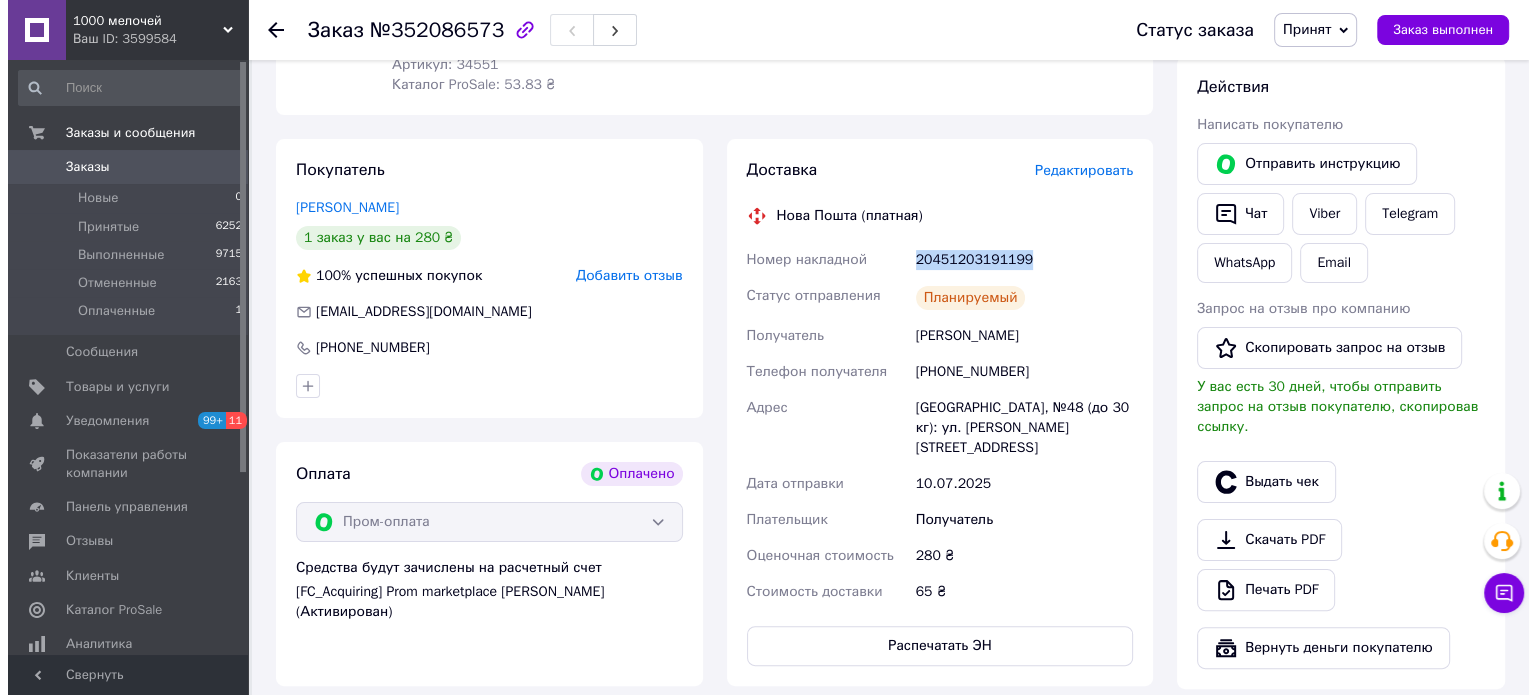 scroll, scrollTop: 400, scrollLeft: 0, axis: vertical 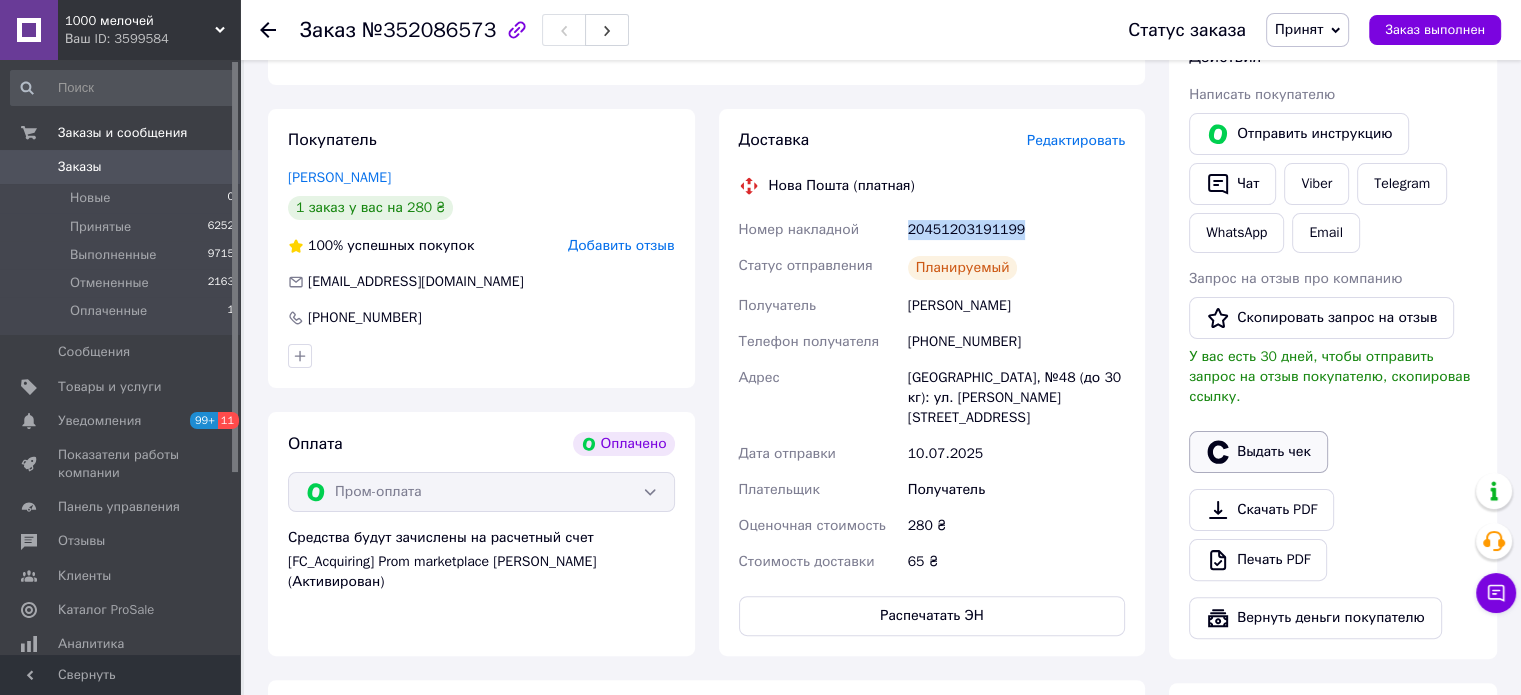 click on "Выдать чек" at bounding box center (1258, 452) 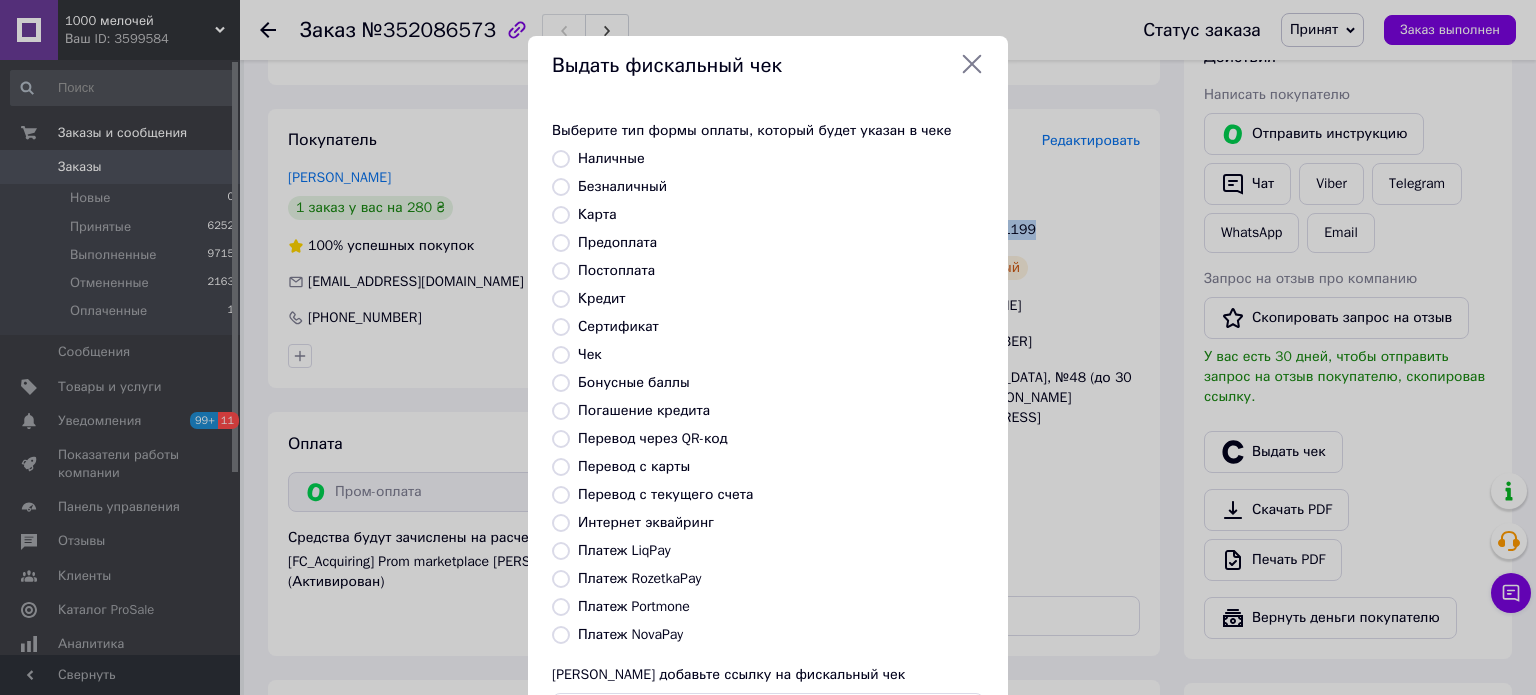 click on "Платеж RozetkaPay" at bounding box center [561, 579] 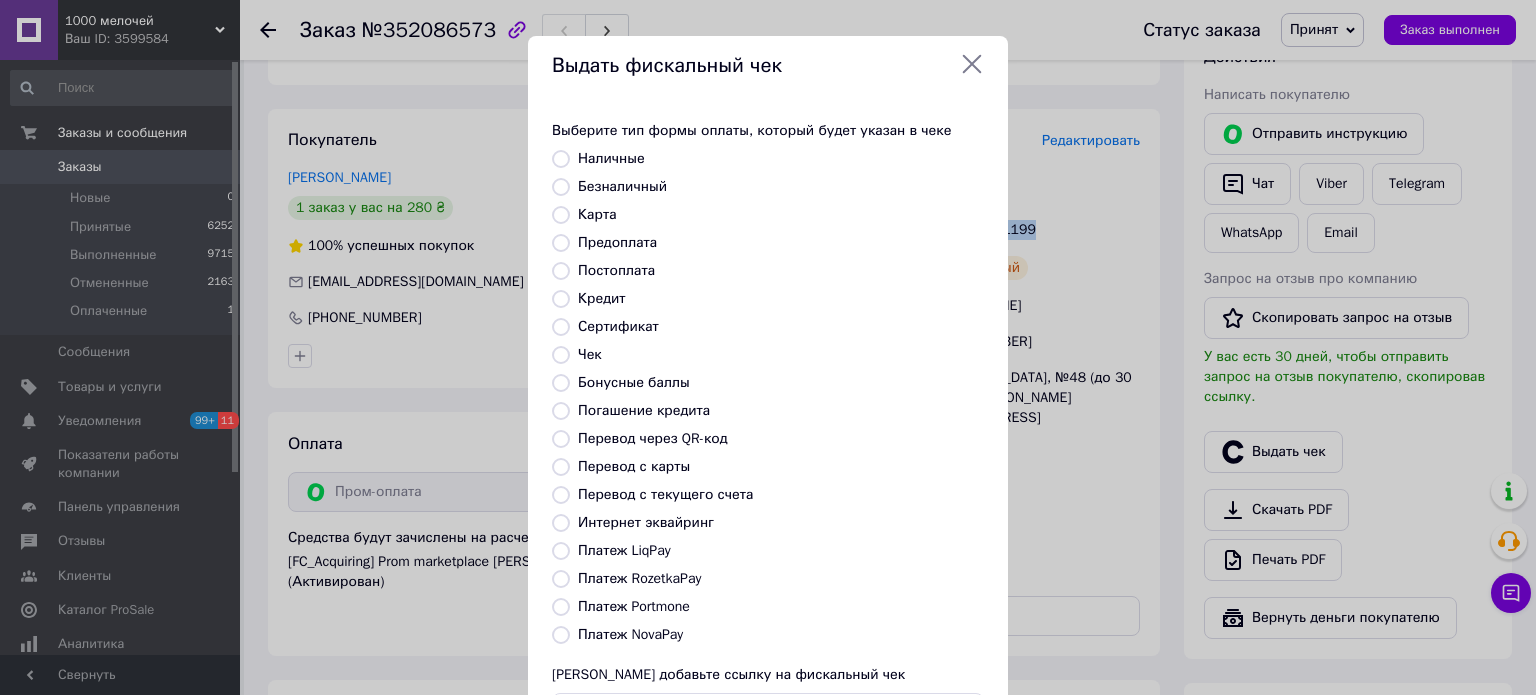 radio on "true" 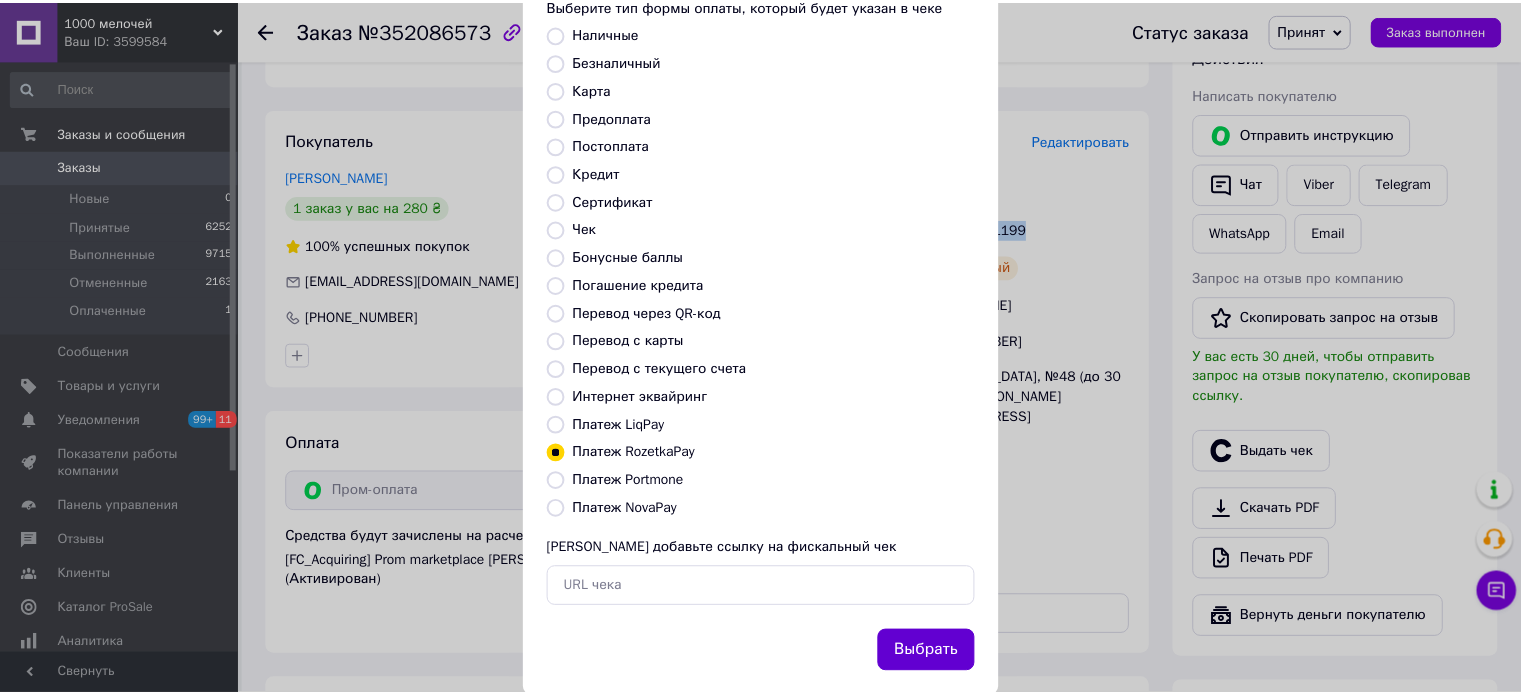 scroll, scrollTop: 163, scrollLeft: 0, axis: vertical 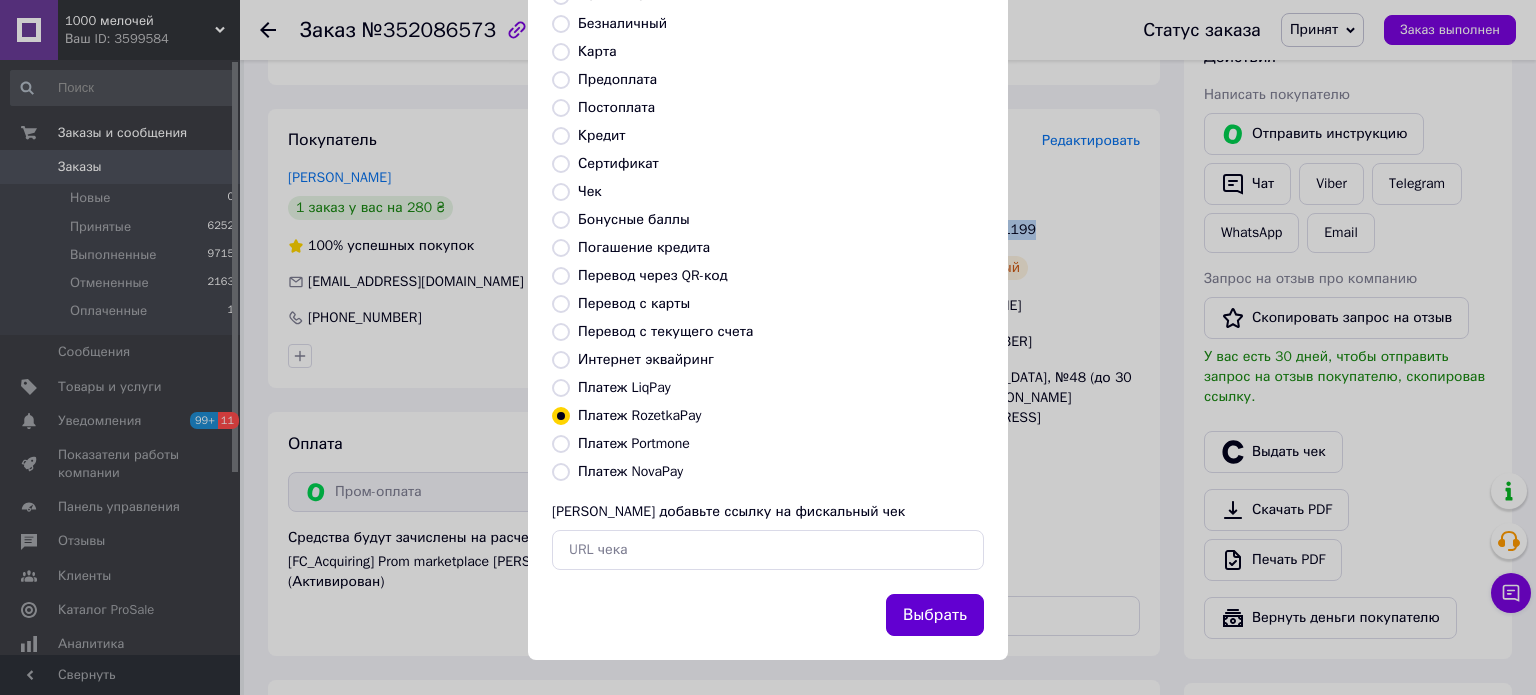 click on "Выбрать" at bounding box center (935, 615) 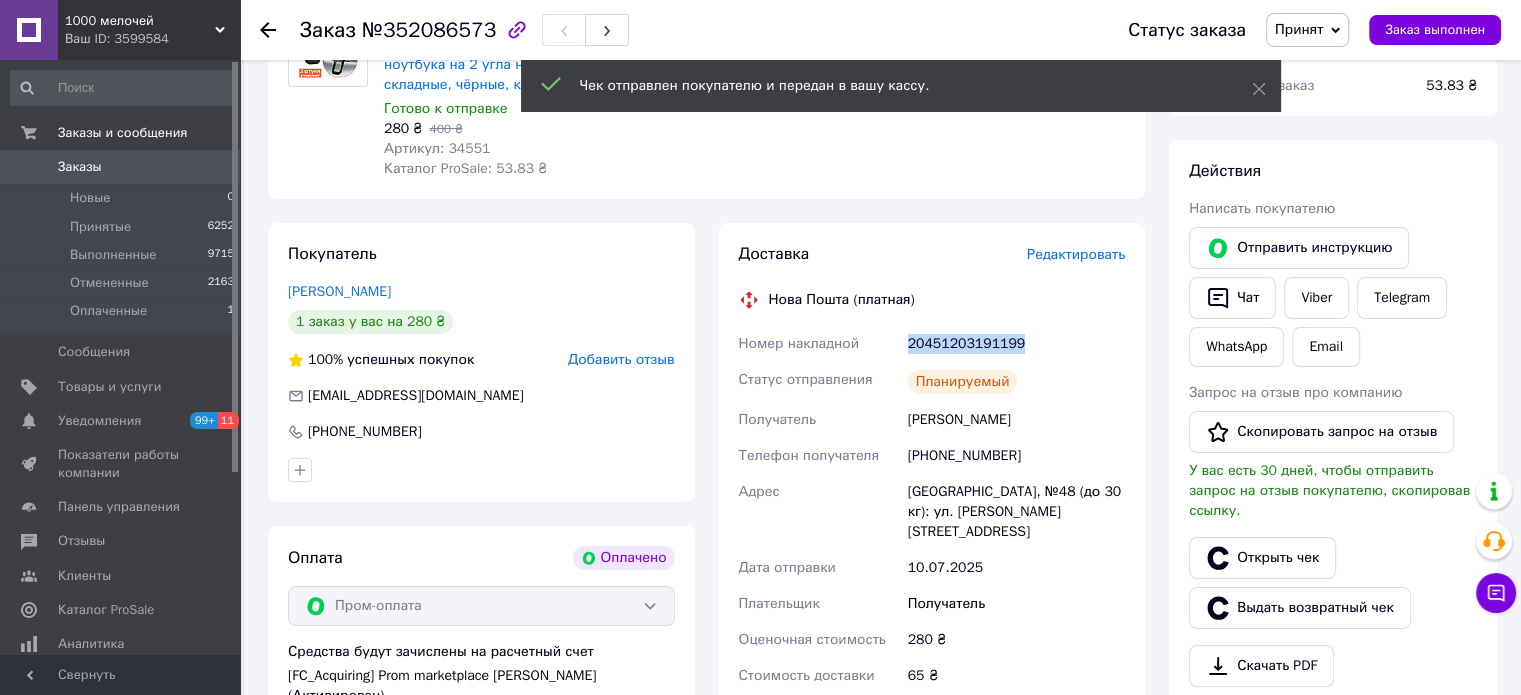 scroll, scrollTop: 200, scrollLeft: 0, axis: vertical 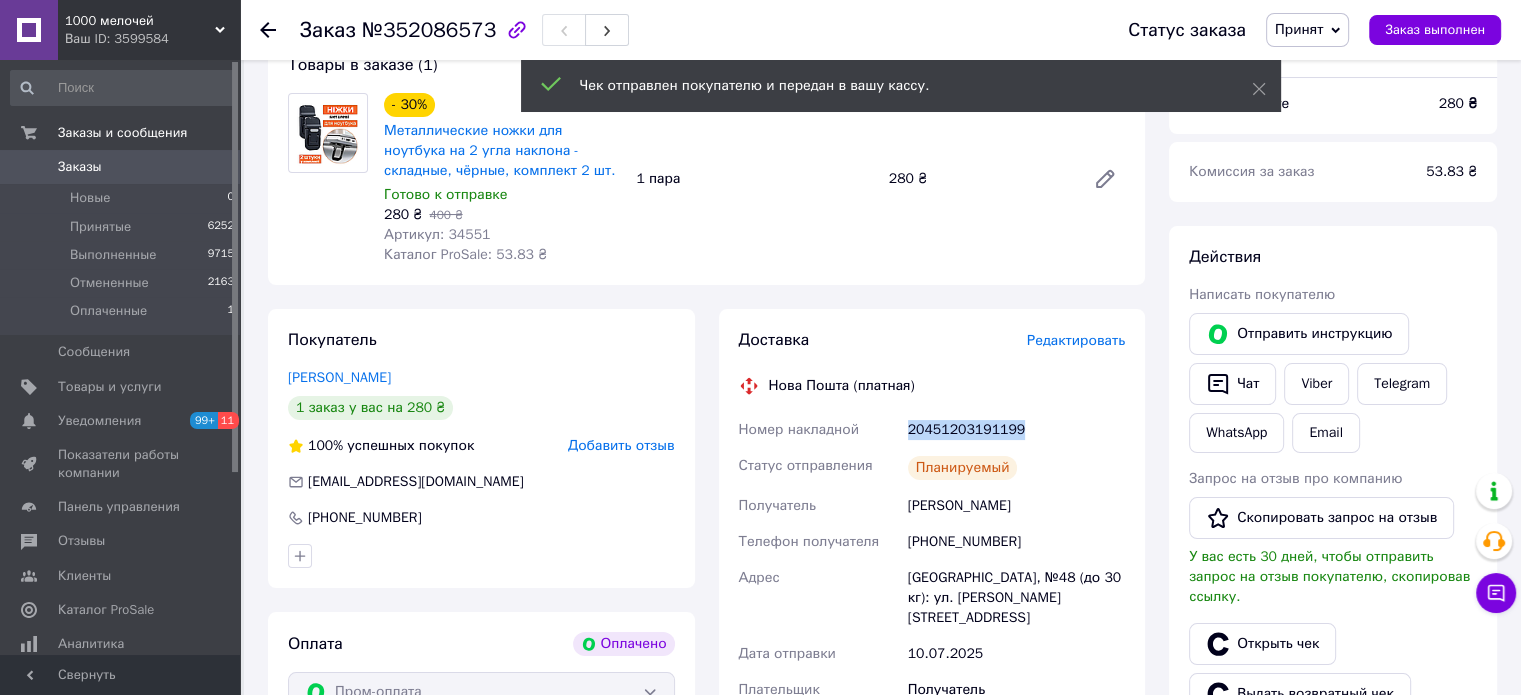 copy on "20451203191199" 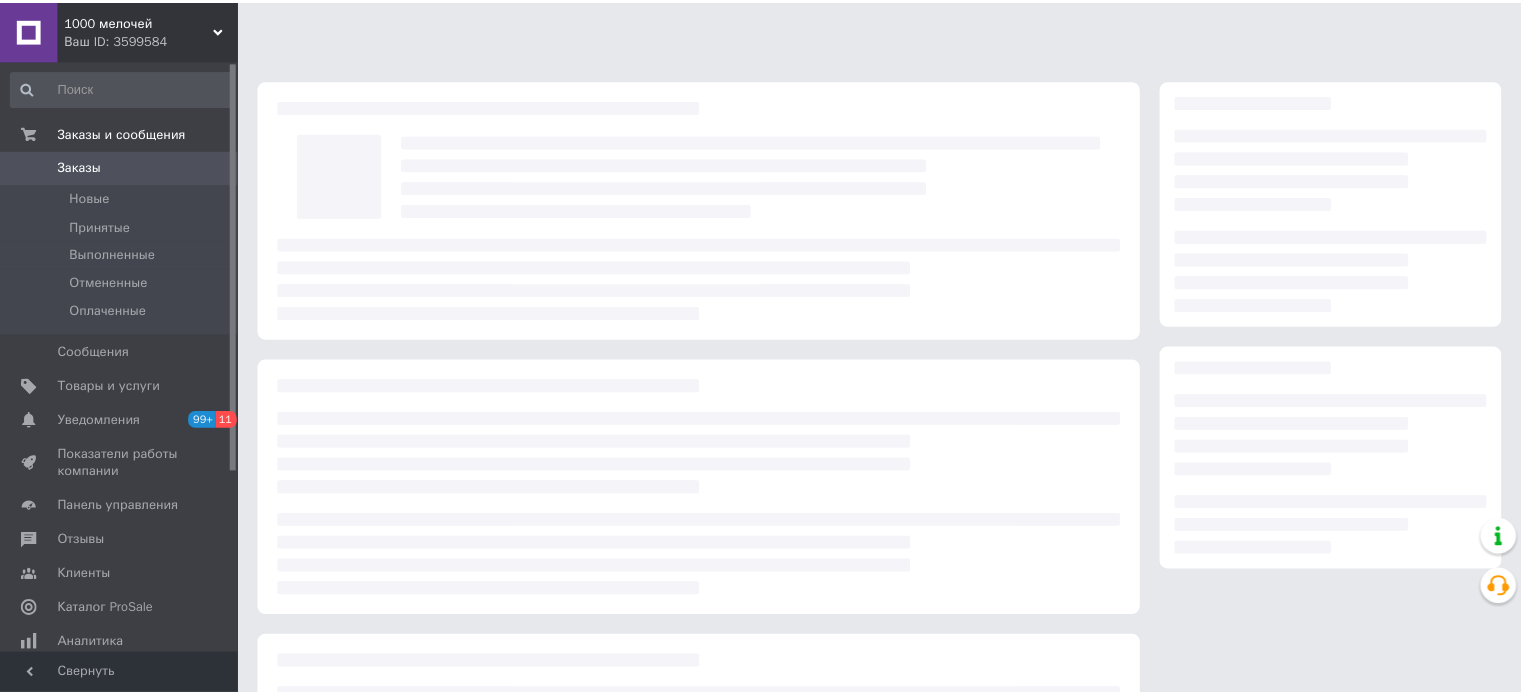 scroll, scrollTop: 0, scrollLeft: 0, axis: both 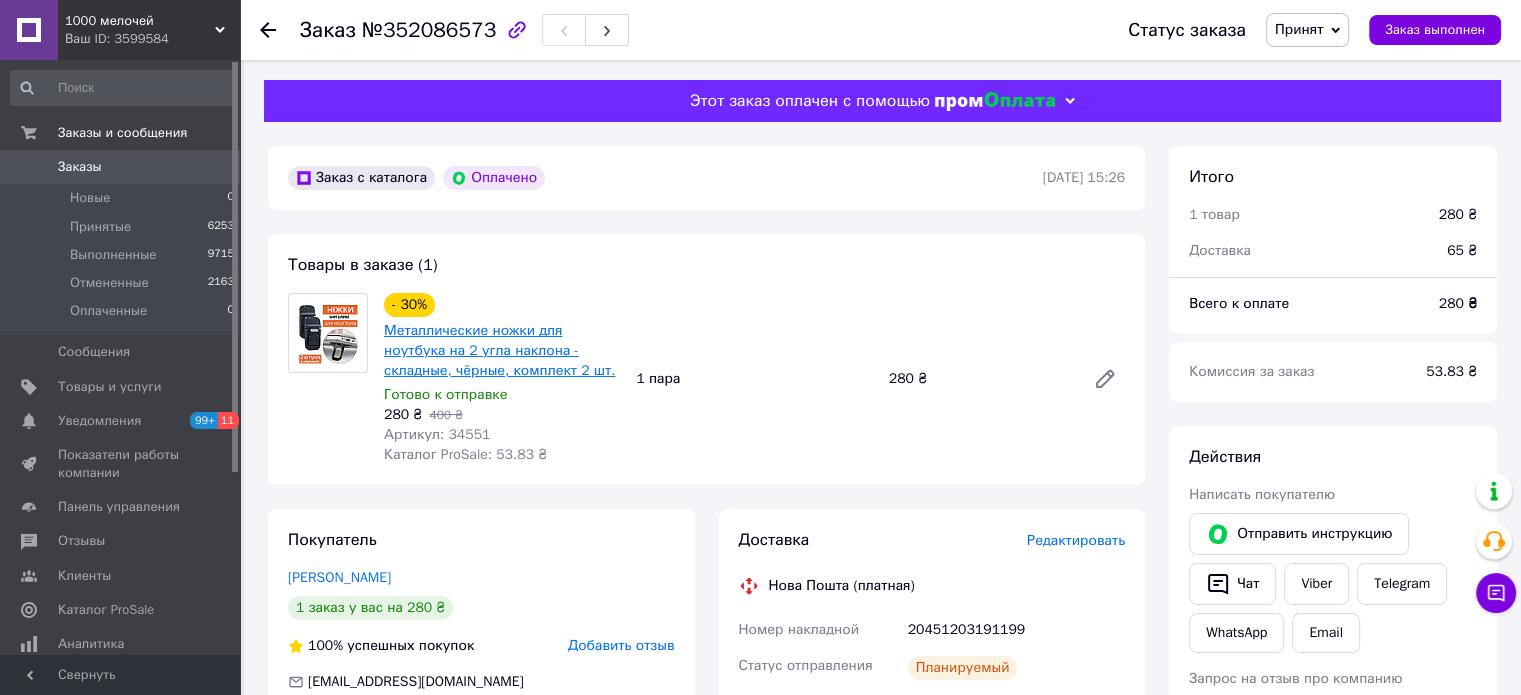 drag, startPoint x: 550, startPoint y: 343, endPoint x: 480, endPoint y: 351, distance: 70.45566 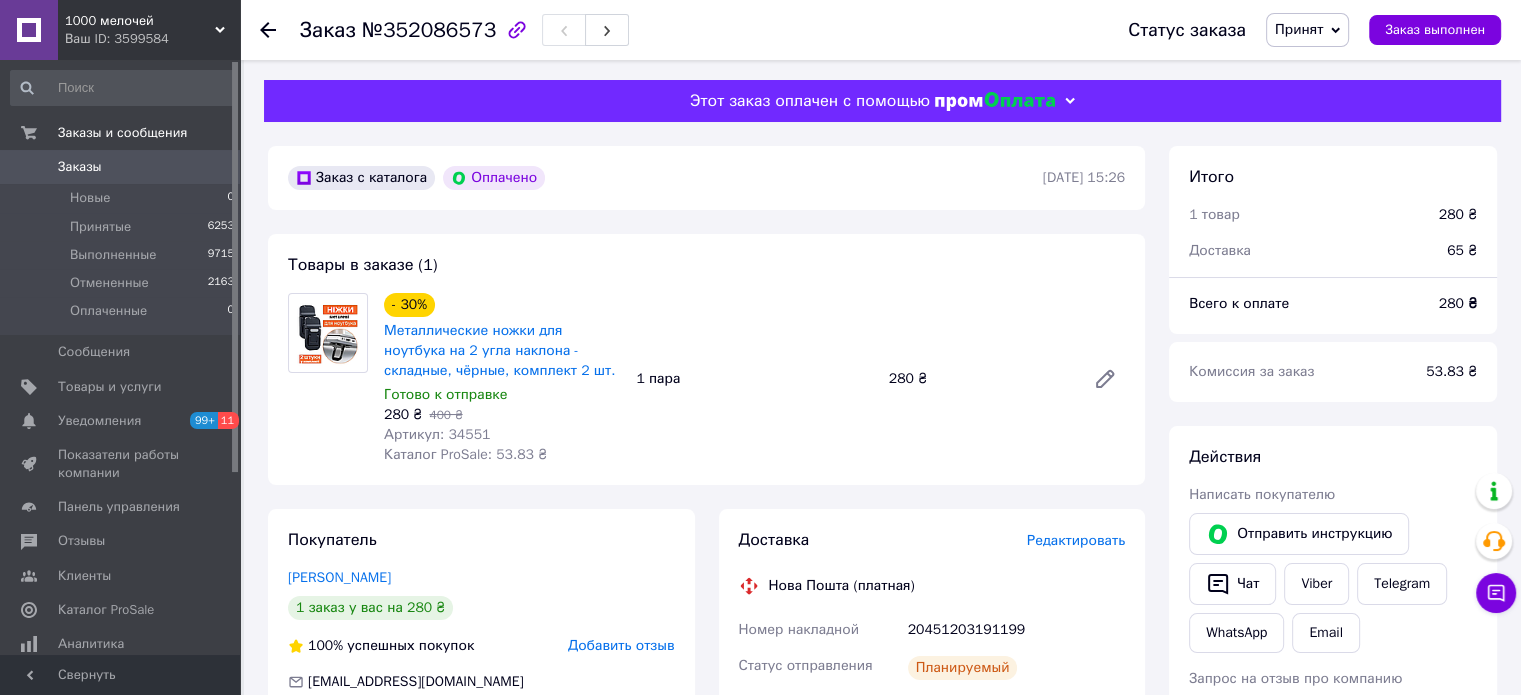 drag, startPoint x: 428, startPoint y: 48, endPoint x: 448, endPoint y: 32, distance: 25.612497 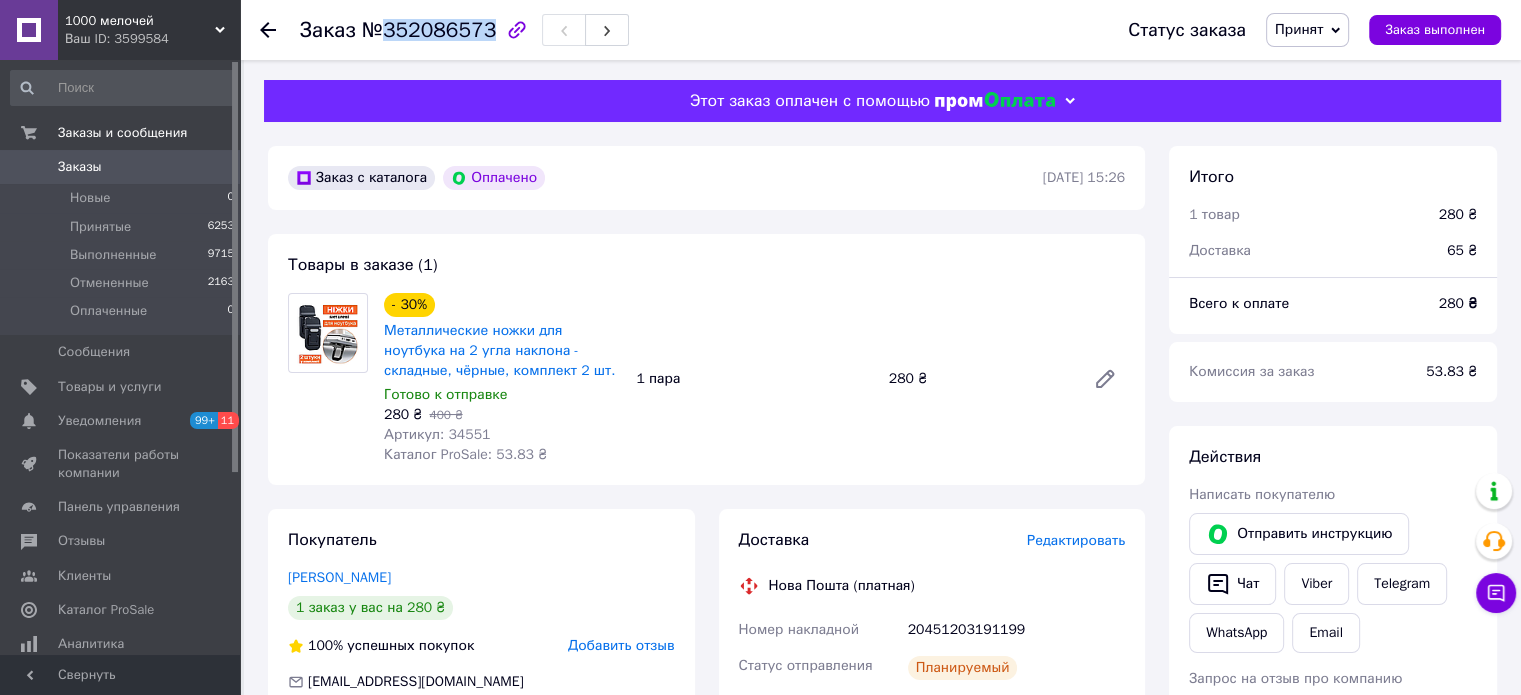 click on "№352086573" at bounding box center (429, 30) 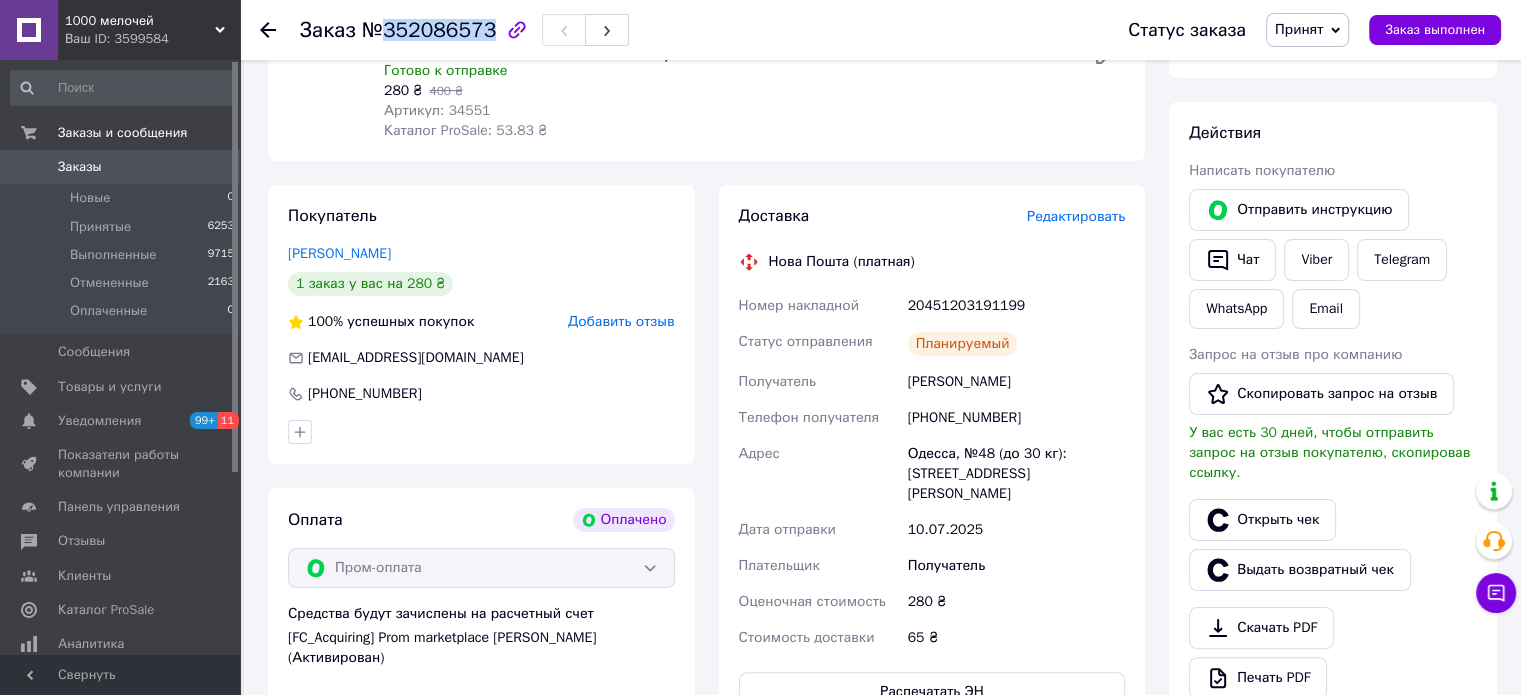 scroll, scrollTop: 400, scrollLeft: 0, axis: vertical 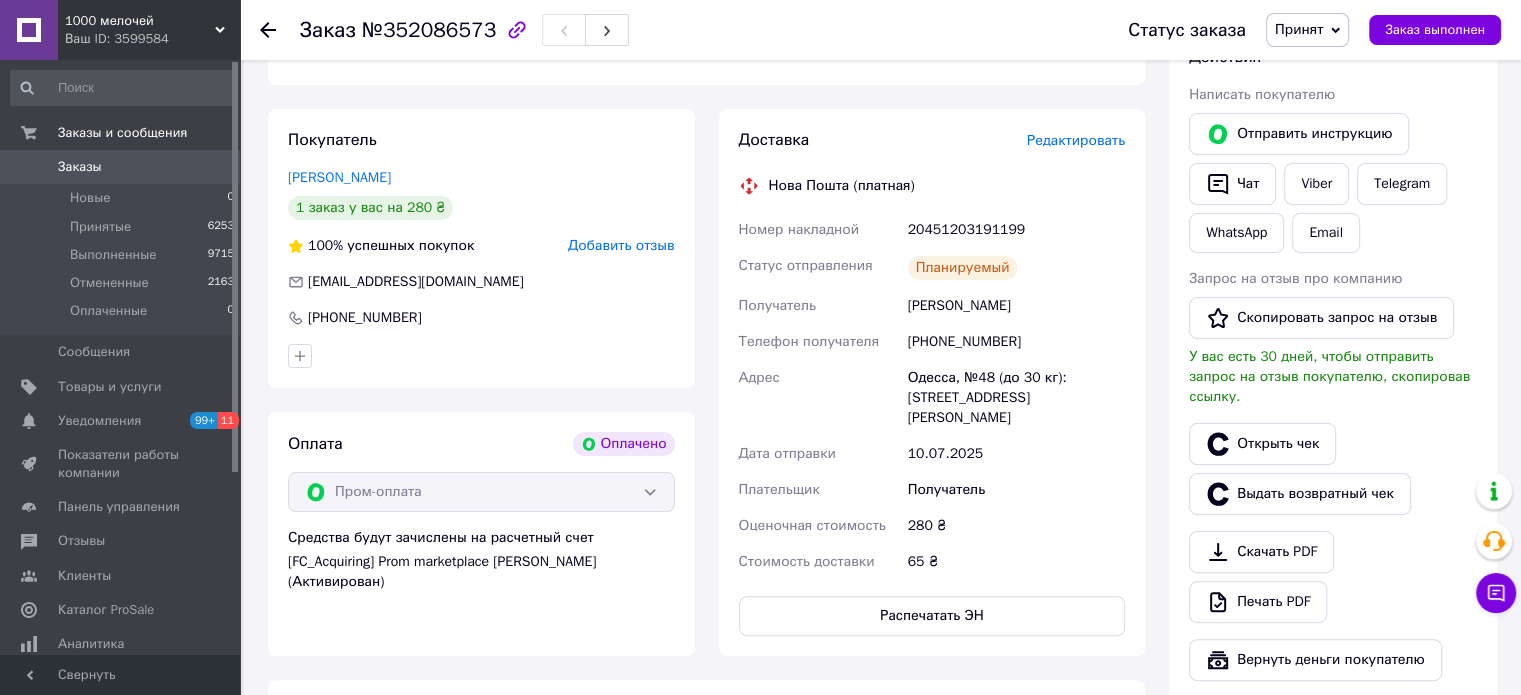 click on "[PHONE_NUMBER]" at bounding box center (1016, 342) 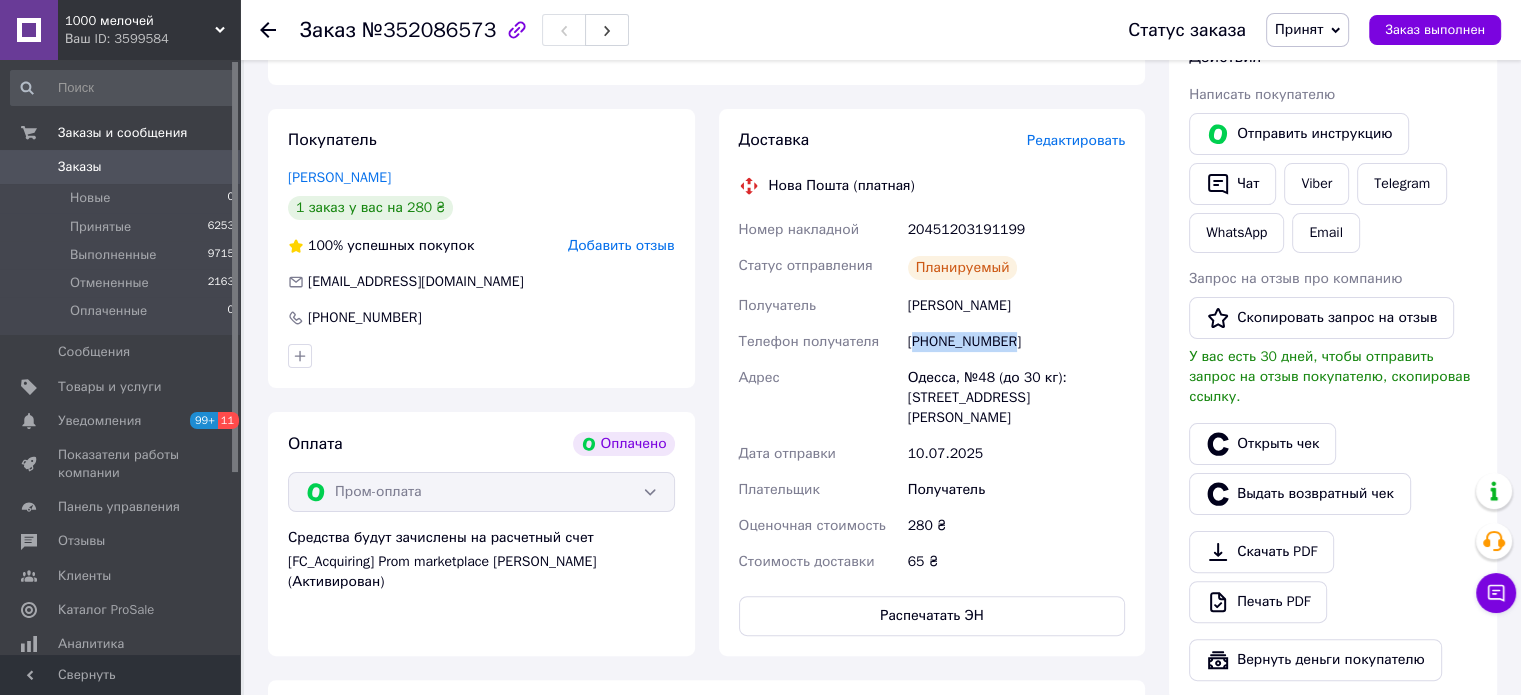 click on "[PHONE_NUMBER]" at bounding box center (1016, 342) 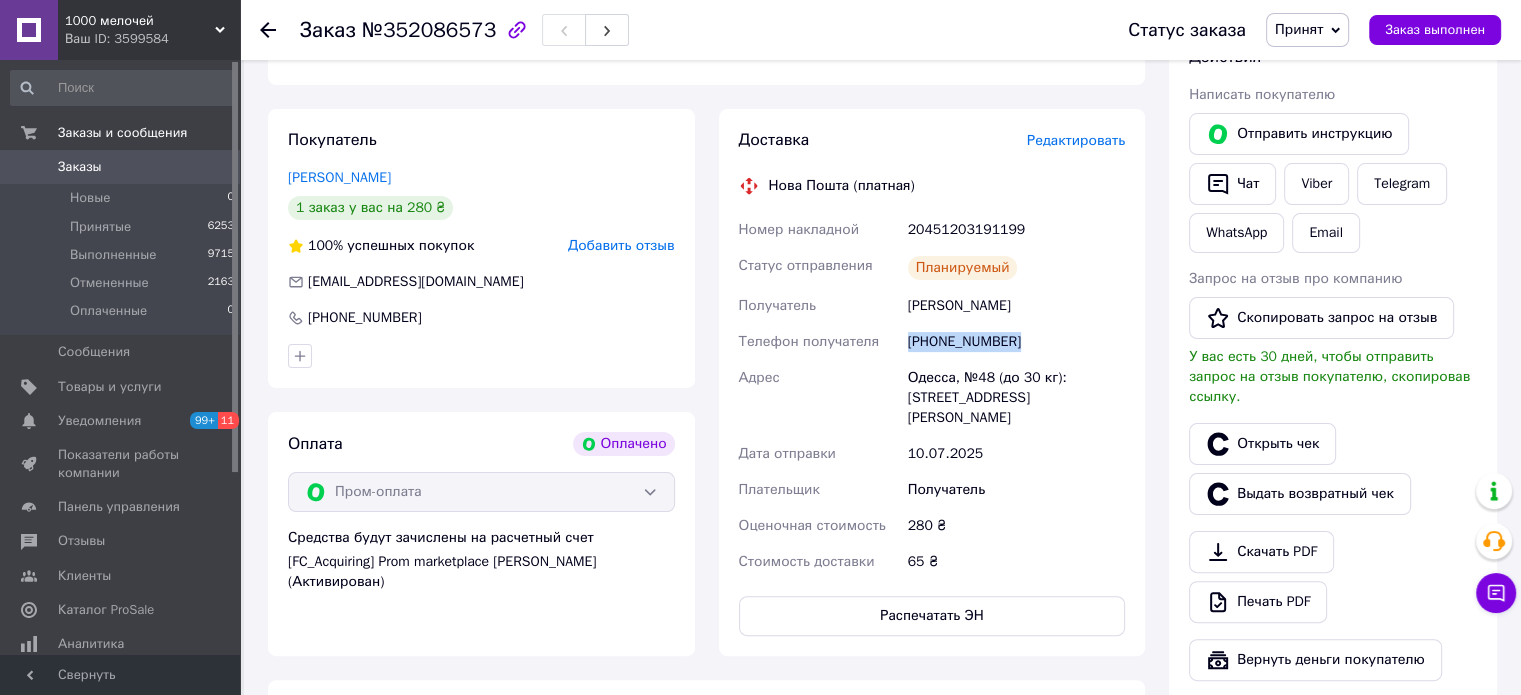 click on "[PHONE_NUMBER]" at bounding box center (1016, 342) 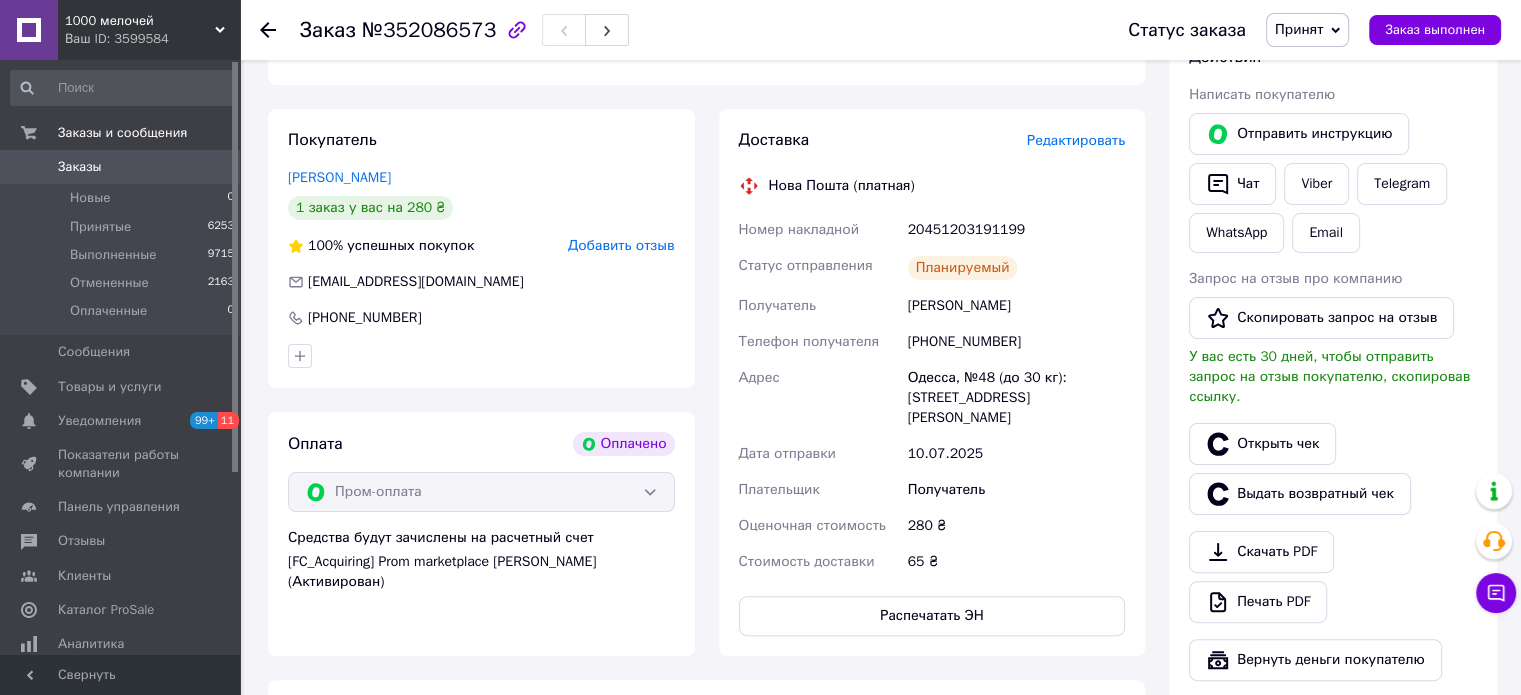 click on "[PERSON_NAME]" at bounding box center [1016, 306] 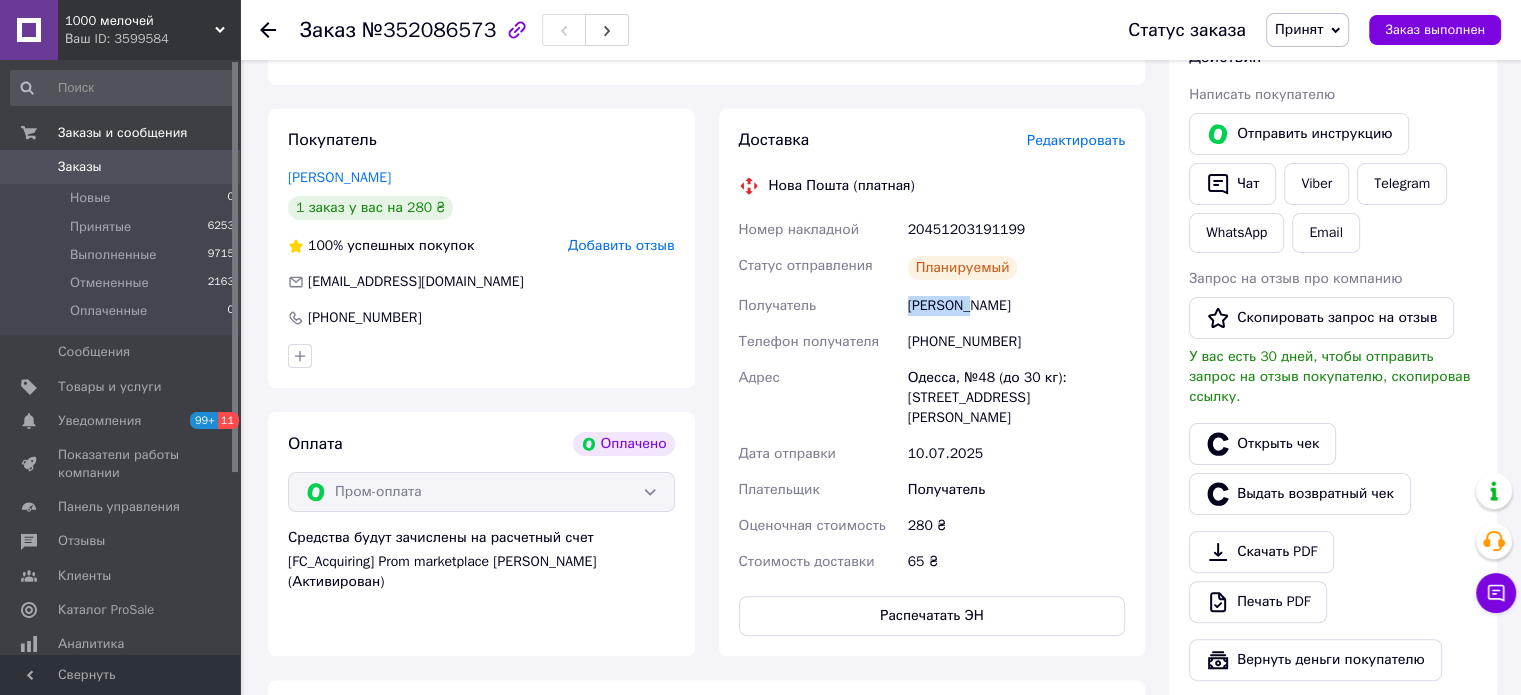 click on "[PERSON_NAME]" at bounding box center (1016, 306) 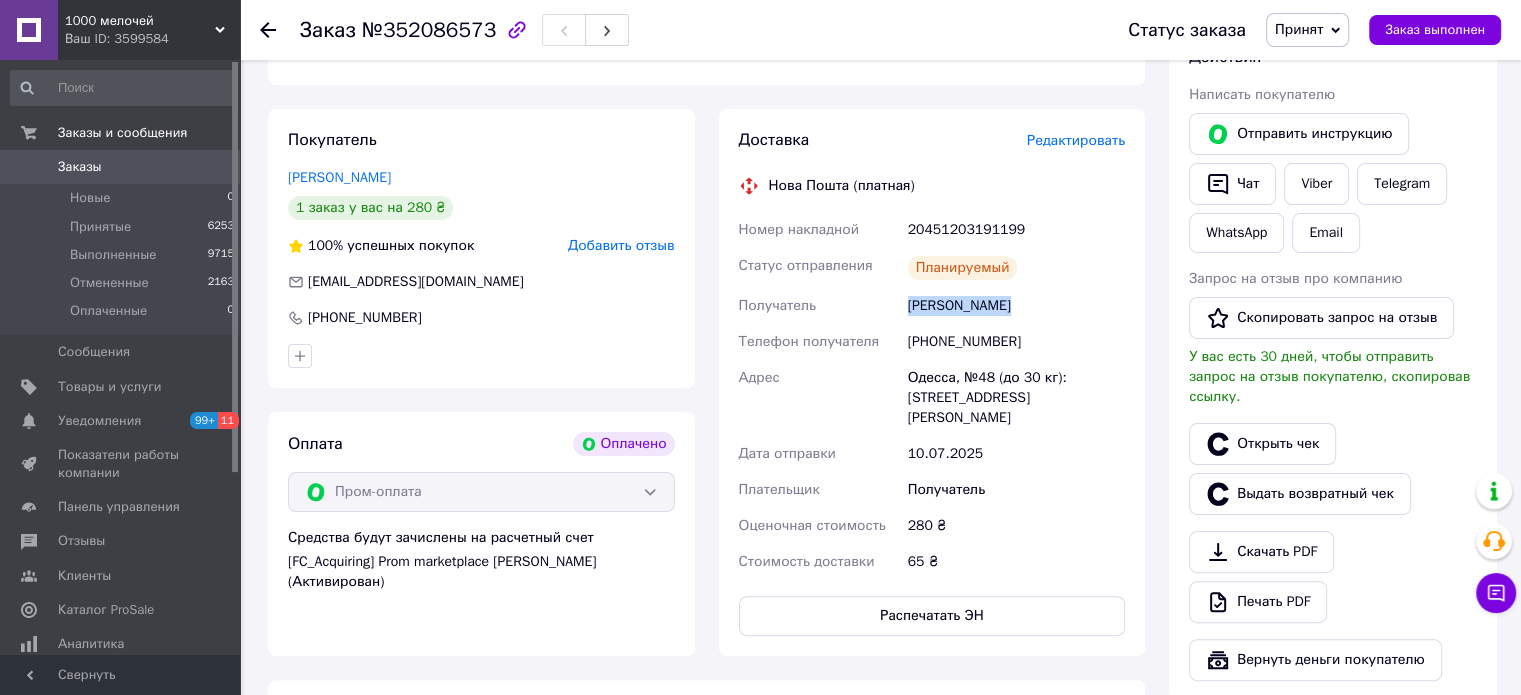 click on "[PERSON_NAME]" at bounding box center (1016, 306) 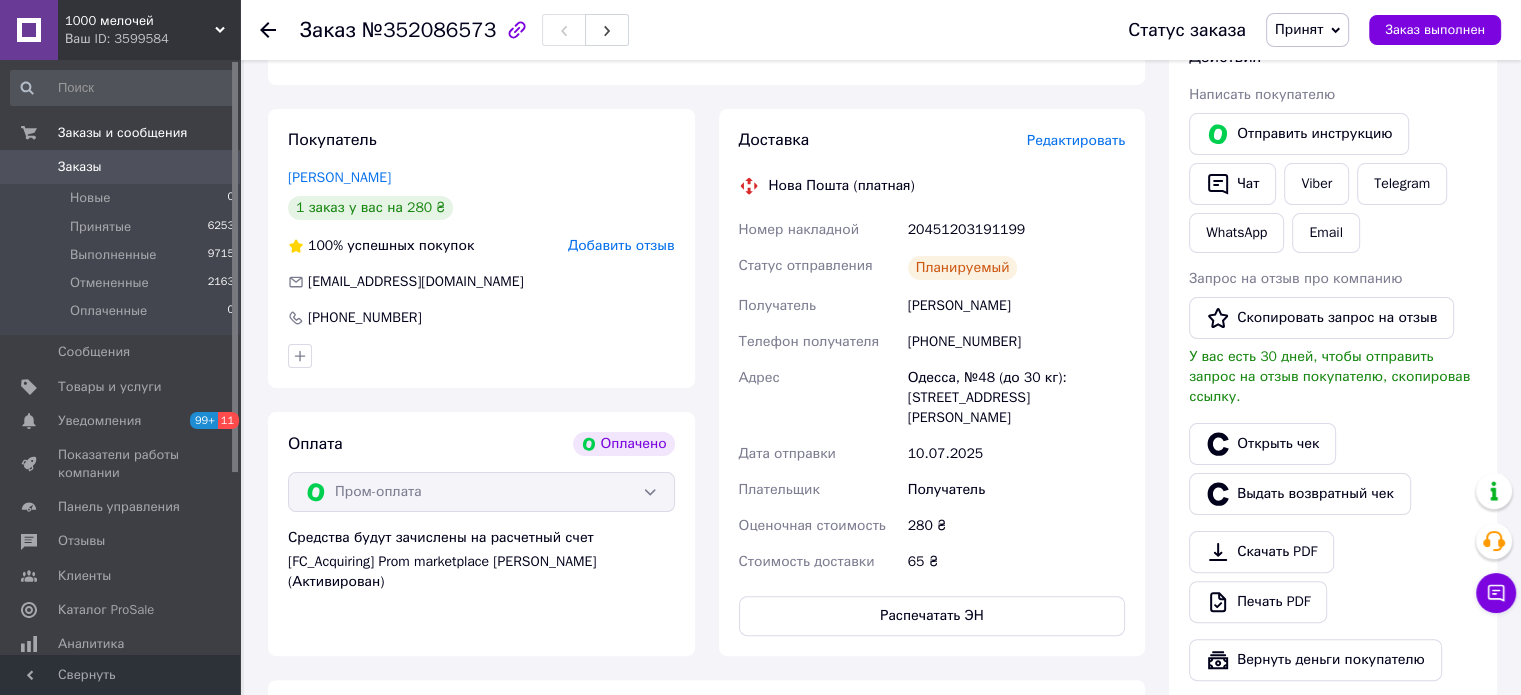 click on "[PHONE_NUMBER]" at bounding box center (1016, 342) 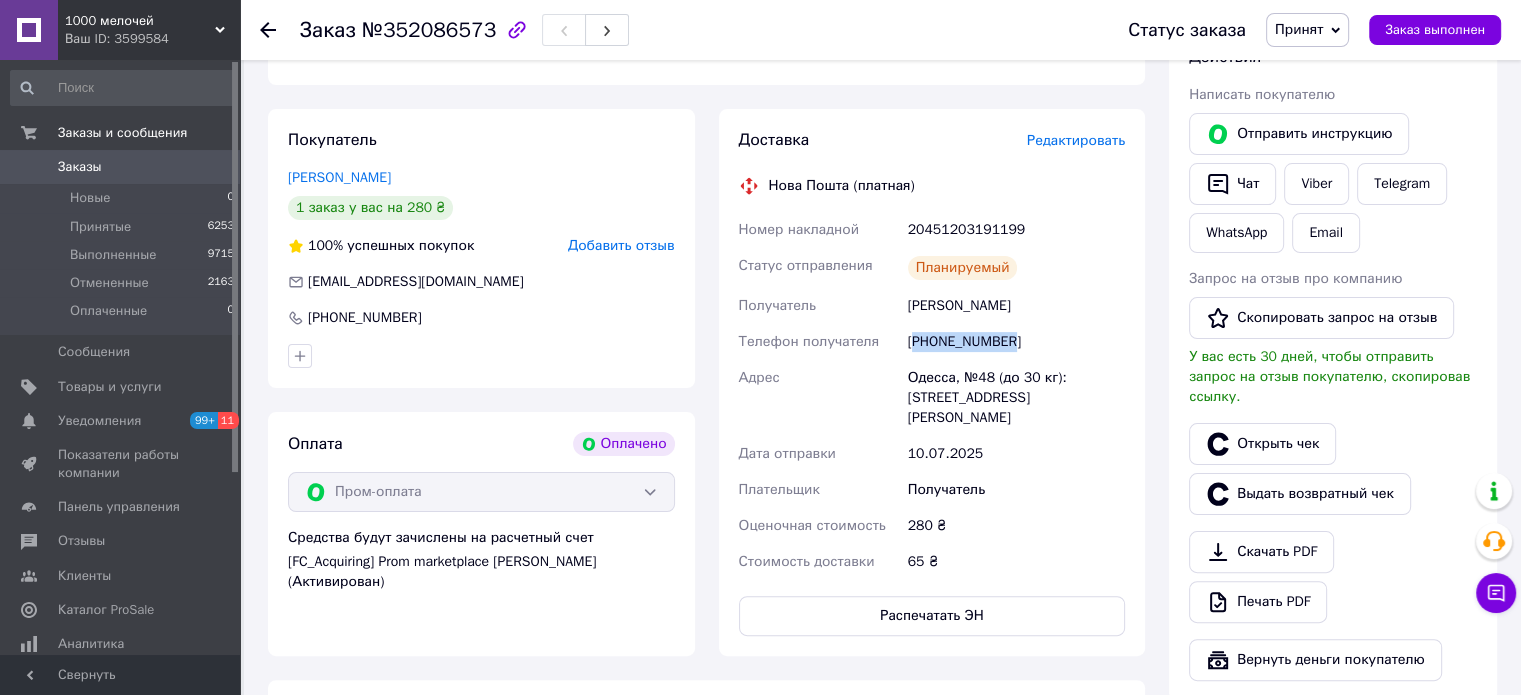 click on "[PHONE_NUMBER]" at bounding box center (1016, 342) 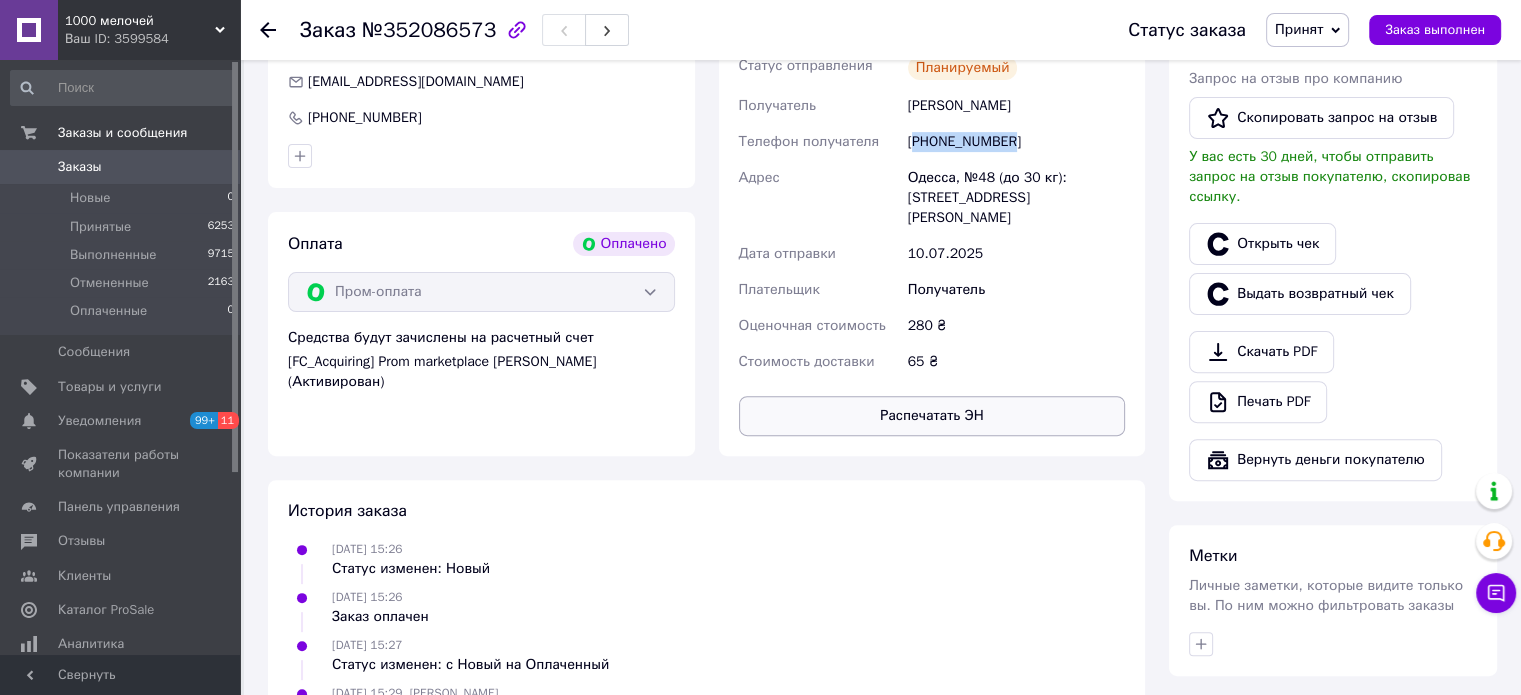 scroll, scrollTop: 100, scrollLeft: 0, axis: vertical 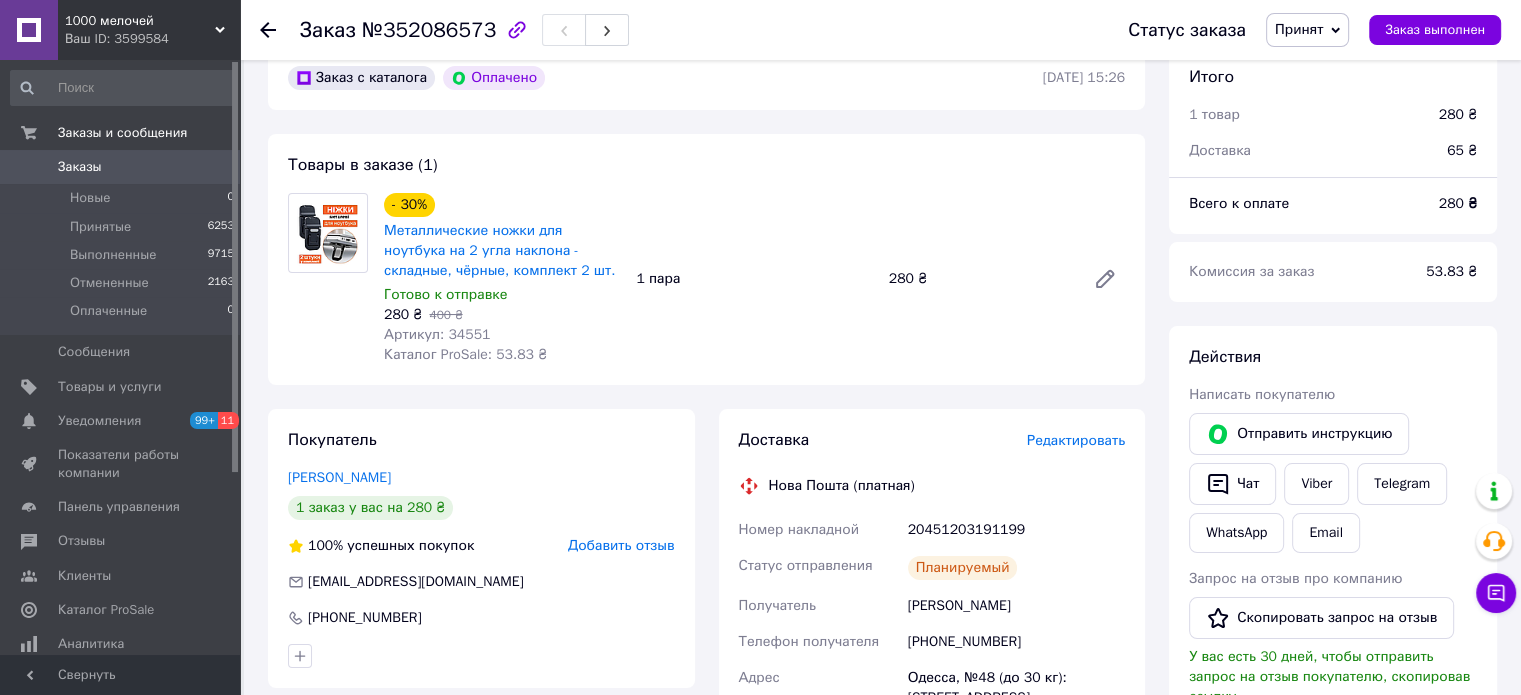 click on "280 ₴" at bounding box center [979, 279] 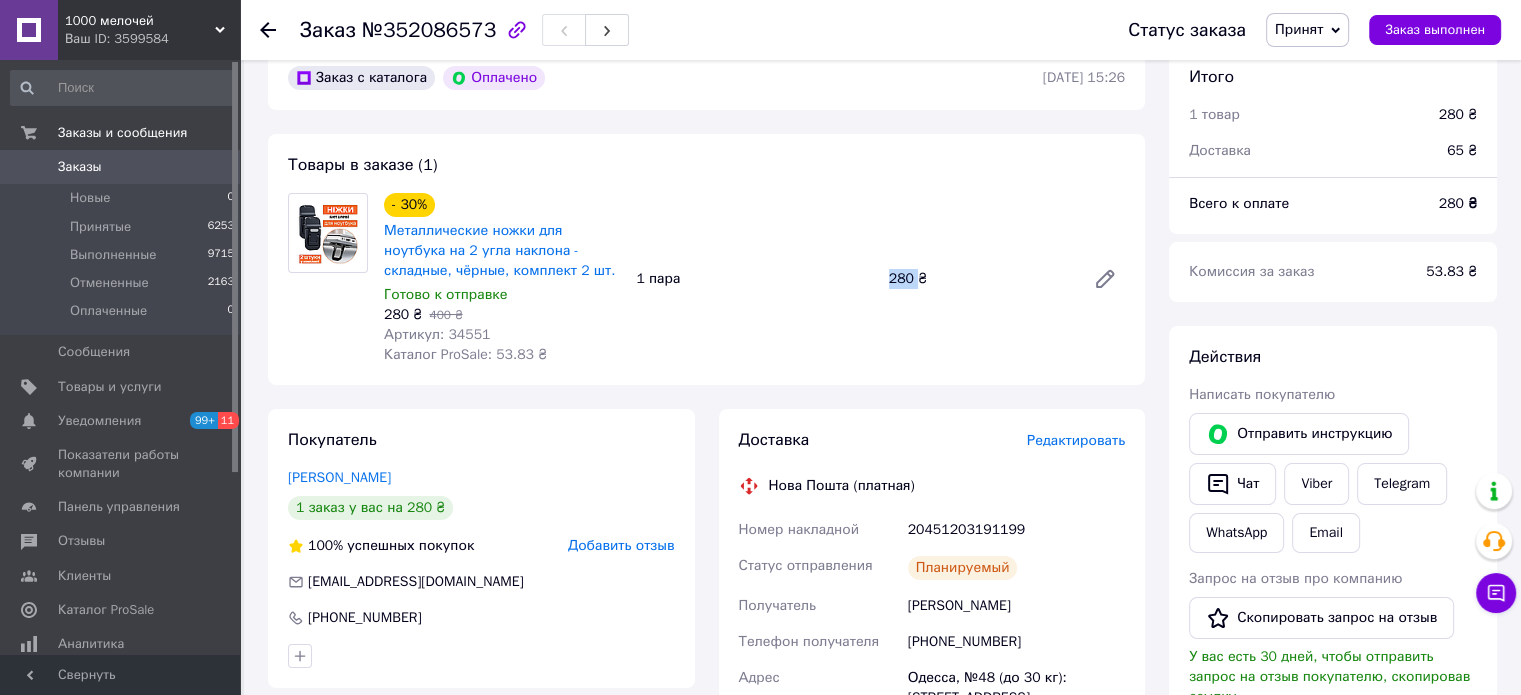 click on "280 ₴" at bounding box center (979, 279) 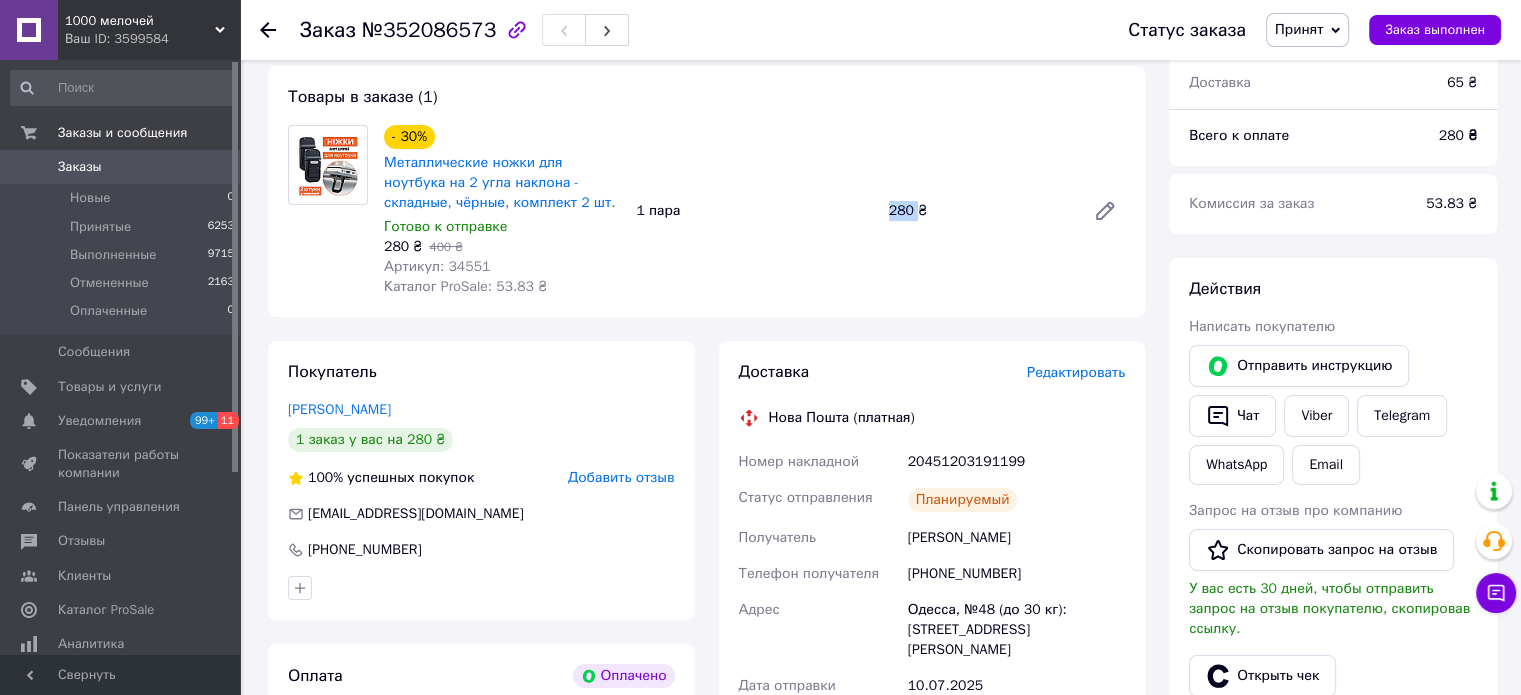 scroll, scrollTop: 300, scrollLeft: 0, axis: vertical 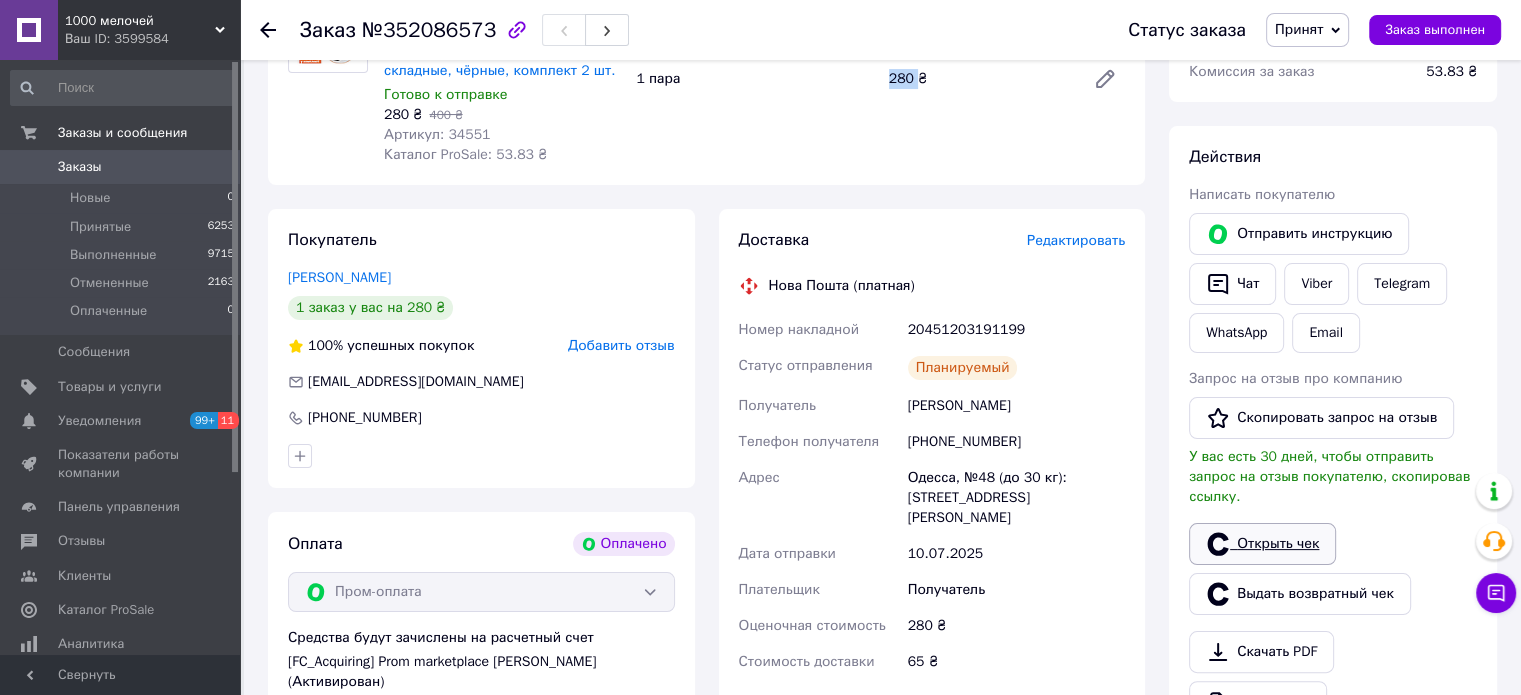 click on "Открыть чек" at bounding box center [1262, 544] 